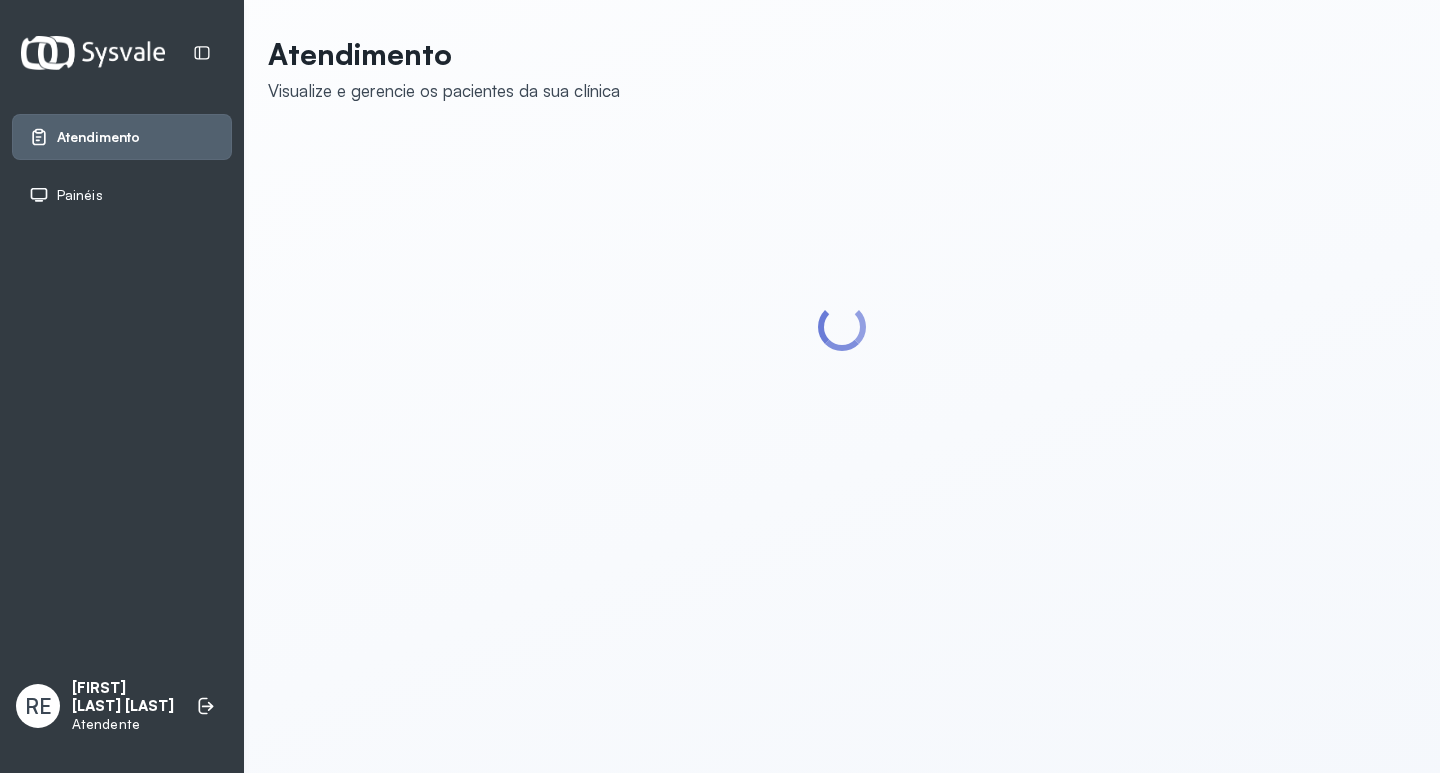scroll, scrollTop: 0, scrollLeft: 0, axis: both 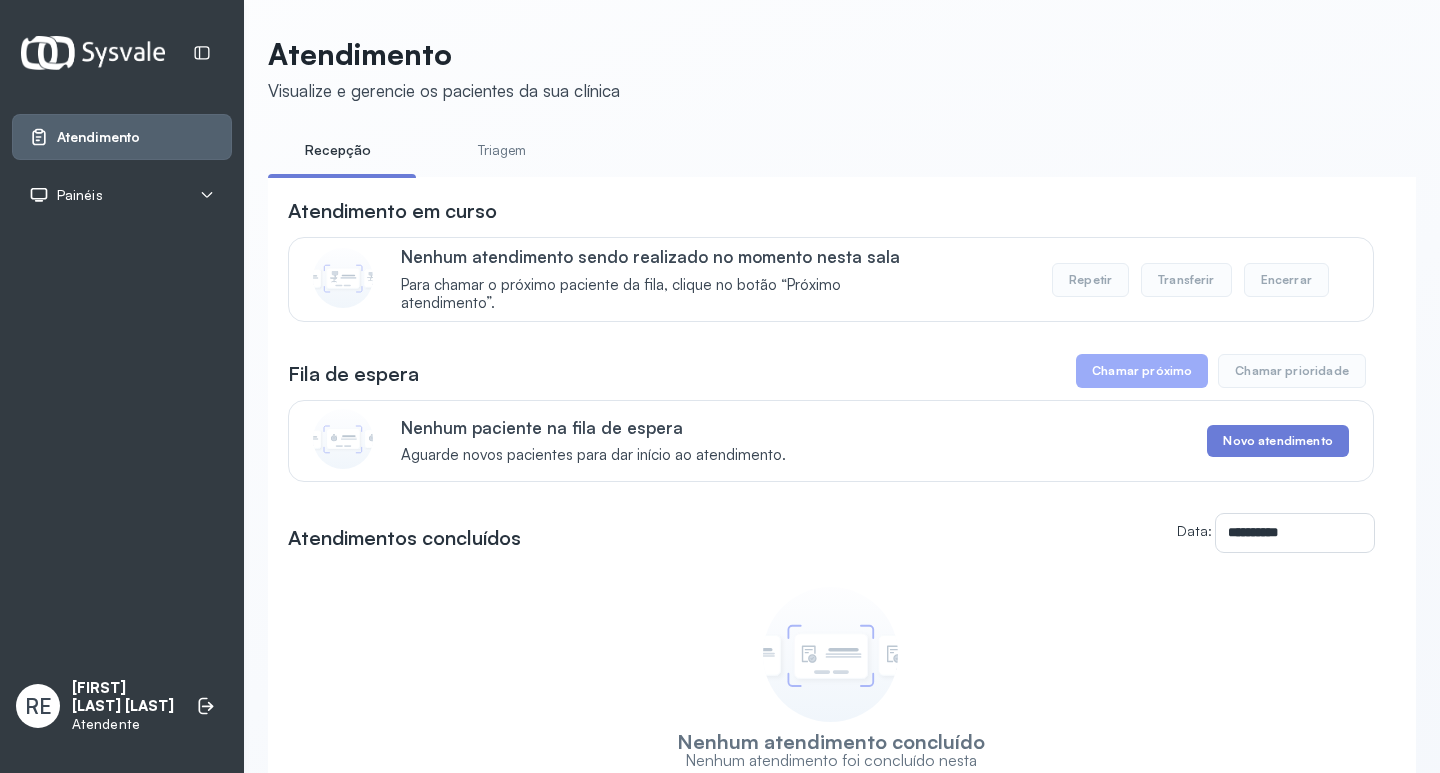 click on "Painéis" at bounding box center (80, 195) 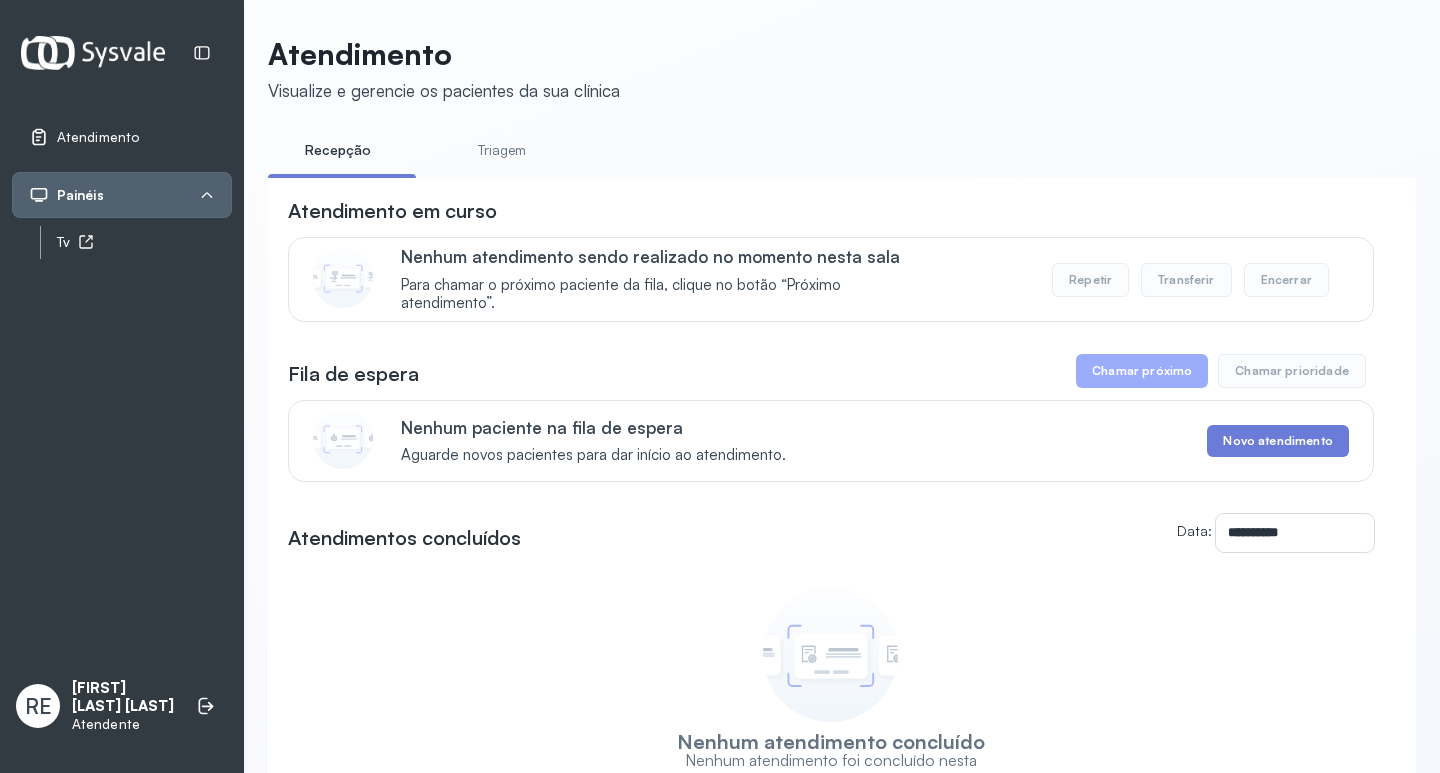 click 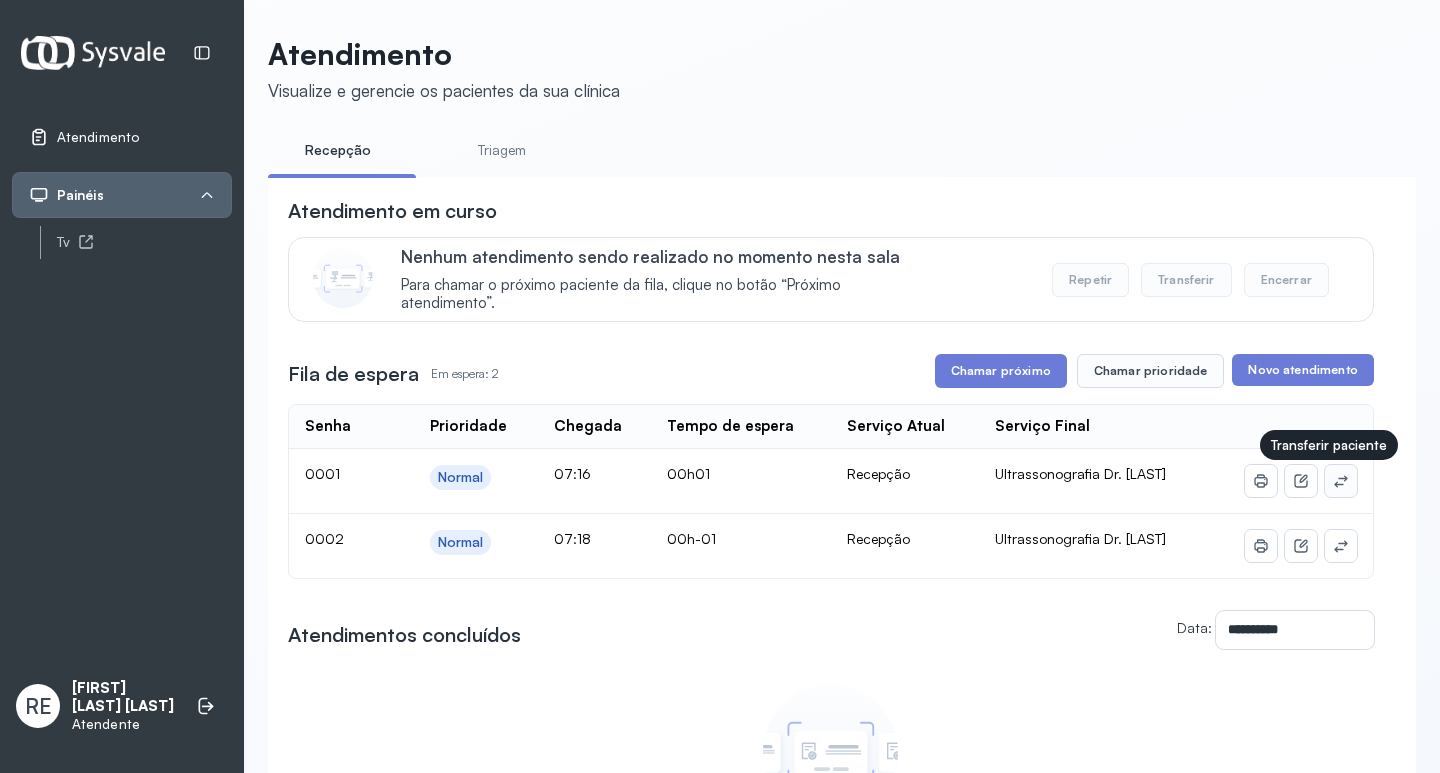 click 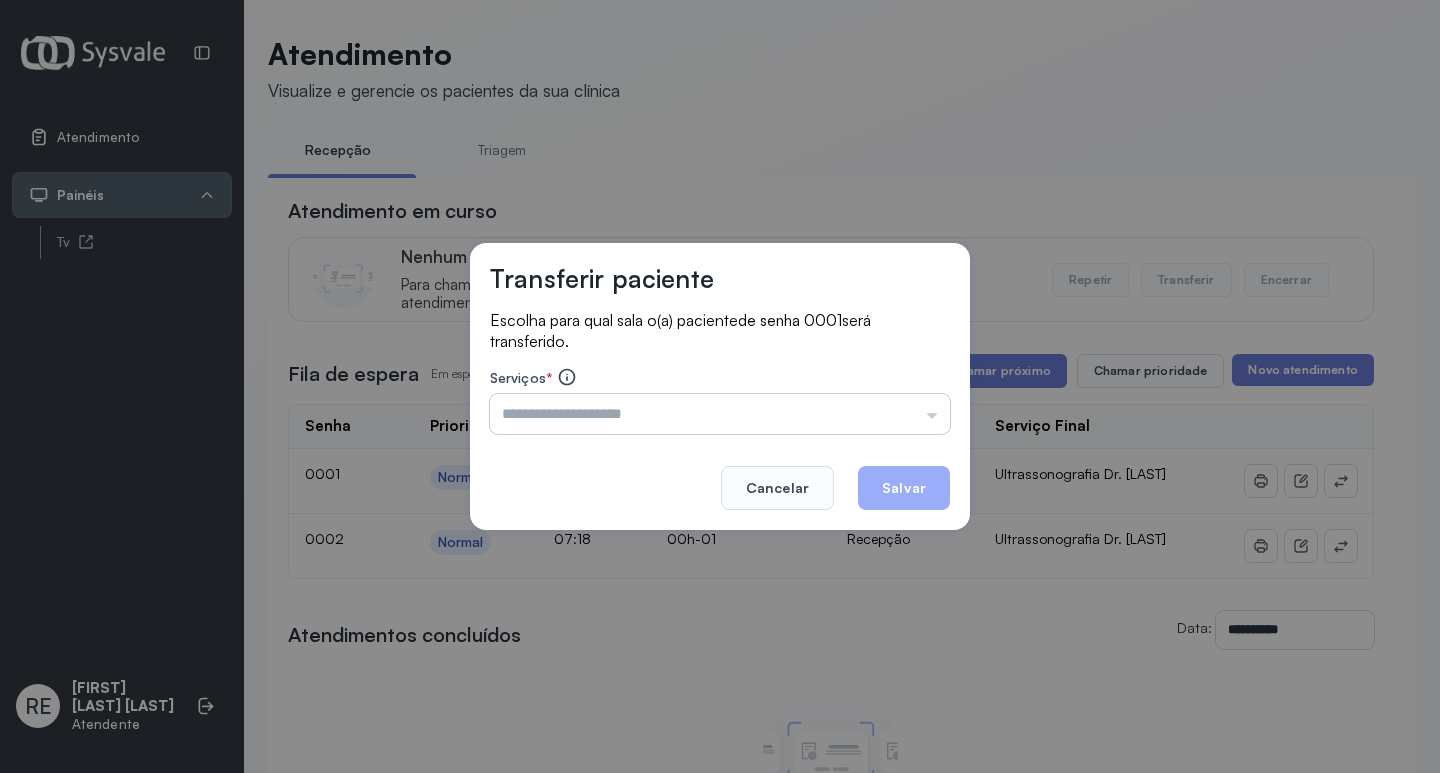 click at bounding box center [720, 414] 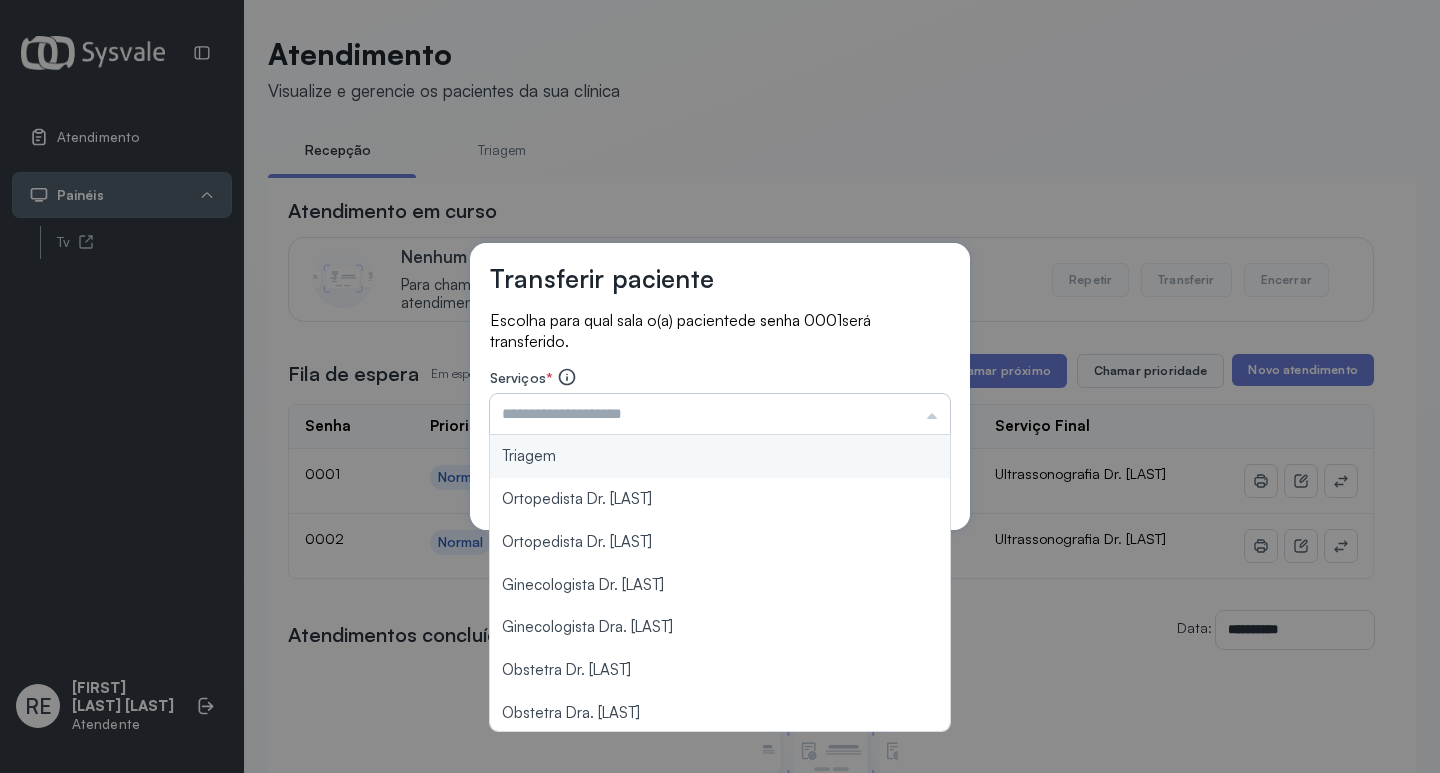 click at bounding box center (720, 414) 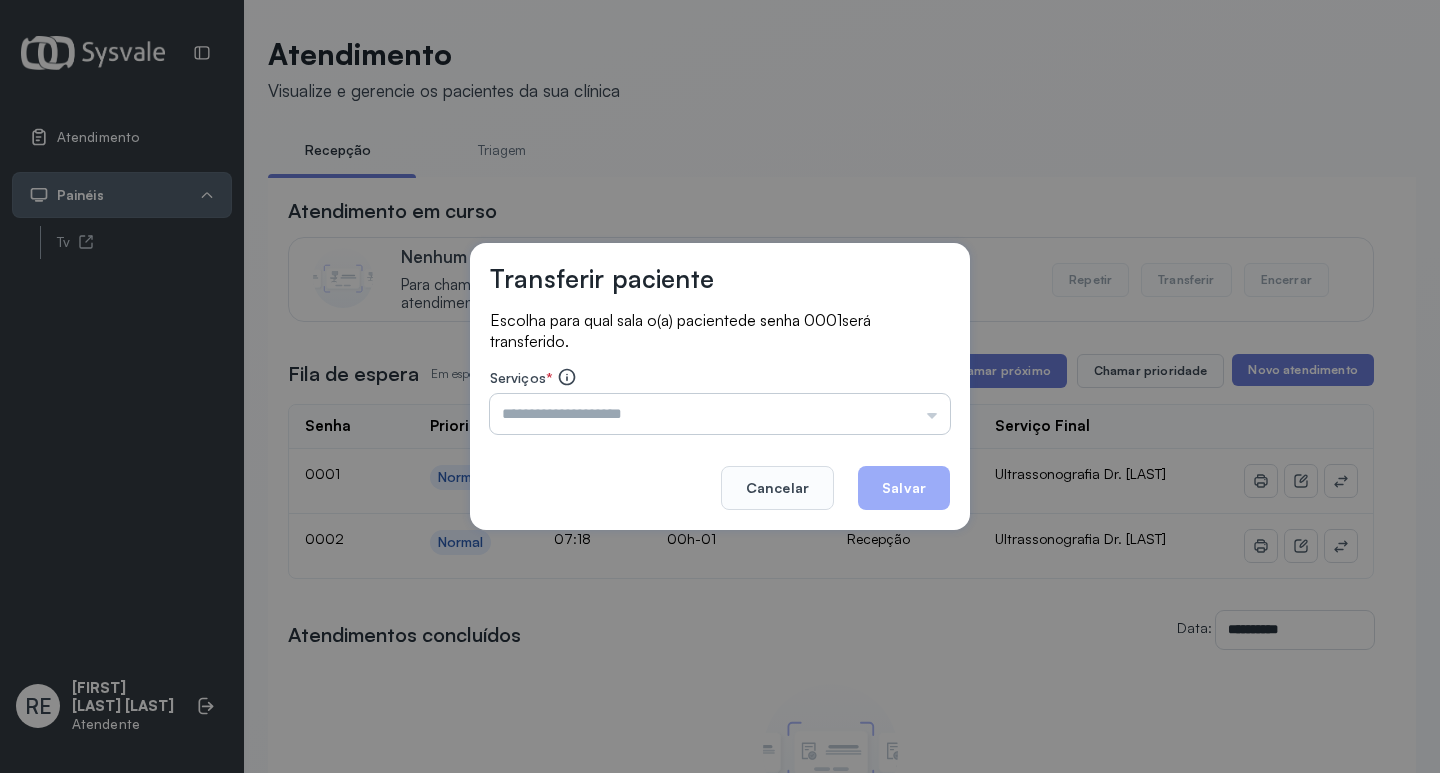 click at bounding box center [720, 414] 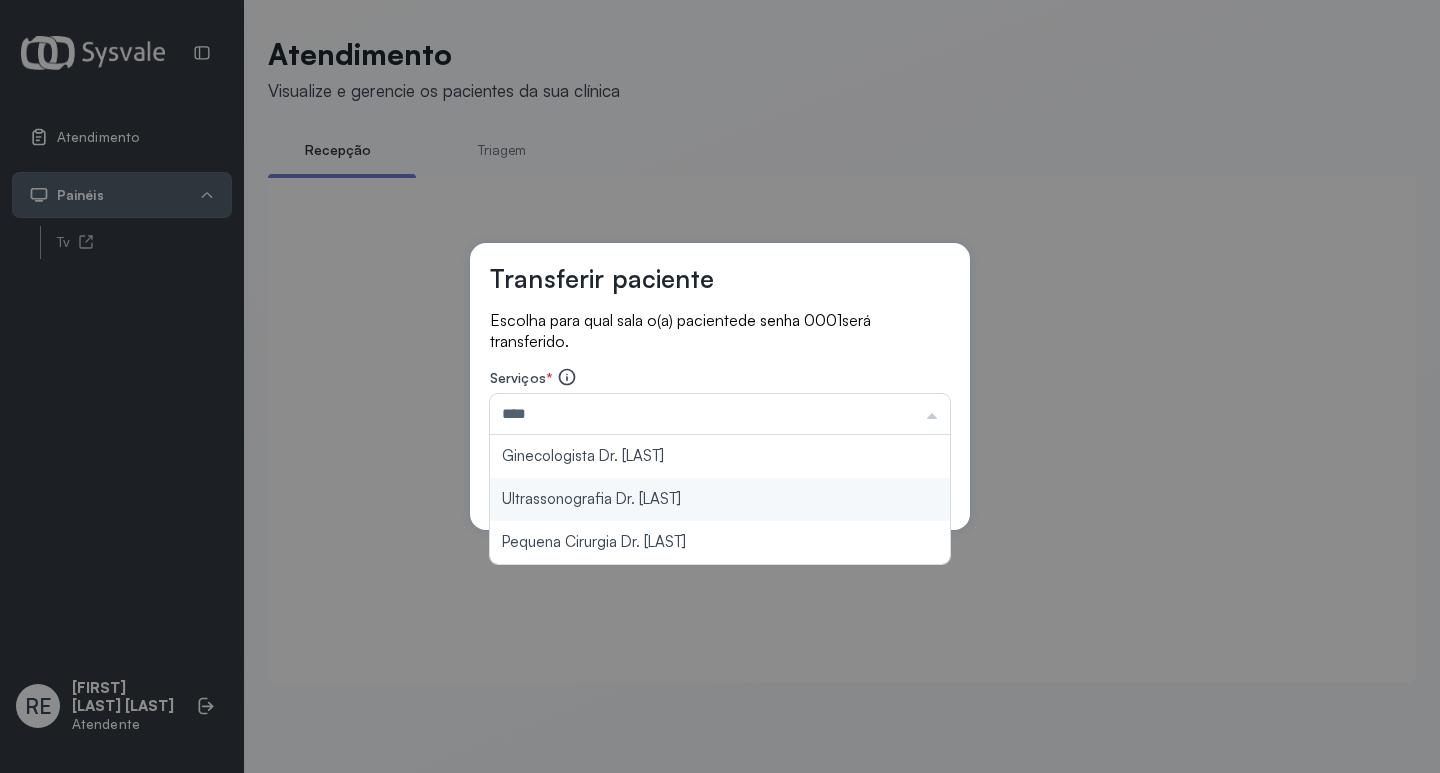 type on "**********" 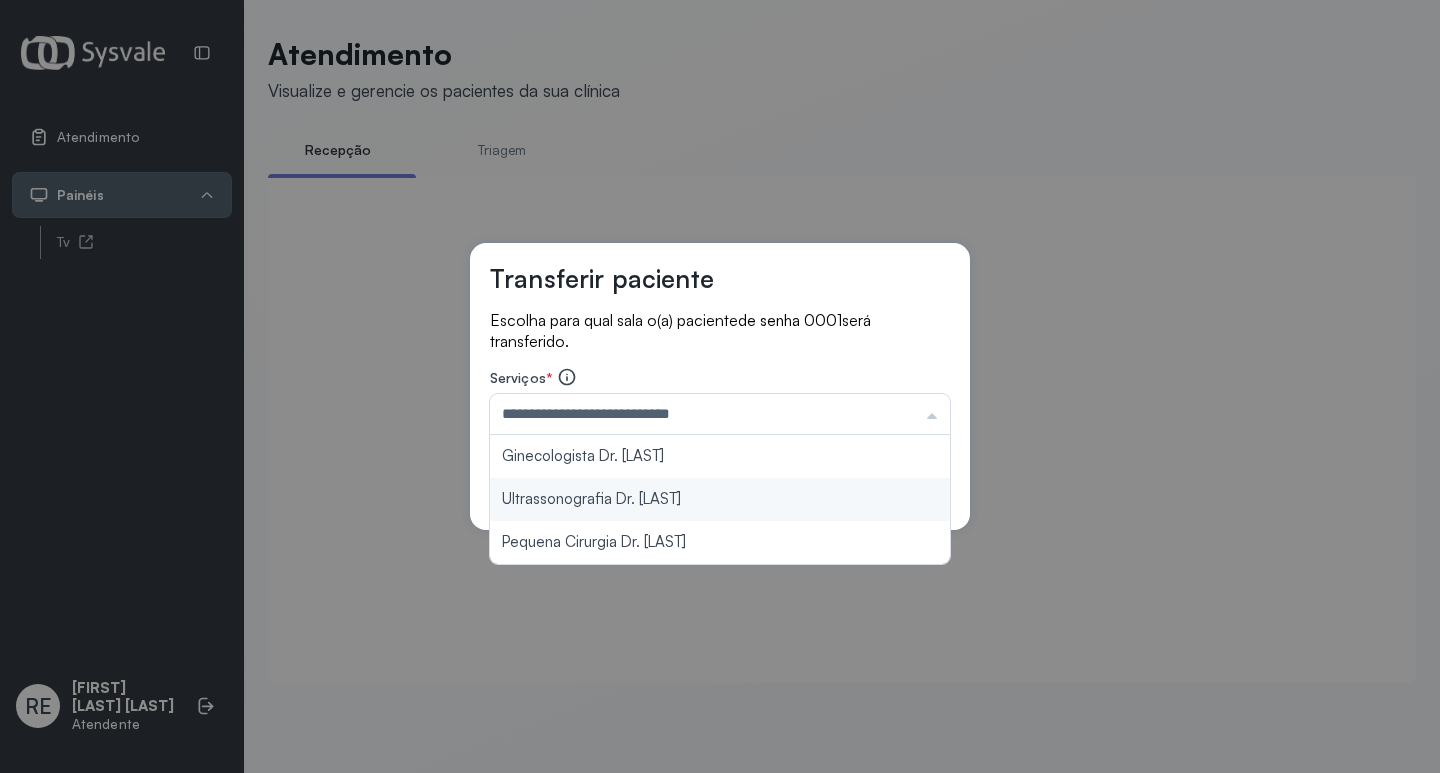 click on "**********" at bounding box center (720, 387) 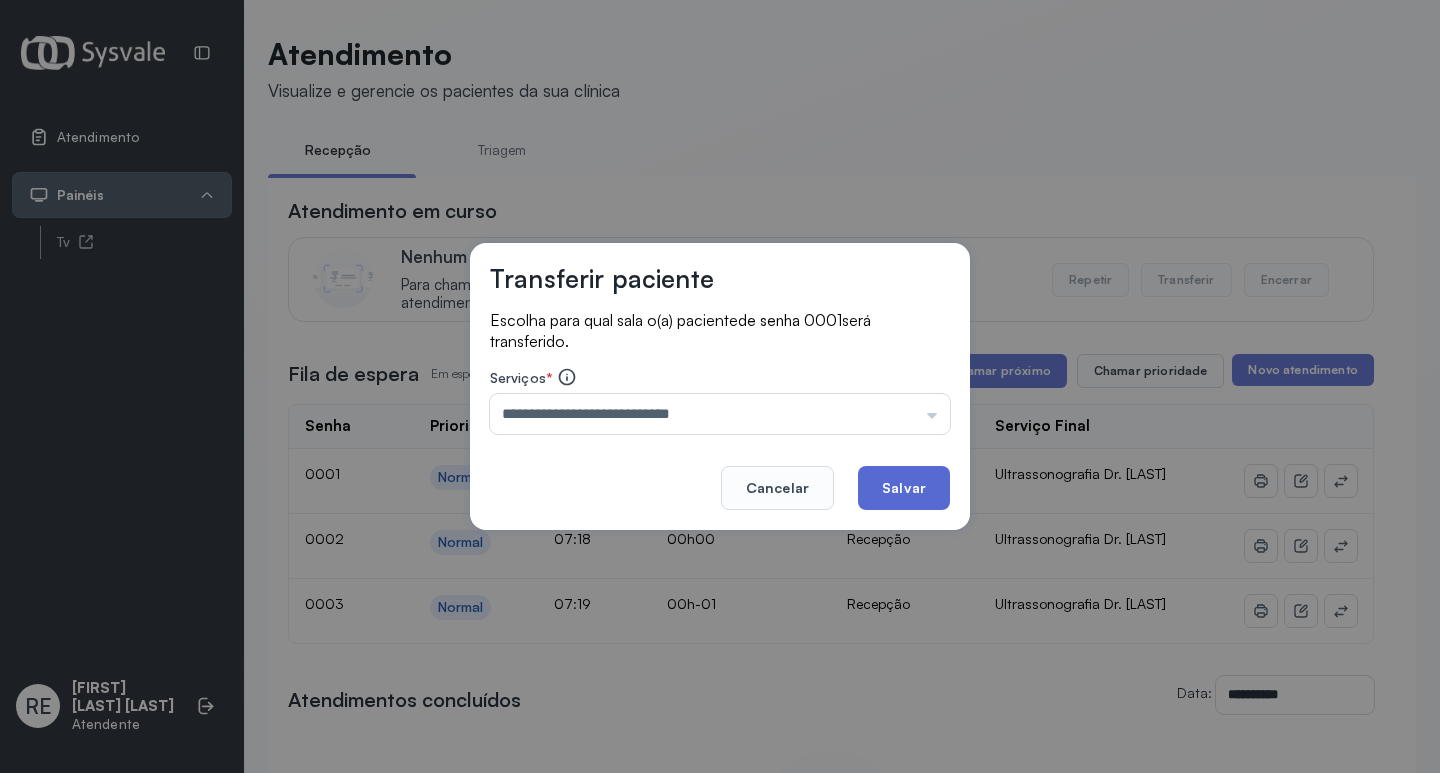 click on "Salvar" 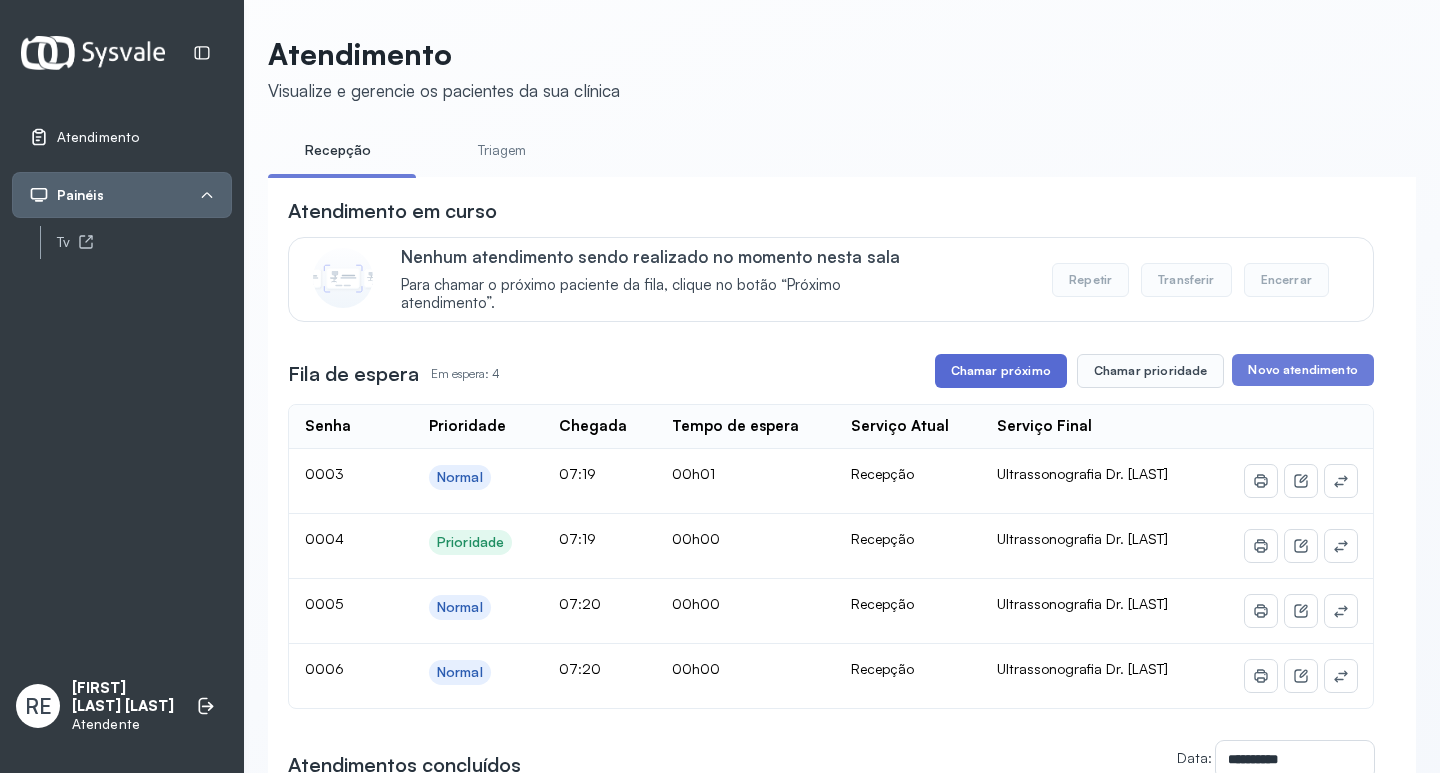 click on "Chamar próximo" at bounding box center (1001, 371) 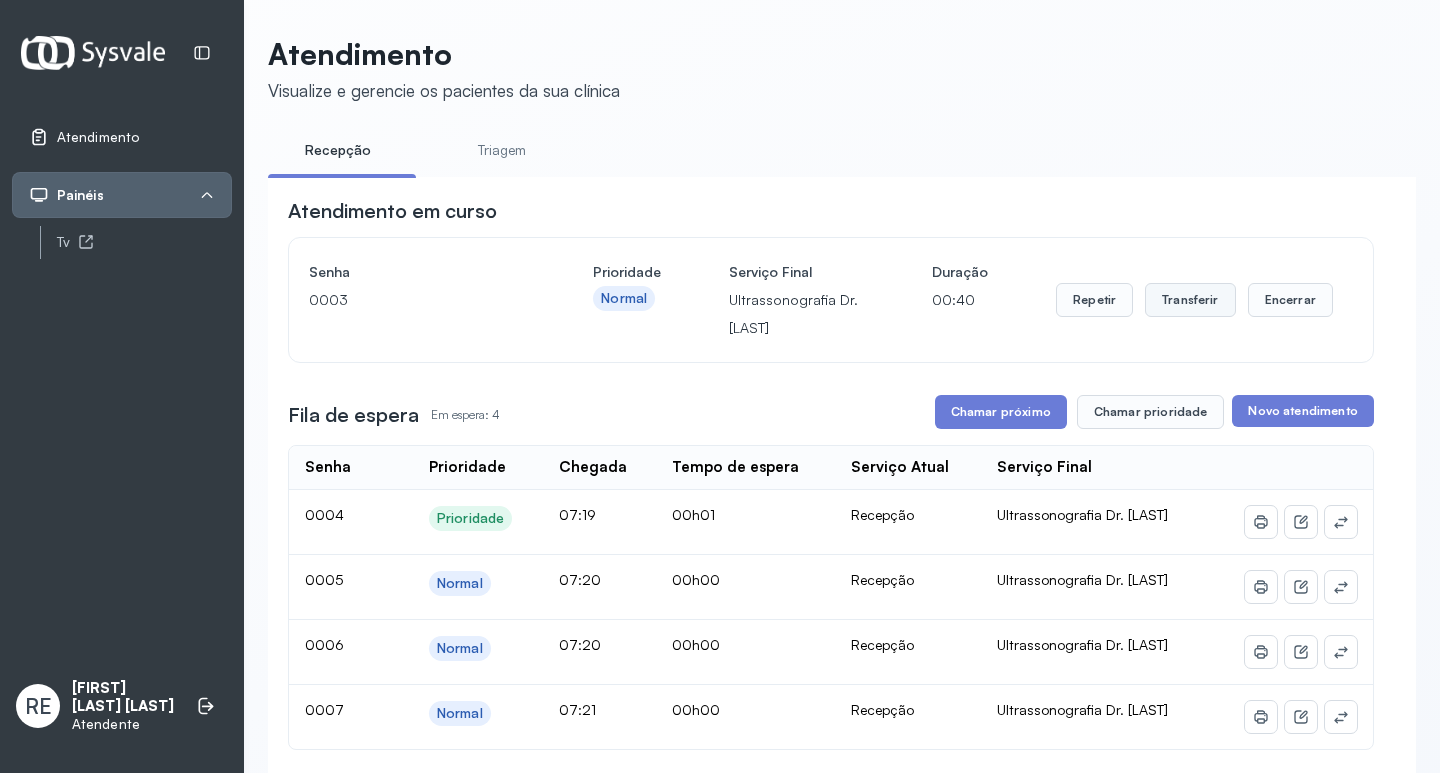 click on "Transferir" at bounding box center (1190, 300) 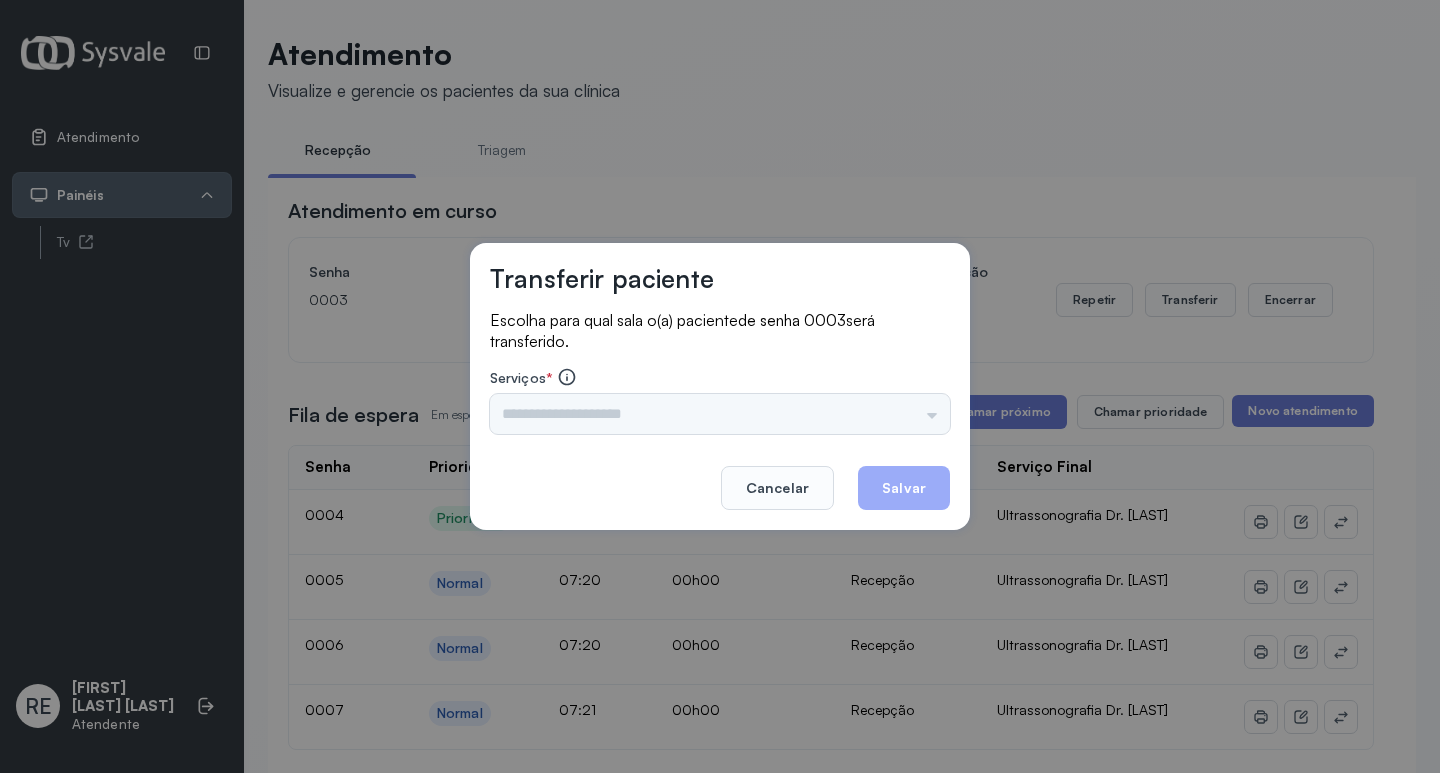 click on "Triagem Ortopedista Dr. Mauricio Ortopedista Dr. Ramon Ginecologista Dr. Amilton Ginecologista Dra. Luana Obstetra Dr. Orlindo Obstetra Dra. Vera Ultrassonografia Dr. Orlindo Ultrassonografia Dr. Amilton Consulta com Neurologista Dr. Ezir Reumatologista Dr. Juvenilson Endocrinologista Washington Dermatologista Dra. Renata Nefrologista Dr. Edvaldo Geriatra Dra. Vanessa Infectologista Dra. Vanessa Oftalmologista Dra. Consulta Proctologista/Cirurgia Geral Dra. Geislane Otorrinolaringologista Dr. Pedro Pequena Cirurgia Dr. Geislane Pequena Cirurgia Dr. AMILTON ECG Espirometria com Broncodilatador Espirometria sem Broncodilatador Ecocardiograma - Dra. Vanessa Viana Exame de PPD Enf. Jane Raquel RETIRADA DE CERUME DR. PEDRO VACINAÇÃO Preventivo Enf. Luciana Preventivo Enf. Tiago Araujo Consulta de Enfermagem Enf. Tiago Consulta de Enfermagem Enf. Luciana Consulta  Cardiologista Dr. Everson Consulta Enf. Jane Raquel Dispensação de Medicação Agendamento Consulta Enf. Tiago Agendamento consulta Enf. Luciana" at bounding box center [720, 414] 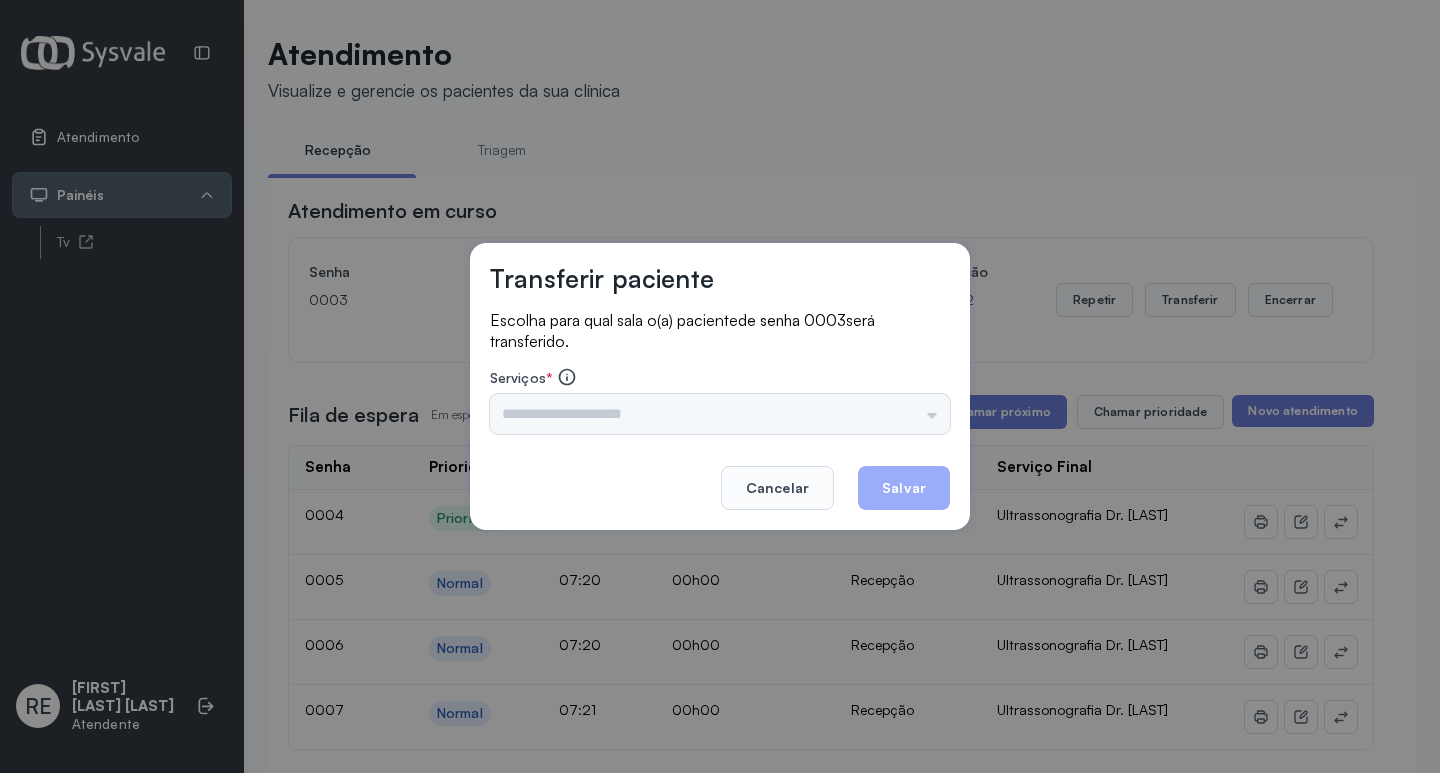 click on "Triagem Ortopedista Dr. Mauricio Ortopedista Dr. Ramon Ginecologista Dr. Amilton Ginecologista Dra. Luana Obstetra Dr. Orlindo Obstetra Dra. Vera Ultrassonografia Dr. Orlindo Ultrassonografia Dr. Amilton Consulta com Neurologista Dr. Ezir Reumatologista Dr. Juvenilson Endocrinologista Washington Dermatologista Dra. Renata Nefrologista Dr. Edvaldo Geriatra Dra. Vanessa Infectologista Dra. Vanessa Oftalmologista Dra. Consulta Proctologista/Cirurgia Geral Dra. Geislane Otorrinolaringologista Dr. Pedro Pequena Cirurgia Dr. Geislane Pequena Cirurgia Dr. AMILTON ECG Espirometria com Broncodilatador Espirometria sem Broncodilatador Ecocardiograma - Dra. Vanessa Viana Exame de PPD Enf. Jane Raquel RETIRADA DE CERUME DR. PEDRO VACINAÇÃO Preventivo Enf. Luciana Preventivo Enf. Tiago Araujo Consulta de Enfermagem Enf. Tiago Consulta de Enfermagem Enf. Luciana Consulta  Cardiologista Dr. Everson Consulta Enf. Jane Raquel Dispensação de Medicação Agendamento Consulta Enf. Tiago Agendamento consulta Enf. Luciana" at bounding box center (720, 414) 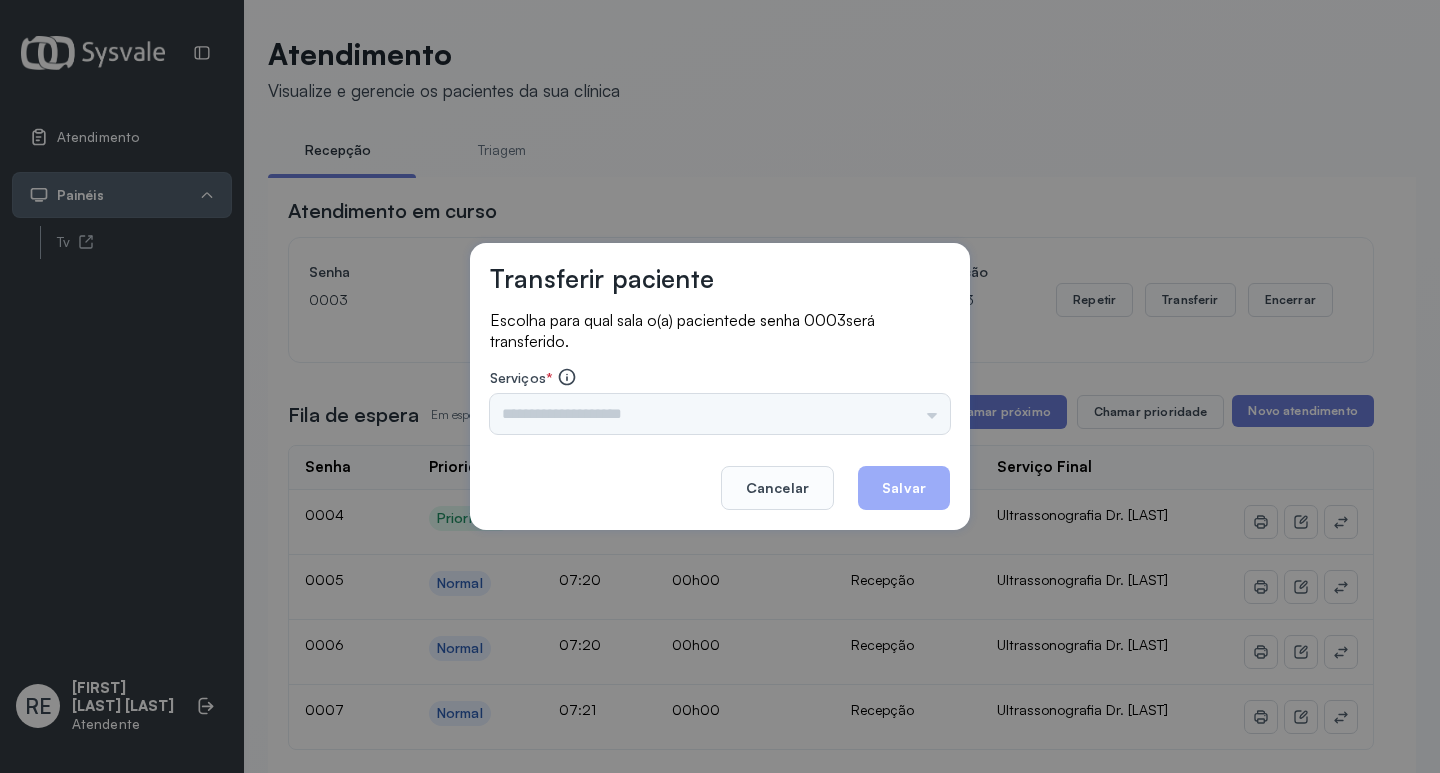 drag, startPoint x: 611, startPoint y: 423, endPoint x: 653, endPoint y: 401, distance: 47.41308 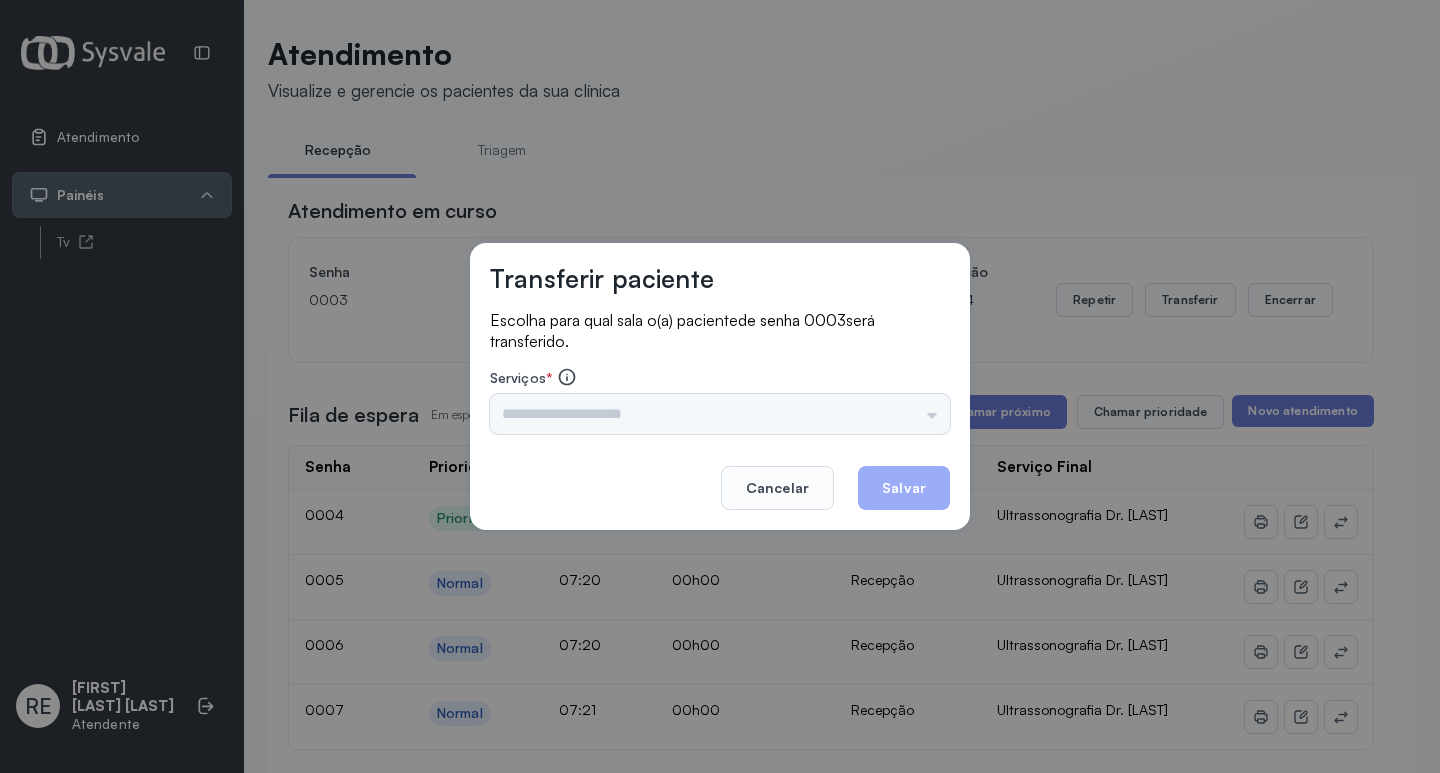 click on "Triagem Ortopedista Dr. Mauricio Ortopedista Dr. Ramon Ginecologista Dr. Amilton Ginecologista Dra. Luana Obstetra Dr. Orlindo Obstetra Dra. Vera Ultrassonografia Dr. Orlindo Ultrassonografia Dr. Amilton Consulta com Neurologista Dr. Ezir Reumatologista Dr. Juvenilson Endocrinologista Washington Dermatologista Dra. Renata Nefrologista Dr. Edvaldo Geriatra Dra. Vanessa Infectologista Dra. Vanessa Oftalmologista Dra. Consulta Proctologista/Cirurgia Geral Dra. Geislane Otorrinolaringologista Dr. Pedro Pequena Cirurgia Dr. Geislane Pequena Cirurgia Dr. AMILTON ECG Espirometria com Broncodilatador Espirometria sem Broncodilatador Ecocardiograma - Dra. Vanessa Viana Exame de PPD Enf. Jane Raquel RETIRADA DE CERUME DR. PEDRO VACINAÇÃO Preventivo Enf. Luciana Preventivo Enf. Tiago Araujo Consulta de Enfermagem Enf. Tiago Consulta de Enfermagem Enf. Luciana Consulta  Cardiologista Dr. Everson Consulta Enf. Jane Raquel Dispensação de Medicação Agendamento Consulta Enf. Tiago Agendamento consulta Enf. Luciana" at bounding box center [720, 414] 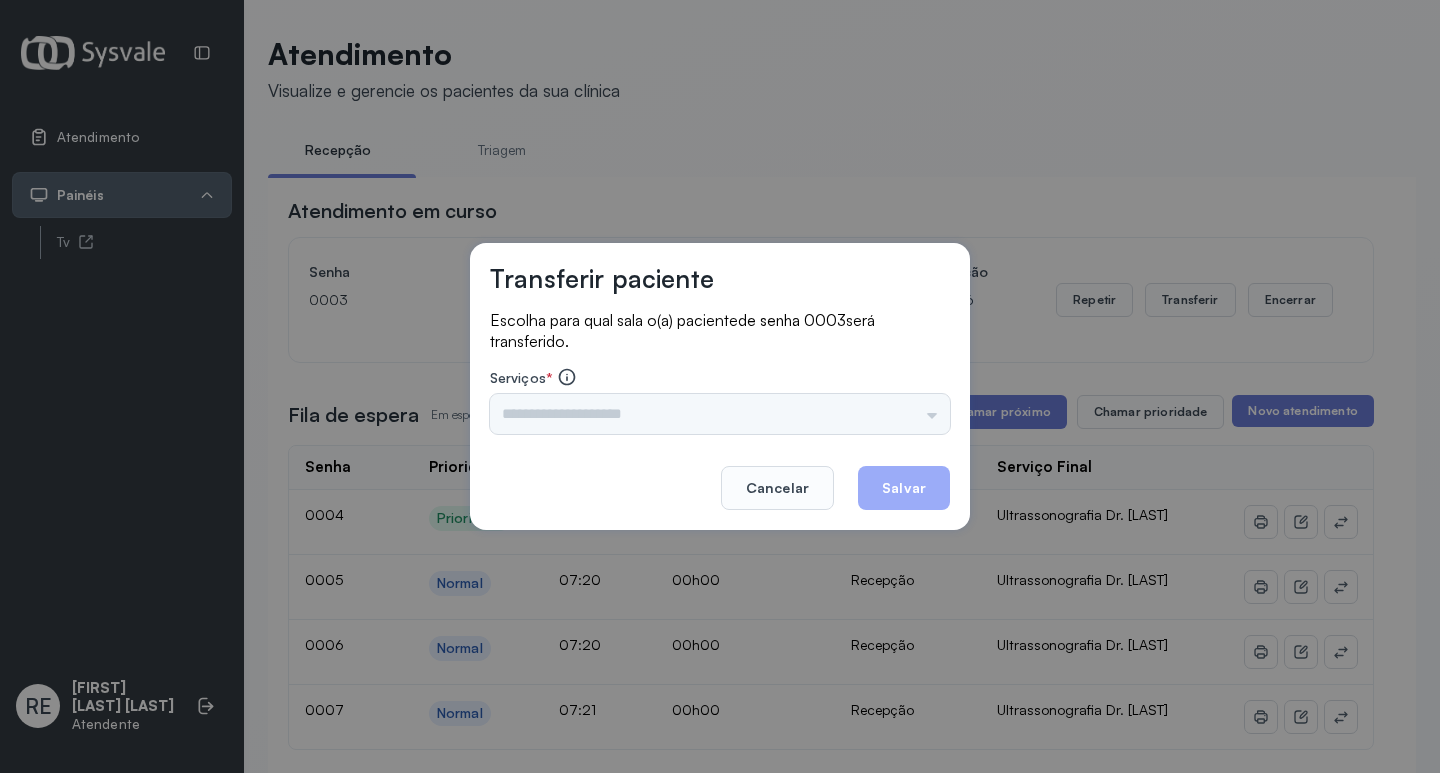 click on "Triagem Ortopedista Dr. Mauricio Ortopedista Dr. Ramon Ginecologista Dr. Amilton Ginecologista Dra. Luana Obstetra Dr. Orlindo Obstetra Dra. Vera Ultrassonografia Dr. Orlindo Ultrassonografia Dr. Amilton Consulta com Neurologista Dr. Ezir Reumatologista Dr. Juvenilson Endocrinologista Washington Dermatologista Dra. Renata Nefrologista Dr. Edvaldo Geriatra Dra. Vanessa Infectologista Dra. Vanessa Oftalmologista Dra. Consulta Proctologista/Cirurgia Geral Dra. Geislane Otorrinolaringologista Dr. Pedro Pequena Cirurgia Dr. Geislane Pequena Cirurgia Dr. AMILTON ECG Espirometria com Broncodilatador Espirometria sem Broncodilatador Ecocardiograma - Dra. Vanessa Viana Exame de PPD Enf. Jane Raquel RETIRADA DE CERUME DR. PEDRO VACINAÇÃO Preventivo Enf. Luciana Preventivo Enf. Tiago Araujo Consulta de Enfermagem Enf. Tiago Consulta de Enfermagem Enf. Luciana Consulta  Cardiologista Dr. Everson Consulta Enf. Jane Raquel Dispensação de Medicação Agendamento Consulta Enf. Tiago Agendamento consulta Enf. Luciana" at bounding box center (720, 414) 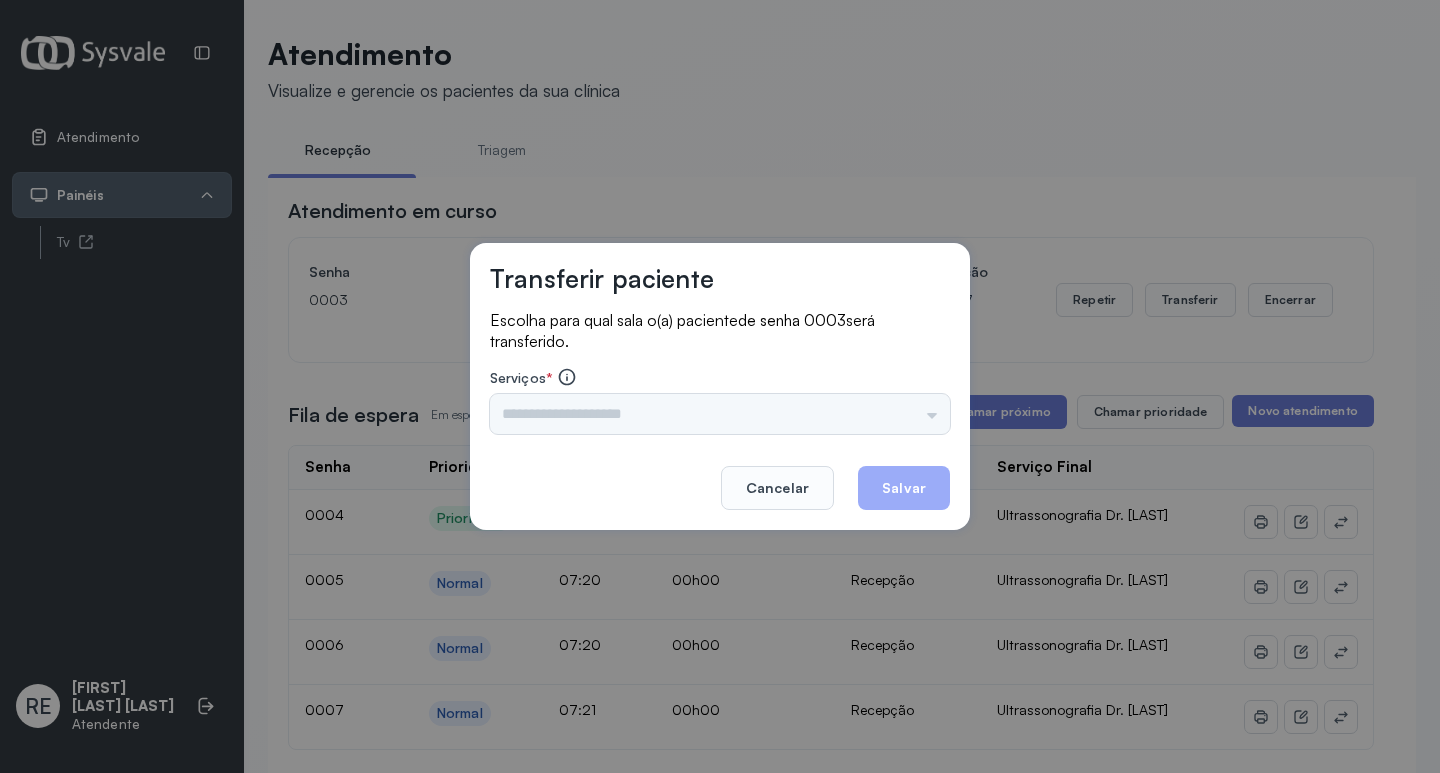 click on "Triagem Ortopedista Dr. Mauricio Ortopedista Dr. Ramon Ginecologista Dr. Amilton Ginecologista Dra. Luana Obstetra Dr. Orlindo Obstetra Dra. Vera Ultrassonografia Dr. Orlindo Ultrassonografia Dr. Amilton Consulta com Neurologista Dr. Ezir Reumatologista Dr. Juvenilson Endocrinologista Washington Dermatologista Dra. Renata Nefrologista Dr. Edvaldo Geriatra Dra. Vanessa Infectologista Dra. Vanessa Oftalmologista Dra. Consulta Proctologista/Cirurgia Geral Dra. Geislane Otorrinolaringologista Dr. Pedro Pequena Cirurgia Dr. Geislane Pequena Cirurgia Dr. AMILTON ECG Espirometria com Broncodilatador Espirometria sem Broncodilatador Ecocardiograma - Dra. Vanessa Viana Exame de PPD Enf. Jane Raquel RETIRADA DE CERUME DR. PEDRO VACINAÇÃO Preventivo Enf. Luciana Preventivo Enf. Tiago Araujo Consulta de Enfermagem Enf. Tiago Consulta de Enfermagem Enf. Luciana Consulta  Cardiologista Dr. Everson Consulta Enf. Jane Raquel Dispensação de Medicação Agendamento Consulta Enf. Tiago Agendamento consulta Enf. Luciana" at bounding box center [720, 414] 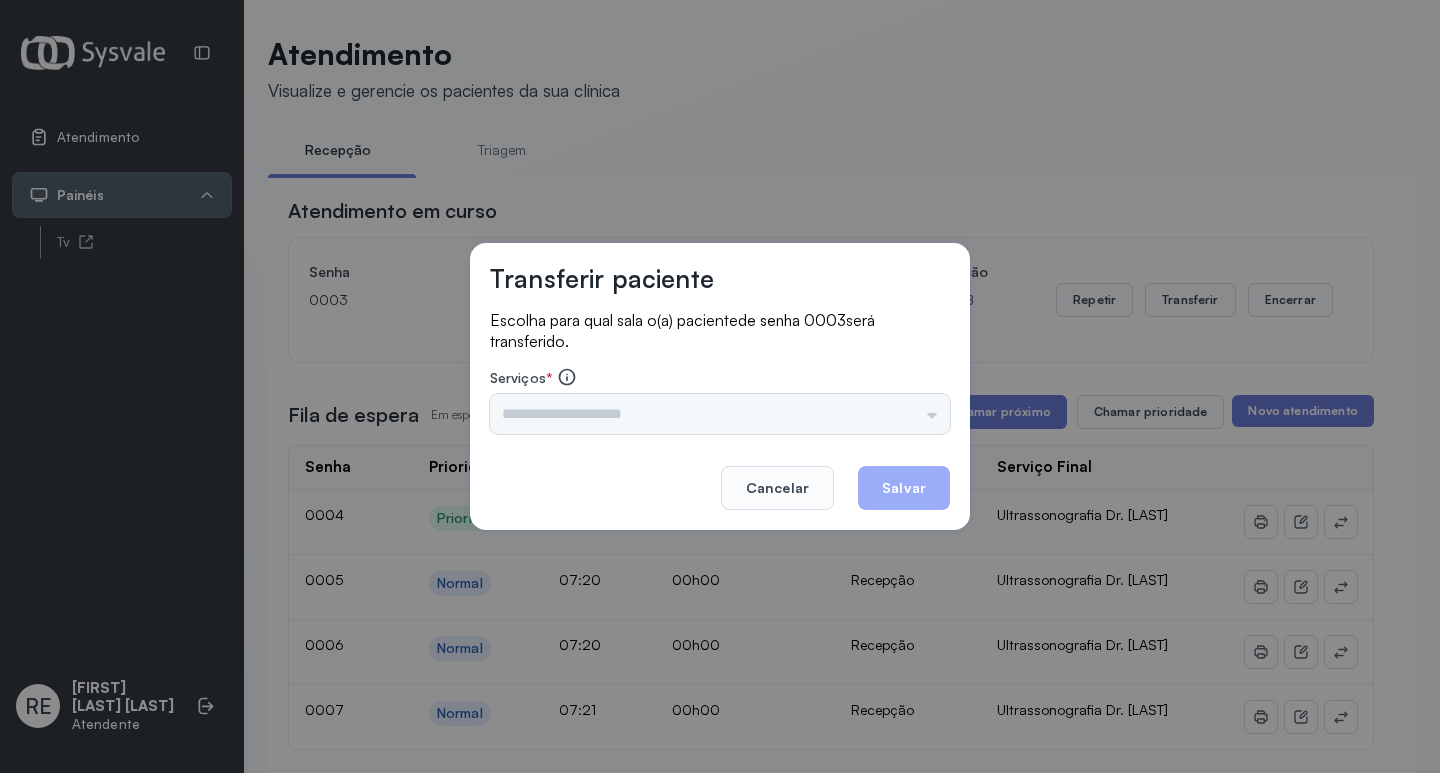 drag, startPoint x: 726, startPoint y: 430, endPoint x: 693, endPoint y: 423, distance: 33.734257 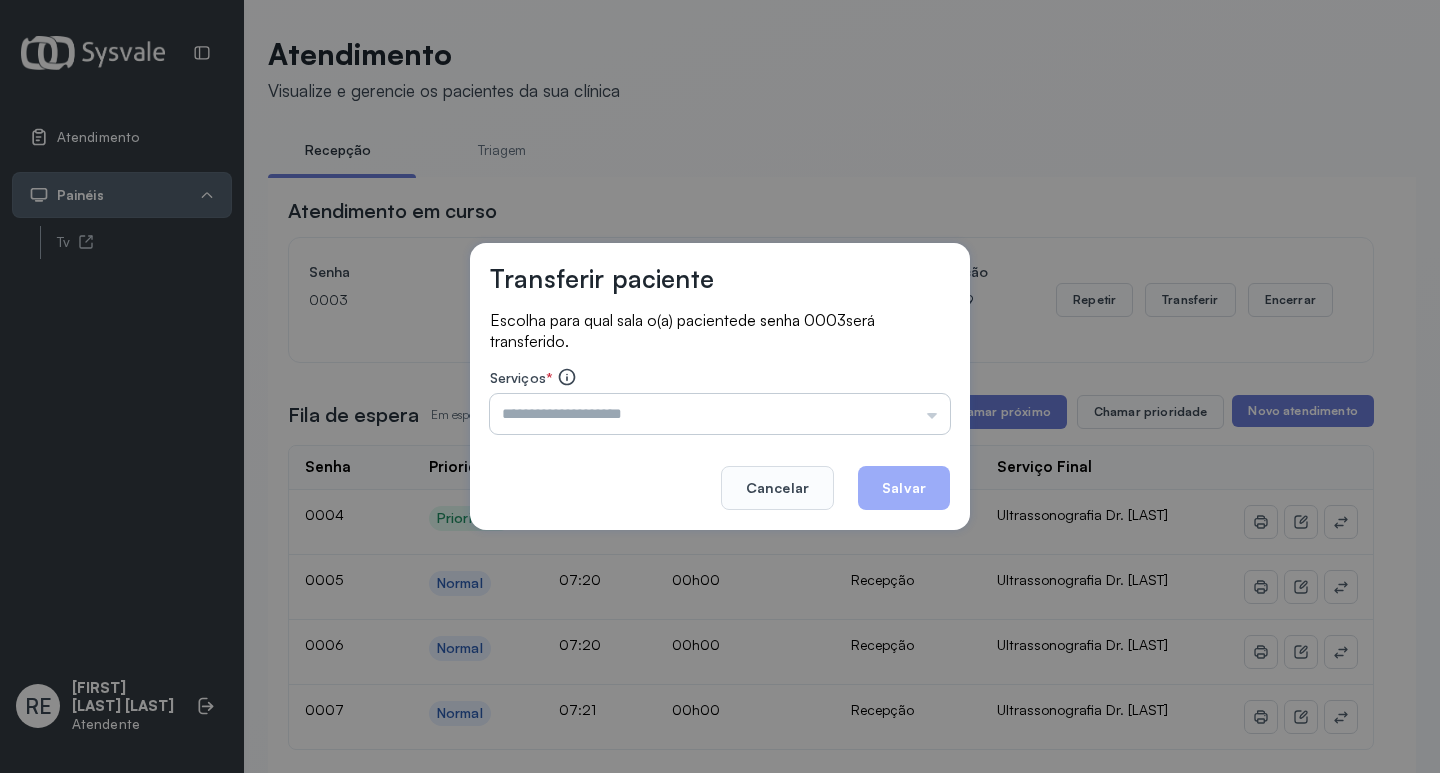 click at bounding box center [720, 414] 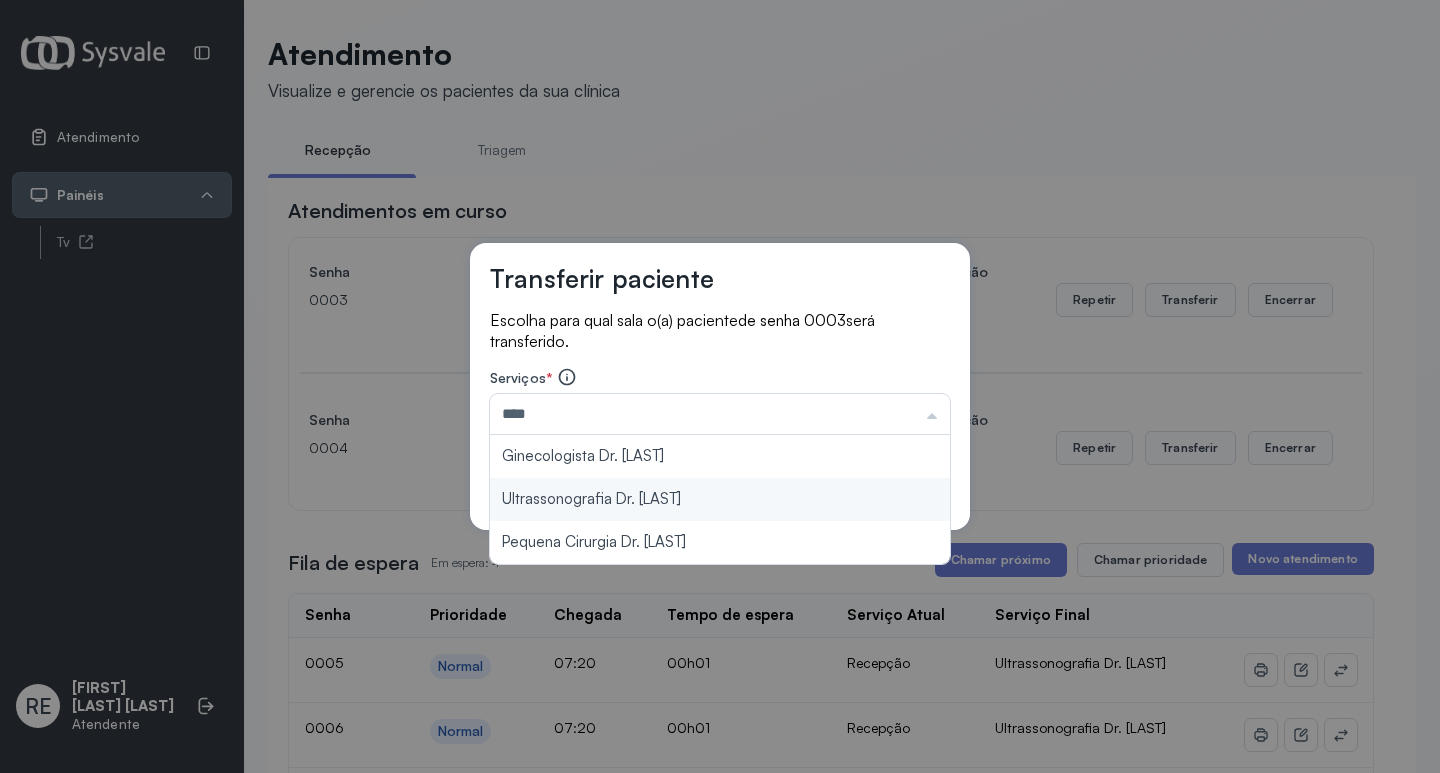 type on "**********" 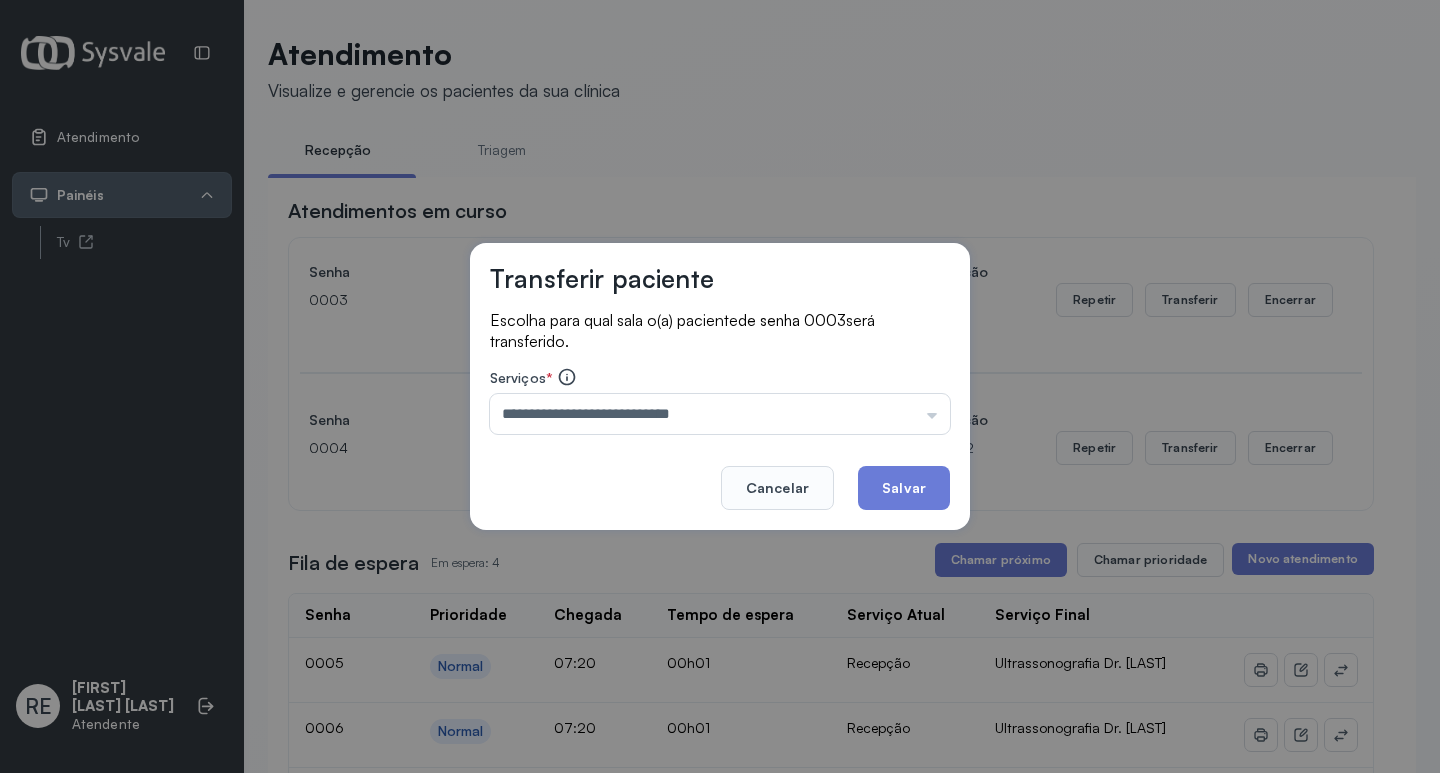 click on "**********" at bounding box center [720, 387] 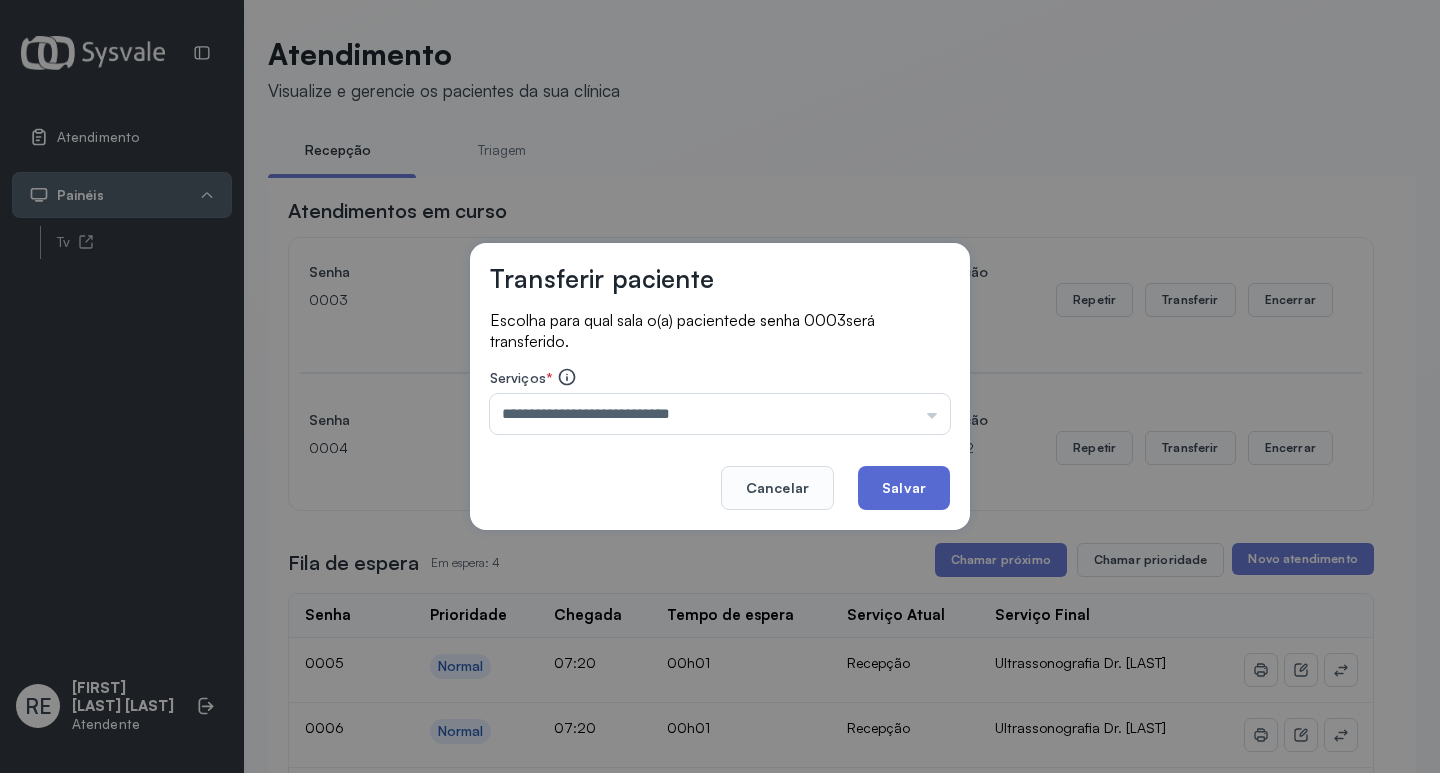 click on "Salvar" 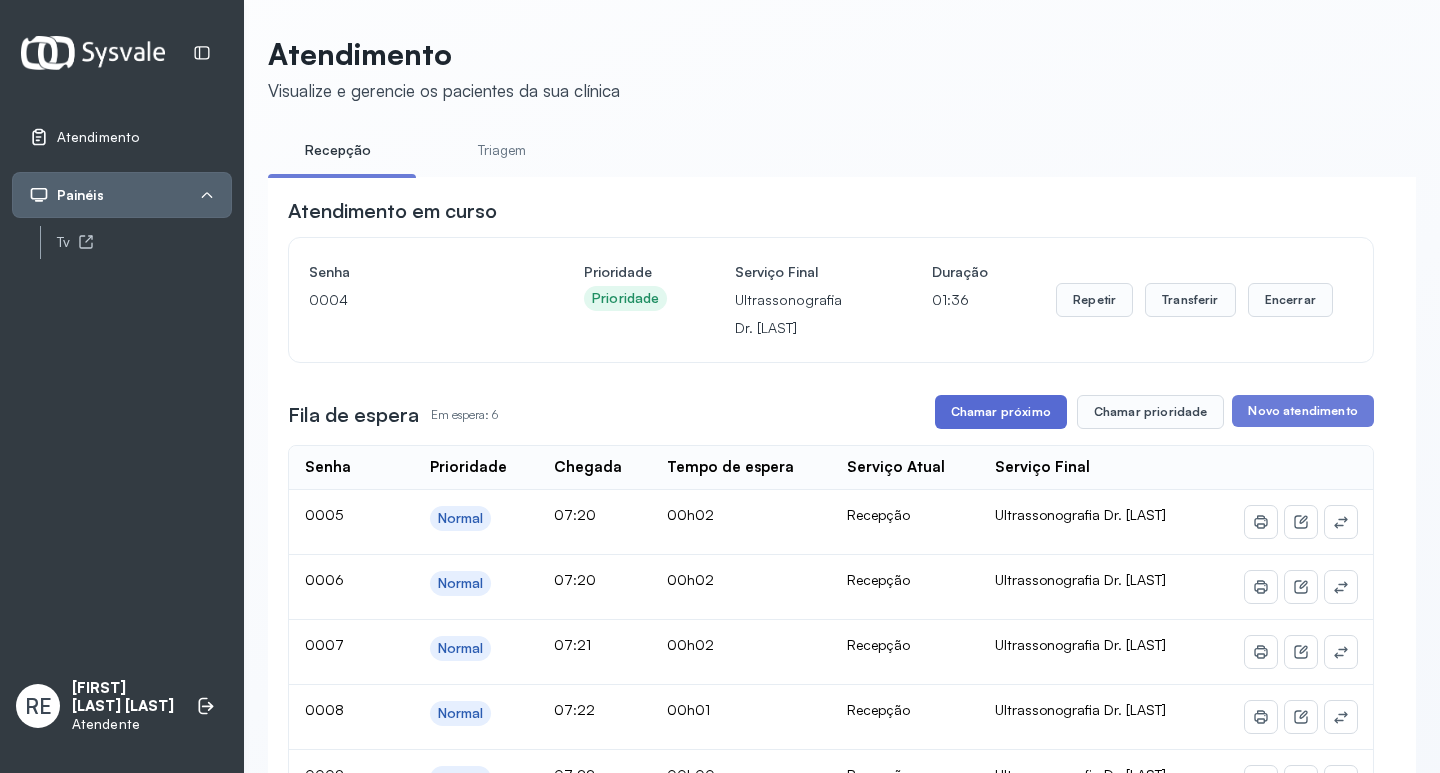 click on "Chamar próximo" at bounding box center [1001, 412] 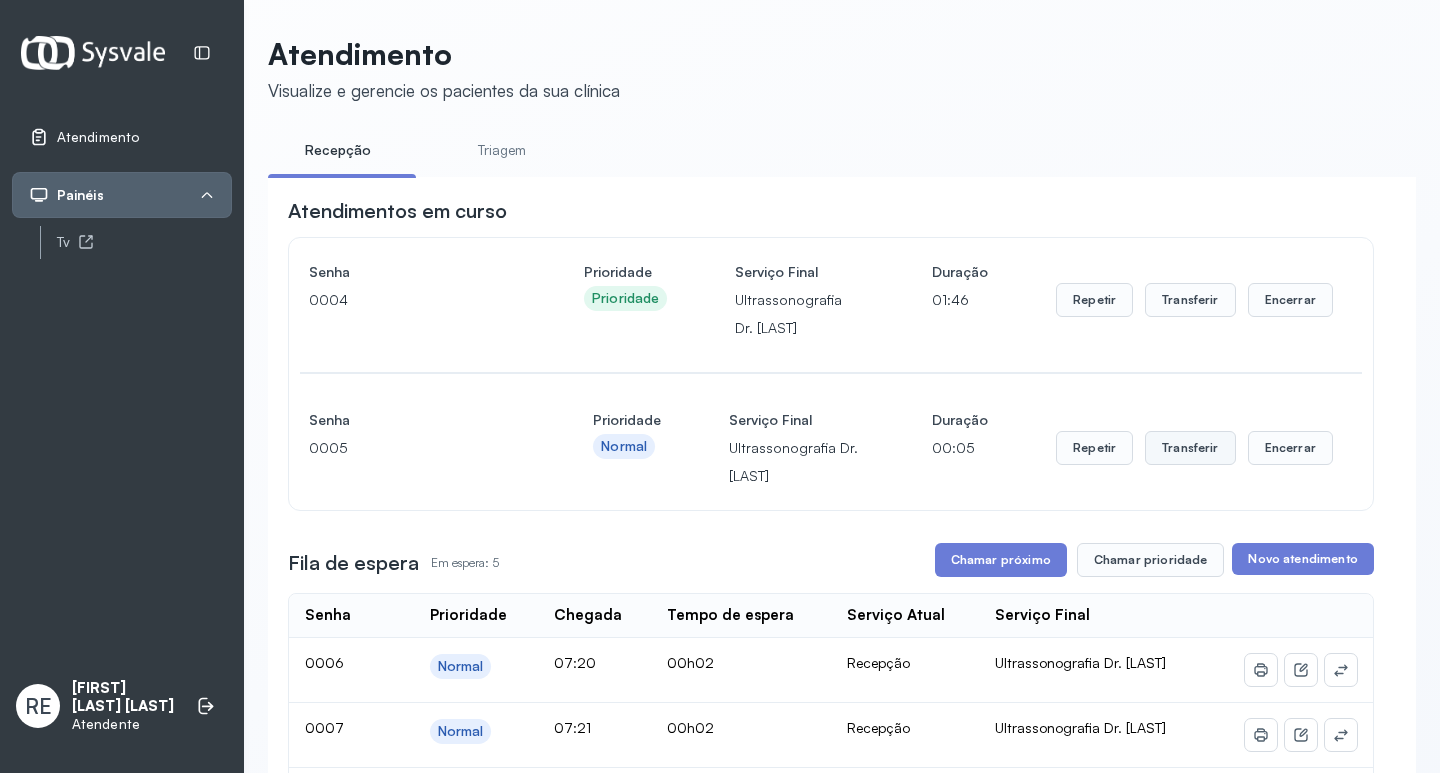 click on "Transferir" at bounding box center [1190, 300] 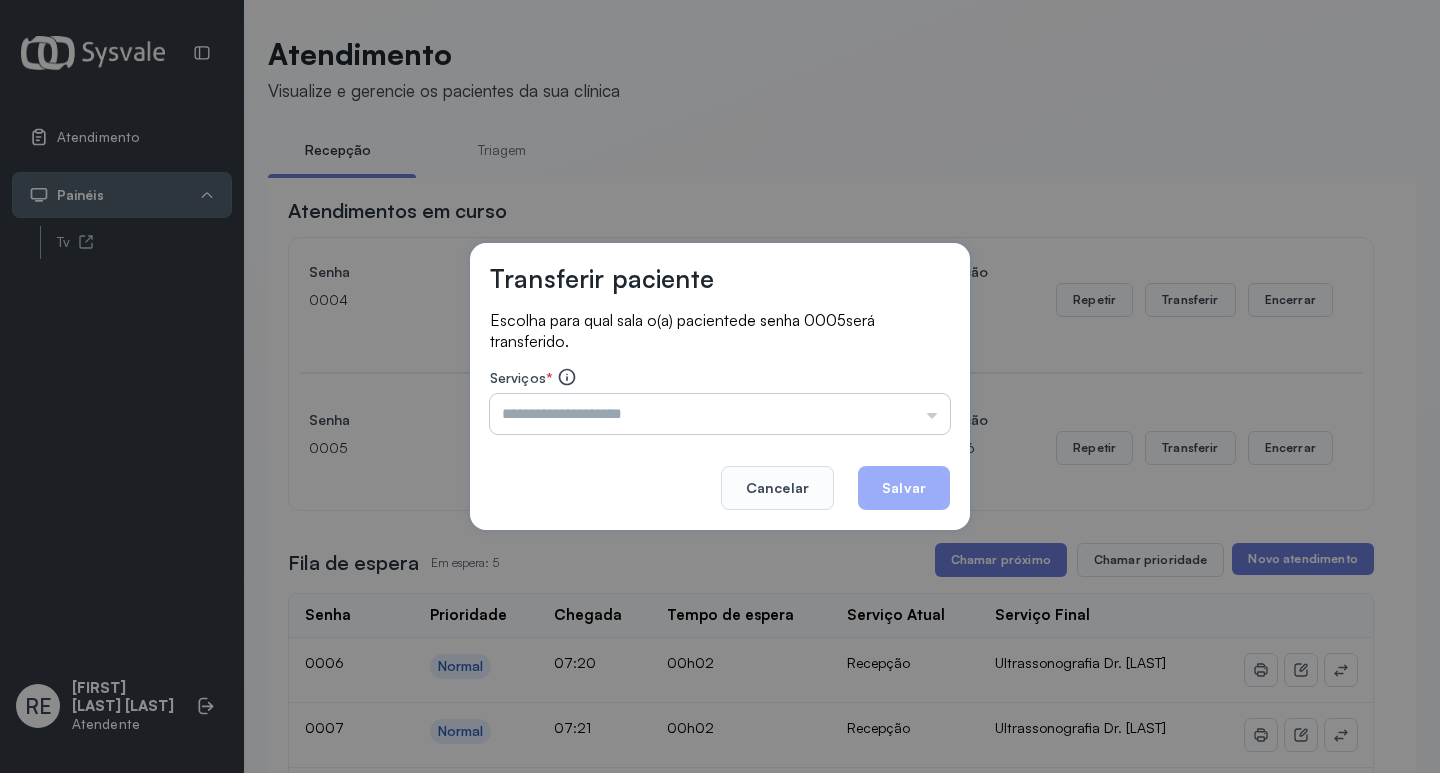 click at bounding box center (720, 414) 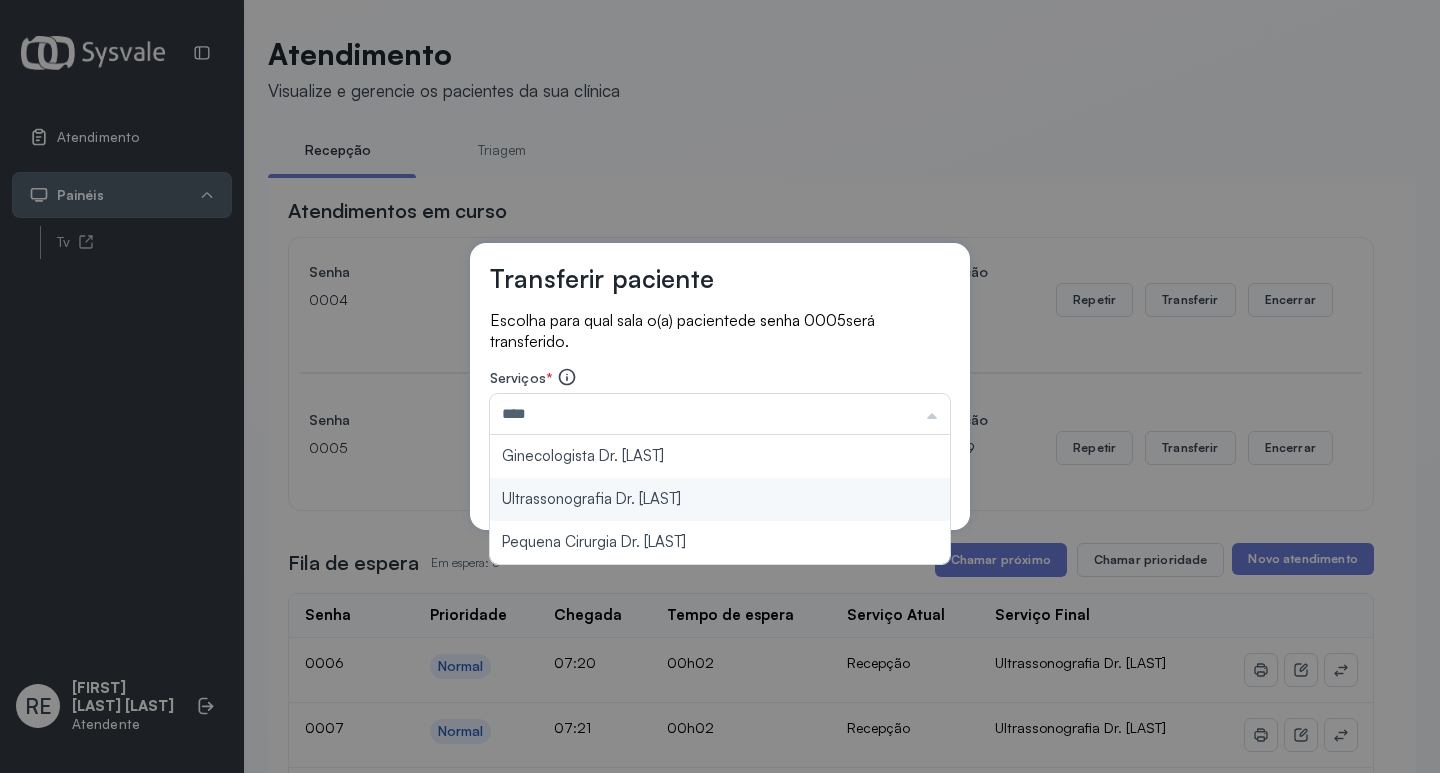 type on "**********" 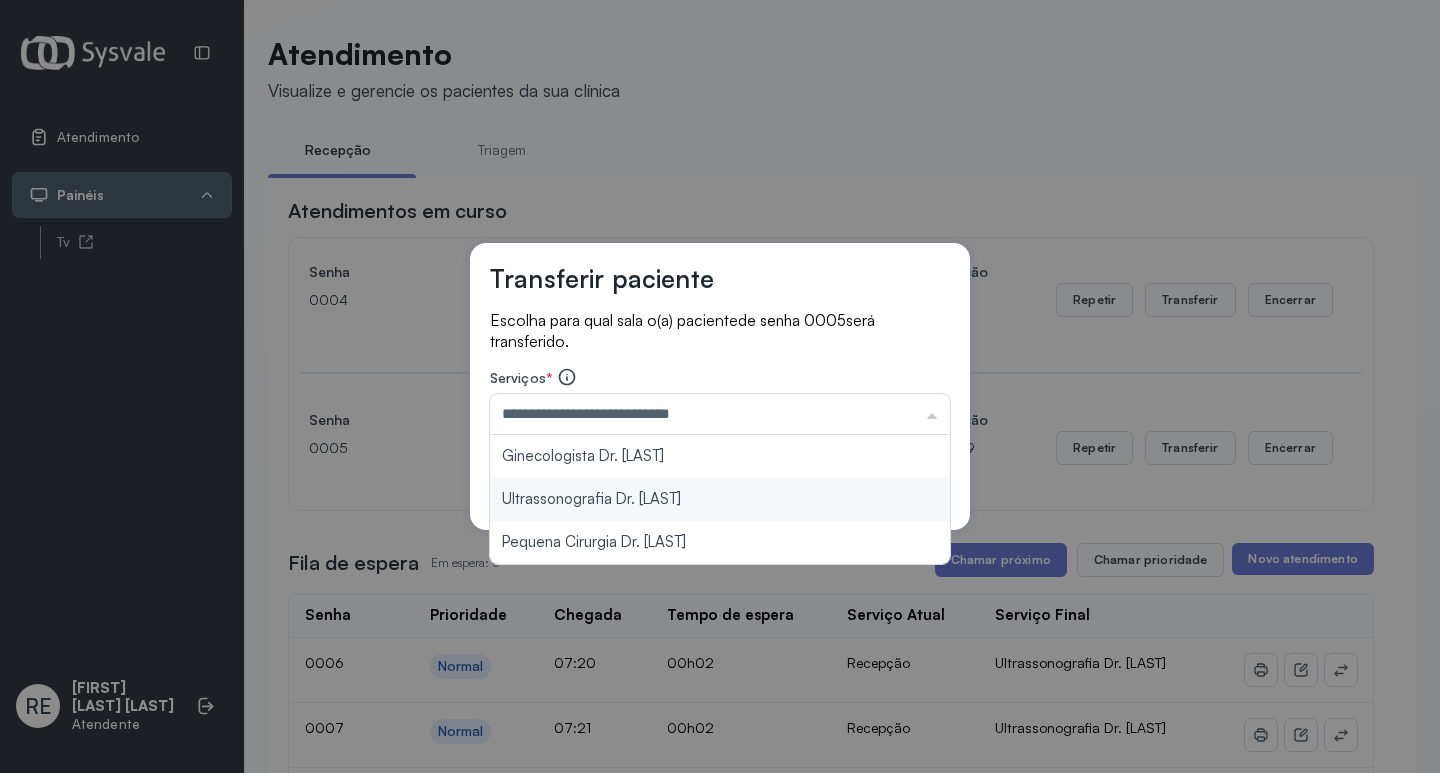 click on "**********" at bounding box center [720, 387] 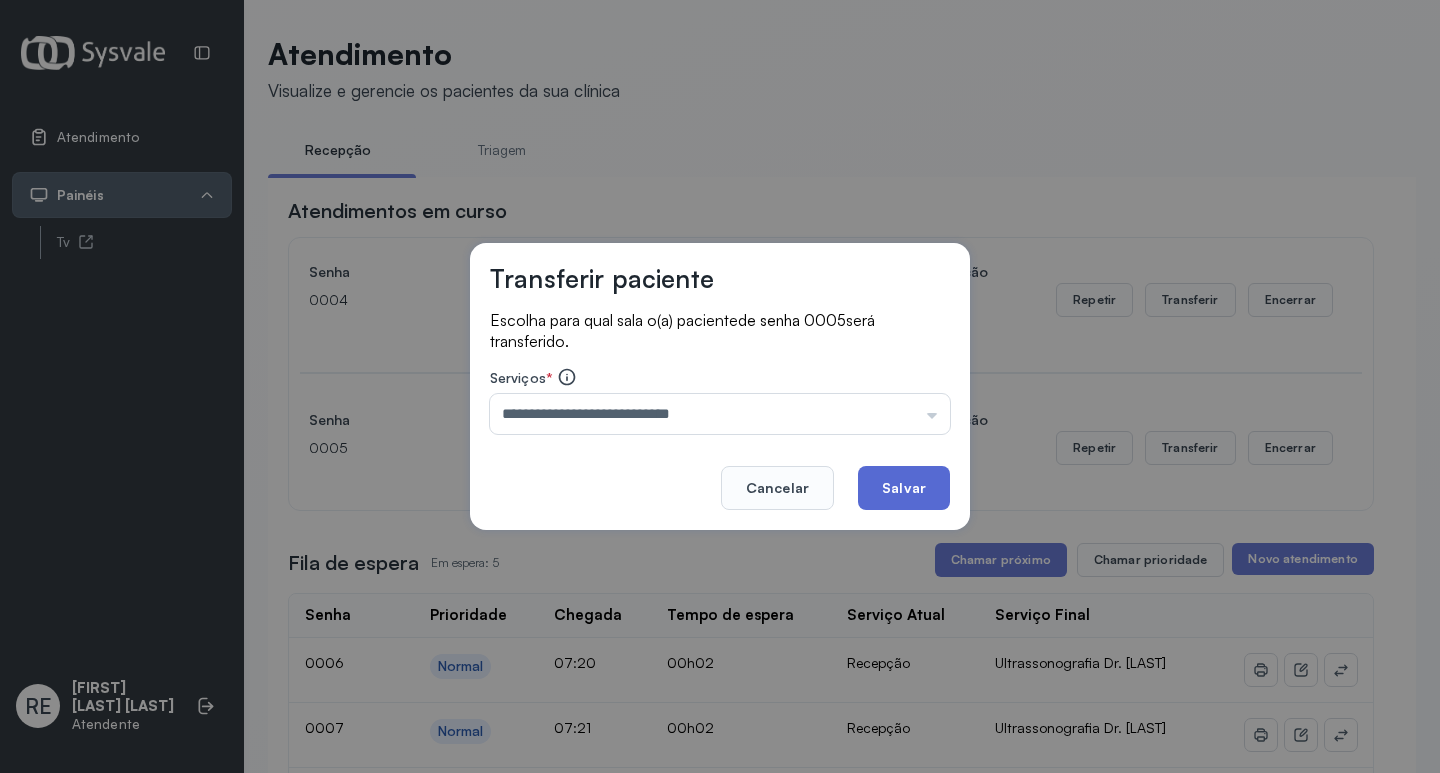 click on "Salvar" 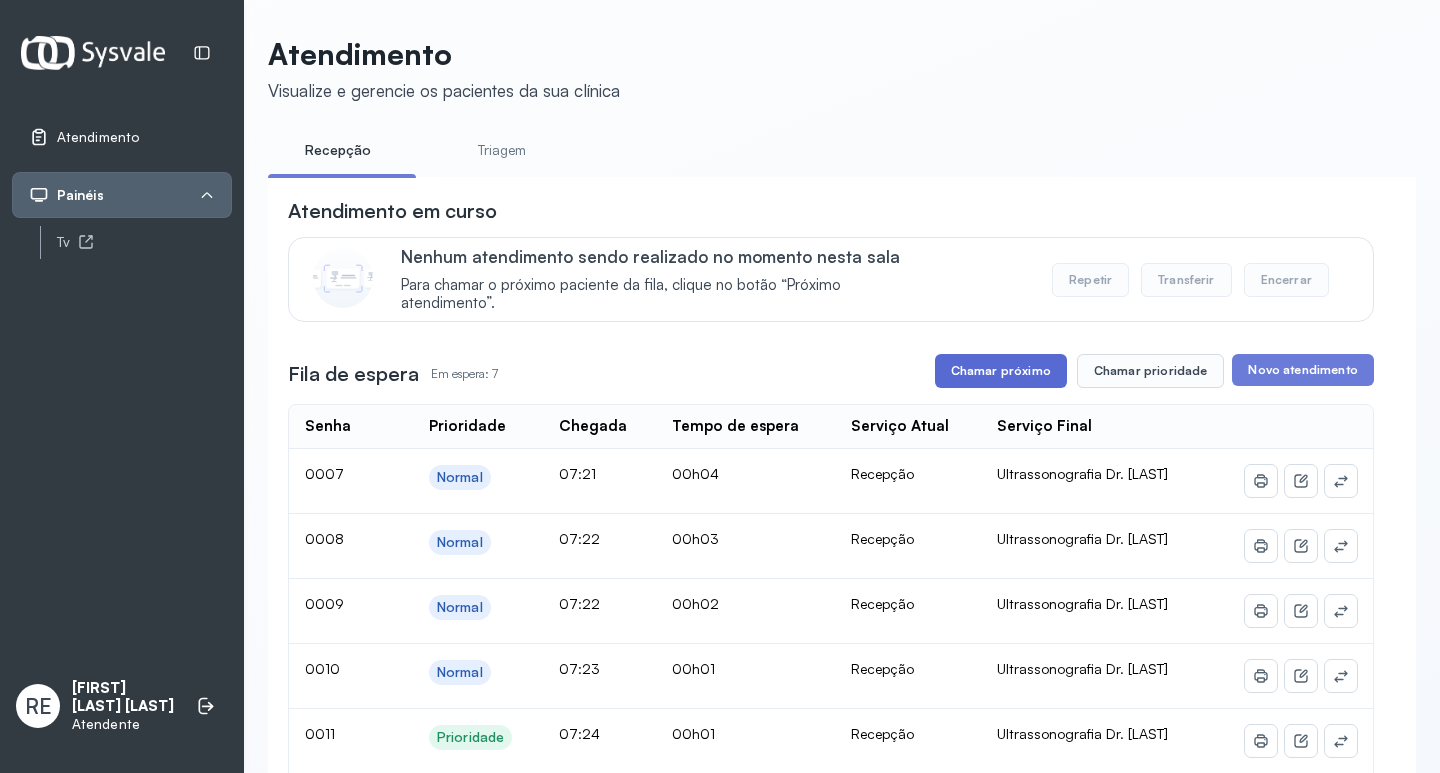 click on "Chamar próximo" at bounding box center (1001, 371) 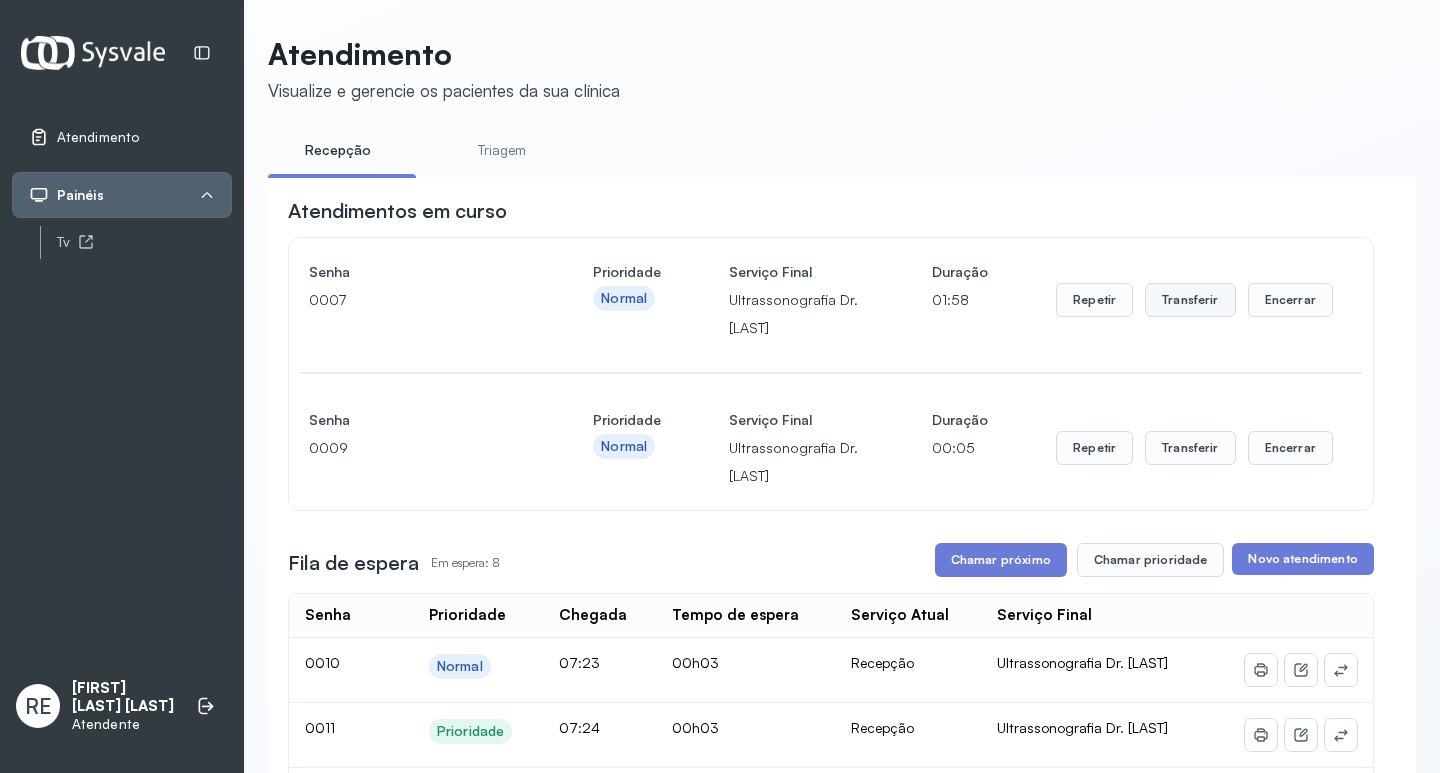 click on "Transferir" at bounding box center (1190, 300) 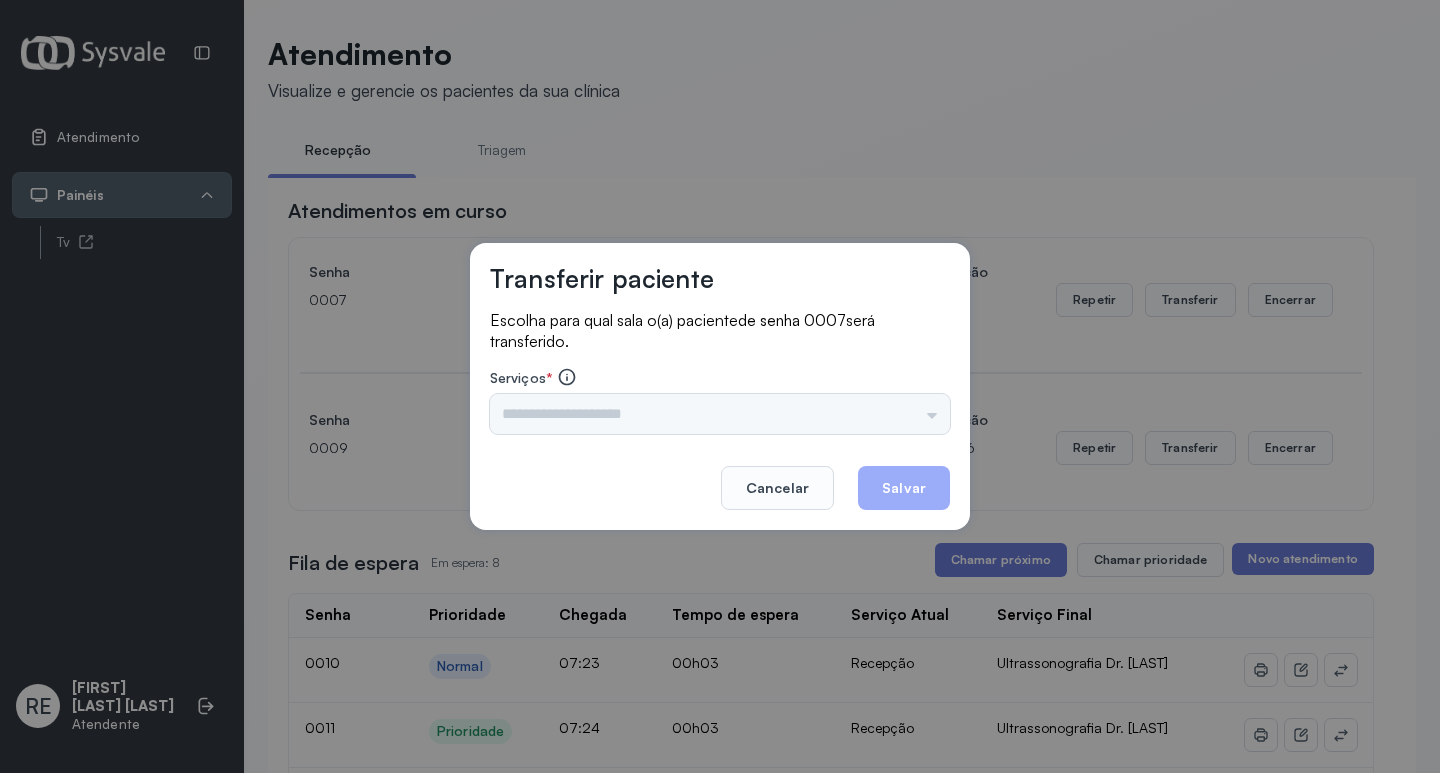 click on "Serviços  *  Triagem Ortopedista Dr. Mauricio Ortopedista Dr. Ramon Ginecologista Dr. Amilton Ginecologista Dra. Luana Obstetra Dr. Orlindo Obstetra Dra. Vera Ultrassonografia Dr. Orlindo Ultrassonografia Dr. Amilton Consulta com Neurologista Dr. Ezir Reumatologista Dr. Juvenilson Endocrinologista Washington Dermatologista Dra. Renata Nefrologista Dr. Edvaldo Geriatra Dra. Vanessa Infectologista Dra. Vanessa Oftalmologista Dra. Consulta Proctologista/Cirurgia Geral Dra. Geislane Otorrinolaringologista Dr. Pedro Pequena Cirurgia Dr. Geislane Pequena Cirurgia Dr. AMILTON ECG Espirometria com Broncodilatador Espirometria sem Broncodilatador Ecocardiograma - Dra. Vanessa Viana Exame de PPD Enf. Jane Raquel RETIRADA DE CERUME DR. PEDRO VACINAÇÃO Preventivo Enf. Luciana Preventivo Enf. Tiago Araujo Consulta de Enfermagem Enf. Tiago Consulta de Enfermagem Enf. Luciana Consulta  Cardiologista Dr. Everson Consulta Enf. Jane Raquel Dispensação de Medicação Agendamento Consulta Enf. Tiago consulta Dr. Aleksandro" 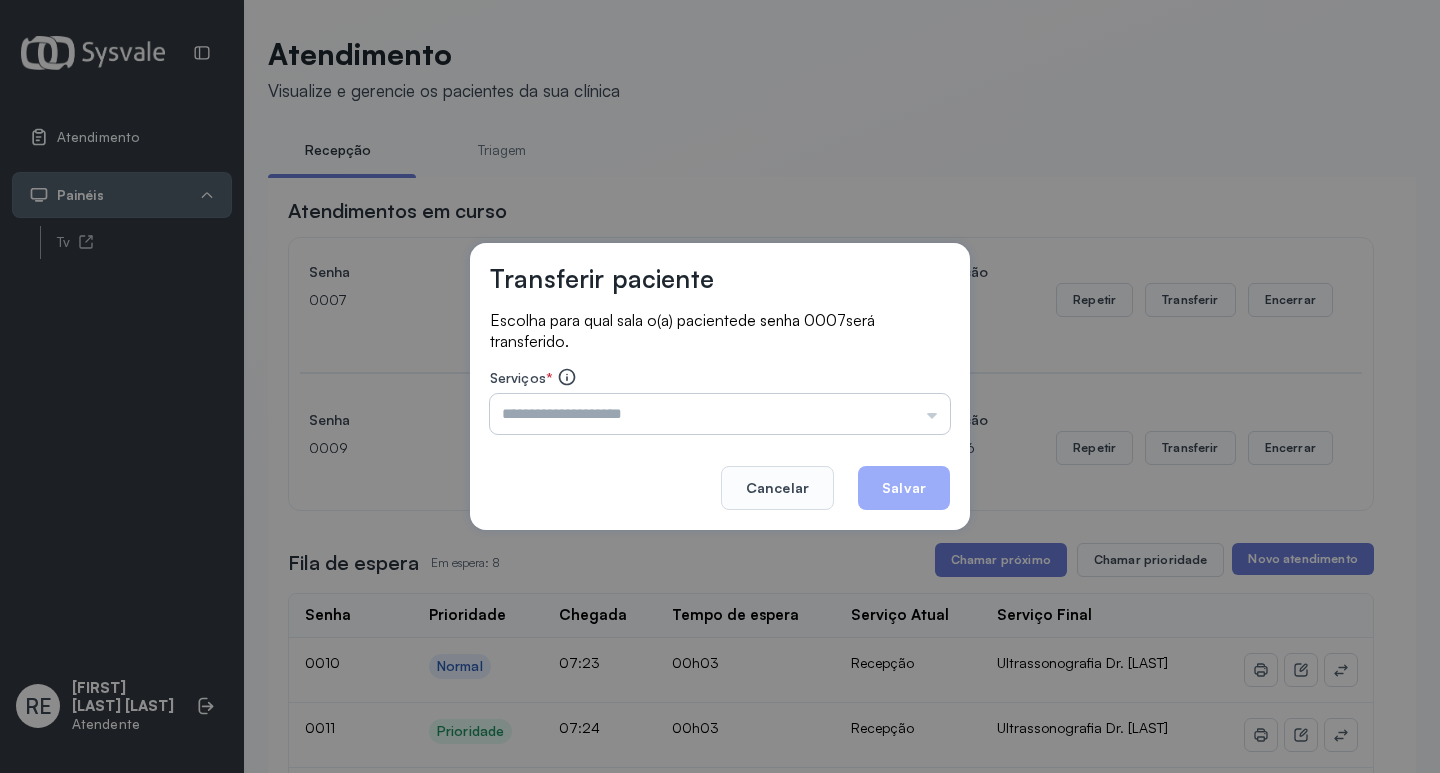 click at bounding box center (720, 414) 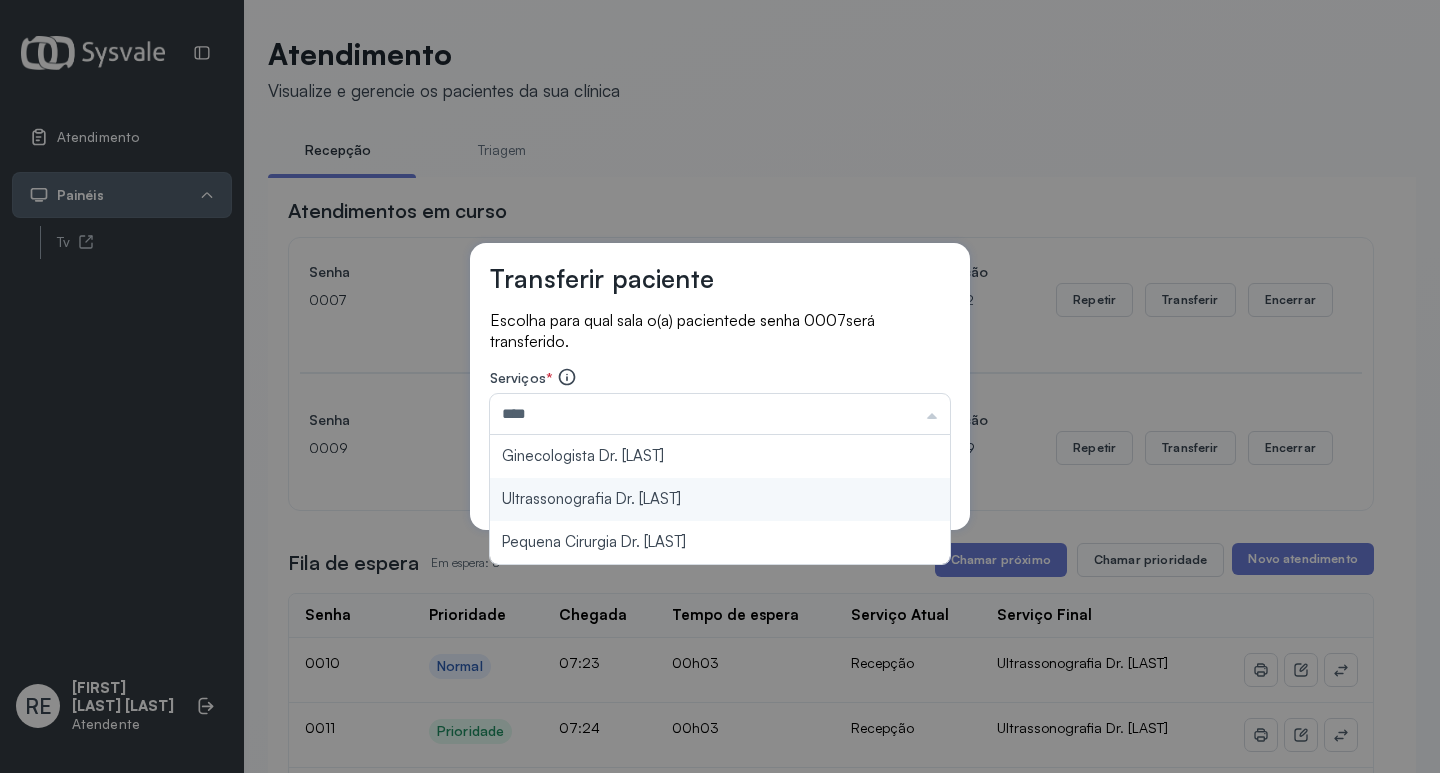 type on "**********" 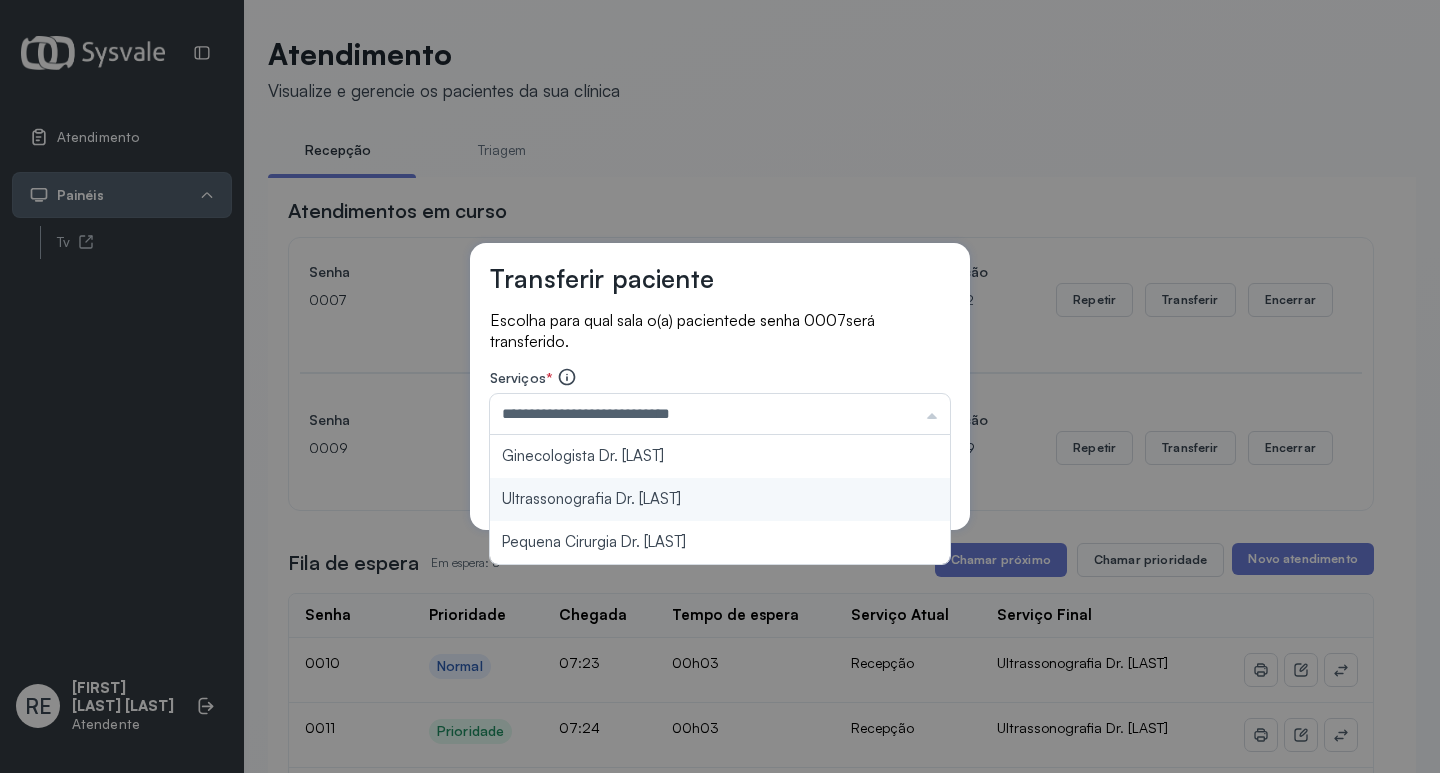 click on "**********" at bounding box center (720, 387) 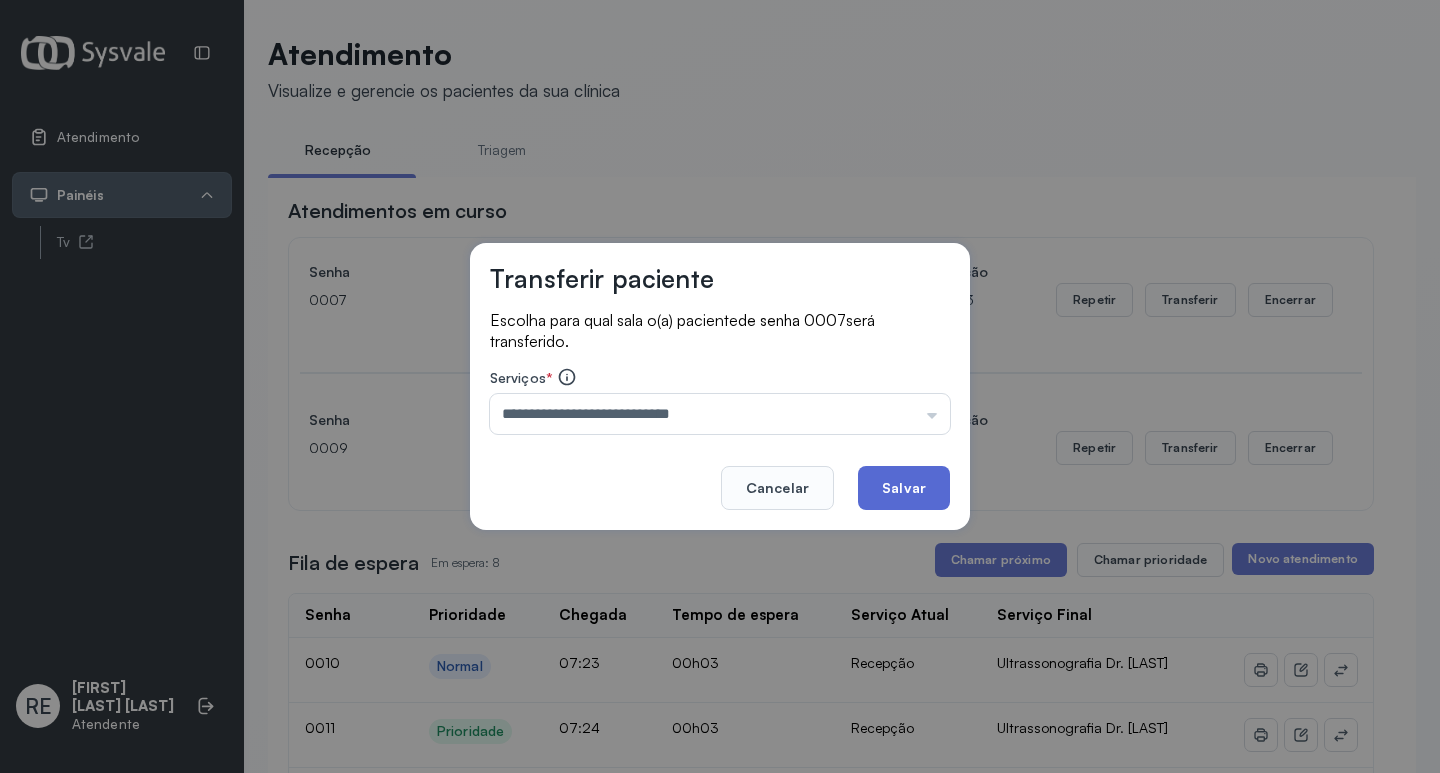 click on "Salvar" 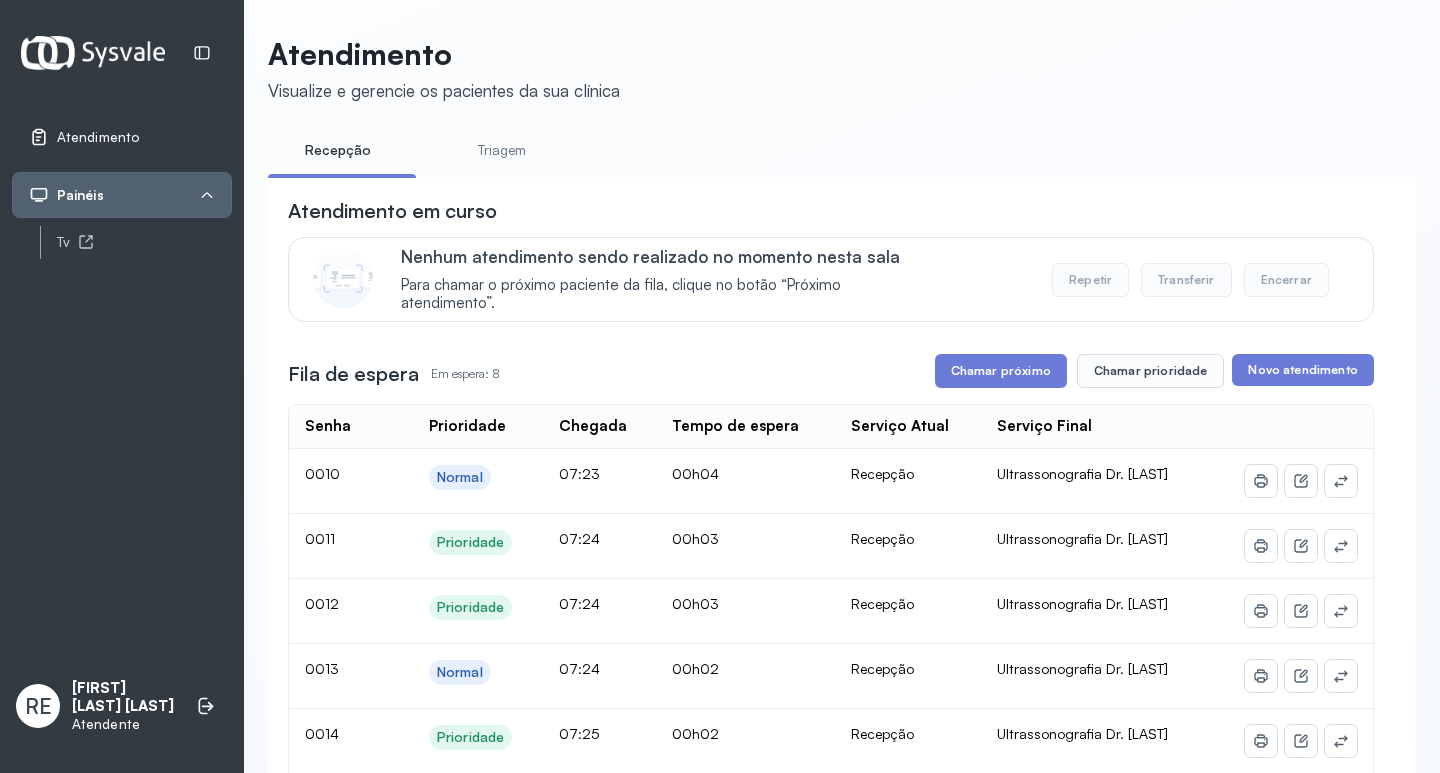click on "**********" at bounding box center (831, 736) 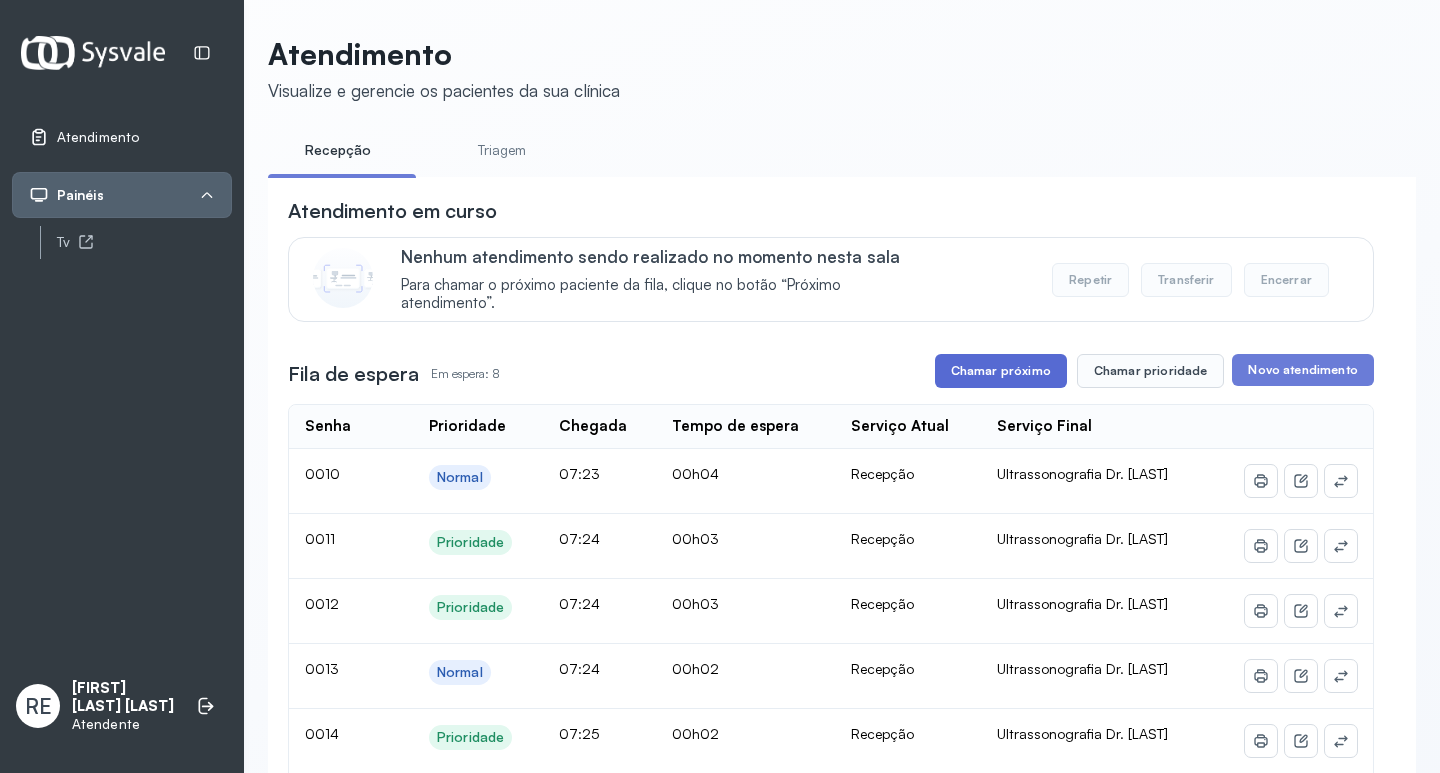 click on "Chamar próximo" at bounding box center [1001, 371] 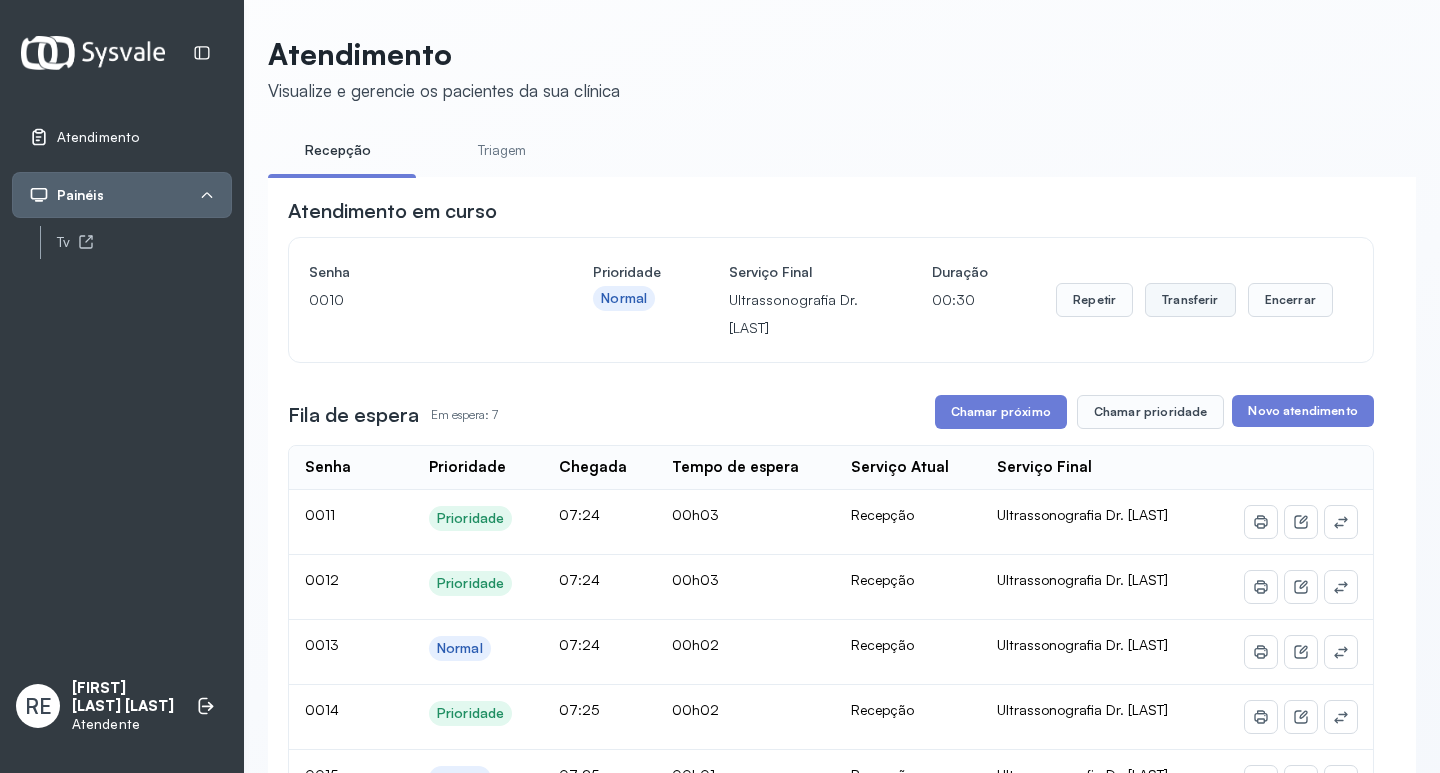 click on "Transferir" at bounding box center [1190, 300] 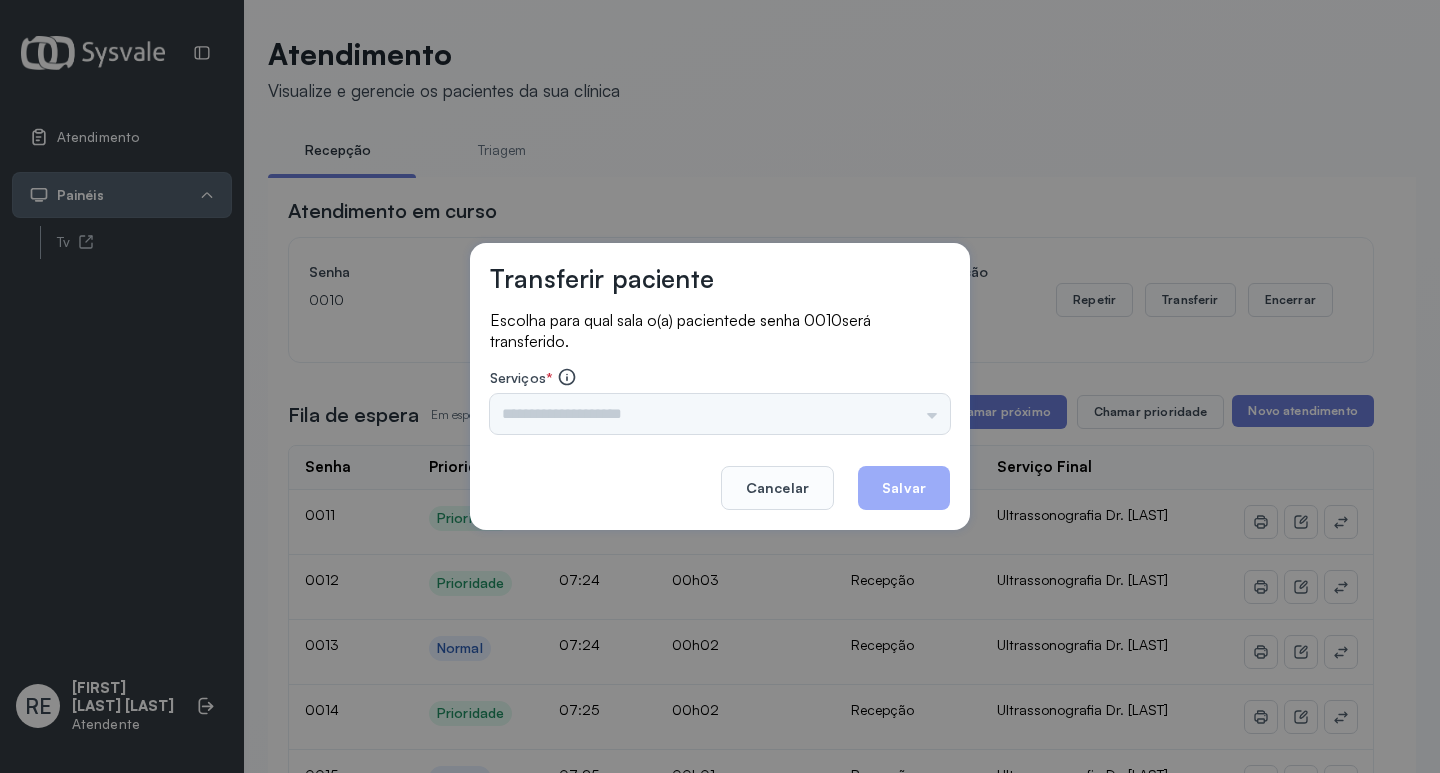 click on "Triagem Ortopedista Dr. [NAME] Ortopedista Dr. [NAME] Ginecologista Dr. [NAME] Ginecologista Dra. [NAME] Obstetra Dr. [NAME] Obstetra Dra. [NAME] Ultrassonografia Dr. [NAME] Ultrassonografia Dr. [NAME] Consulta com Neurologista Dr. [NAME] Reumatologista Dr. [NAME] Endocrinologista [NAME] Dermatologista Dra. [NAME] Nefrologista Dr. [NAME] Geriatra Dra. [NAME] Infectologista Dra. [NAME] Oftalmologista Dra. Consulta Proctologista/Cirurgia Geral Dra. [NAME] Otorrinolaringologista Dr. [NAME] Pequena Cirurgia Dr. [NAME] Pequena Cirurgia Dr. [NAME] ECG Espirometria com Broncodilatador Espirometria sem Broncodilatador Ecocardiograma - Dra. [NAME] Exame de PPD Enf. [NAME] RETIRADA DE CERUME DR. [NAME] VACINAÇÃO Preventivo Enf. [NAME] Preventivo Enf. [NAME] Consulta de Enfermagem Enf. [NAME] Consulta de Enfermagem Enf. [NAME] Consulta Cardiologista Dr. [NAME] Consulta Enf. [NAME] Dispensação de Medicação Agendamento Consulta Enf. [NAME] Agendamento consulta Enf. [NAME]" at bounding box center [720, 414] 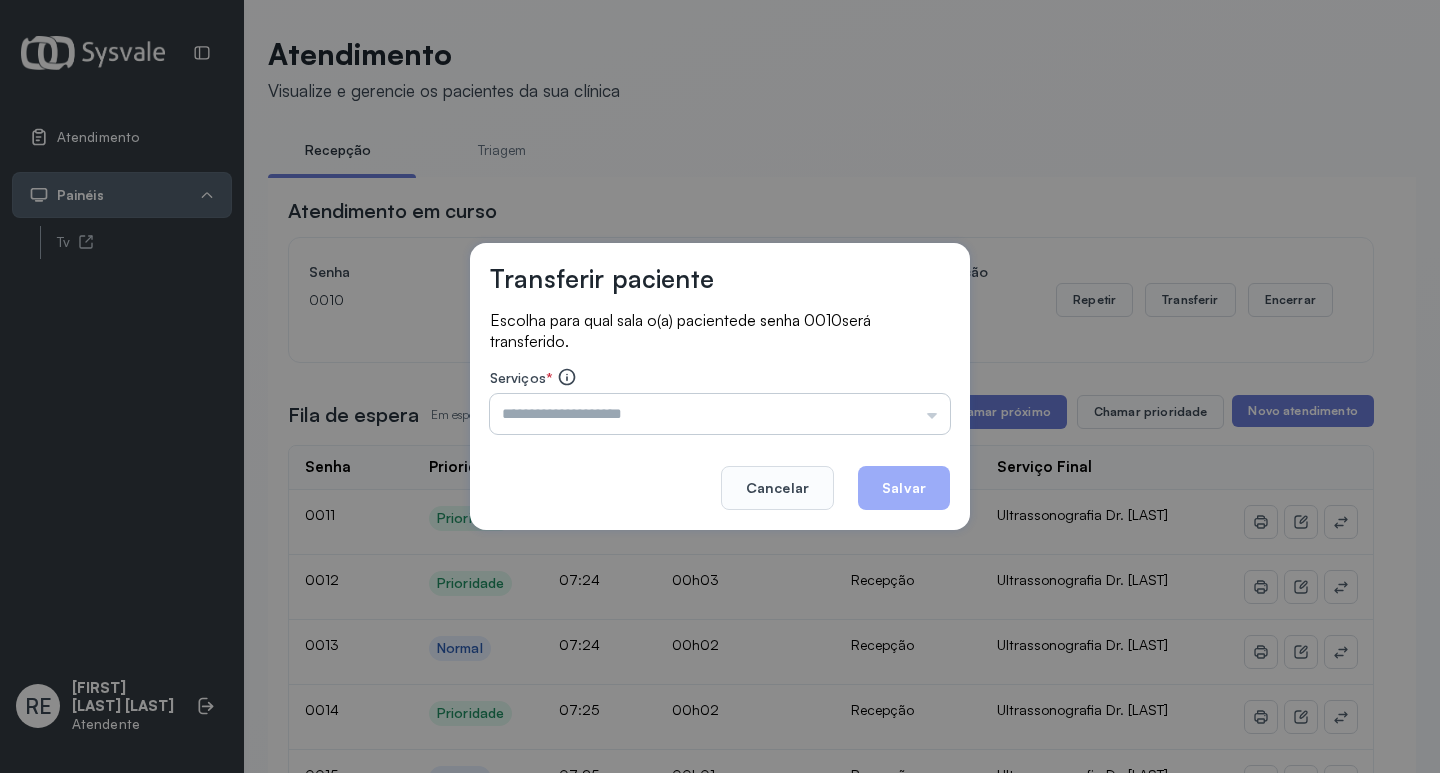 click at bounding box center [720, 414] 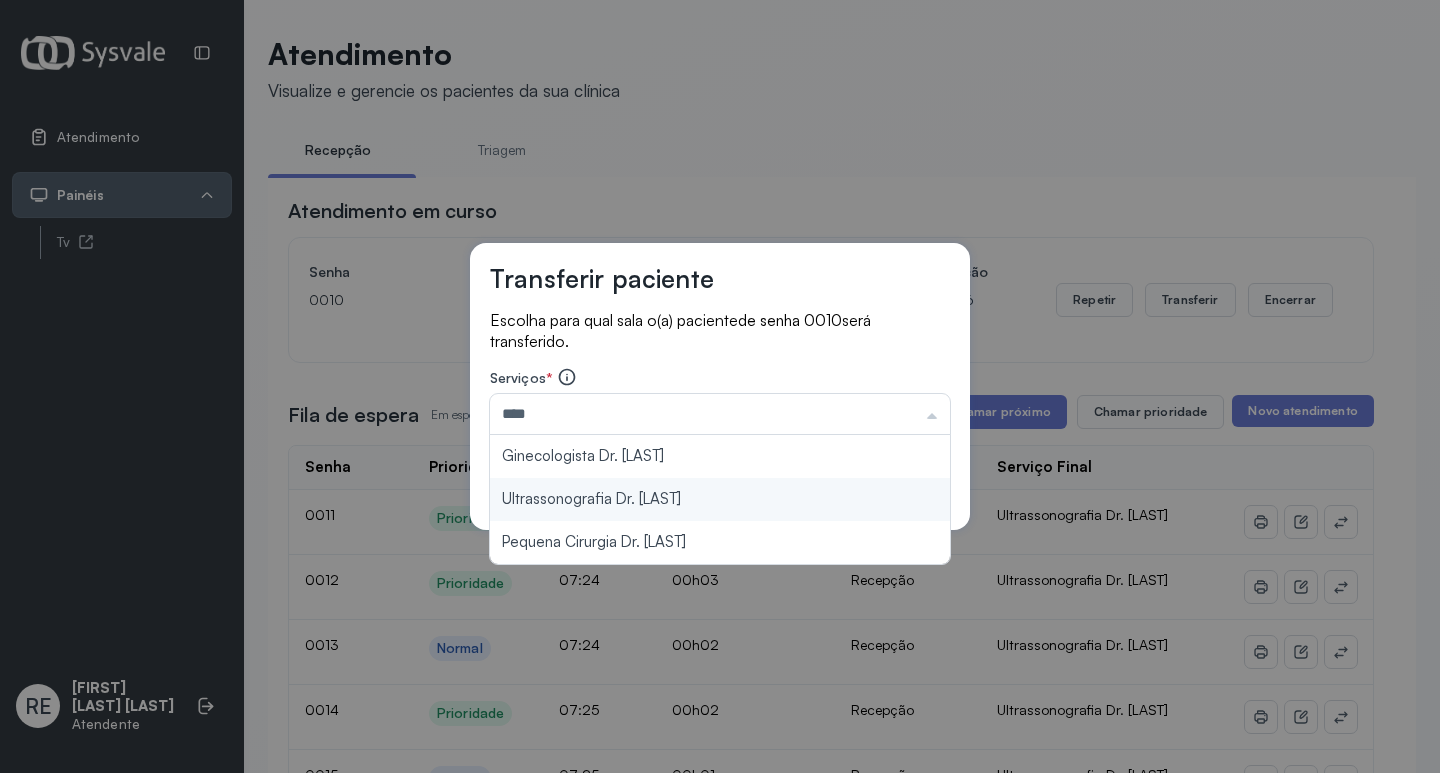 type on "**********" 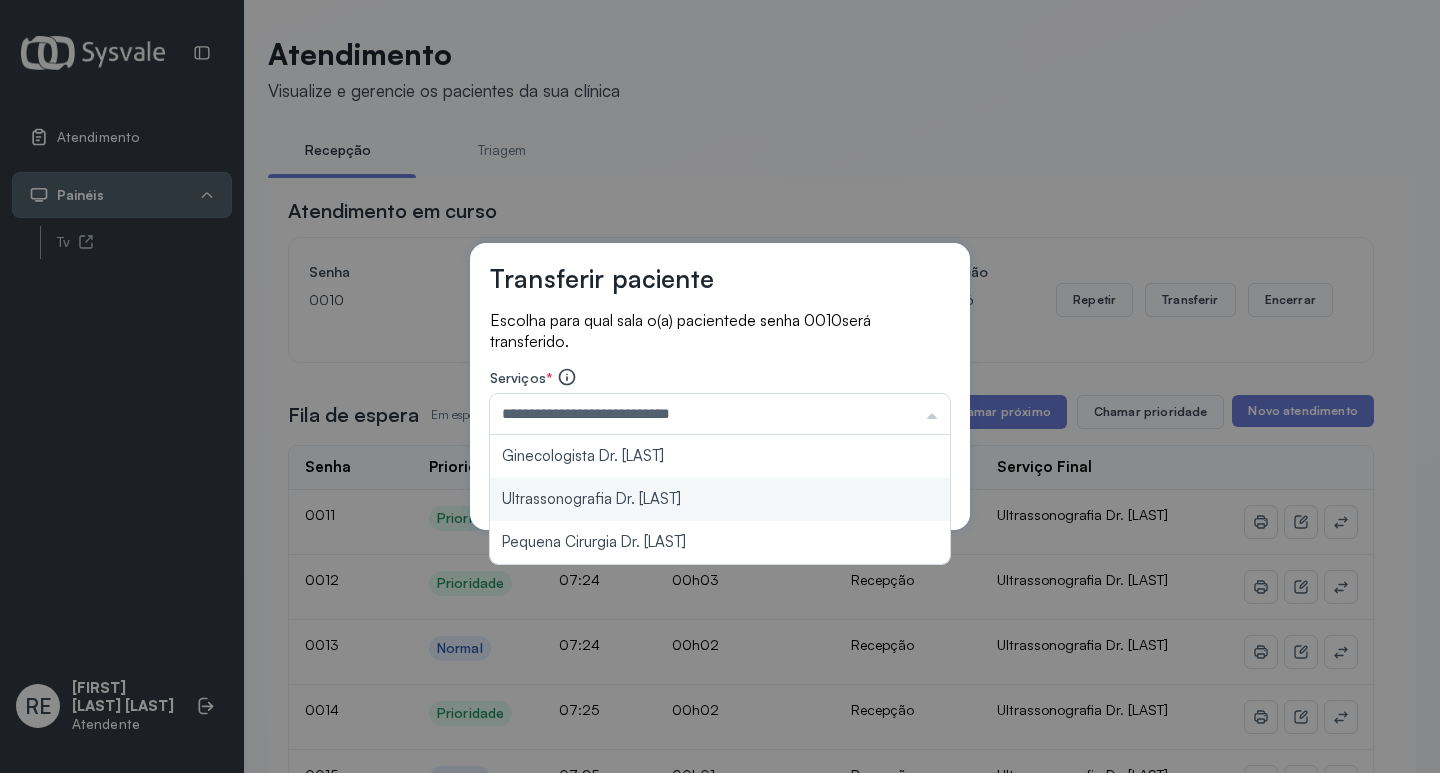 click on "**********" at bounding box center (720, 387) 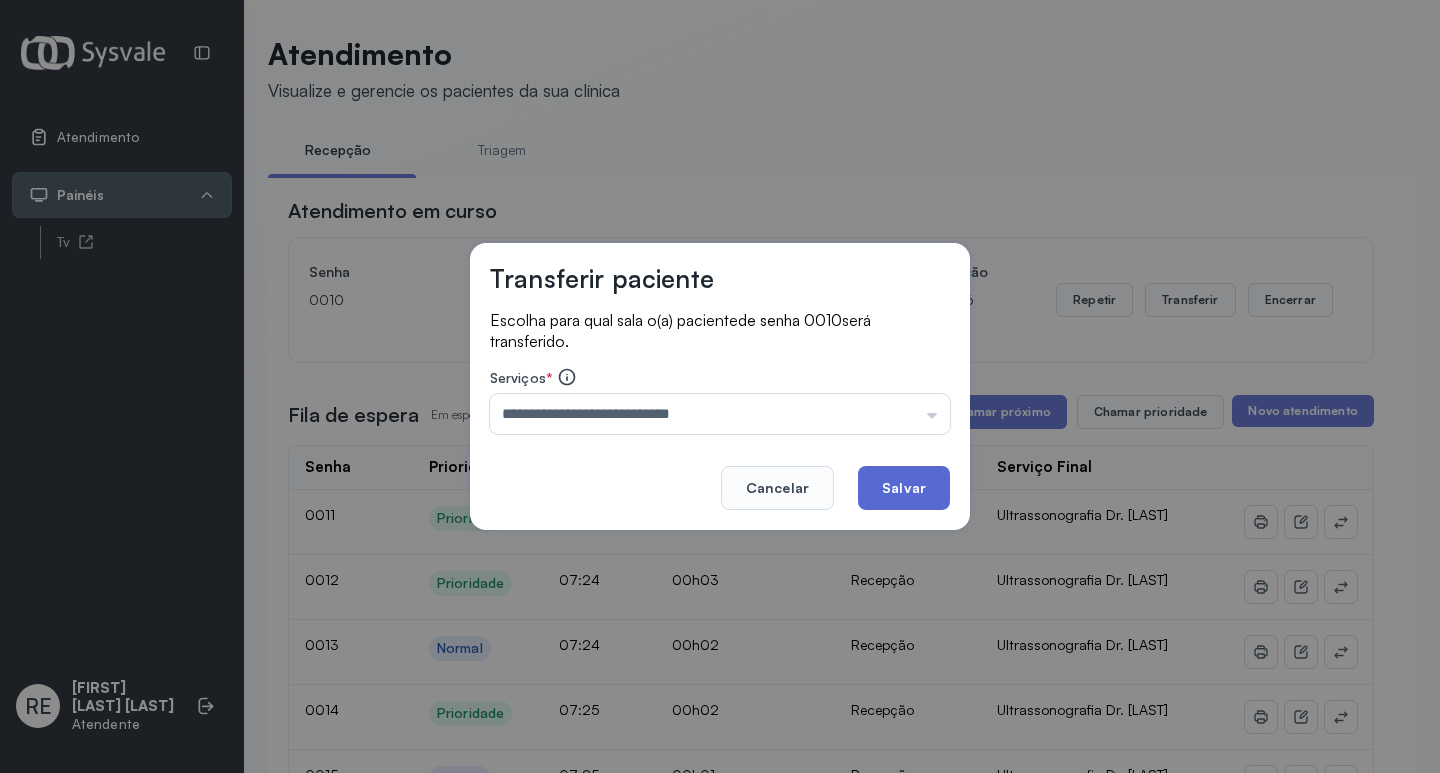 click on "Salvar" 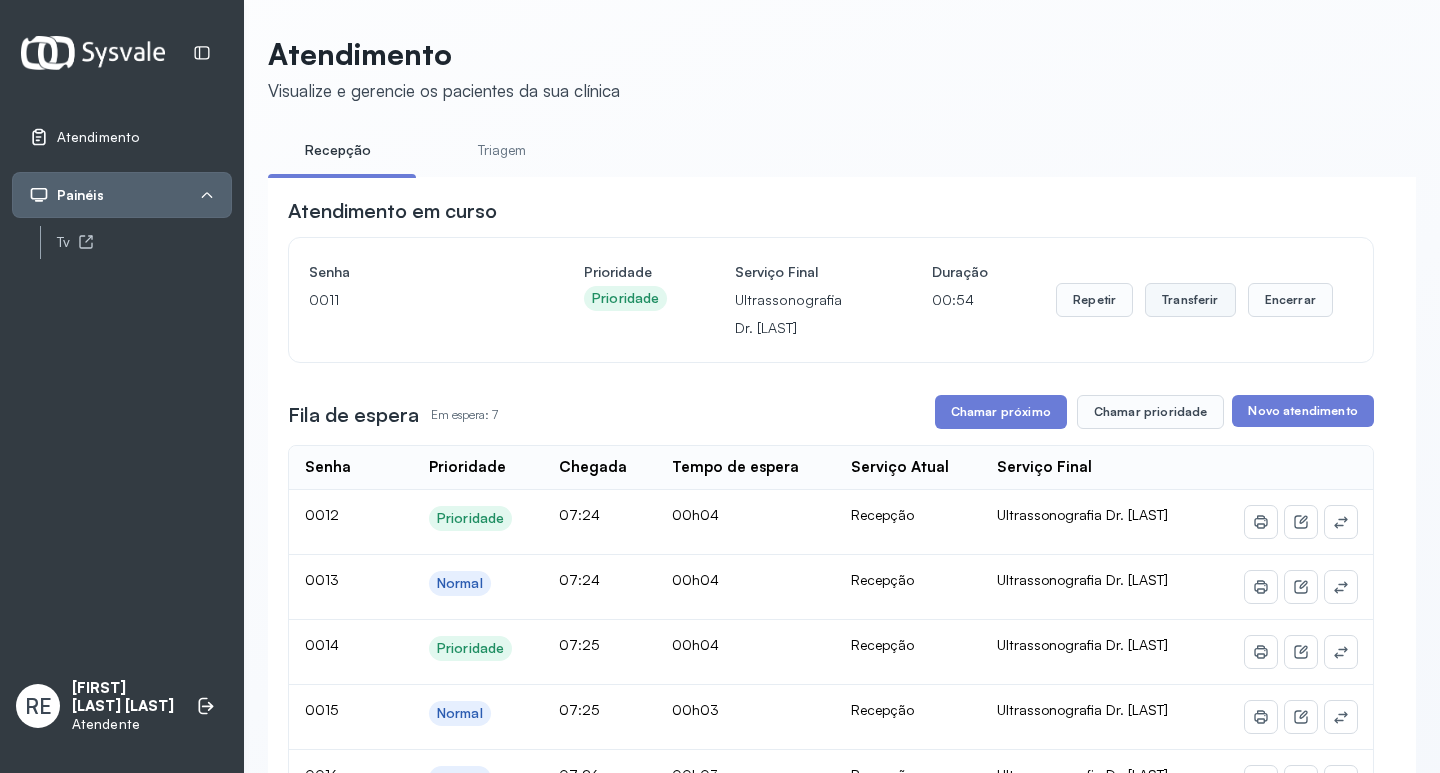 click on "Transferir" at bounding box center [1190, 300] 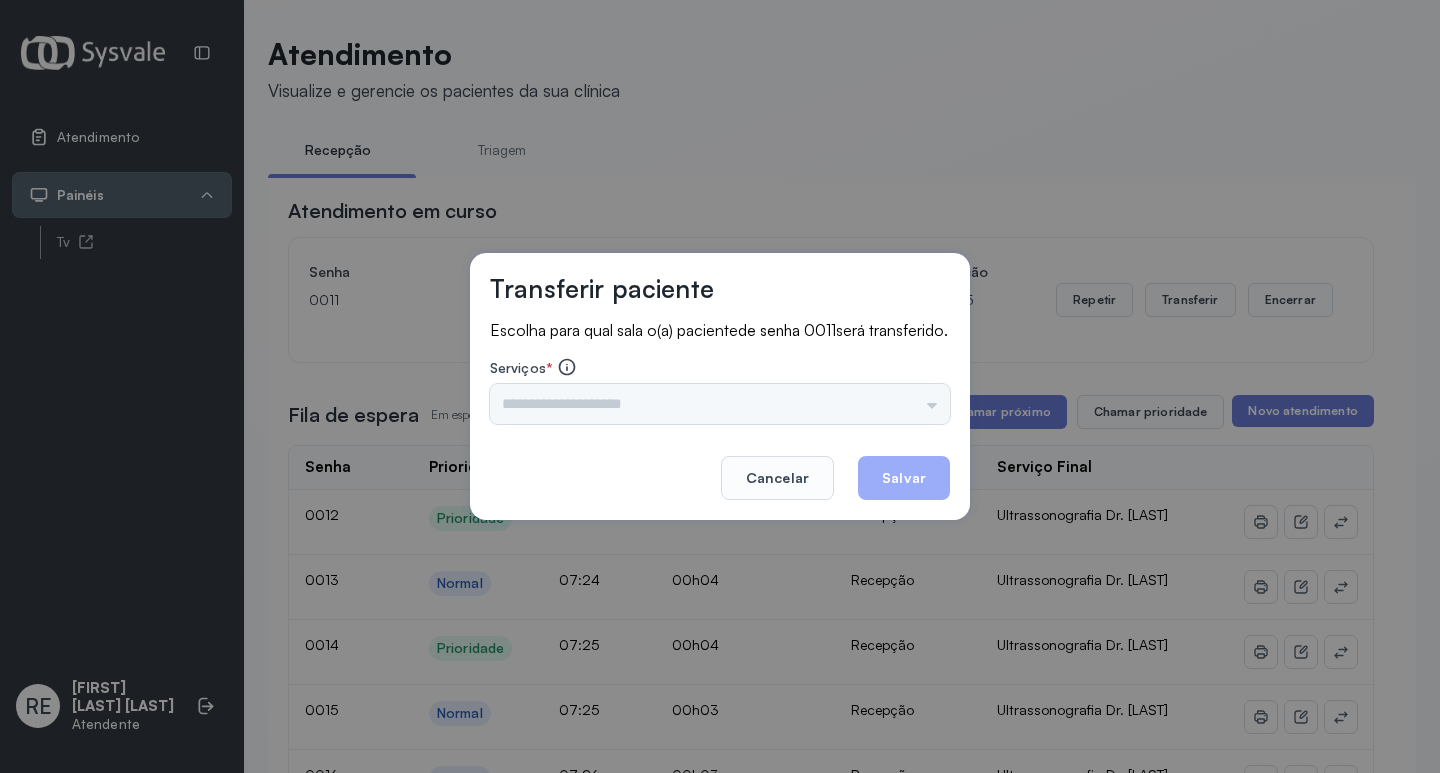 drag, startPoint x: 543, startPoint y: 459, endPoint x: 378, endPoint y: 392, distance: 178.08424 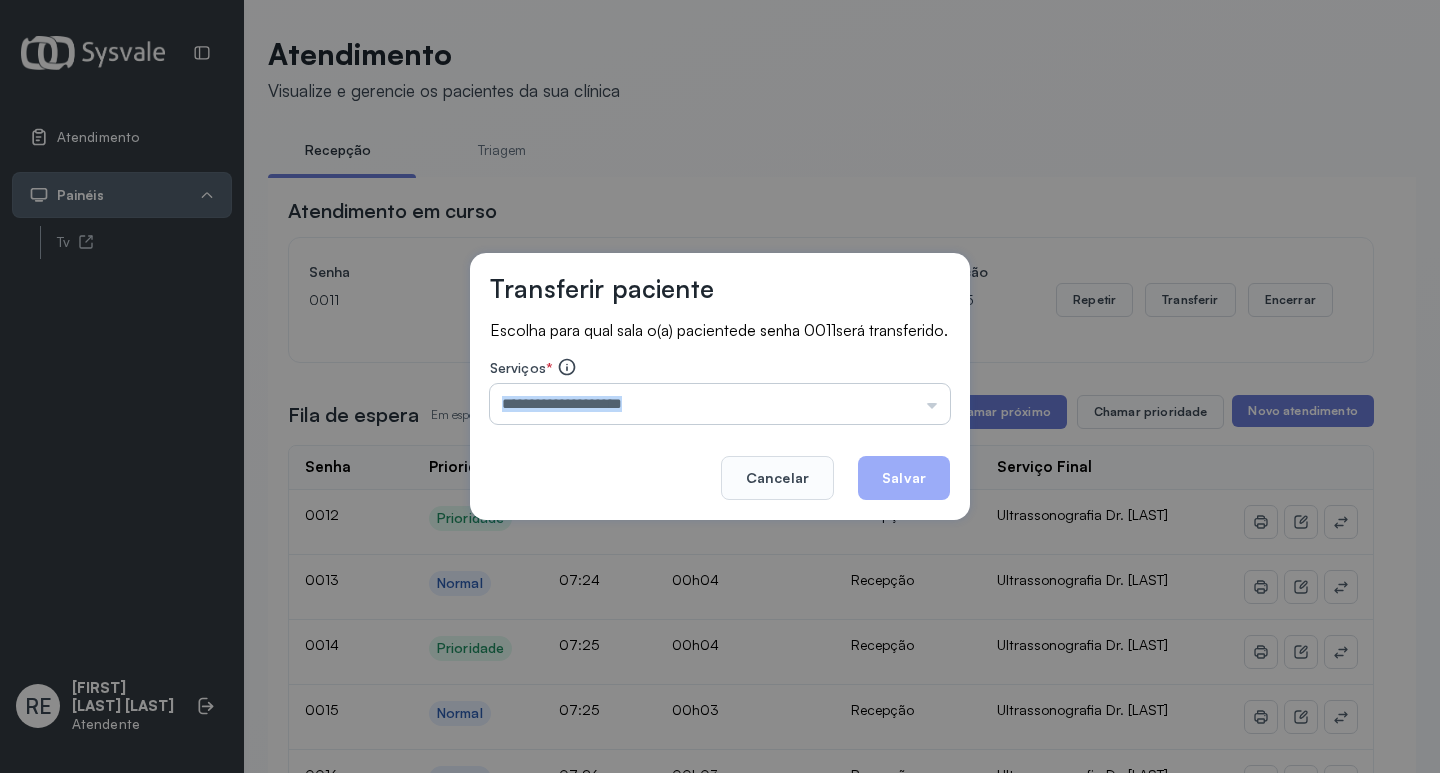 drag, startPoint x: 643, startPoint y: 437, endPoint x: 640, endPoint y: 420, distance: 17.262676 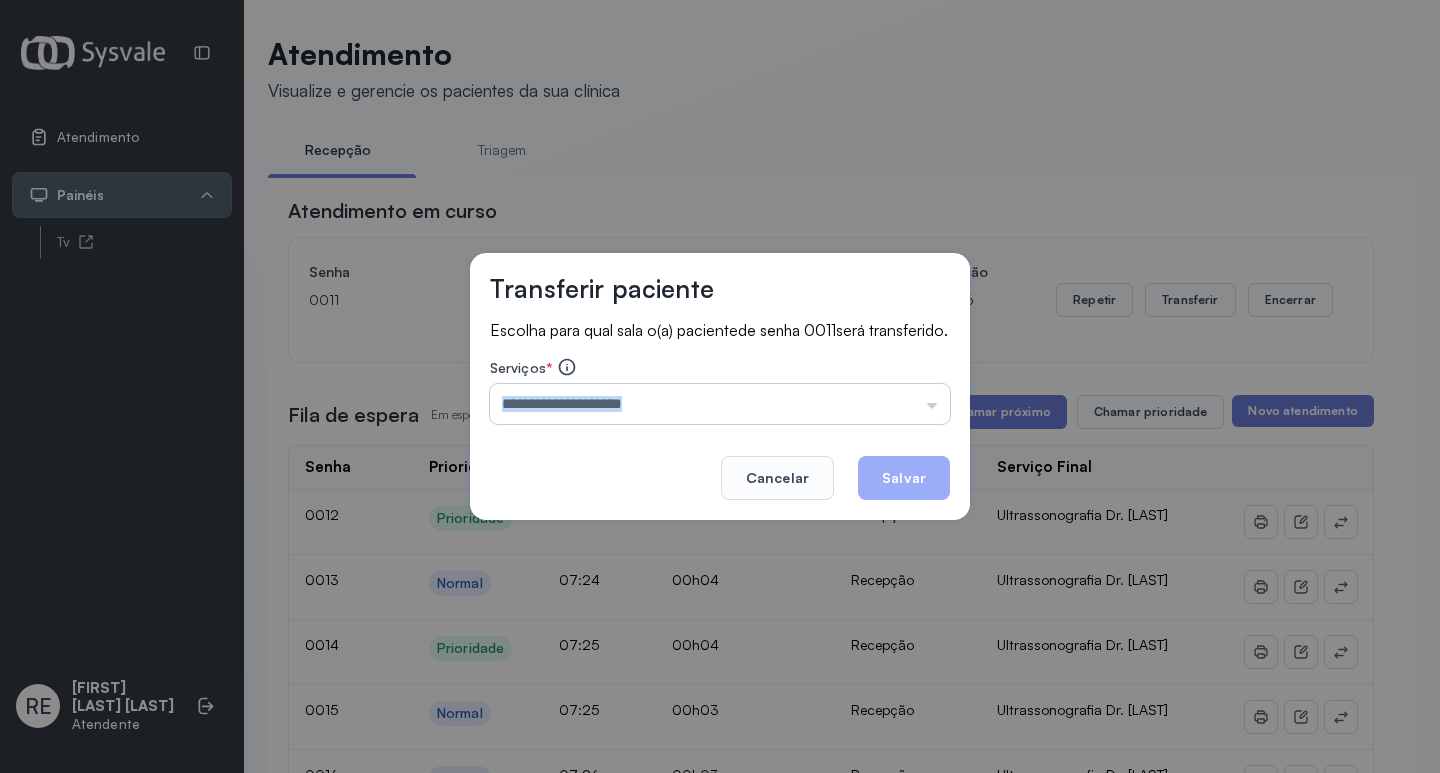 click at bounding box center (720, 404) 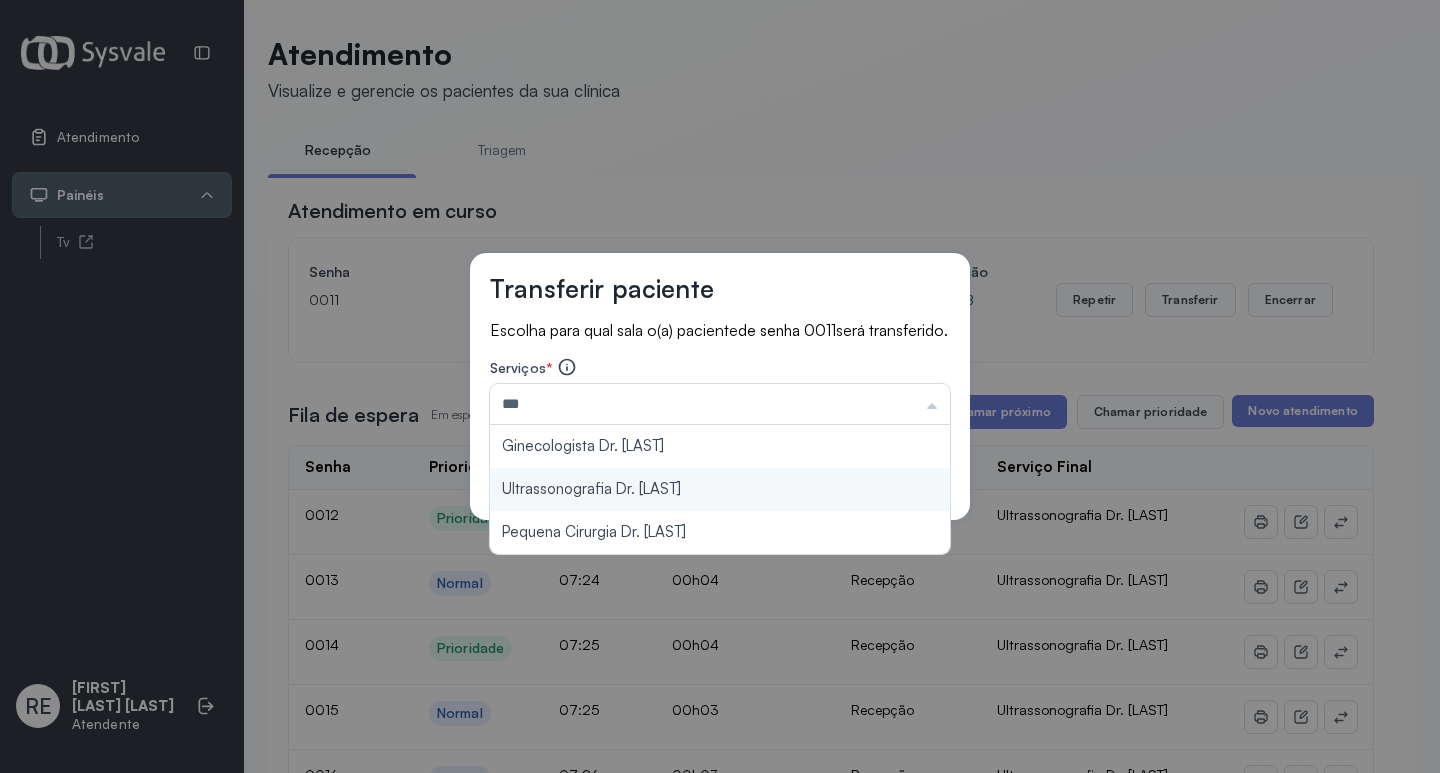 type on "**********" 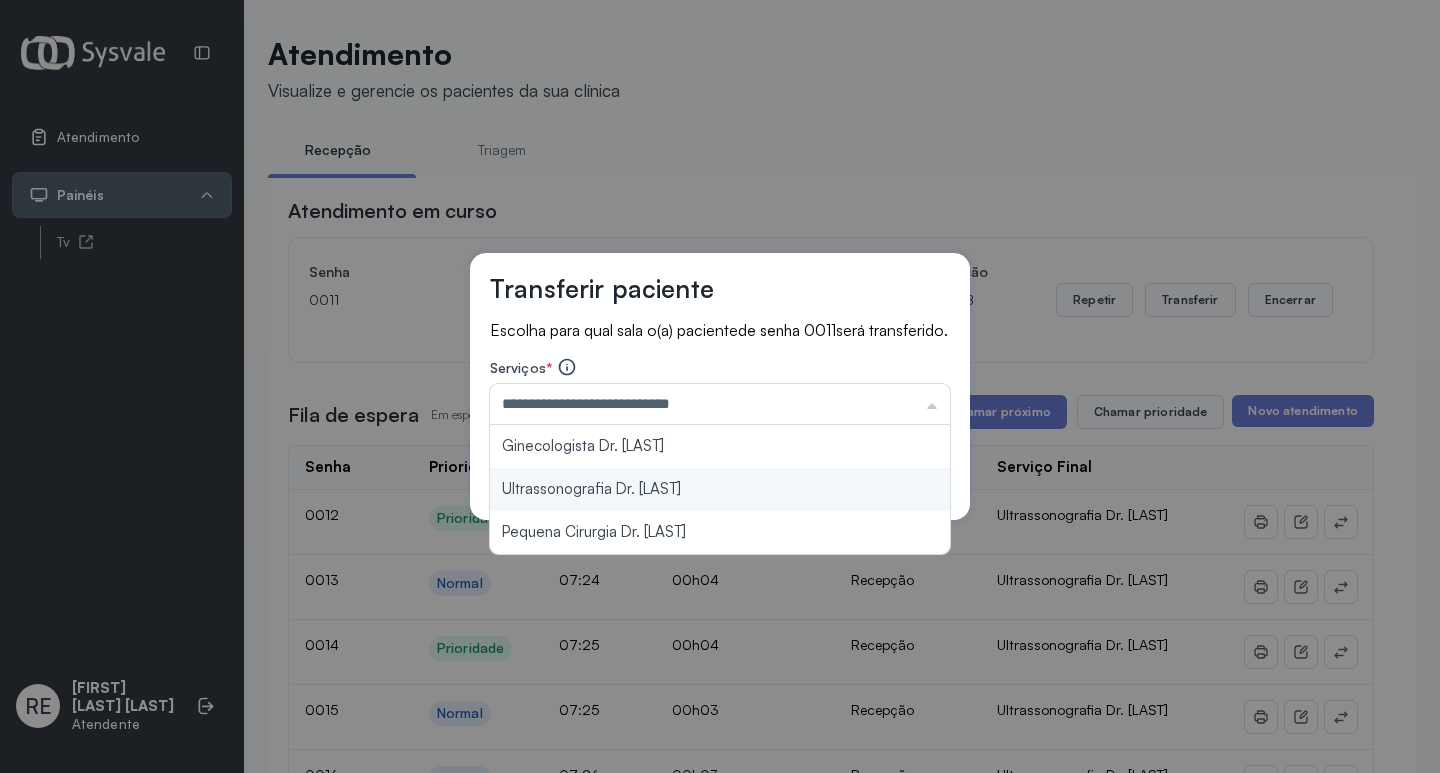 click on "**********" at bounding box center (720, 387) 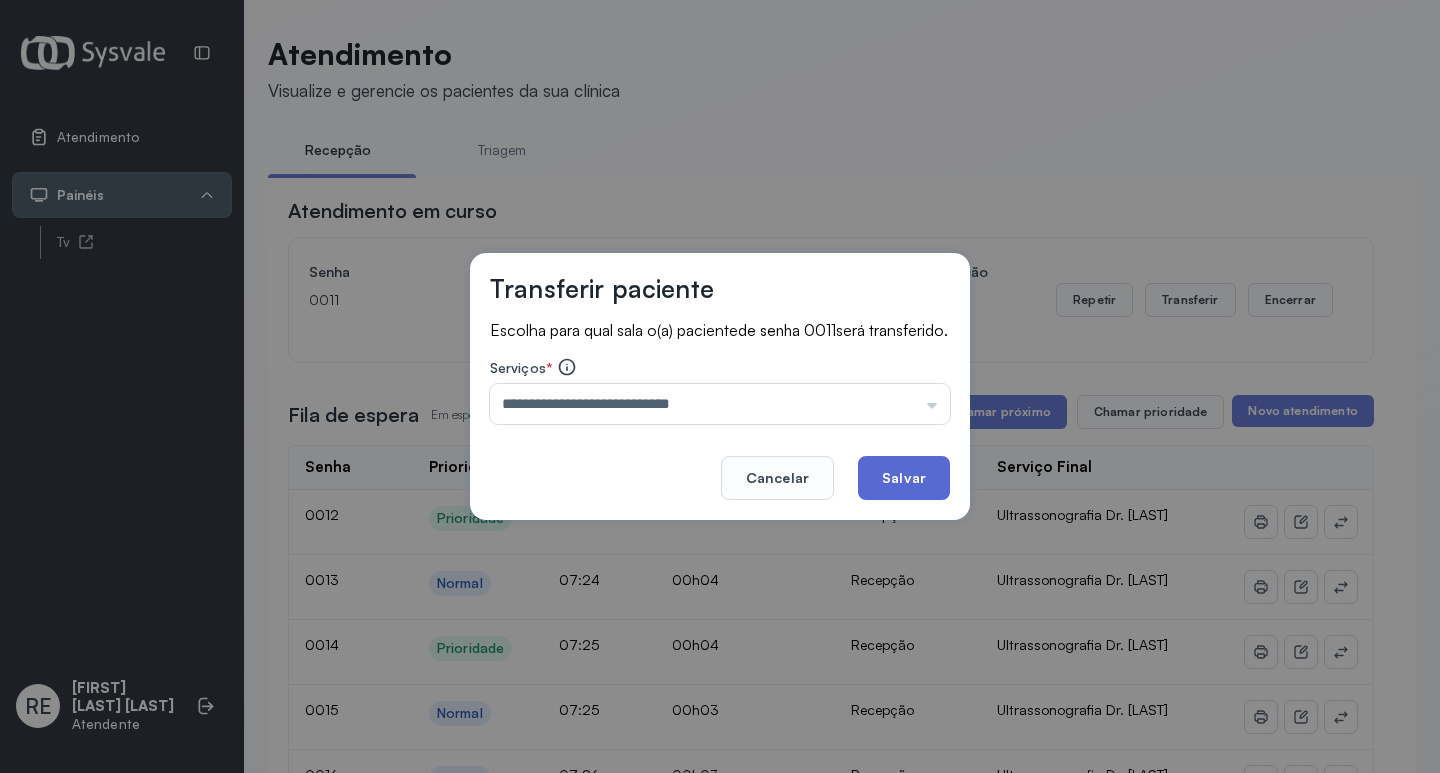 click on "Salvar" 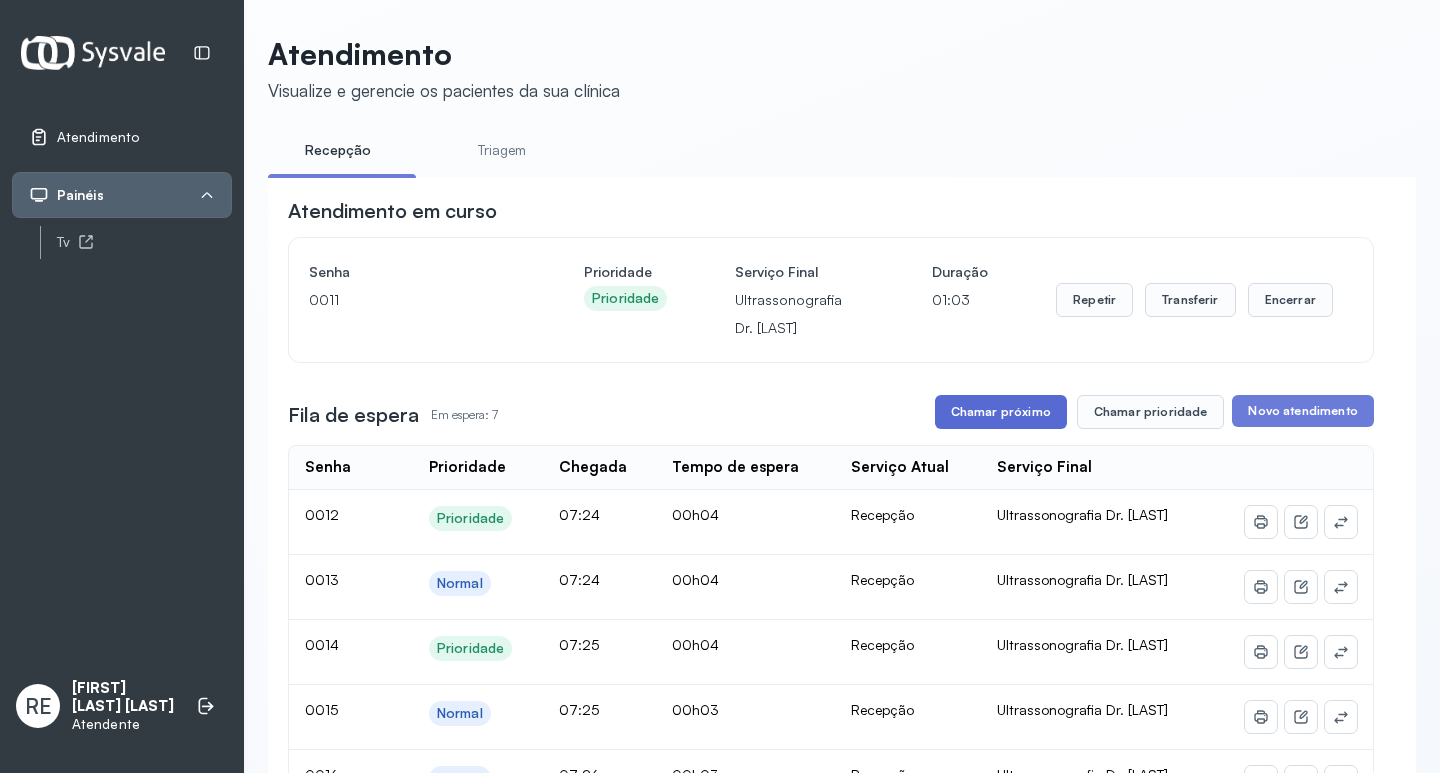 click on "Chamar próximo" at bounding box center (1001, 412) 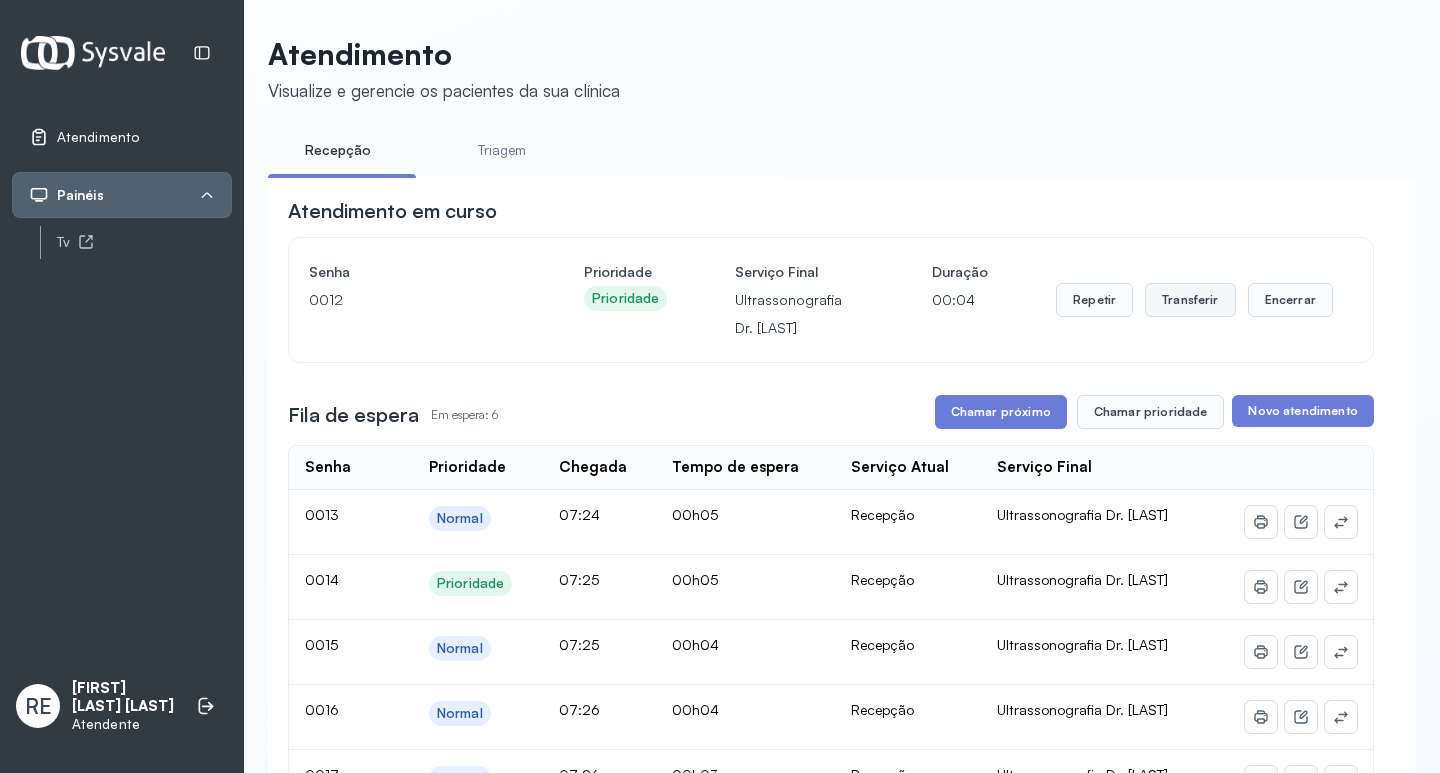 click on "Transferir" at bounding box center (1190, 300) 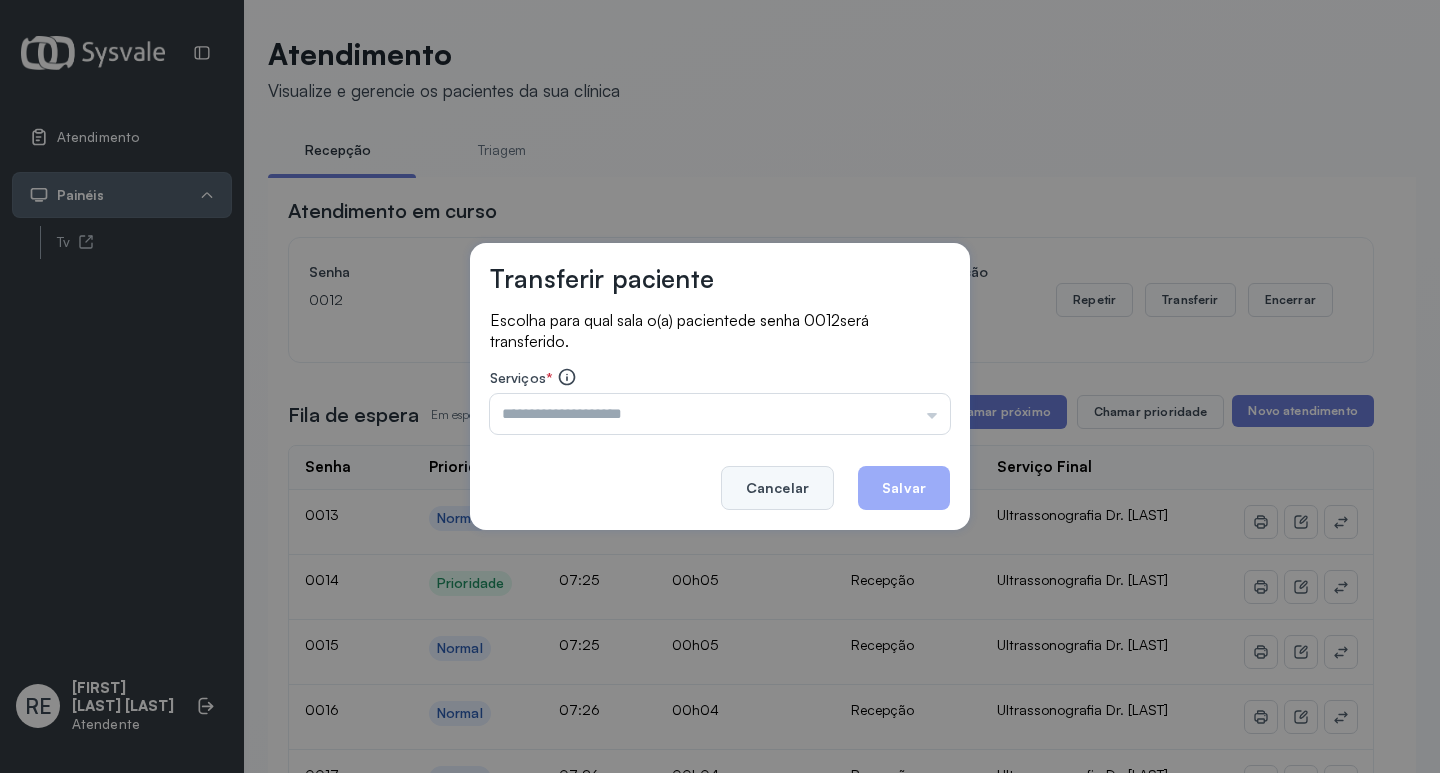 click on "Cancelar" 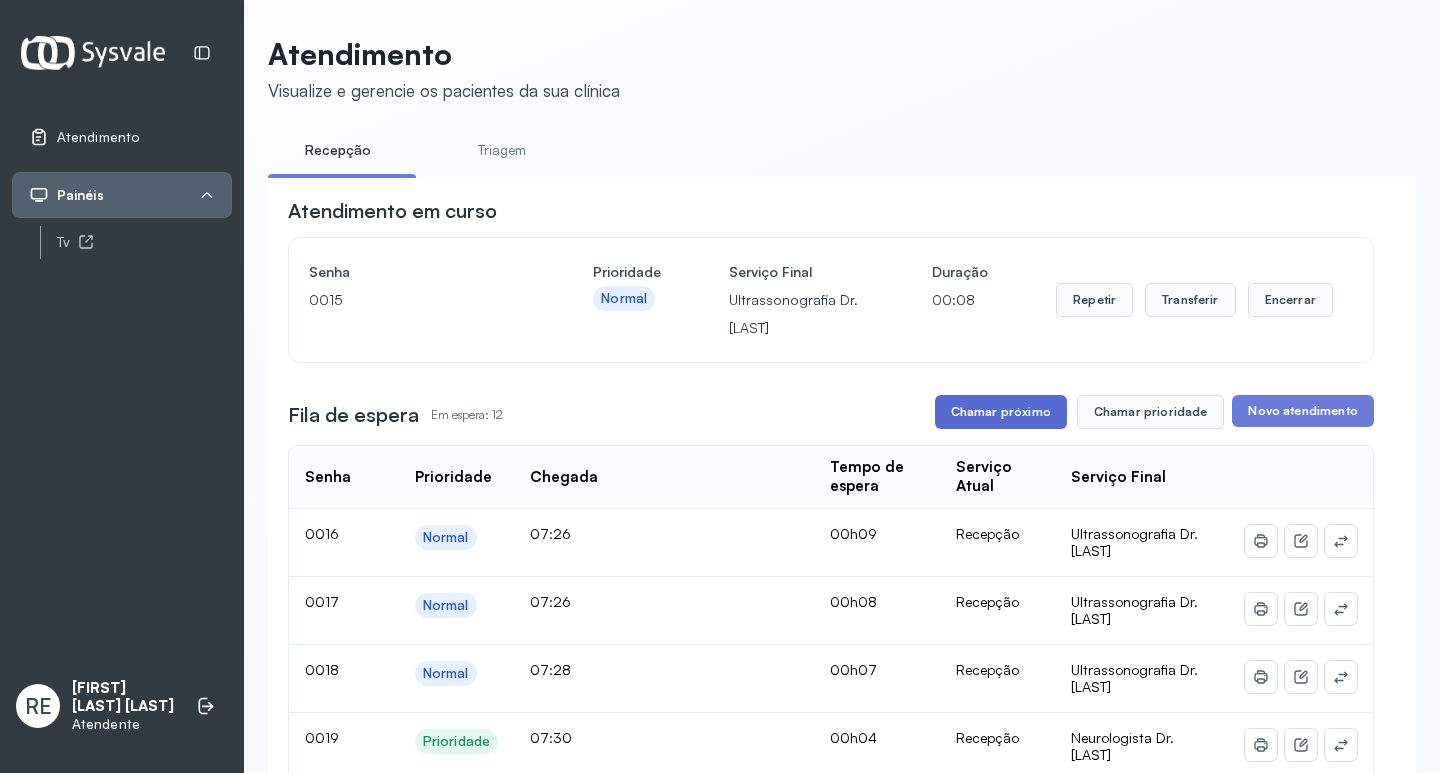 click on "Chamar próximo" at bounding box center [1001, 412] 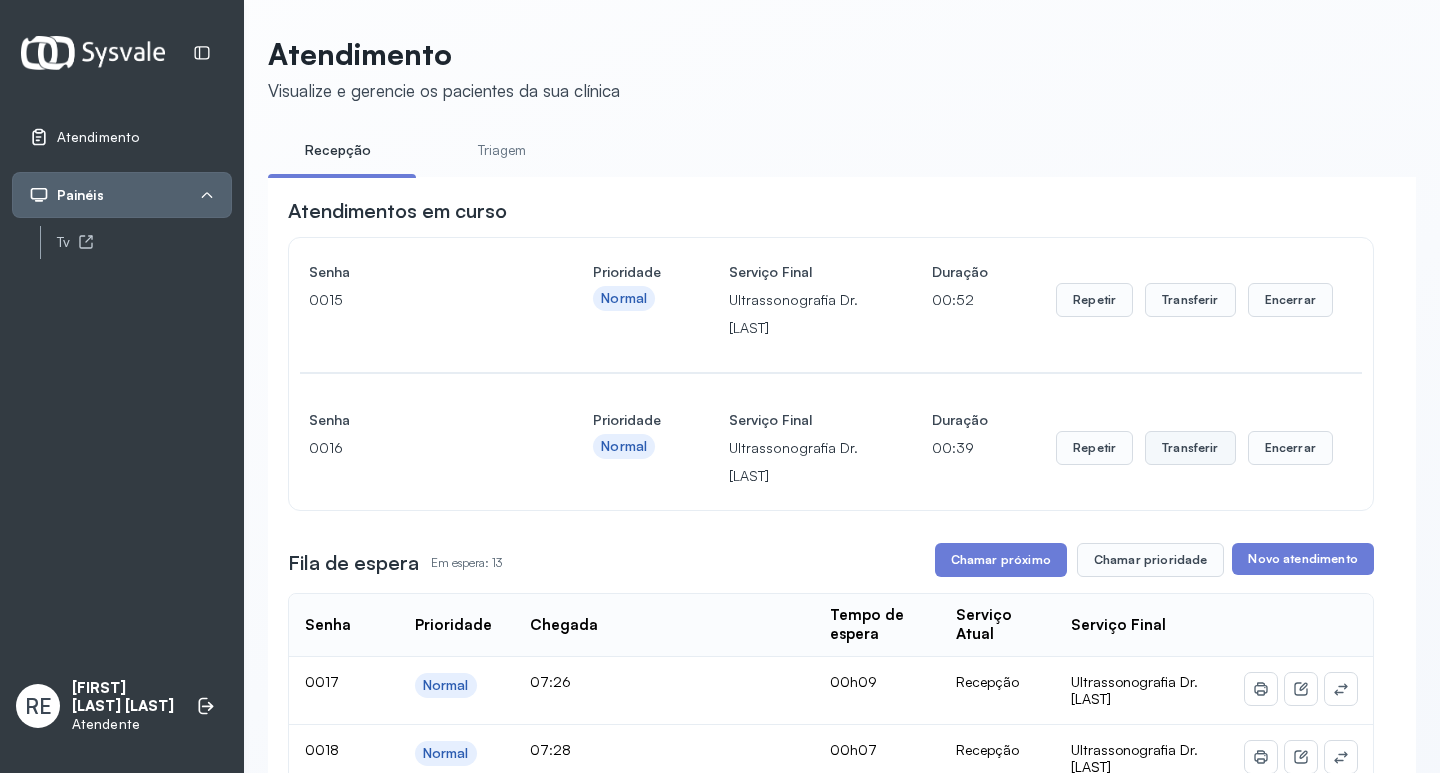 click on "Transferir" at bounding box center (1190, 300) 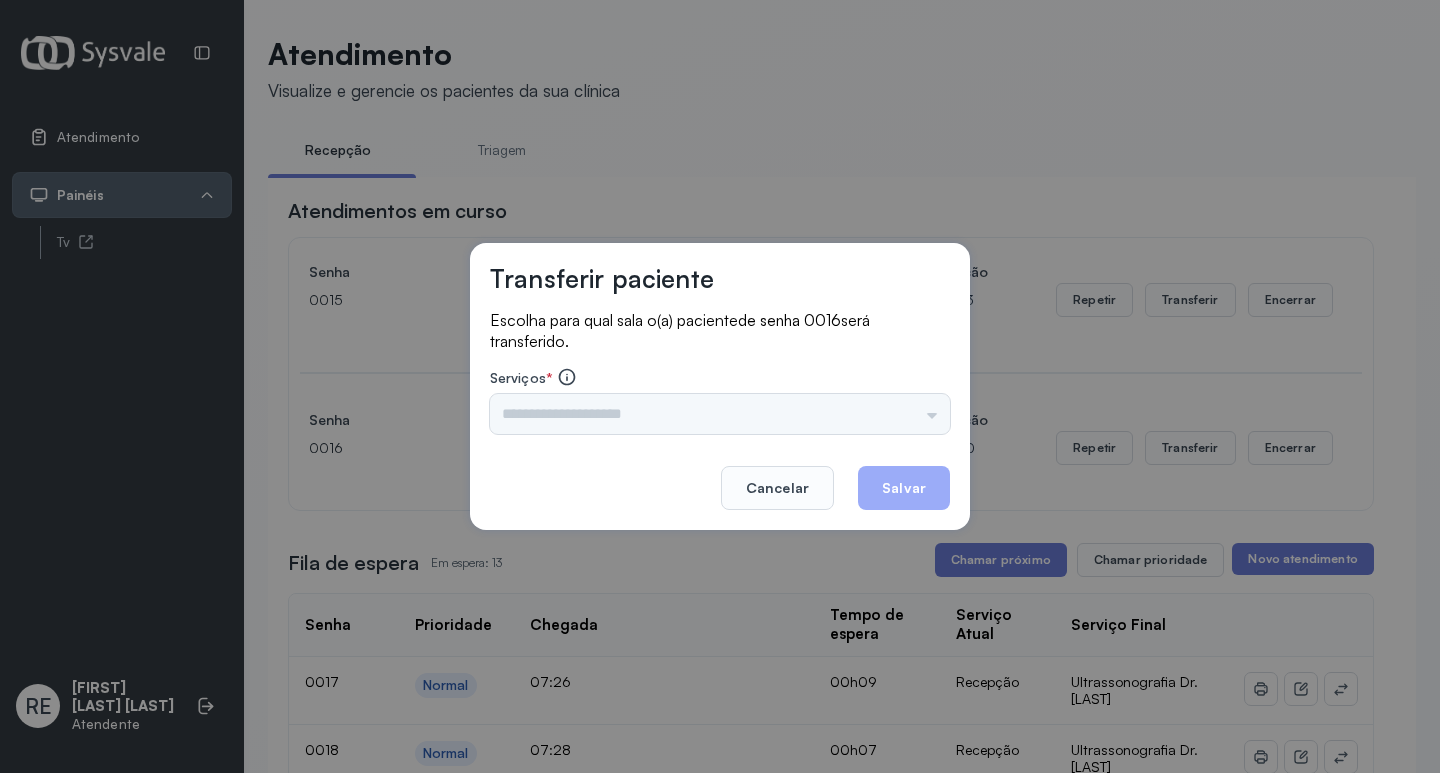 click on "Triagem Ortopedista Dr. [NAME] Ortopedista Dr. [NAME] Ginecologista Dr. [NAME] Ginecologista Dra. [NAME] Obstetra Dr. [NAME] Obstetra Dra. [NAME] Ultrassonografia Dr. [NAME] Ultrassonografia Dr. [NAME] Consulta com Neurologista Dr. [NAME] Reumatologista Dr. [NAME] Endocrinologista [NAME] Dermatologista Dra. [NAME] Nefrologista Dr. [NAME] Geriatra Dra. [NAME] Infectologista Dra. [NAME] Oftalmologista Dra. Consulta Proctologista/Cirurgia Geral Dra. [NAME] Otorrinolaringologista Dr. [NAME] Pequena Cirurgia Dr. [NAME] Pequena Cirurgia Dr. [NAME] ECG Espirometria com Broncodilatador Espirometria sem Broncodilatador Ecocardiograma - Dra. [NAME] Exame de PPD Enf. [NAME] RETIRADA DE CERUME DR. [NAME] VACINAÇÃO Preventivo Enf. [NAME] Preventivo Enf. [NAME] Consulta de Enfermagem Enf. [NAME] Consulta de Enfermagem Enf. [NAME] Consulta Cardiologista Dr. [NAME] Consulta Enf. [NAME] Dispensação de Medicação Agendamento Consulta Enf. [NAME] Agendamento consulta Enf. [NAME]" at bounding box center [720, 414] 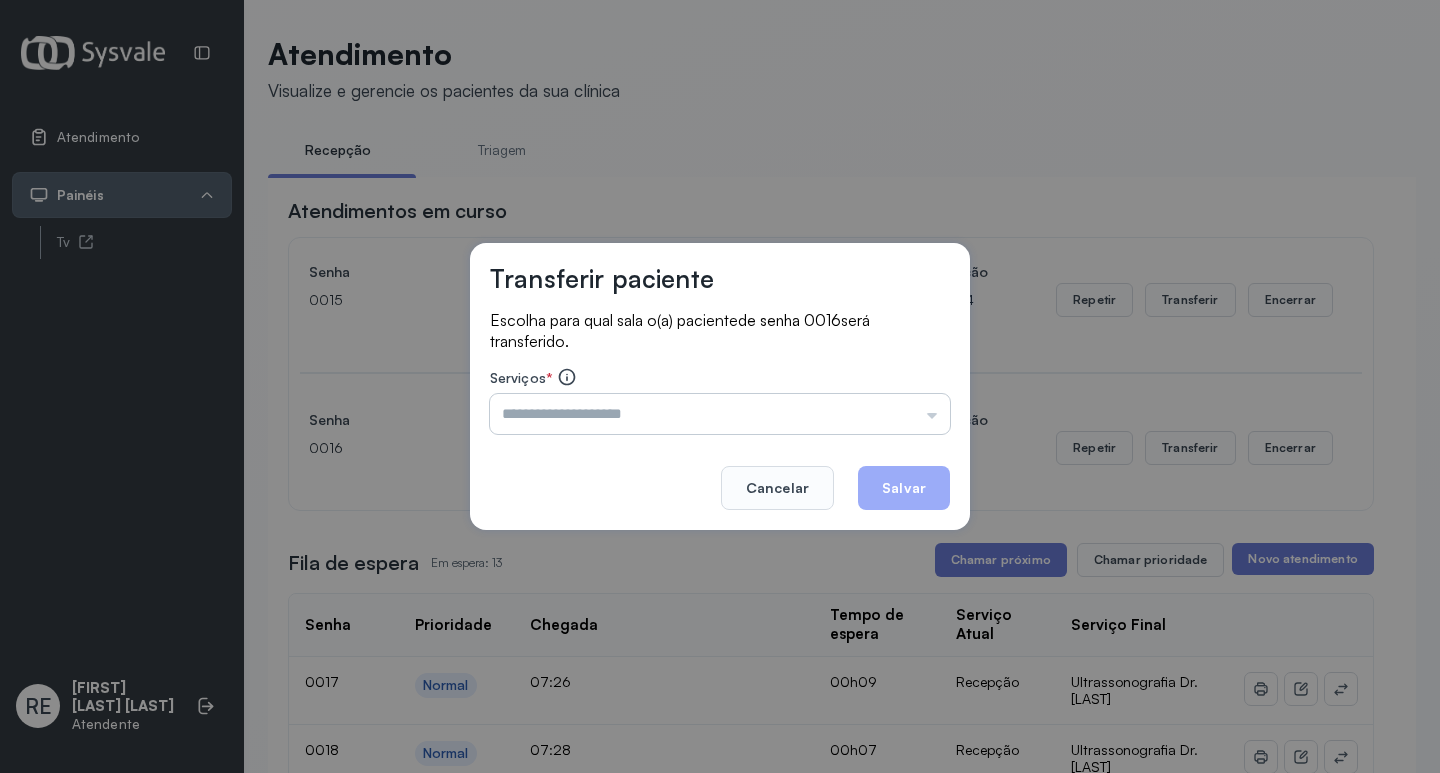 click at bounding box center [720, 414] 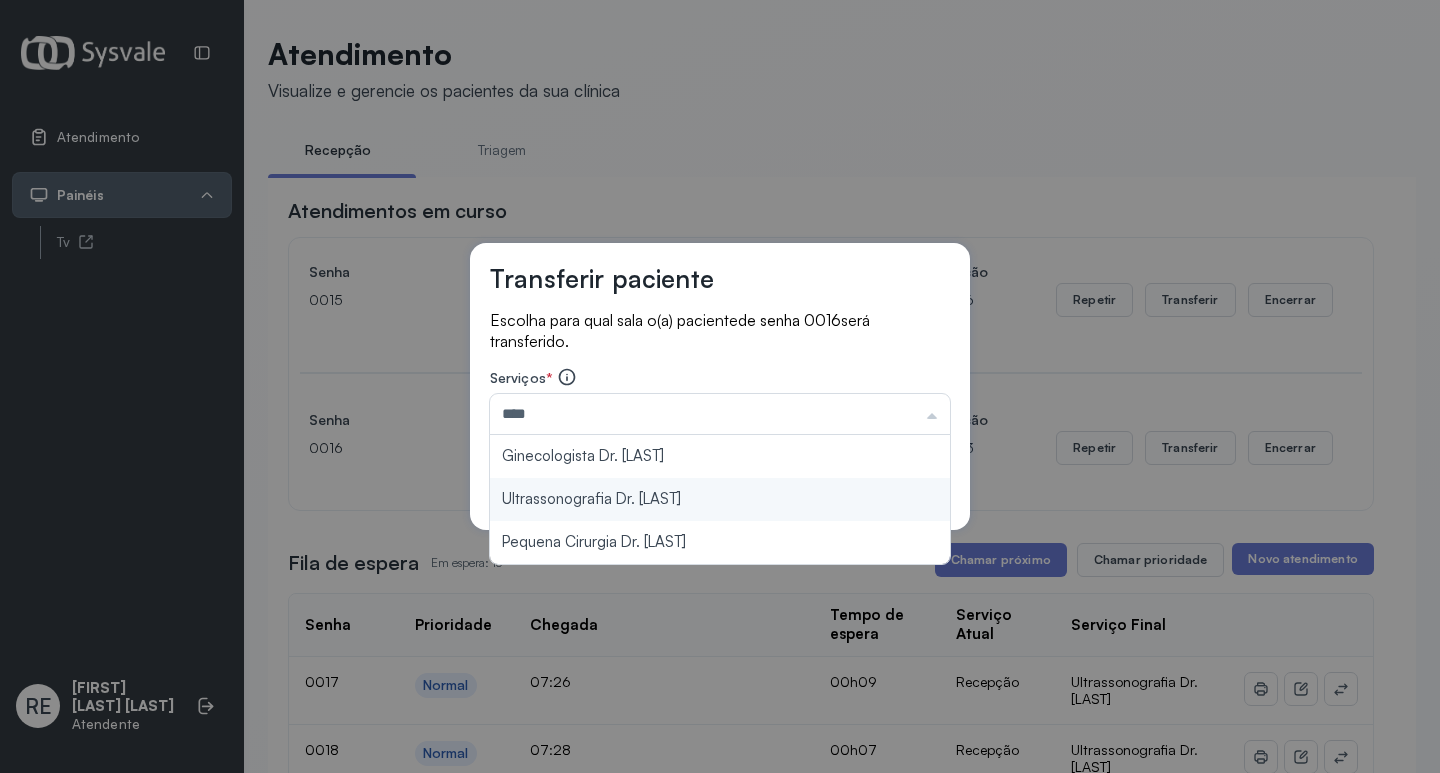type on "**********" 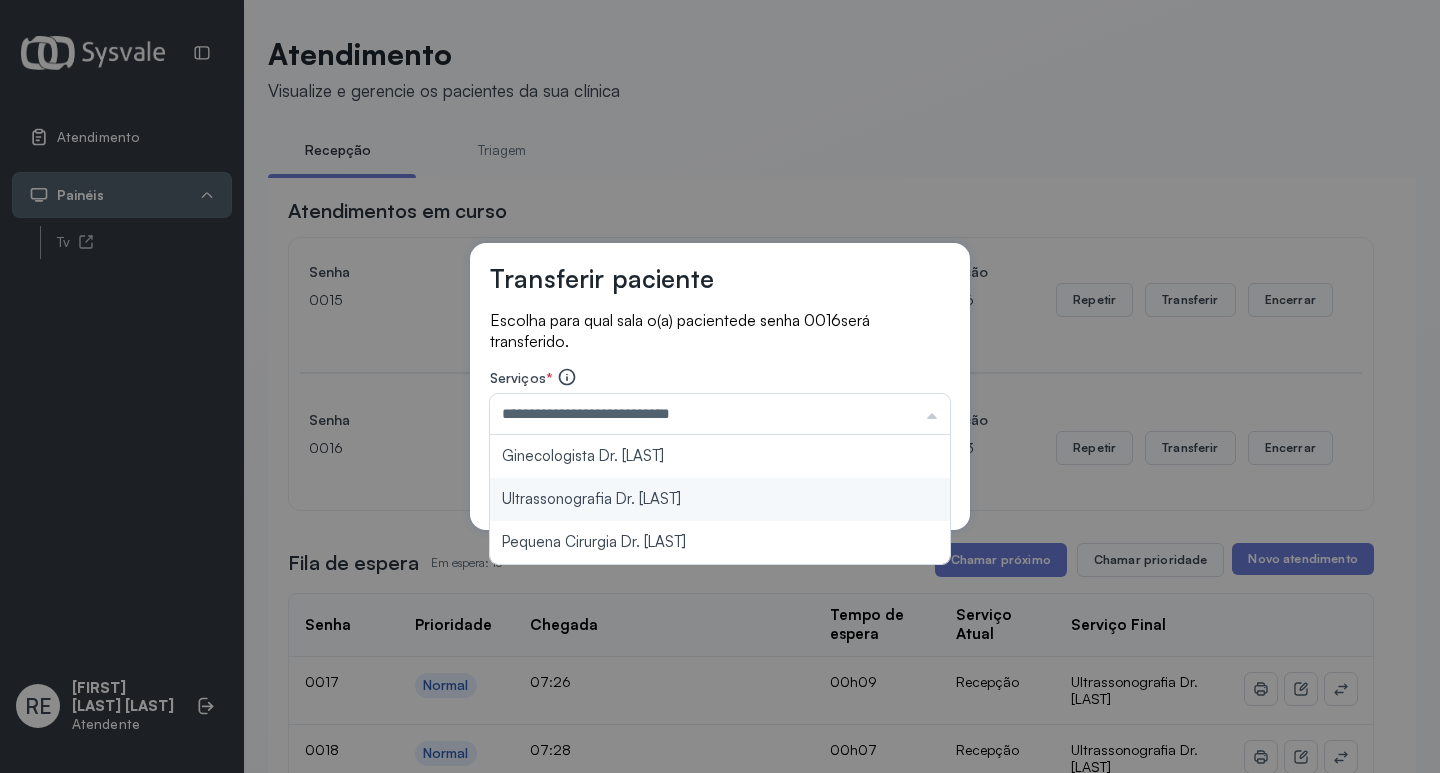 click on "**********" at bounding box center [720, 387] 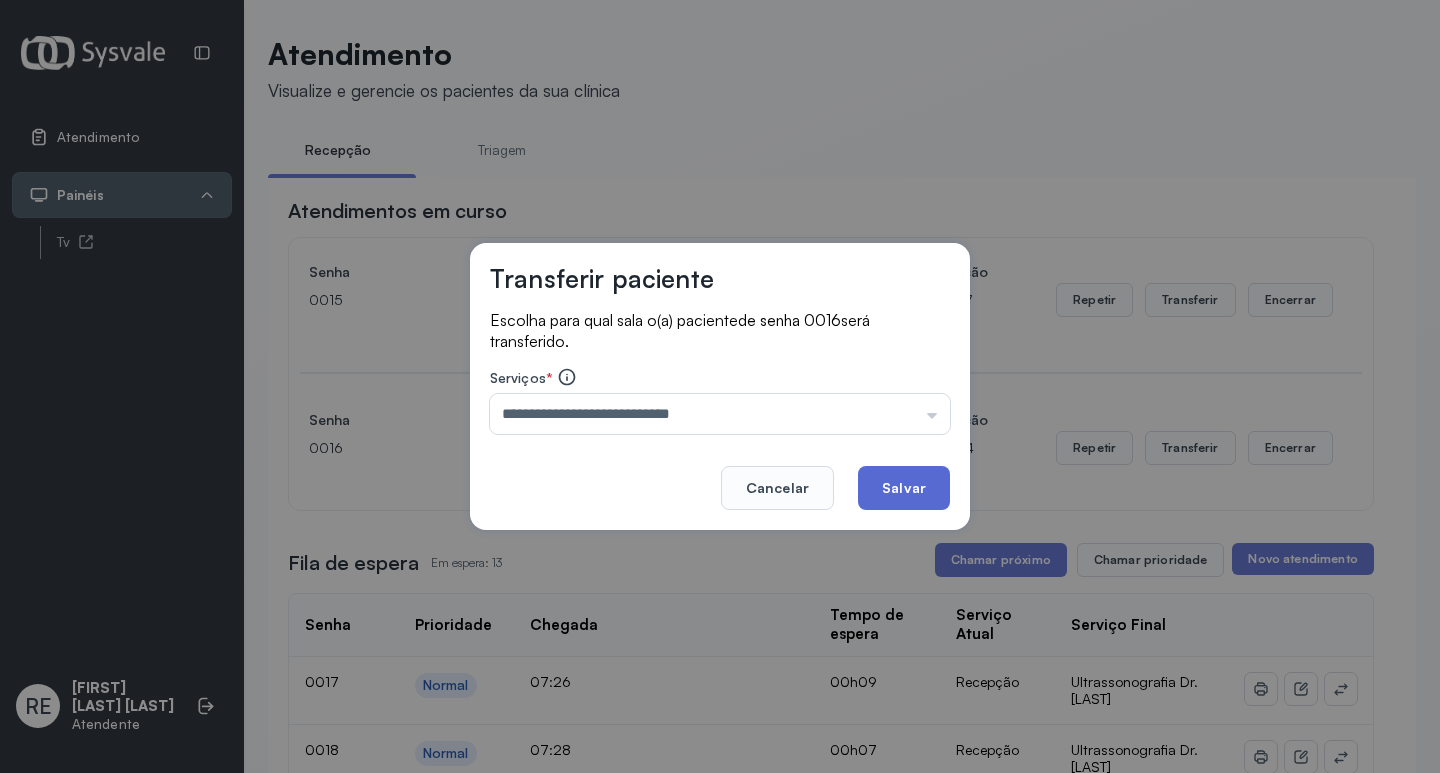 click on "Salvar" 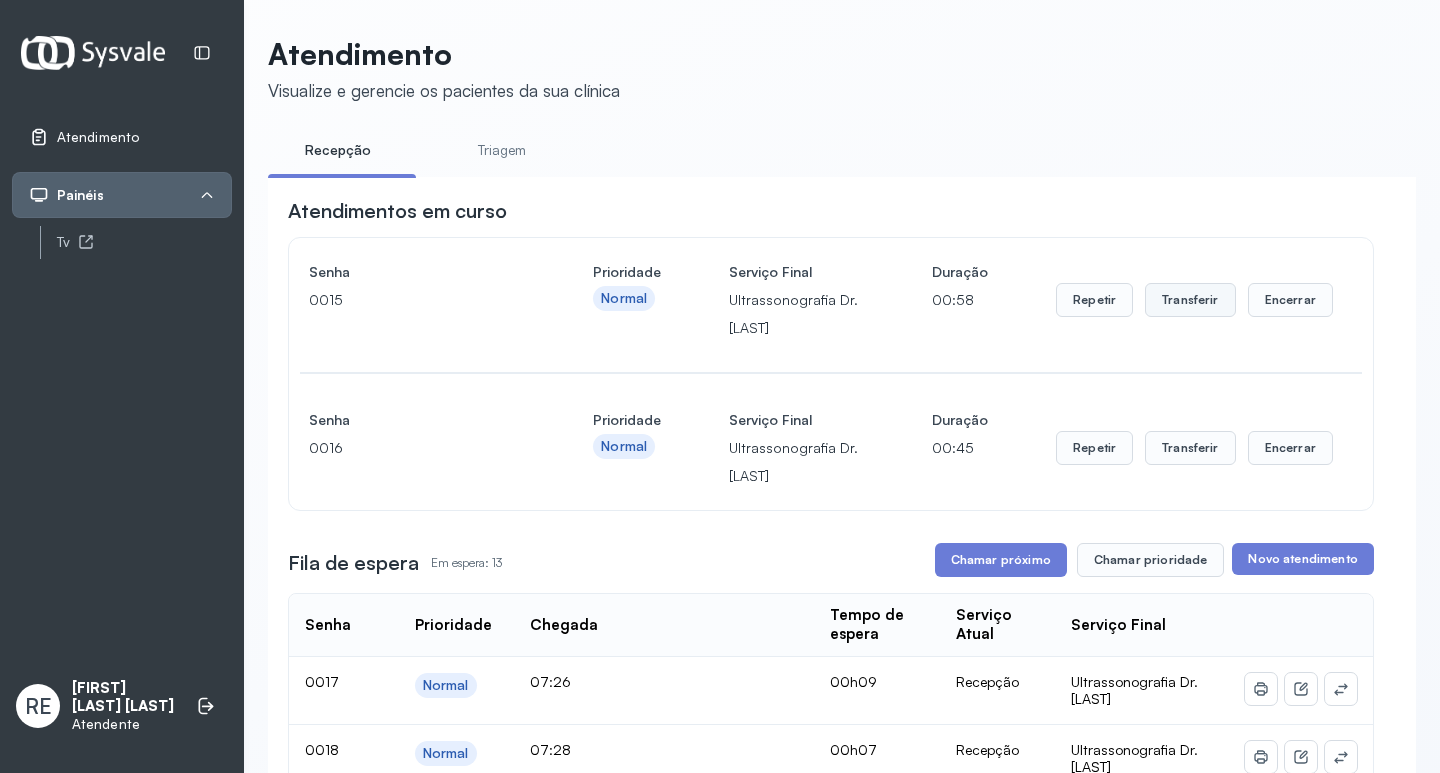 click on "Transferir" at bounding box center (1190, 300) 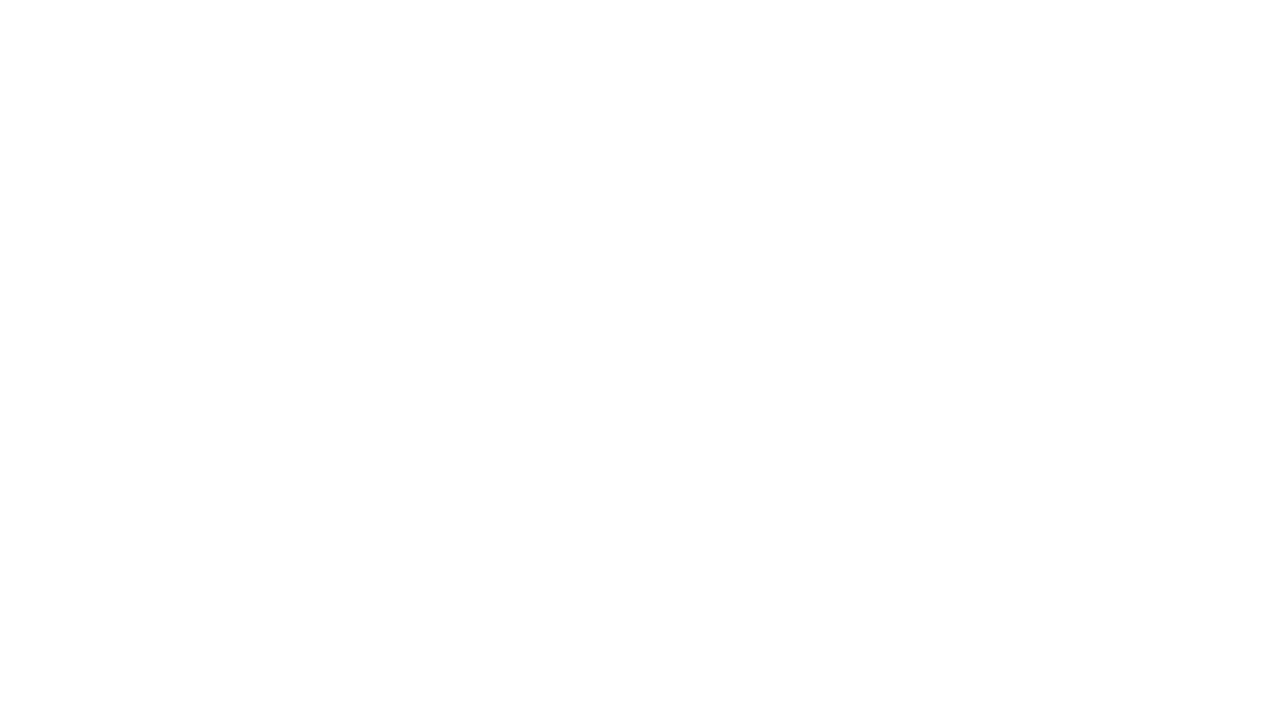 scroll, scrollTop: 0, scrollLeft: 0, axis: both 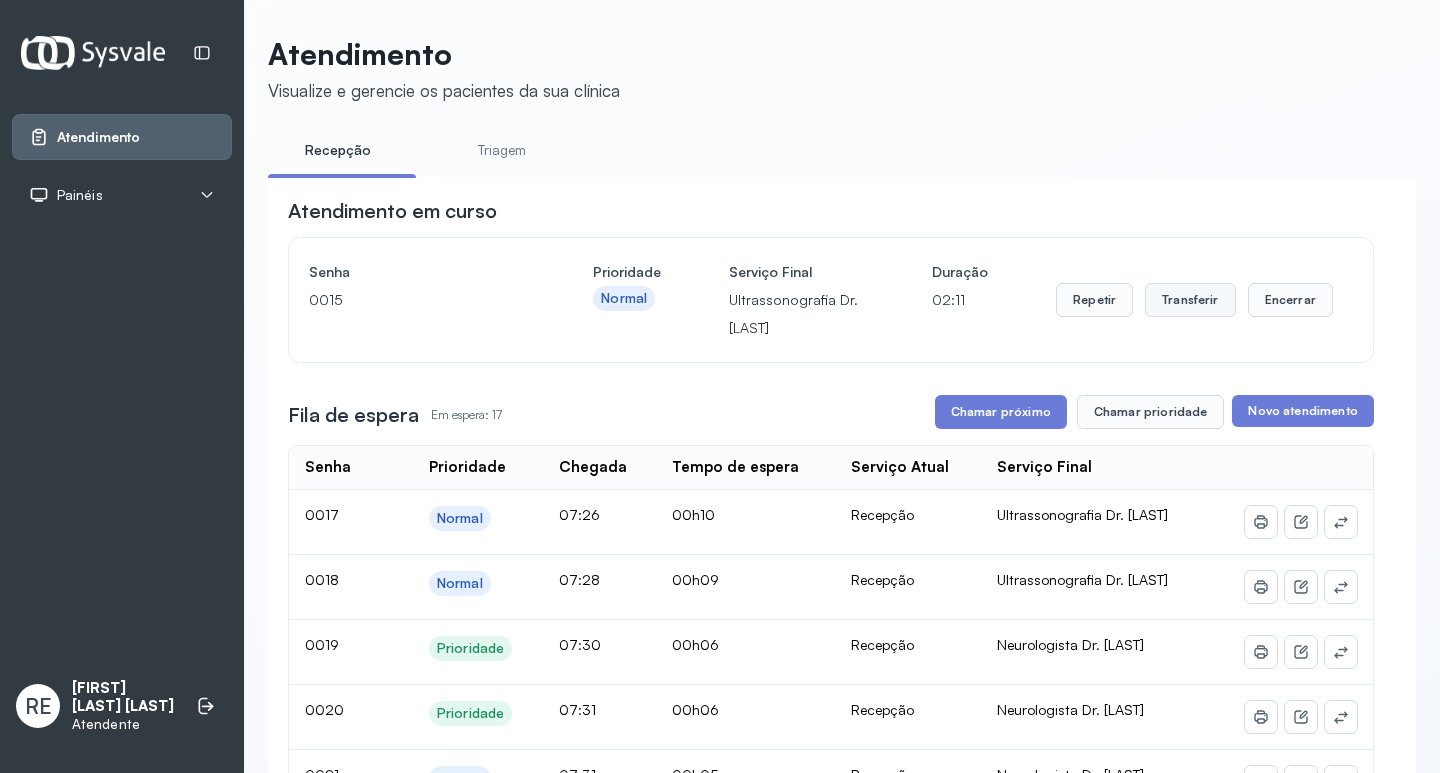 click on "Transferir" at bounding box center [1190, 300] 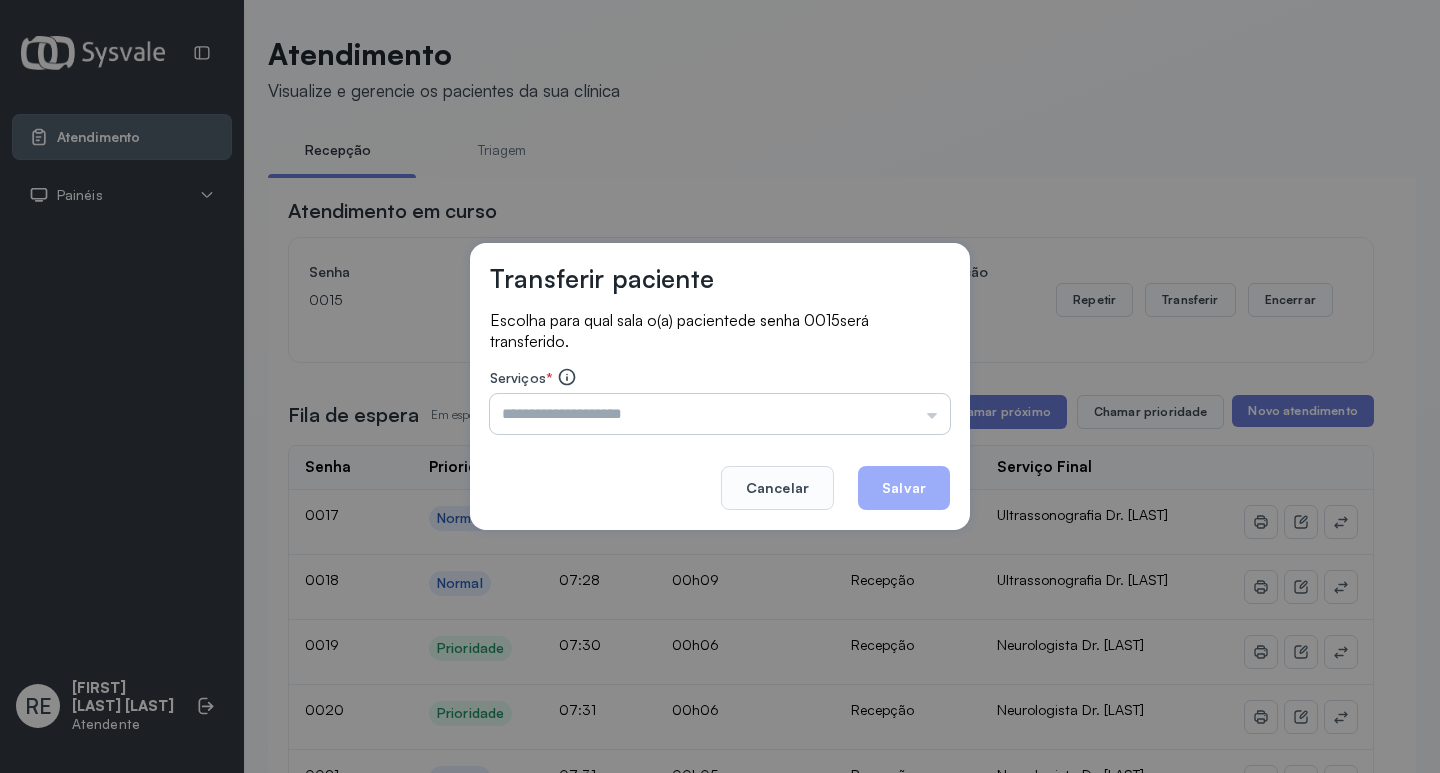 drag, startPoint x: 614, startPoint y: 405, endPoint x: 597, endPoint y: 413, distance: 18.788294 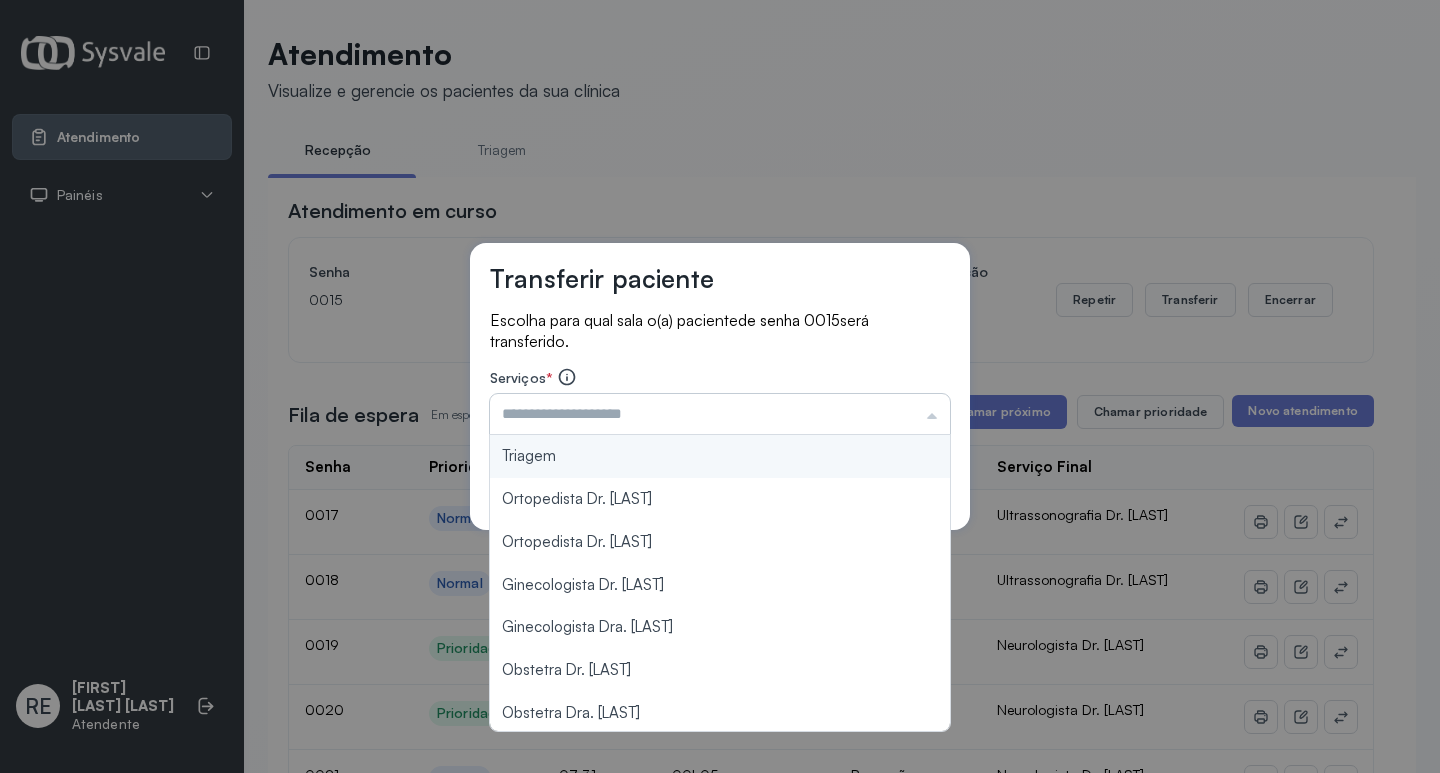 click at bounding box center [720, 414] 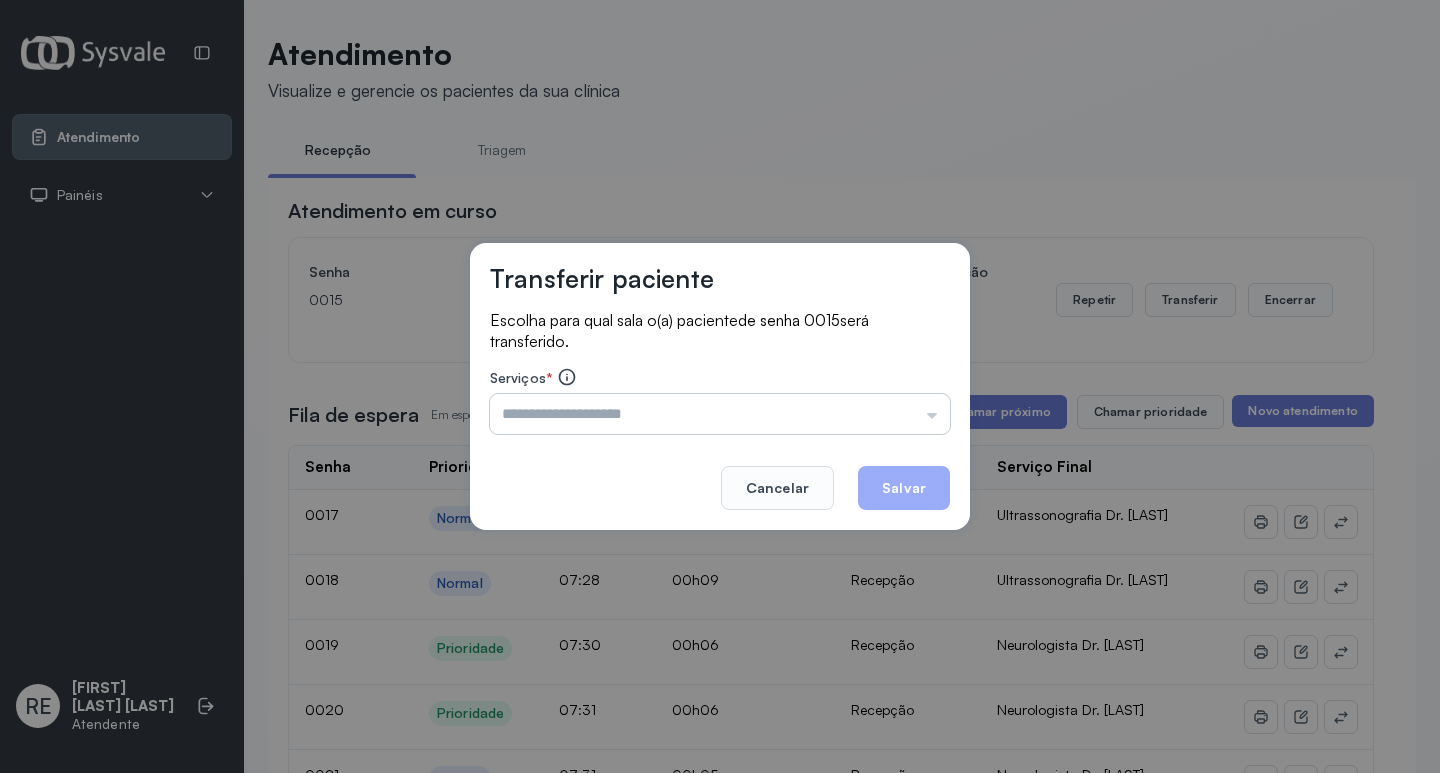 click at bounding box center (720, 414) 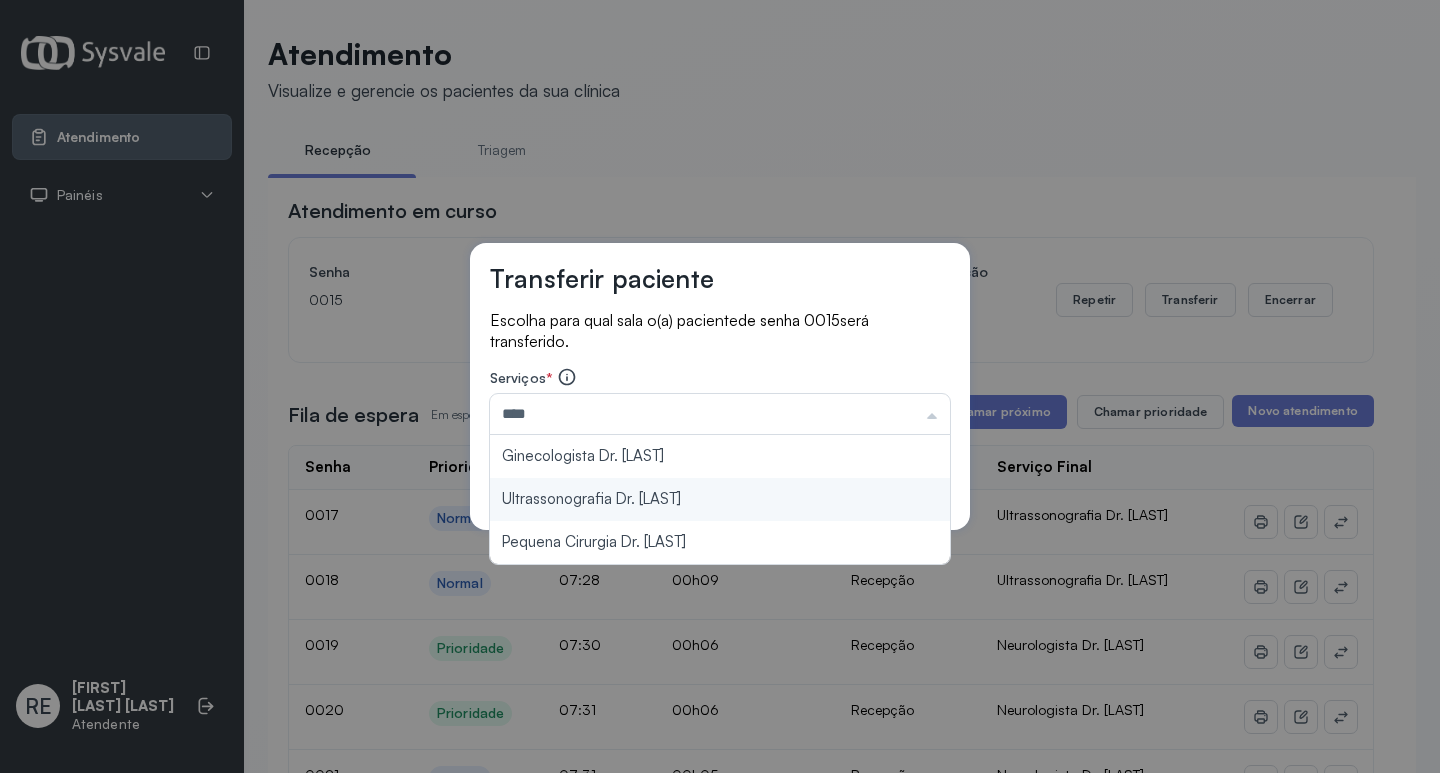 type on "**********" 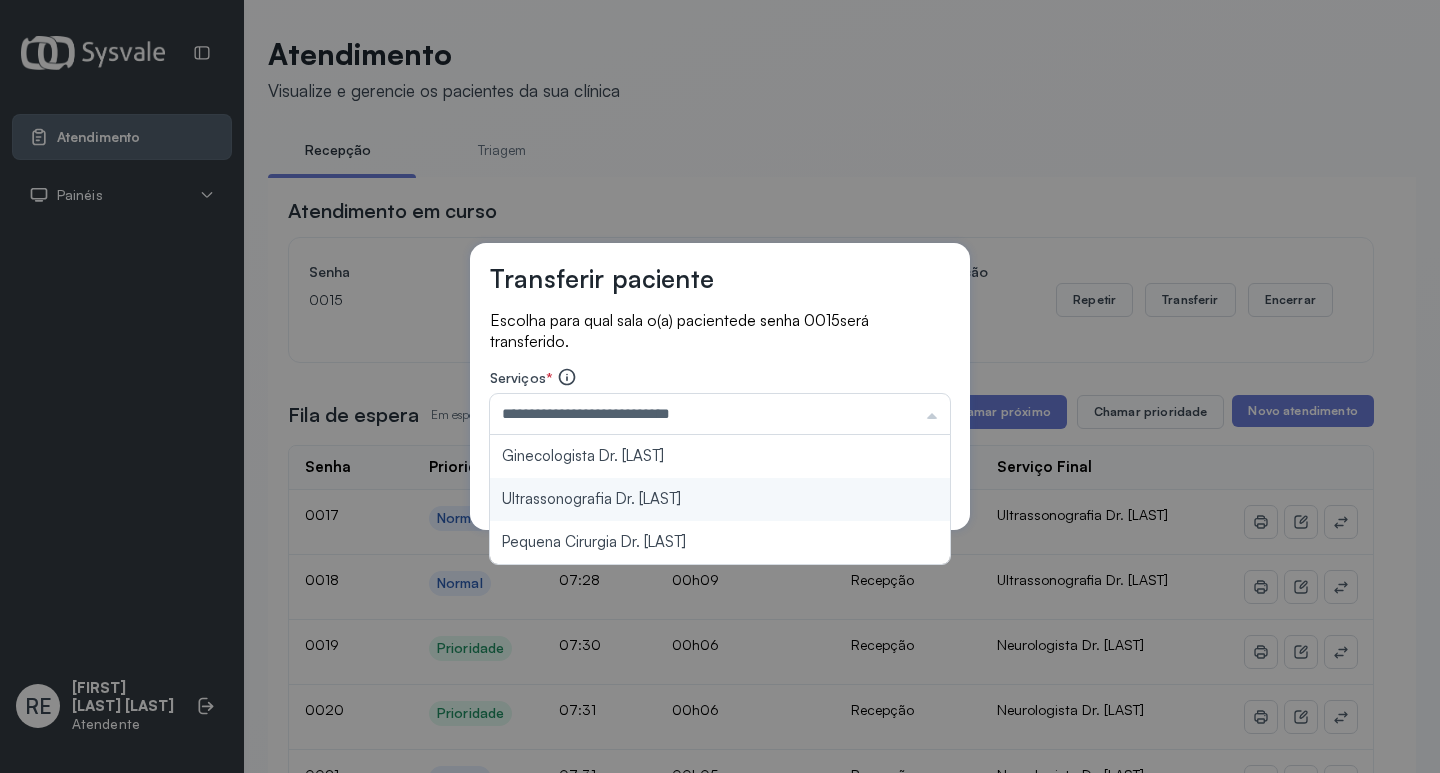 drag, startPoint x: 602, startPoint y: 496, endPoint x: 715, endPoint y: 488, distance: 113.28283 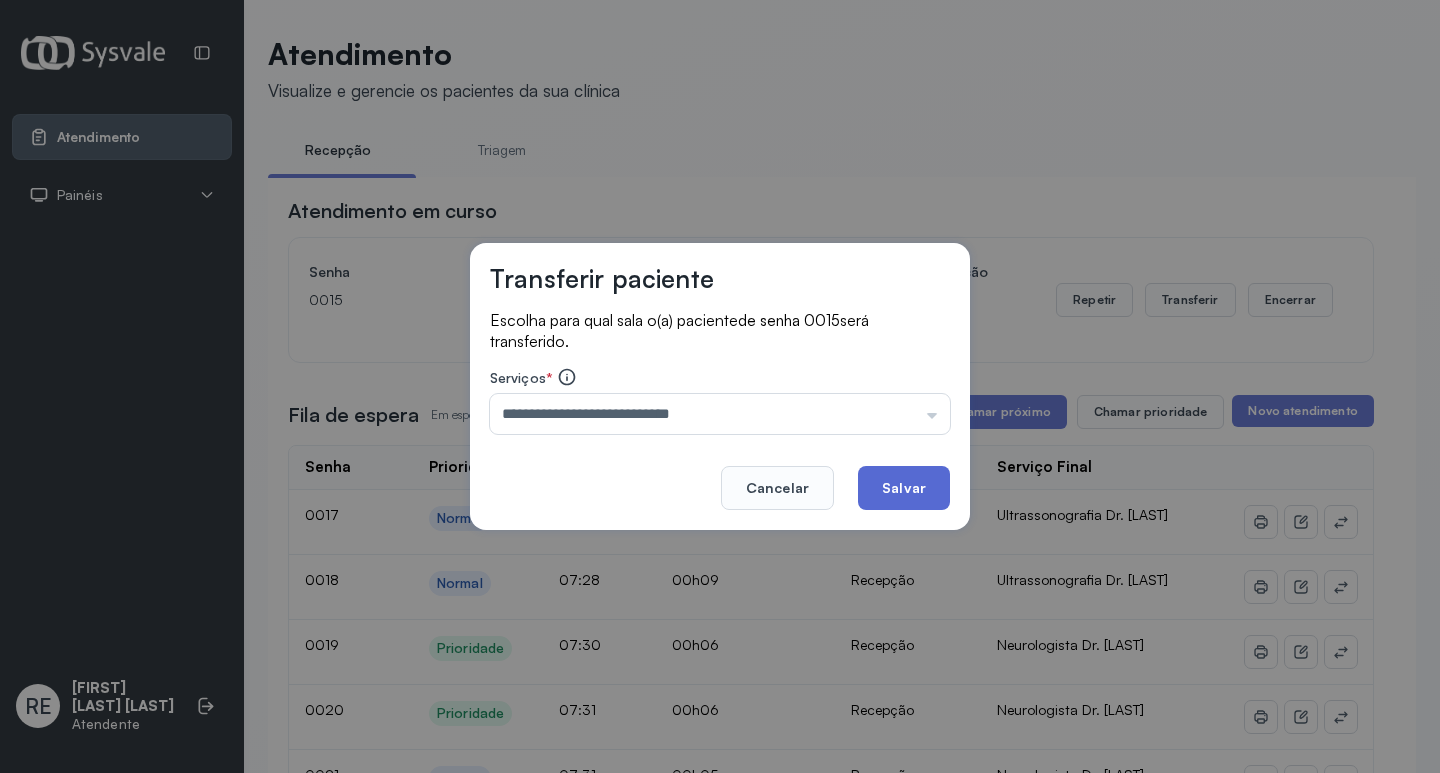 click on "Salvar" 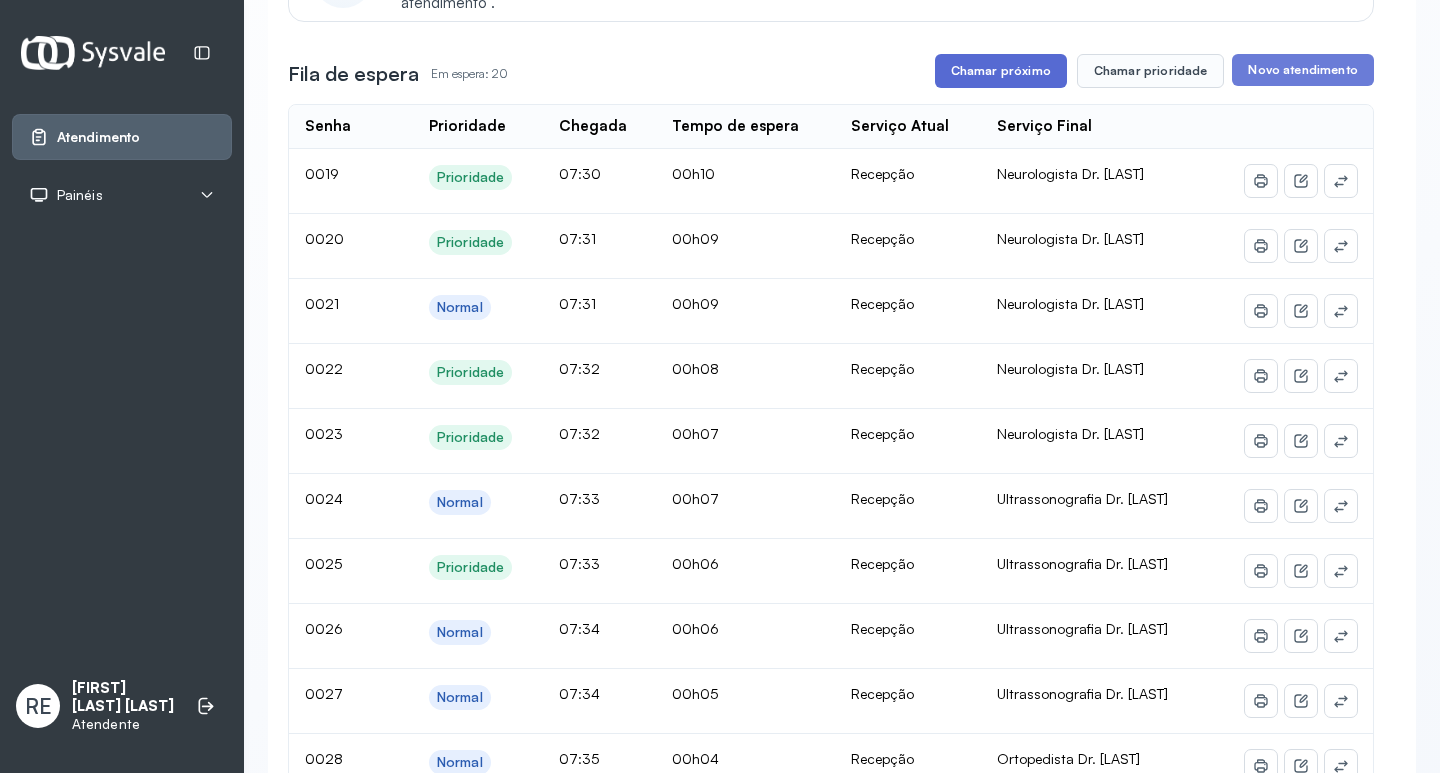 scroll, scrollTop: 0, scrollLeft: 0, axis: both 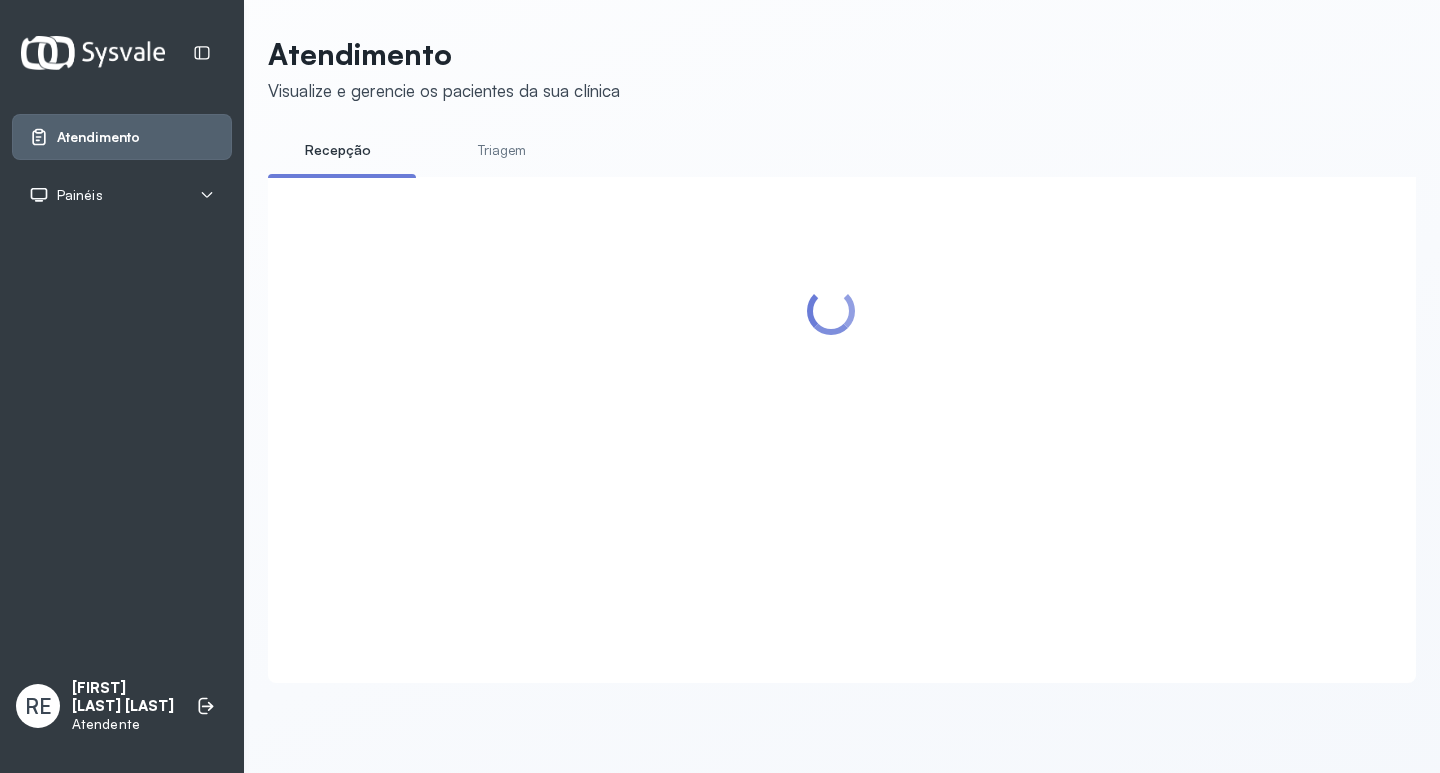 drag, startPoint x: 1007, startPoint y: 376, endPoint x: 939, endPoint y: 328, distance: 83.23461 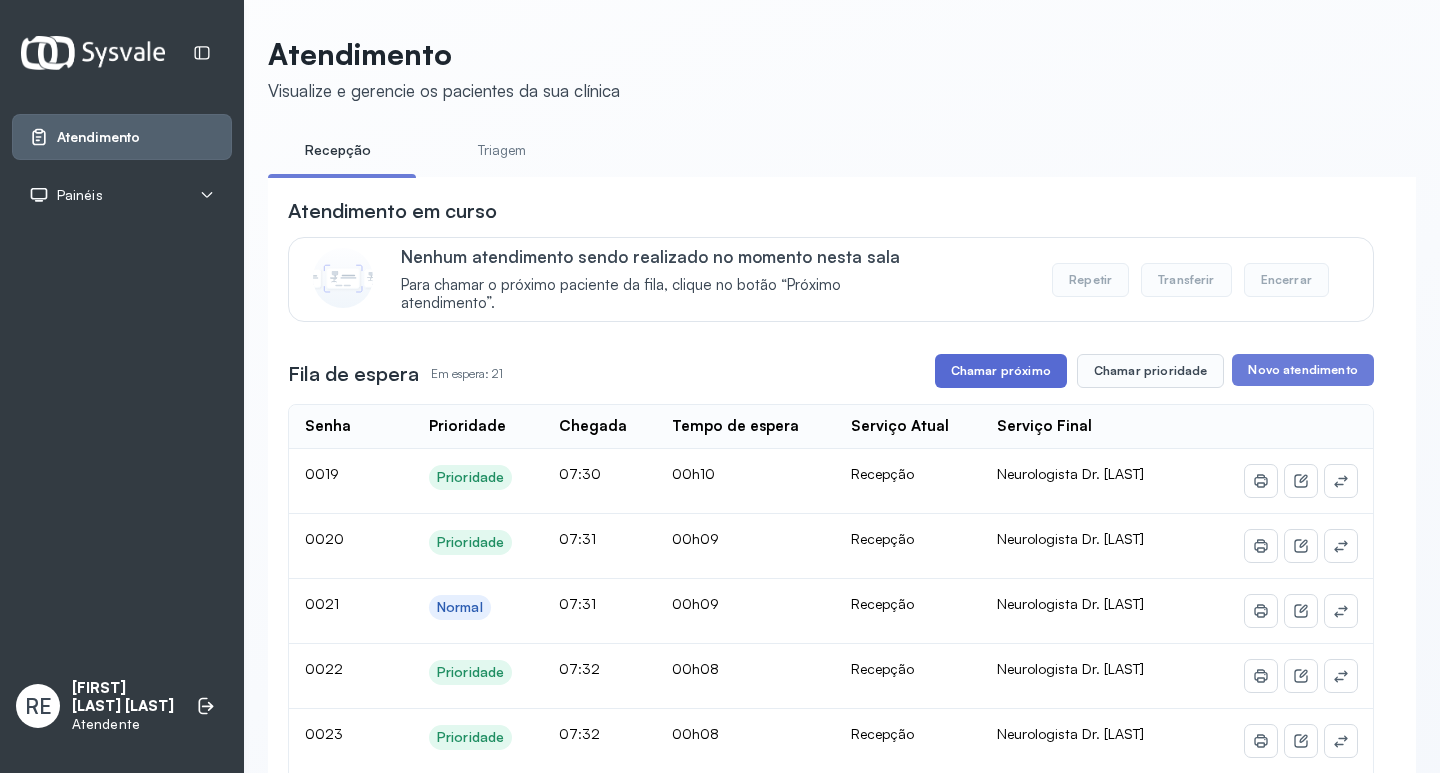 click on "Chamar próximo" at bounding box center (1001, 371) 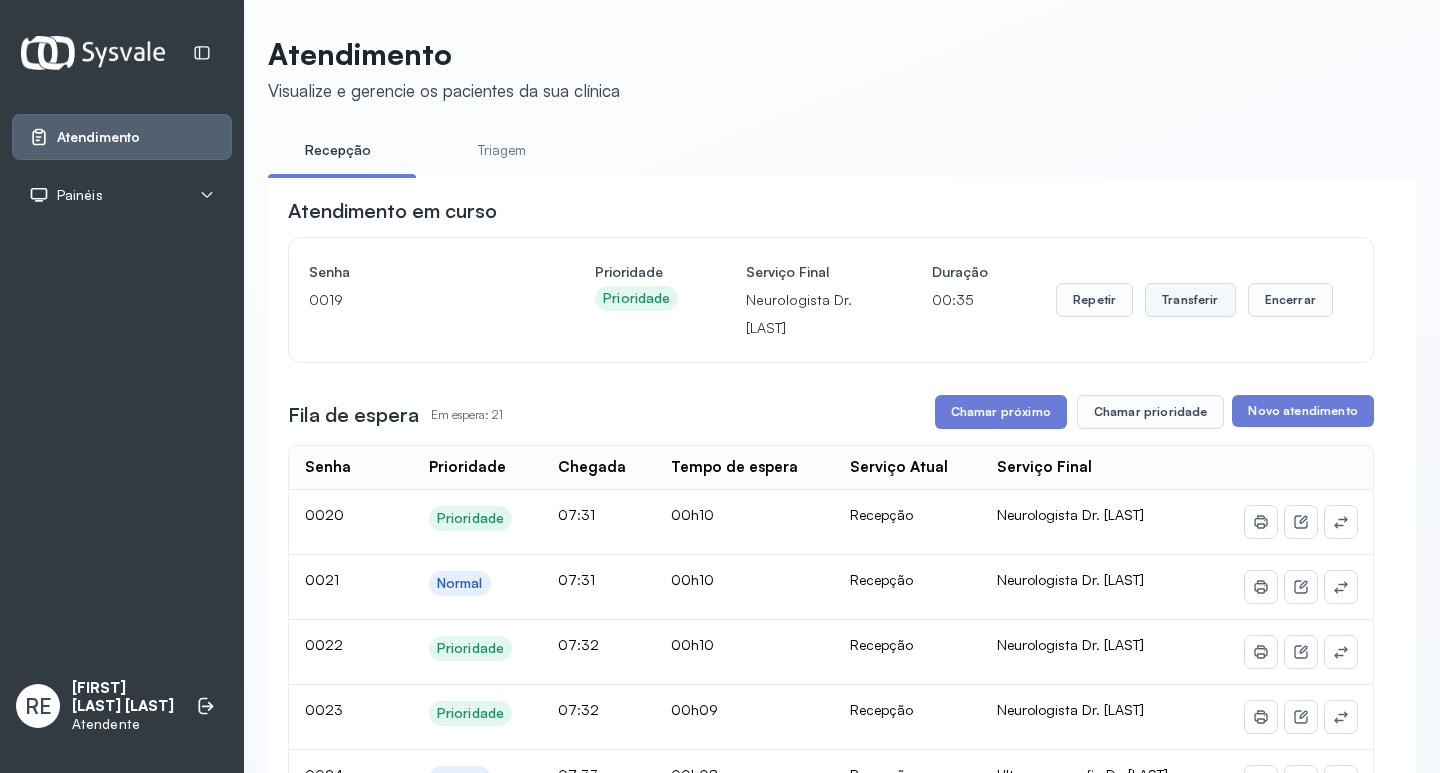 click on "Transferir" at bounding box center [1190, 300] 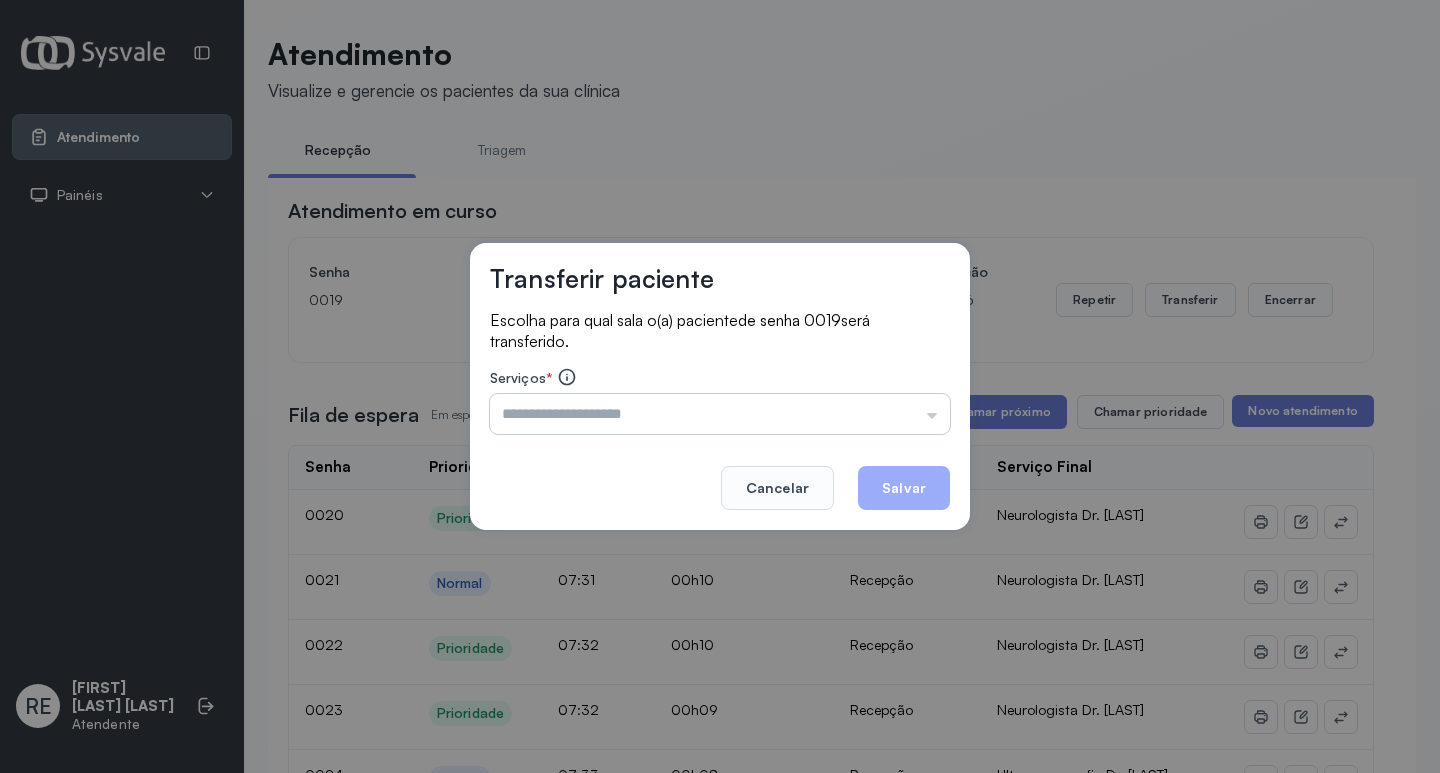 click at bounding box center [720, 414] 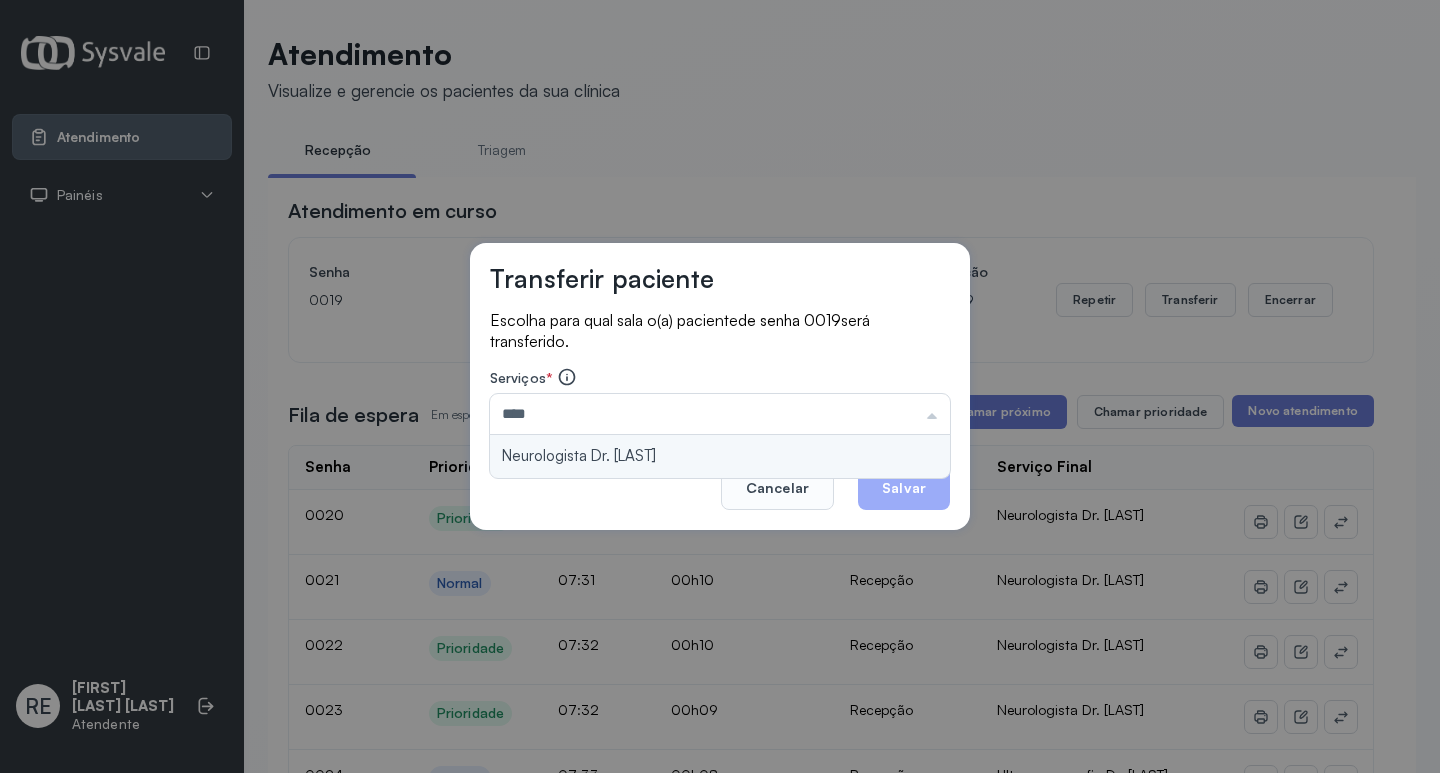 type on "**********" 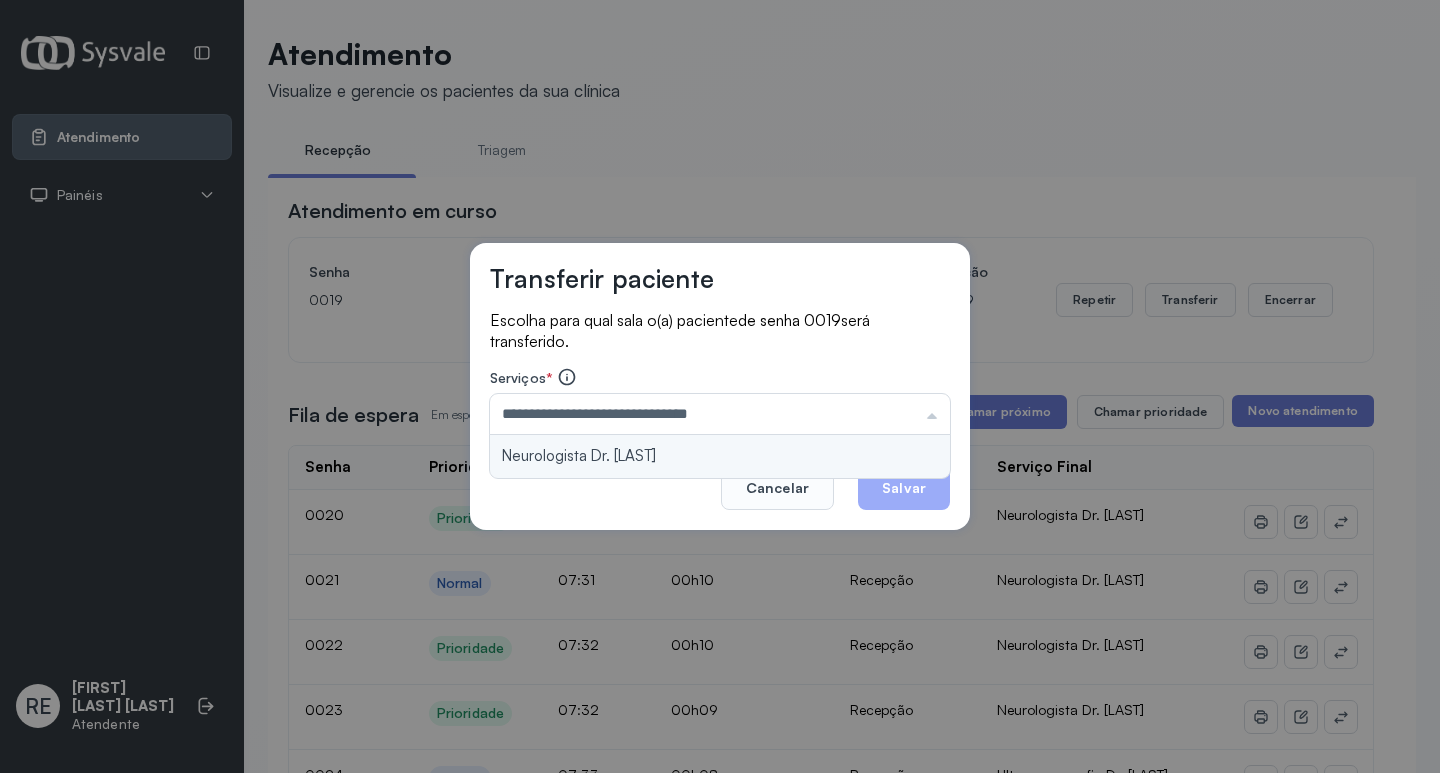 click on "**********" at bounding box center [720, 387] 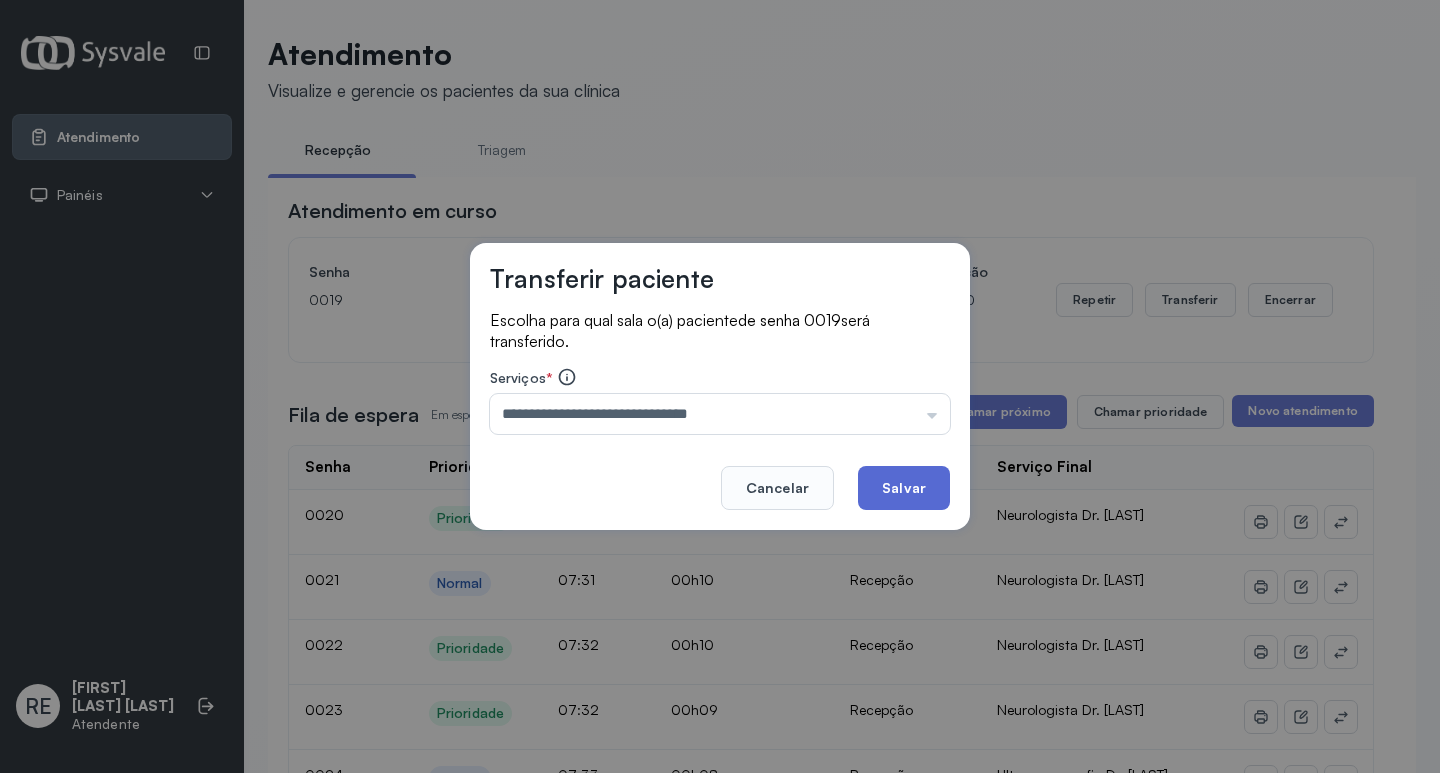 click on "Salvar" 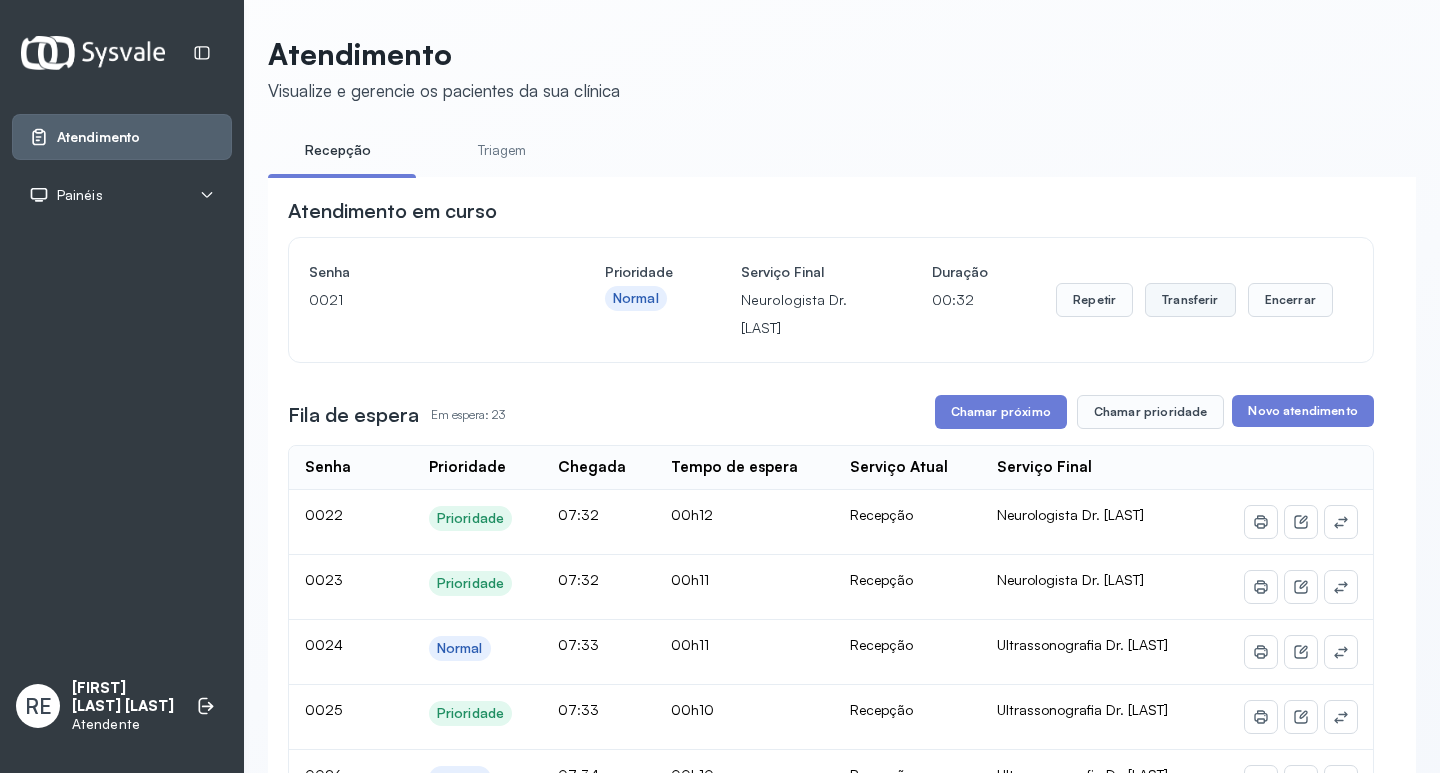 click on "Transferir" at bounding box center [1190, 300] 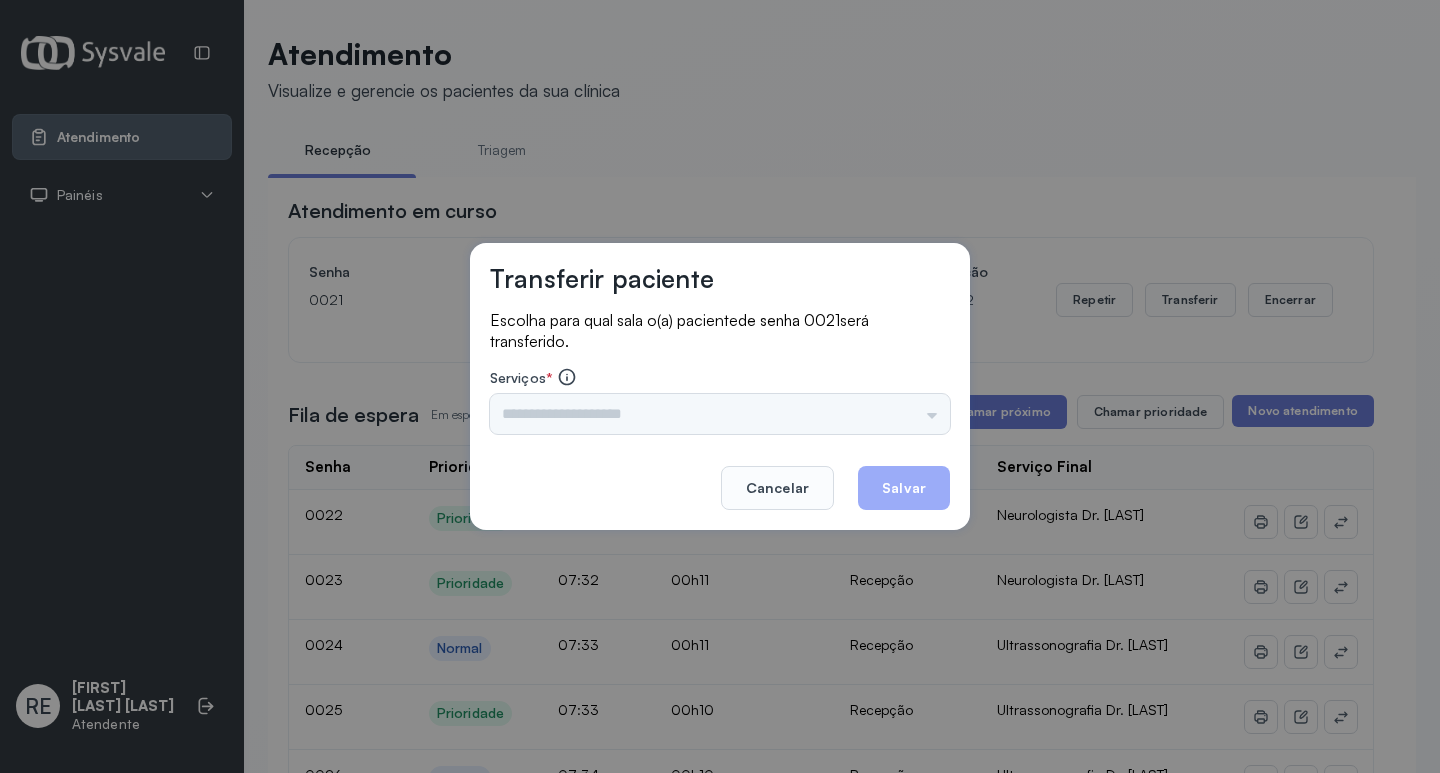 click on "Triagem Ortopedista Dr. Mauricio Ortopedista Dr. Ramon Ginecologista Dr. Amilton Ginecologista Dra. Luana Obstetra Dr. Orlindo Obstetra Dra. Vera Ultrassonografia Dr. Orlindo Ultrassonografia Dr. Amilton Consulta com Neurologista Dr. Ezir Reumatologista Dr. Juvenilson Endocrinologista Washington Dermatologista Dra. Renata Nefrologista Dr. Edvaldo Geriatra Dra. Vanessa Infectologista Dra. Vanessa Oftalmologista Dra. Consulta Proctologista/Cirurgia Geral Dra. Geislane Otorrinolaringologista Dr. Pedro Pequena Cirurgia Dr. Geislane Pequena Cirurgia Dr. AMILTON ECG Espirometria com Broncodilatador Espirometria sem Broncodilatador Ecocardiograma - Dra. Vanessa Viana Exame de PPD Enf. Jane Raquel RETIRADA DE CERUME DR. PEDRO VACINAÇÃO Preventivo Enf. Luciana Preventivo Enf. Tiago Araujo Consulta de Enfermagem Enf. Tiago Consulta de Enfermagem Enf. Luciana Consulta  Cardiologista Dr. Everson Consulta Enf. Jane Raquel Dispensação de Medicação Agendamento Consulta Enf. Tiago Agendamento consulta Enf. Luciana" at bounding box center (720, 414) 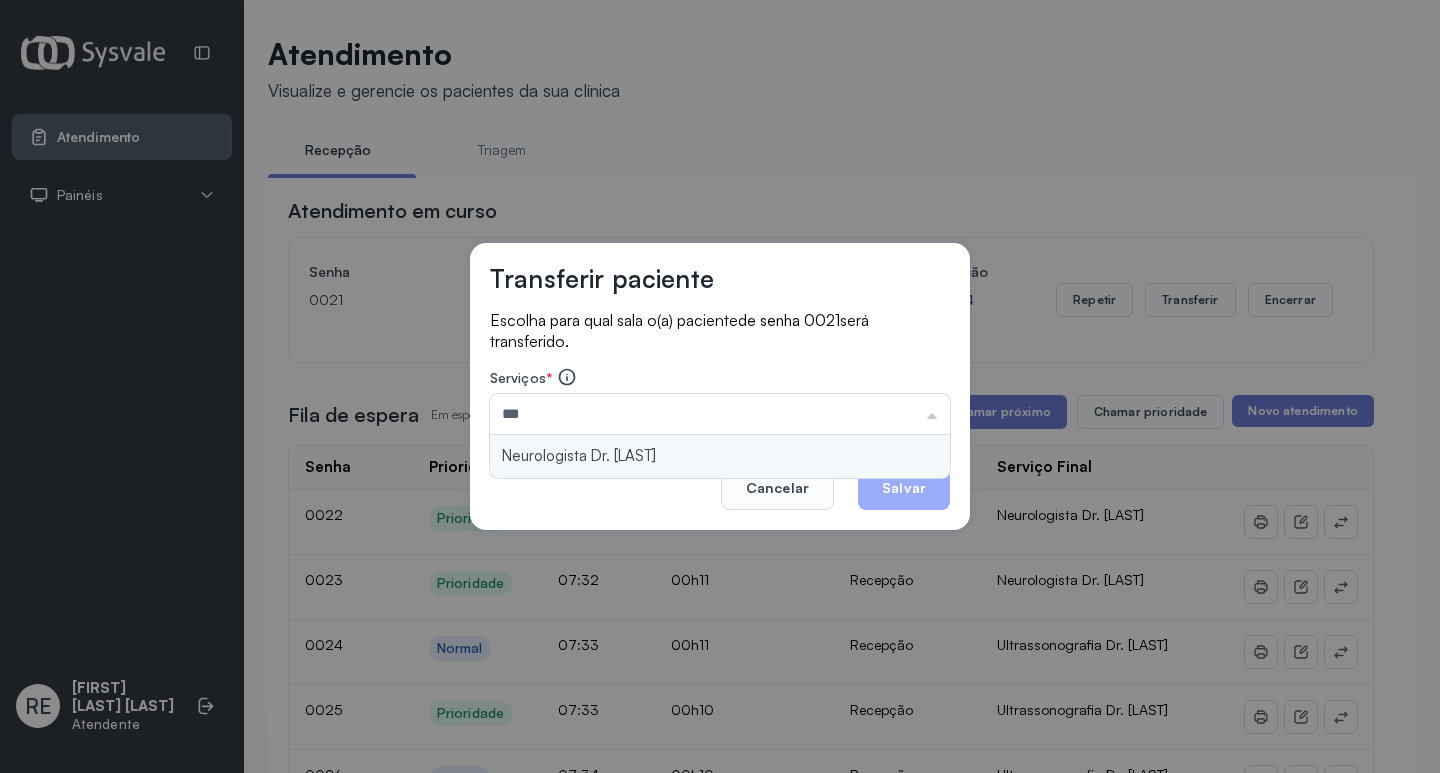 type on "**********" 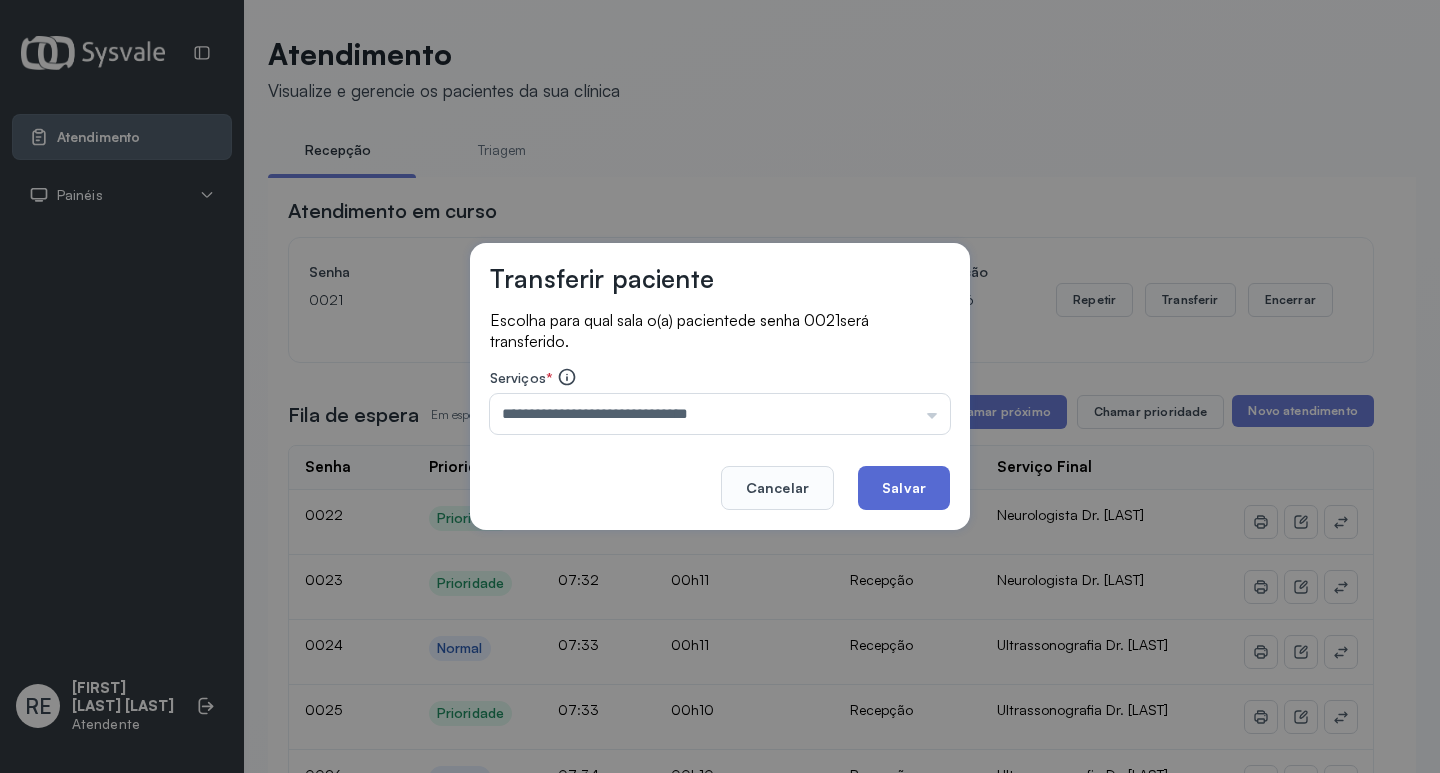 click on "Salvar" 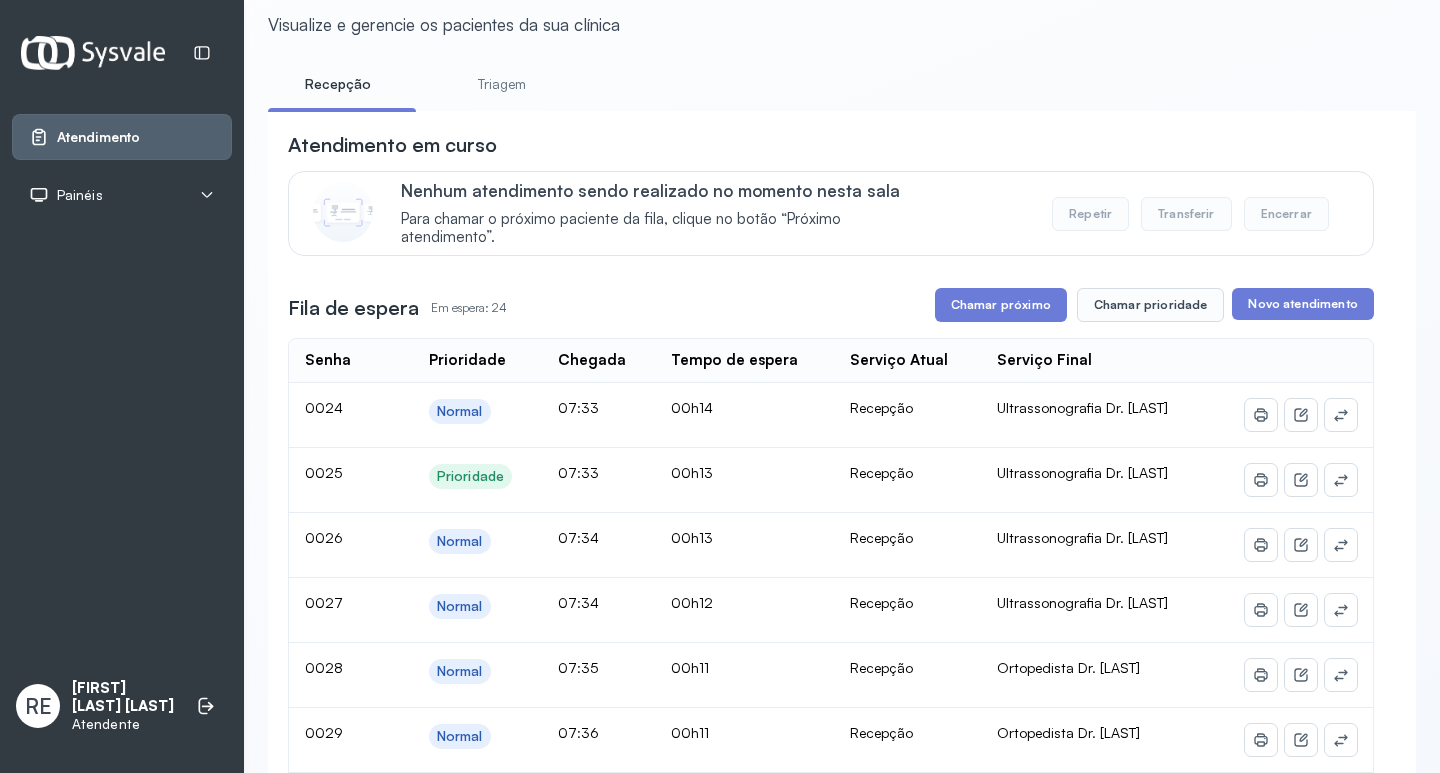 scroll, scrollTop: 100, scrollLeft: 0, axis: vertical 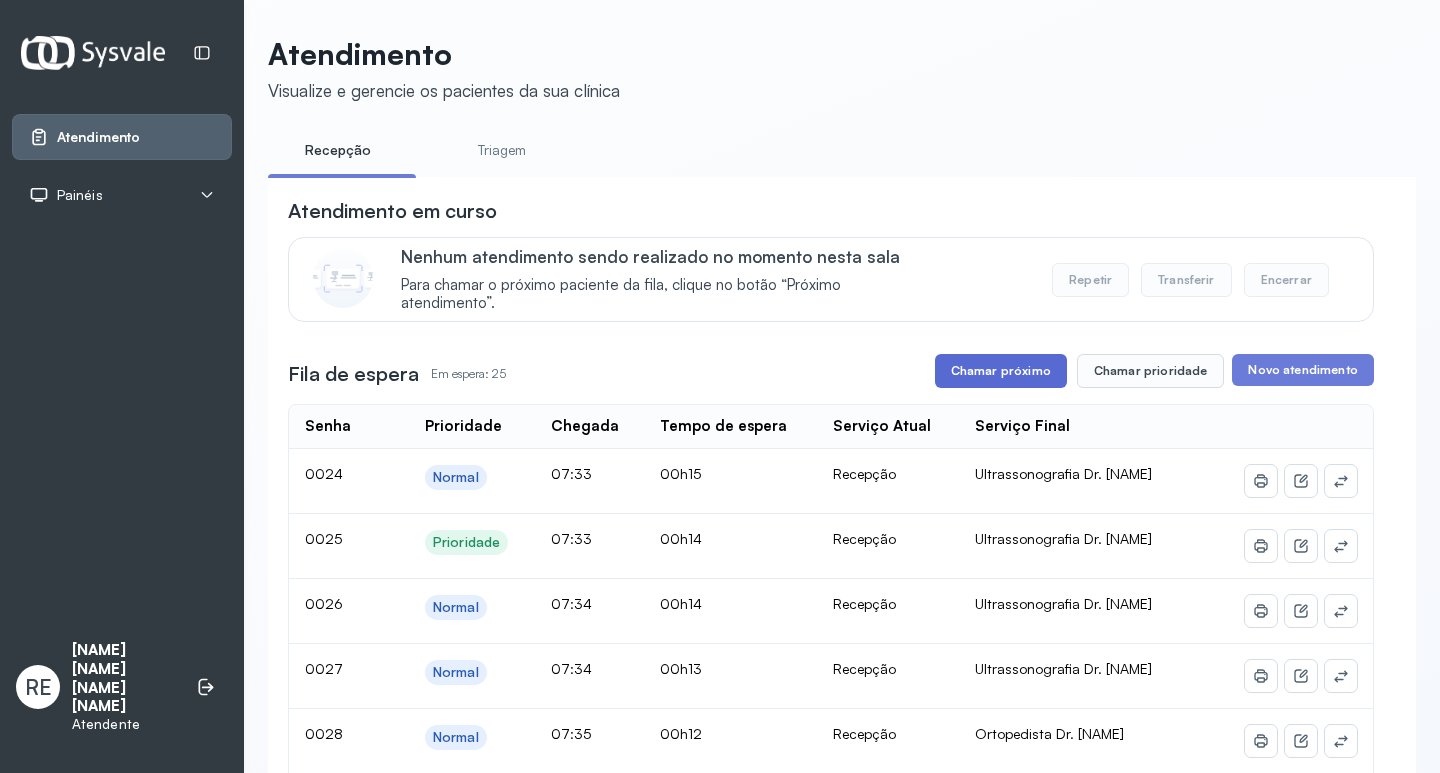 click on "Atendimento em curso Nenhum atendimento sendo realizado no momento nesta sala Para chamar o próximo paciente da fila, clique no botão “Próximo atendimento”. Repetir Transferir Encerrar Fila de espera  Em espera: 25 Chamar próximo Chamar prioridade Novo atendimento Senha    Prioridade  Chegada  Tempo de espera  Serviço Atual  Serviço Final    0024 Normal 07:33 00h15 Recepção Ultrassonografia Dr. Amilton 0025 Prioridade 07:33 00h14 Recepção Ultrassonografia Dr. Amilton 0026 Normal 07:34 00h14 Recepção Ultrassonografia Dr. Amilton 0027 Normal 07:34 00h13 Recepção Ultrassonografia Dr. Amilton 0028 Normal 07:35 00h12 Recepção Ortopedista Dr. Mauricio 0029 Normal 07:36 00h12 Recepção Ortopedista Dr. Mauricio 0030 Normal 07:36 00h11 Recepção Ortopedista Dr. Mauricio 0031 Normal 07:36 00h11 Recepção Ortopedista Dr. Mauricio 0032 Normal 07:37 00h11 Recepção Ortopedista Dr. Mauricio 0033 Prioridade 07:37 00h10 Recepção Ortopedista Dr. Mauricio 0034 Normal 07:39 00h09 Recepção 0035 Normal" at bounding box center [831, 1289] 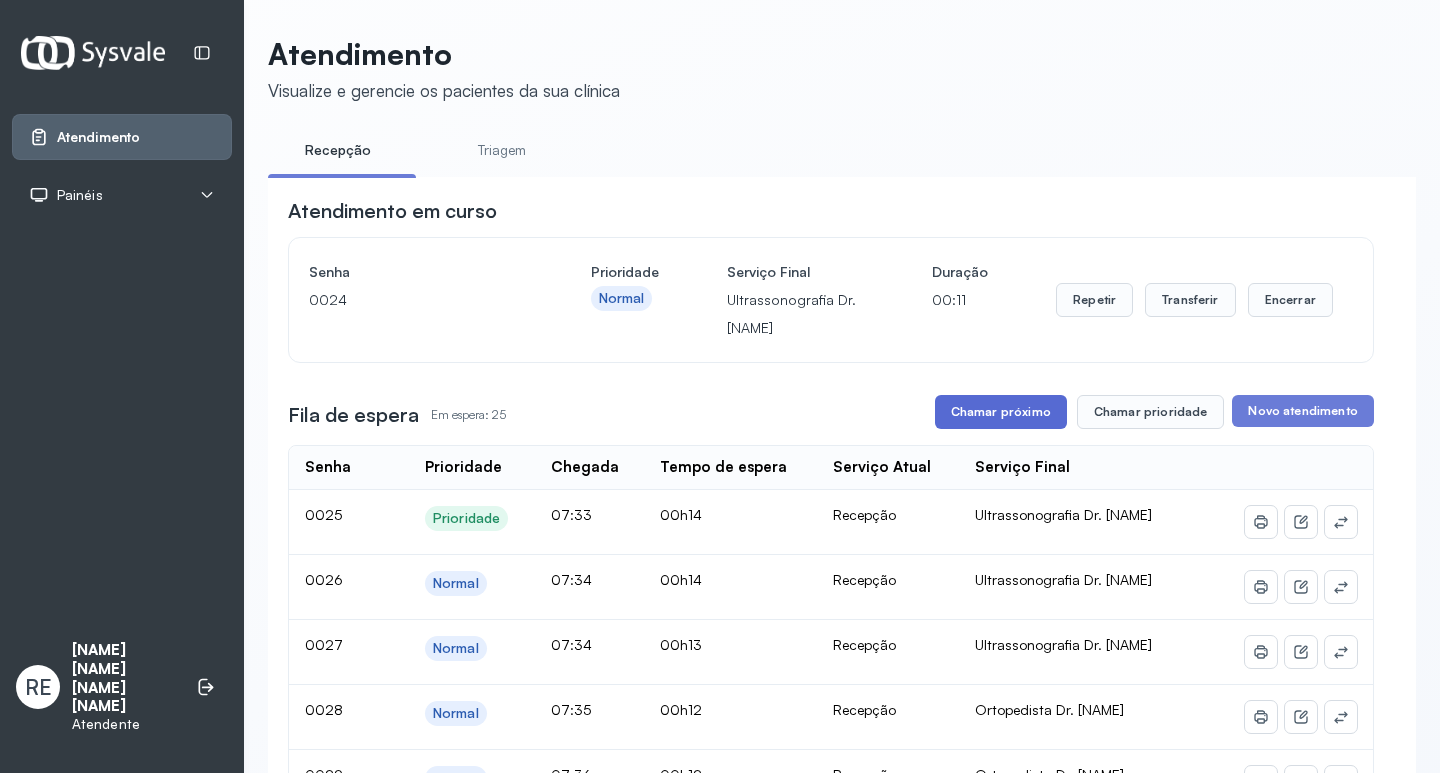 click on "Chamar próximo" at bounding box center [1001, 412] 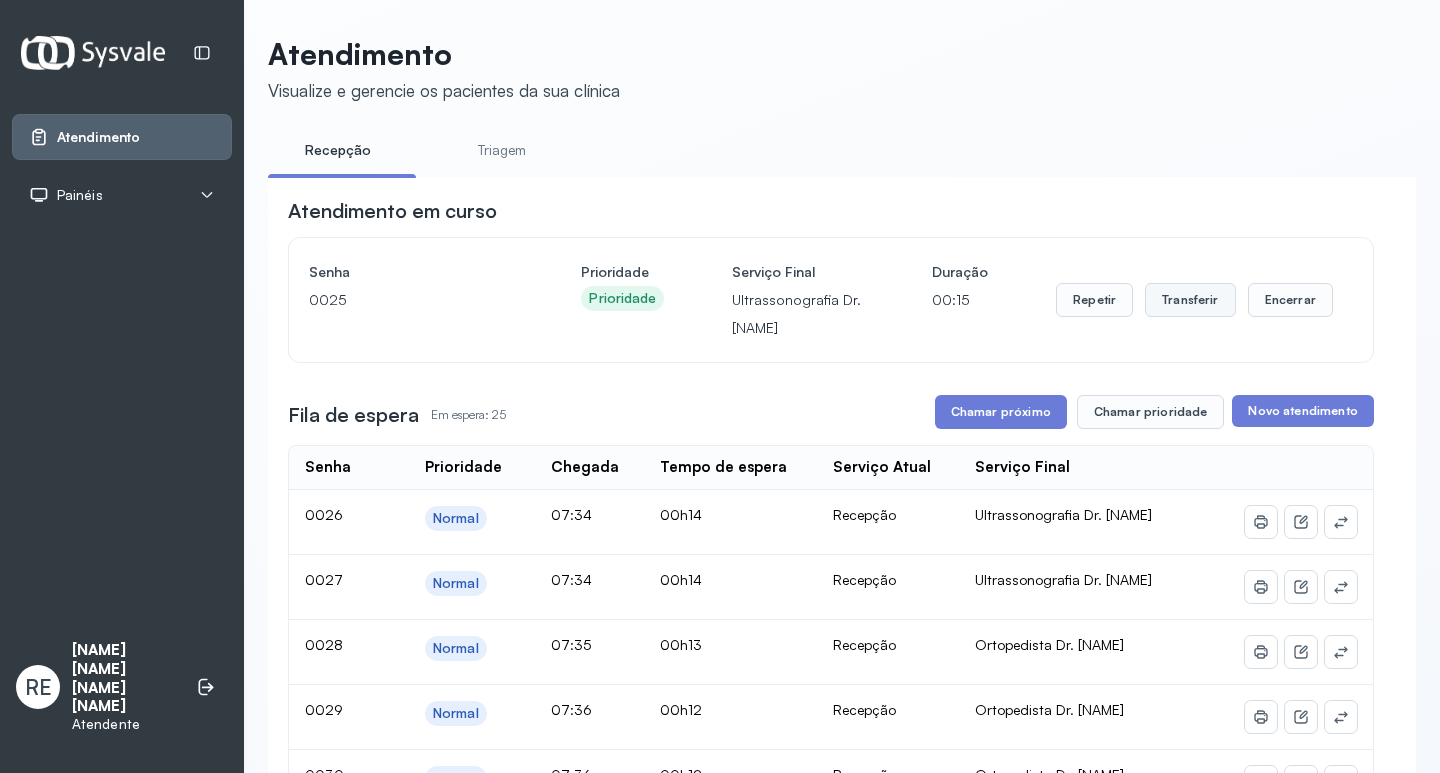 click on "Transferir" at bounding box center [1190, 300] 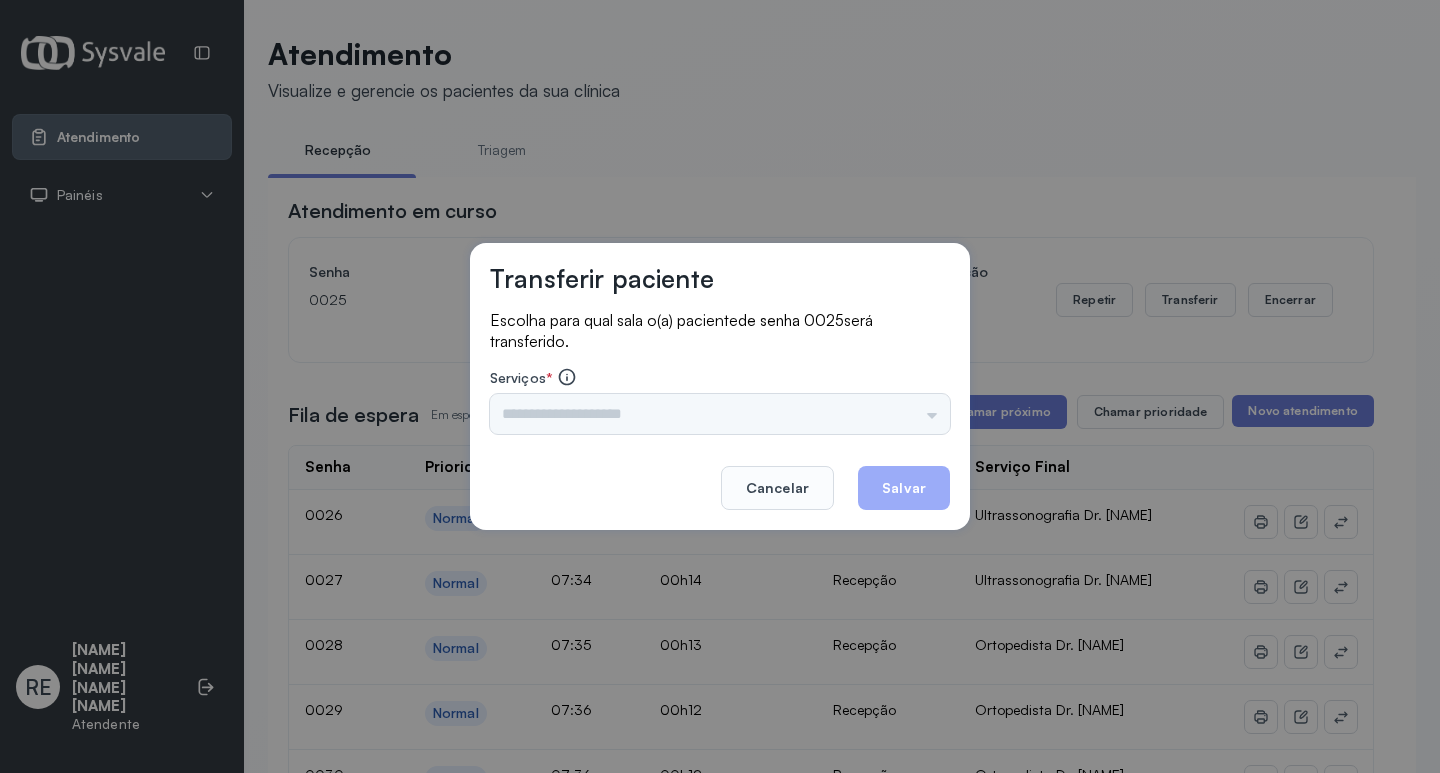 click on "Nenhuma opção encontrada" at bounding box center [720, 414] 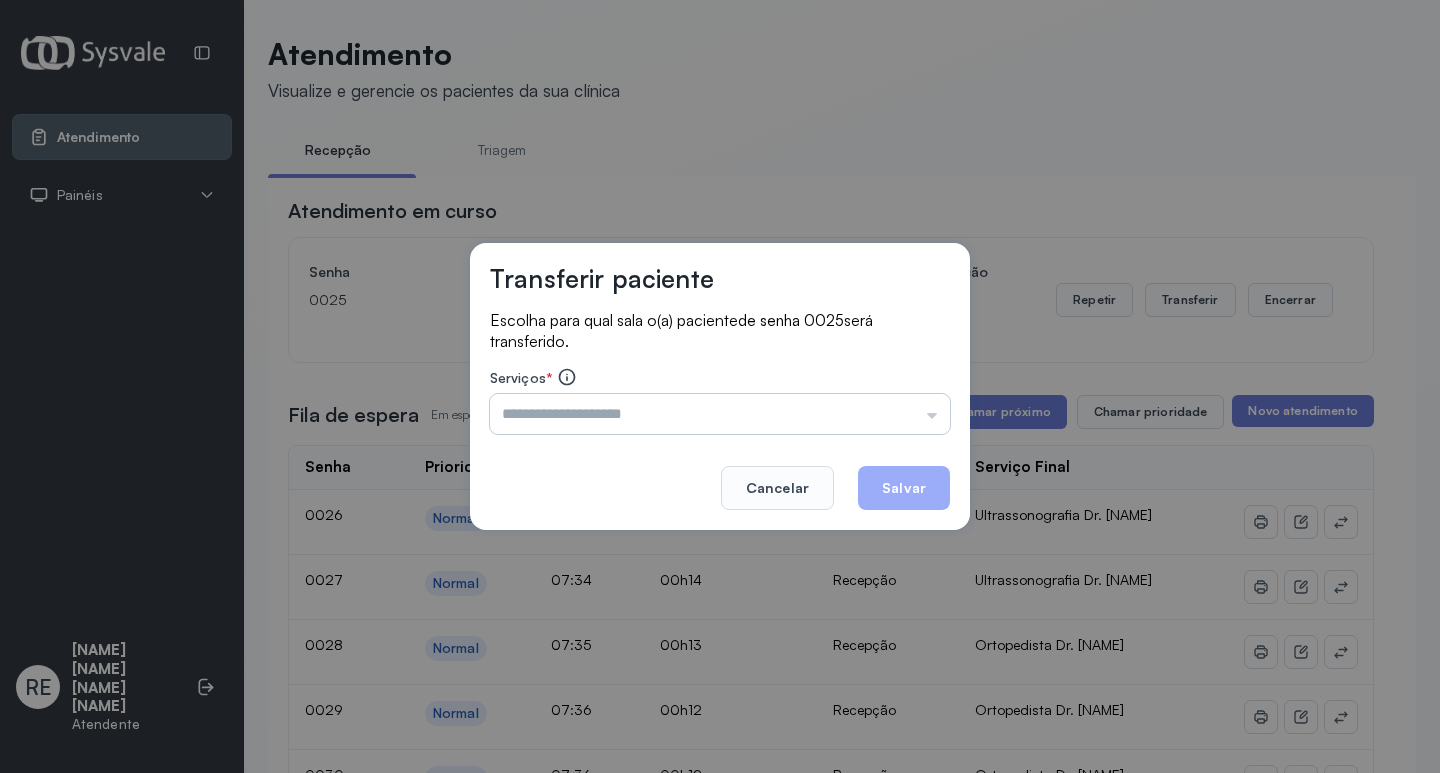 click at bounding box center (720, 414) 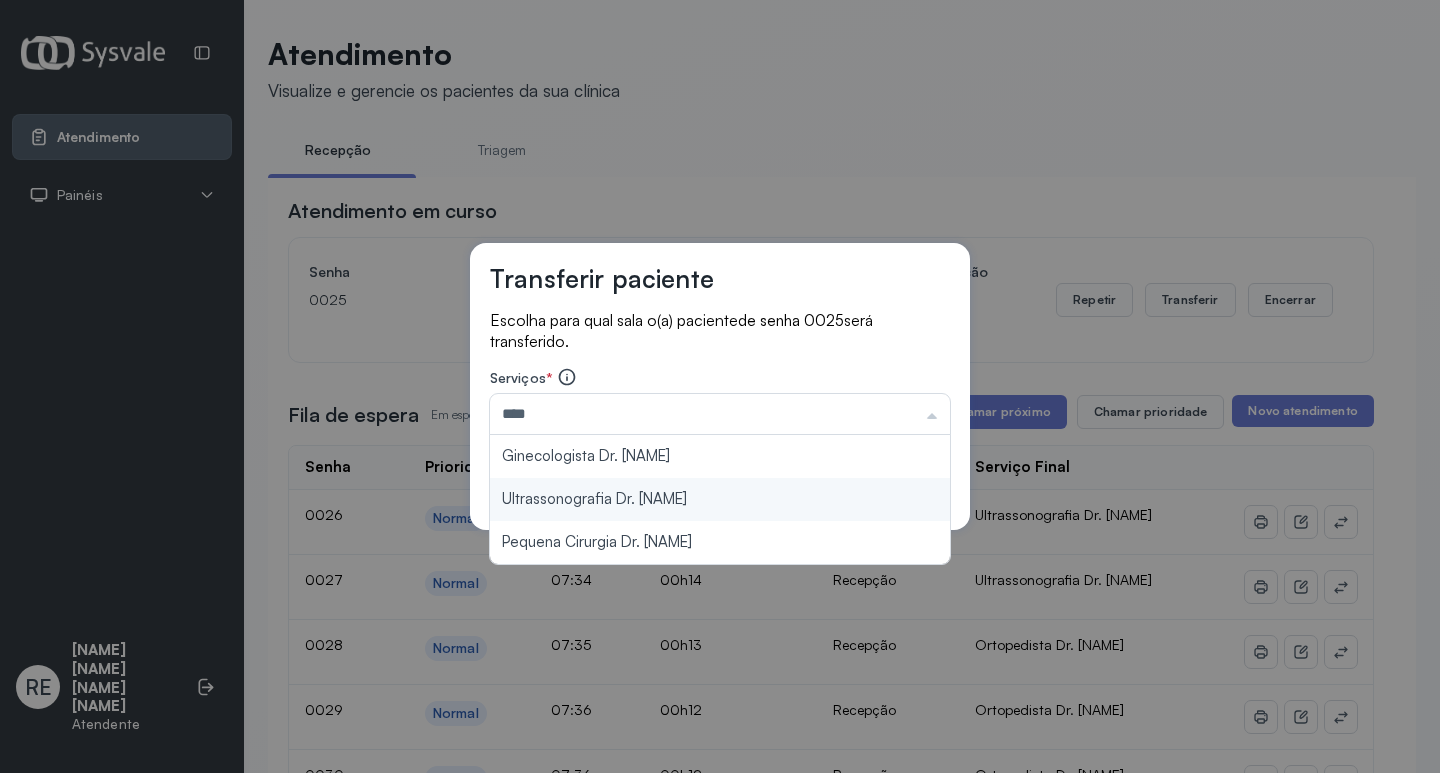 type on "**********" 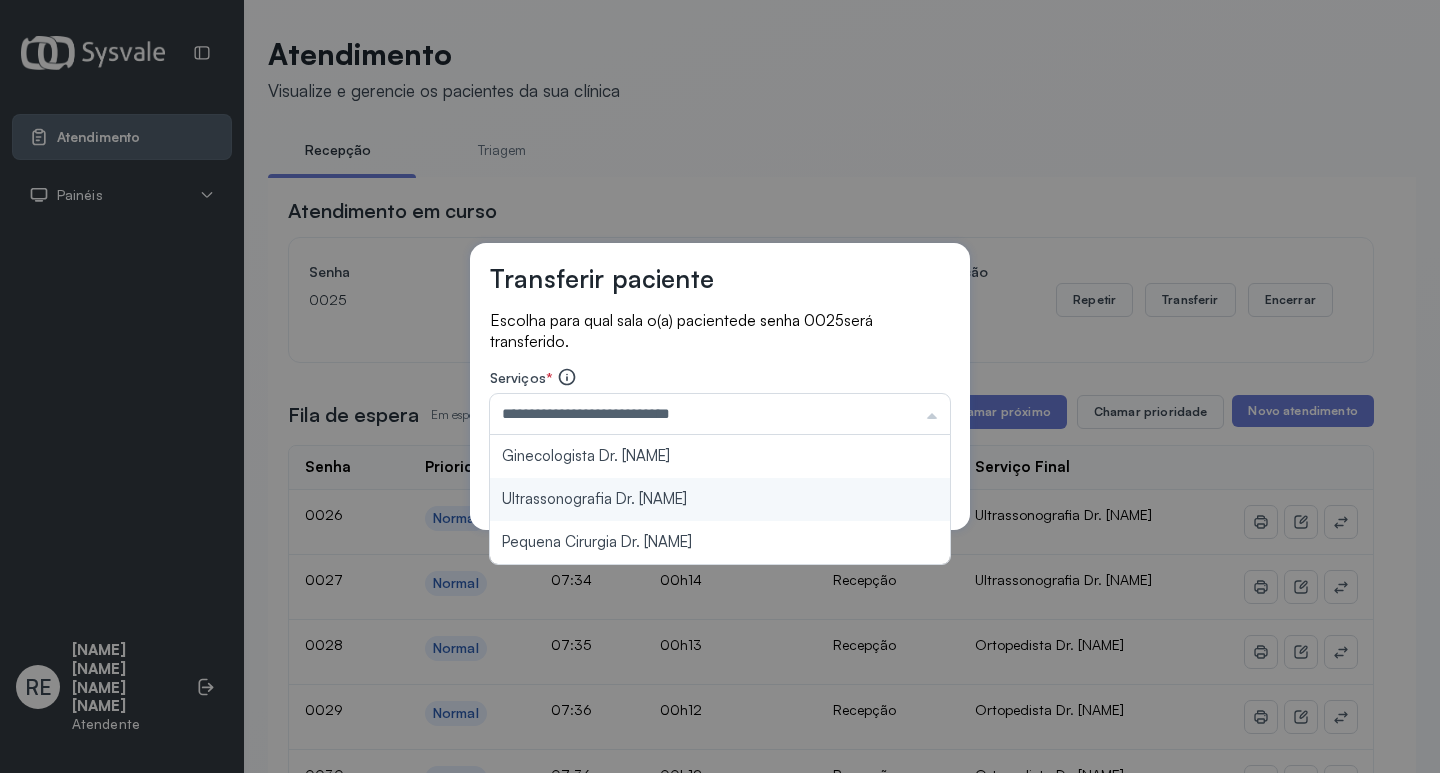 click on "**********" at bounding box center (720, 387) 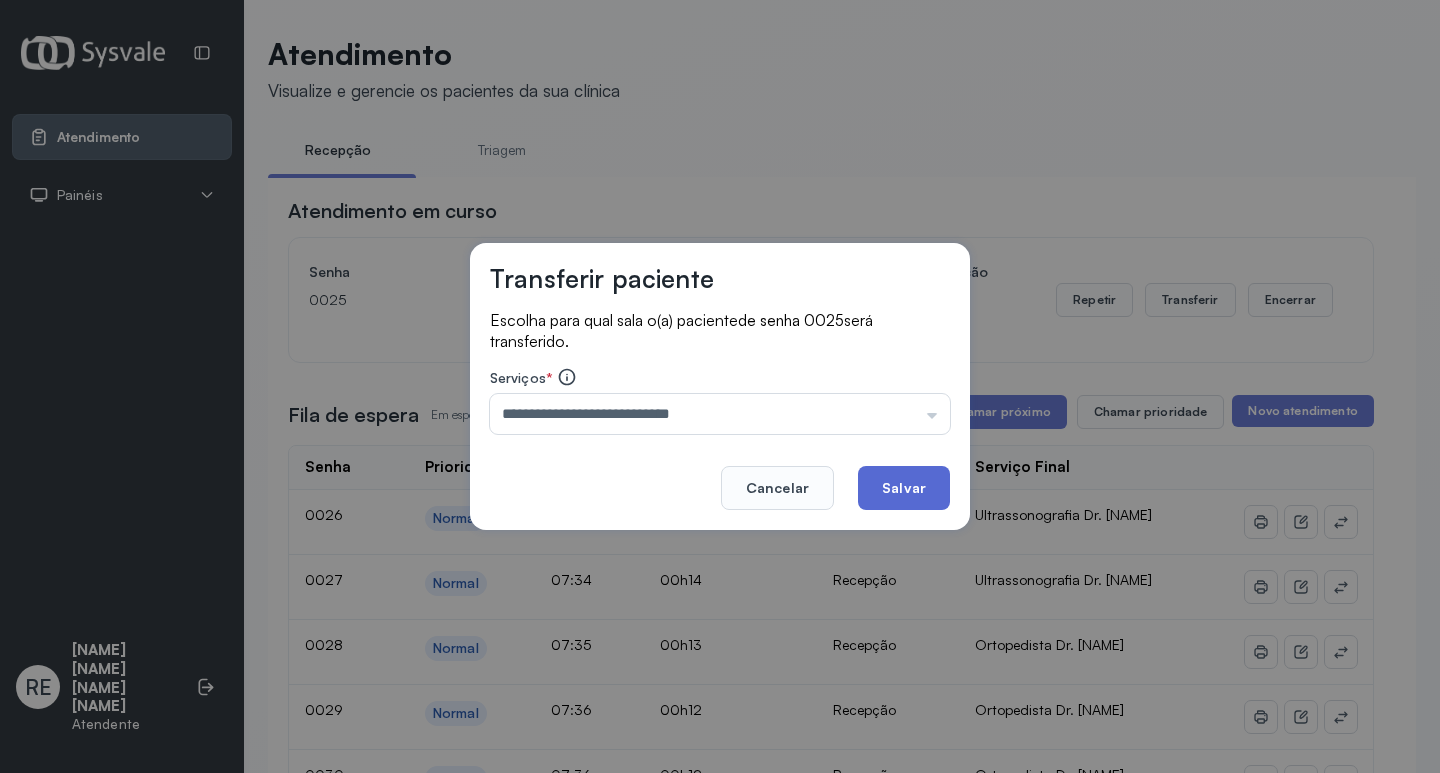 click on "Salvar" 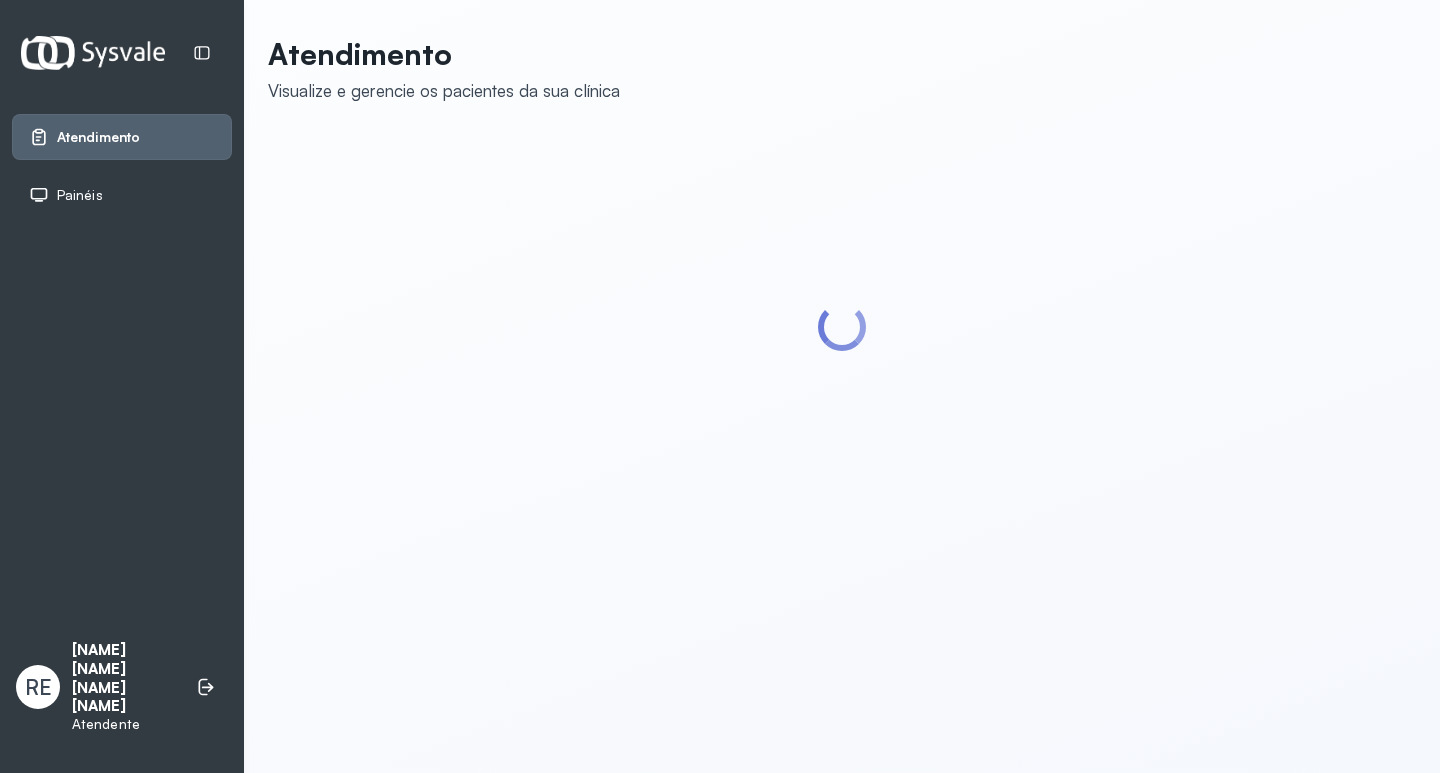 scroll, scrollTop: 0, scrollLeft: 0, axis: both 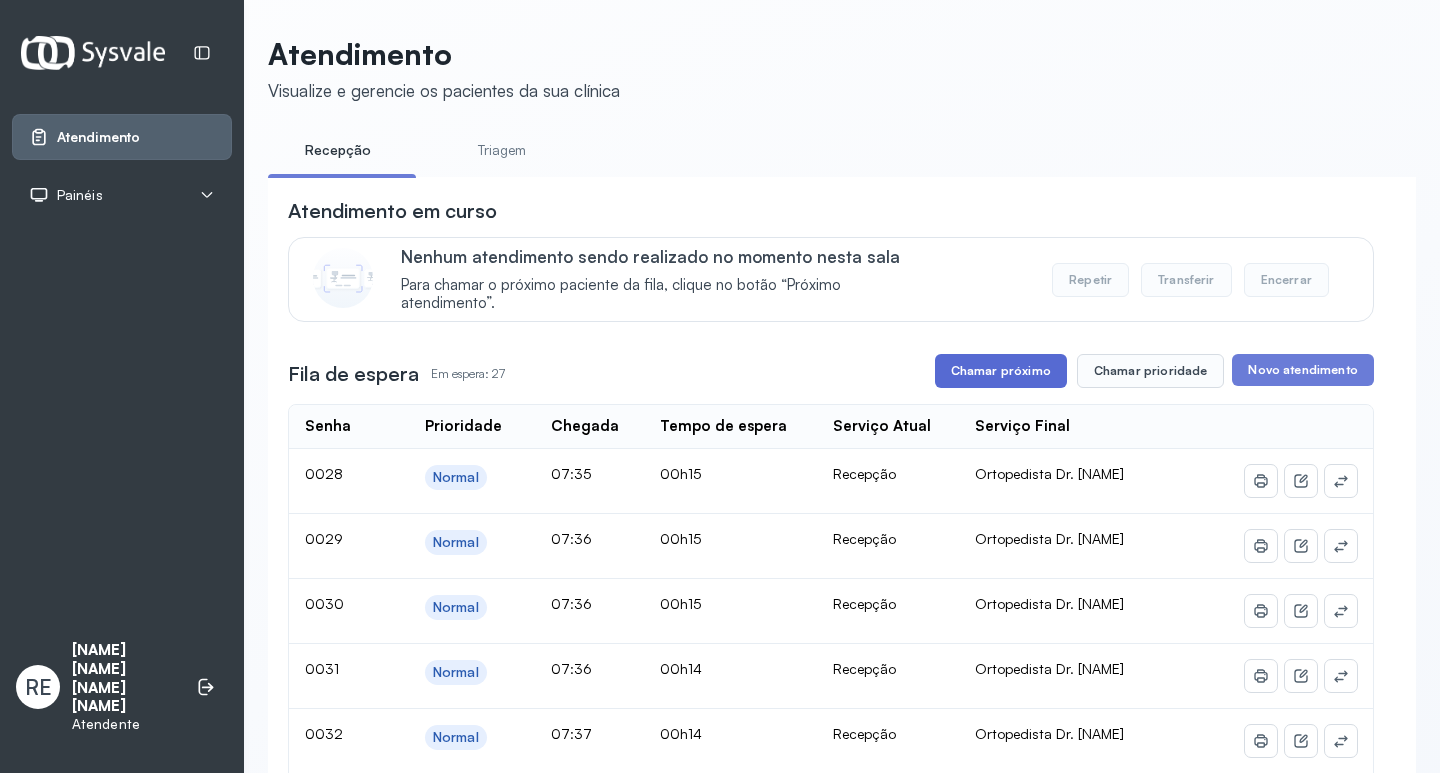 click on "Chamar próximo" at bounding box center (1001, 371) 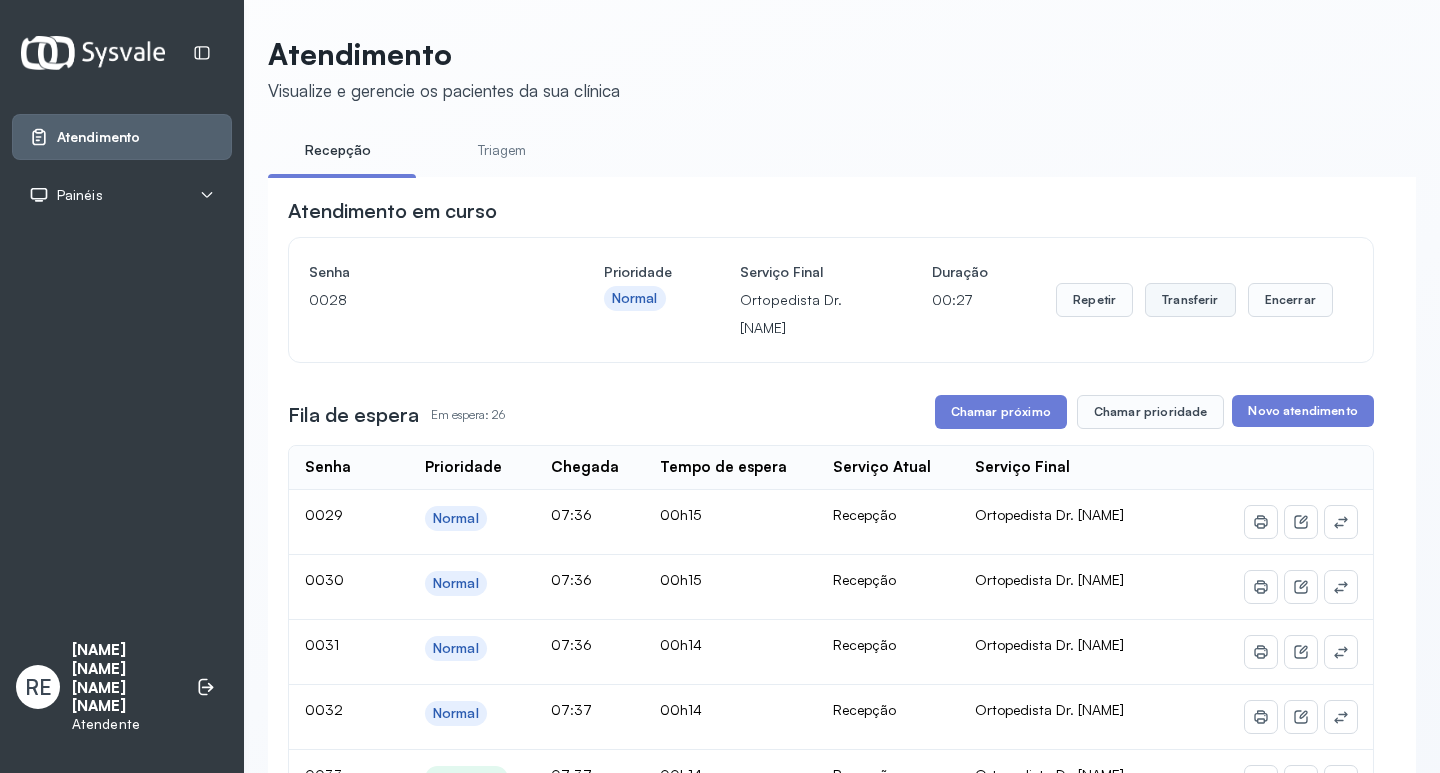 click on "Transferir" at bounding box center [1190, 300] 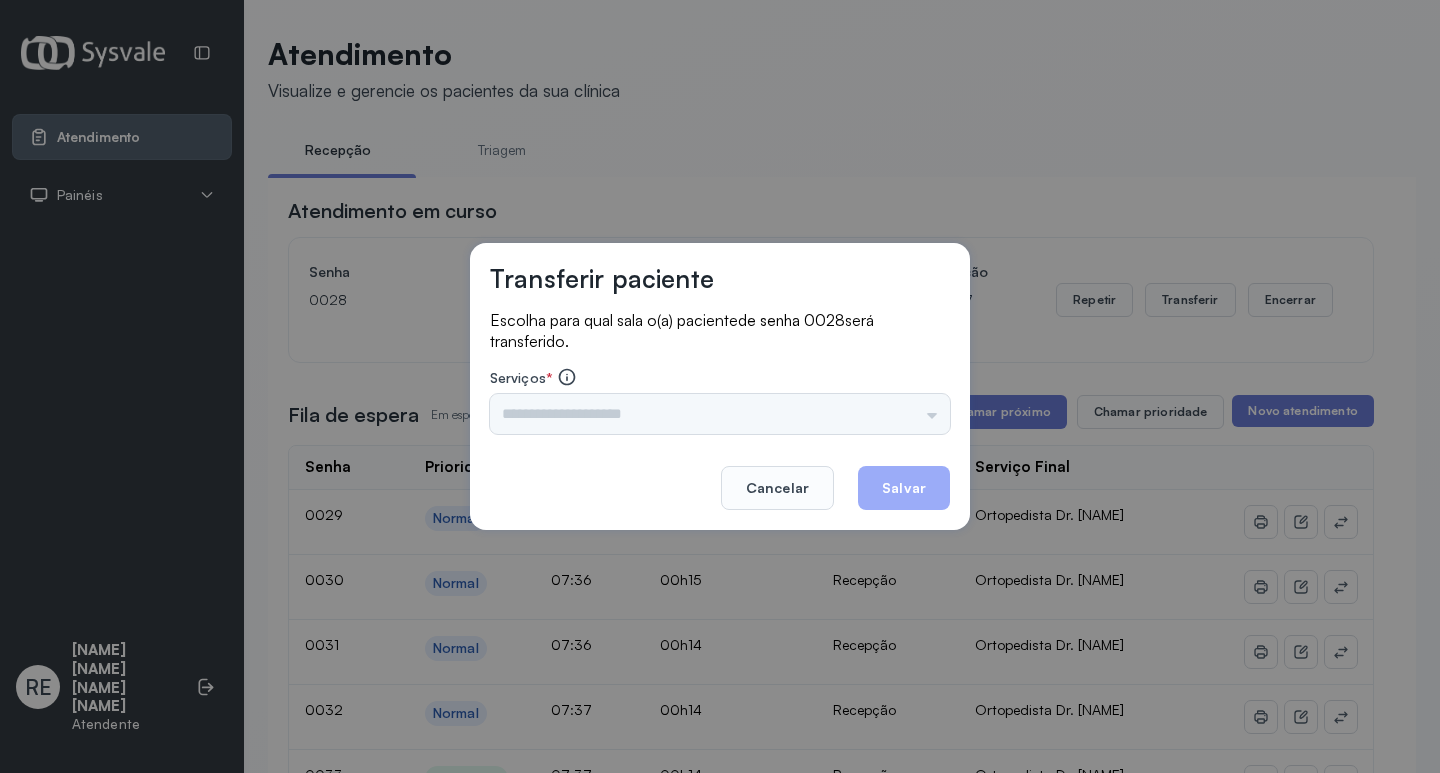 click on "Nenhuma opção encontrada" at bounding box center (720, 414) 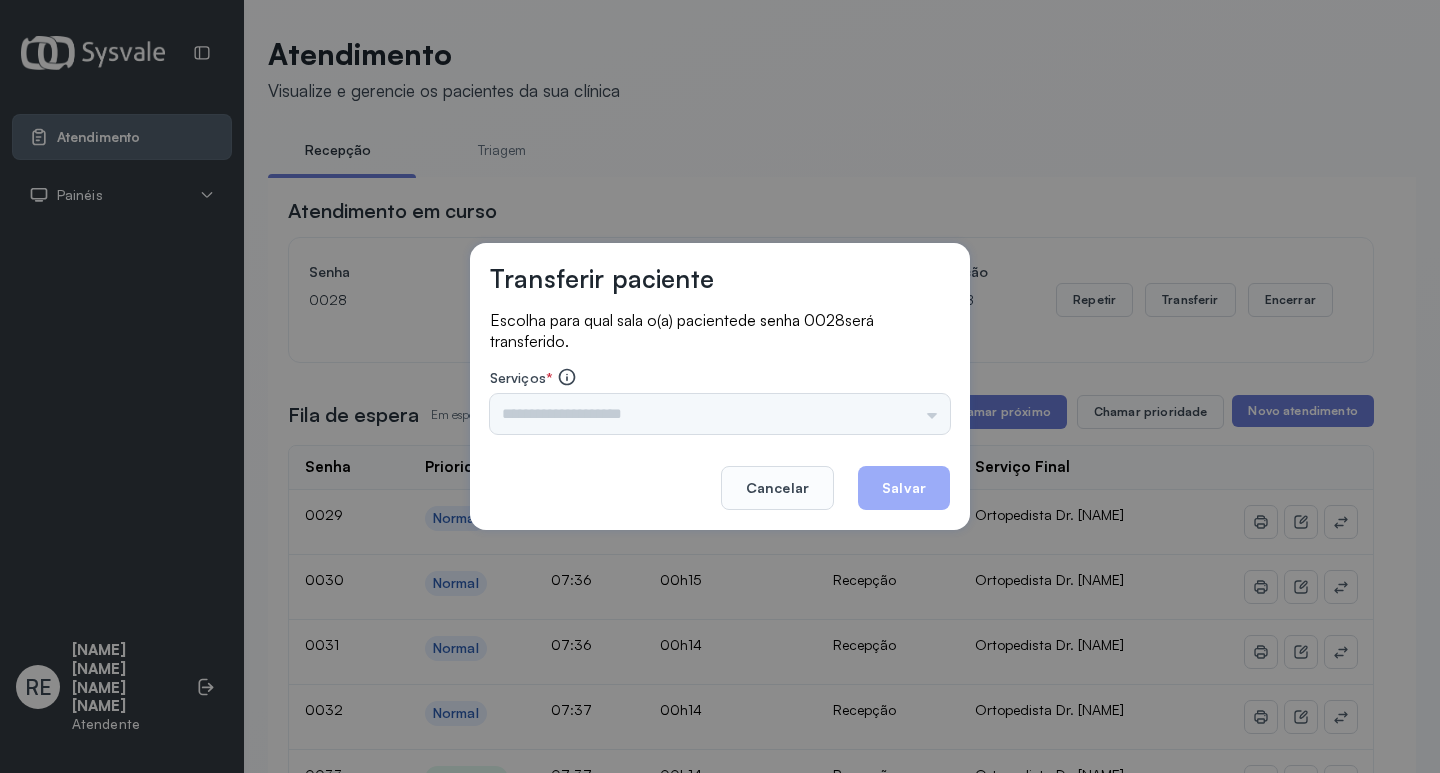 click on "Nenhuma opção encontrada" at bounding box center (720, 414) 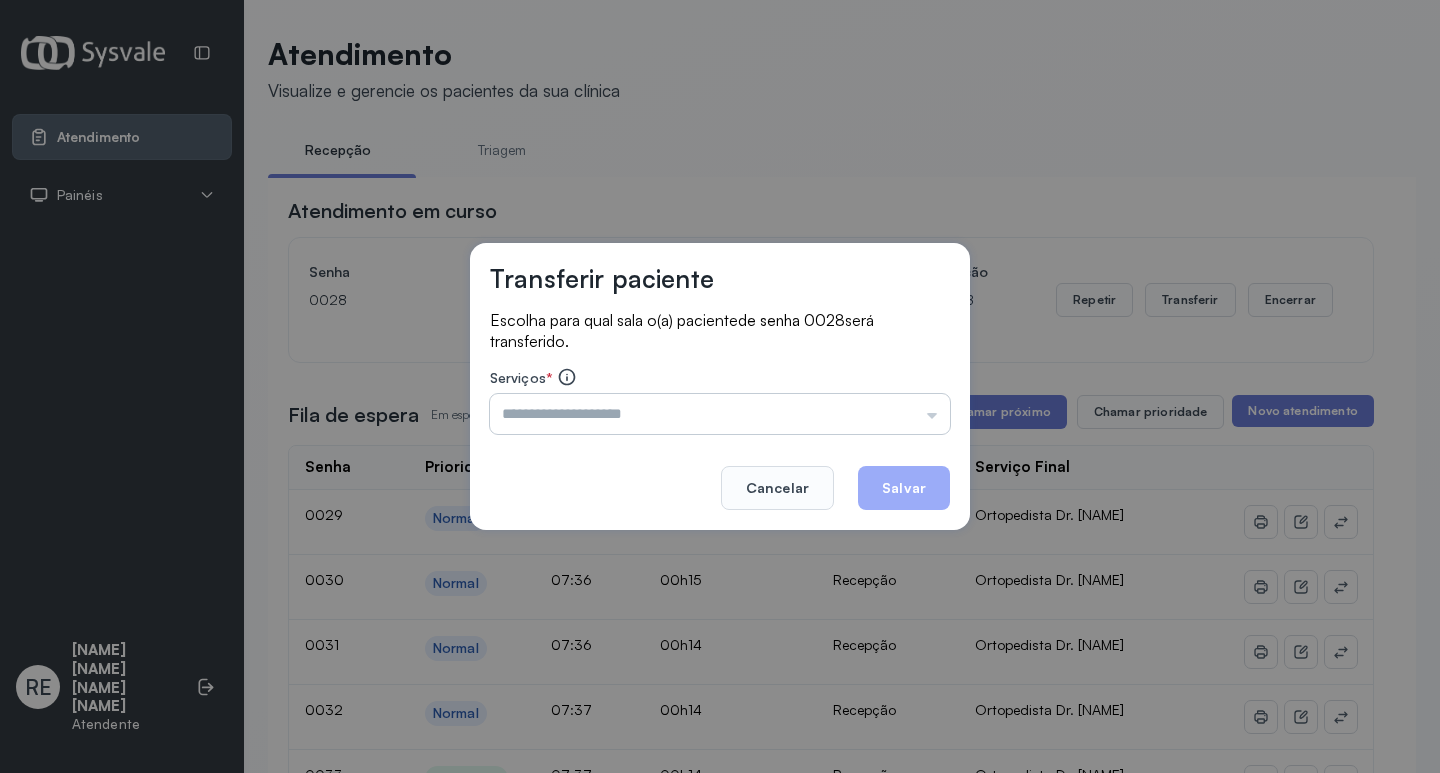 click at bounding box center (720, 414) 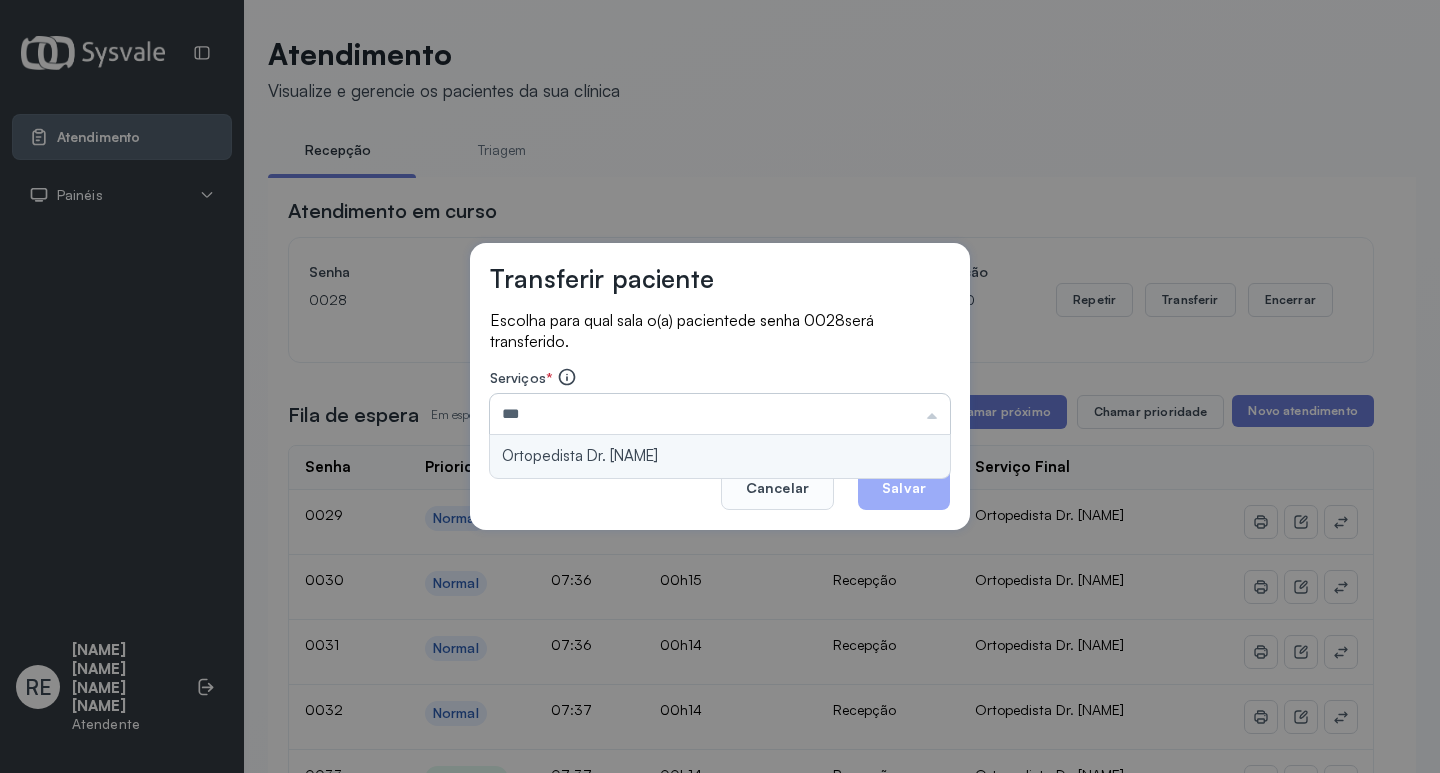 type on "**********" 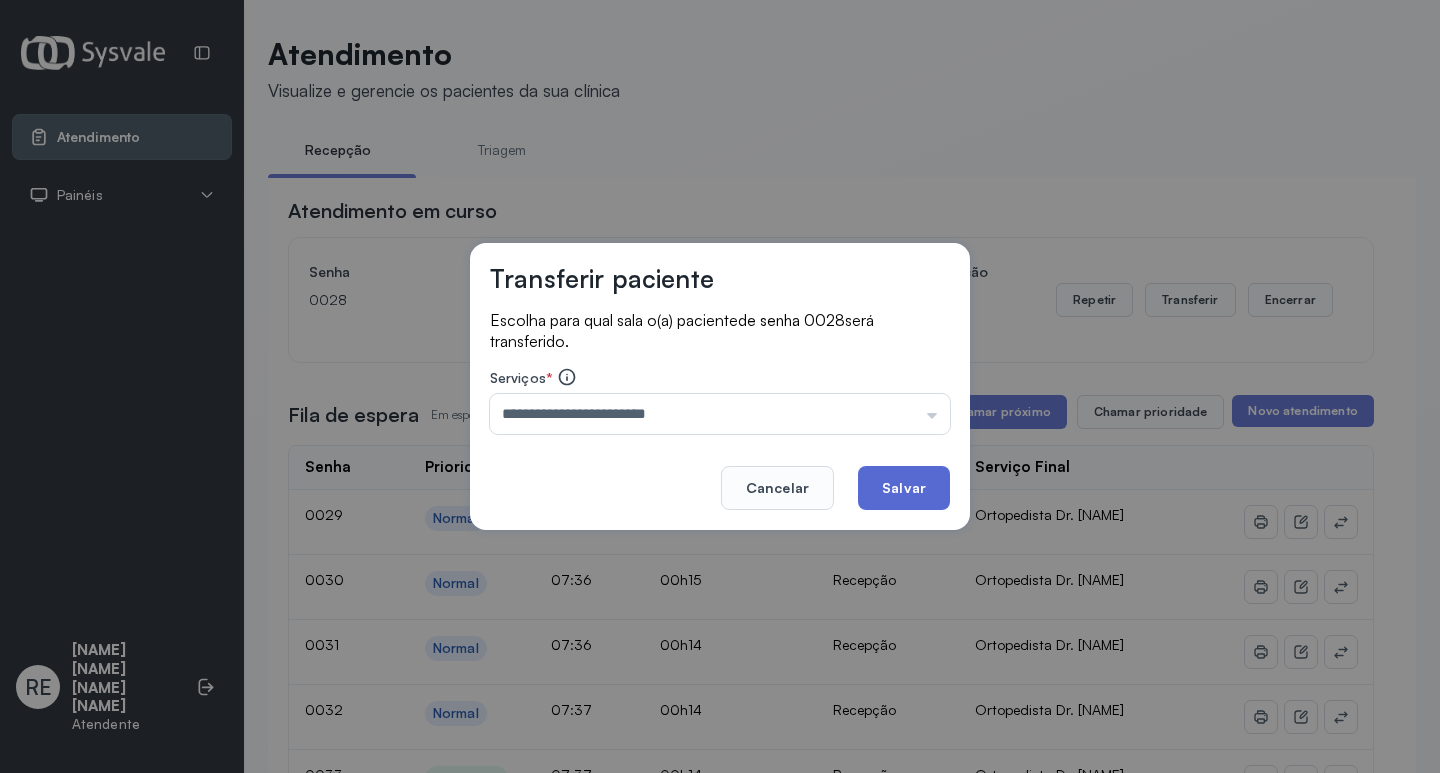click on "Salvar" 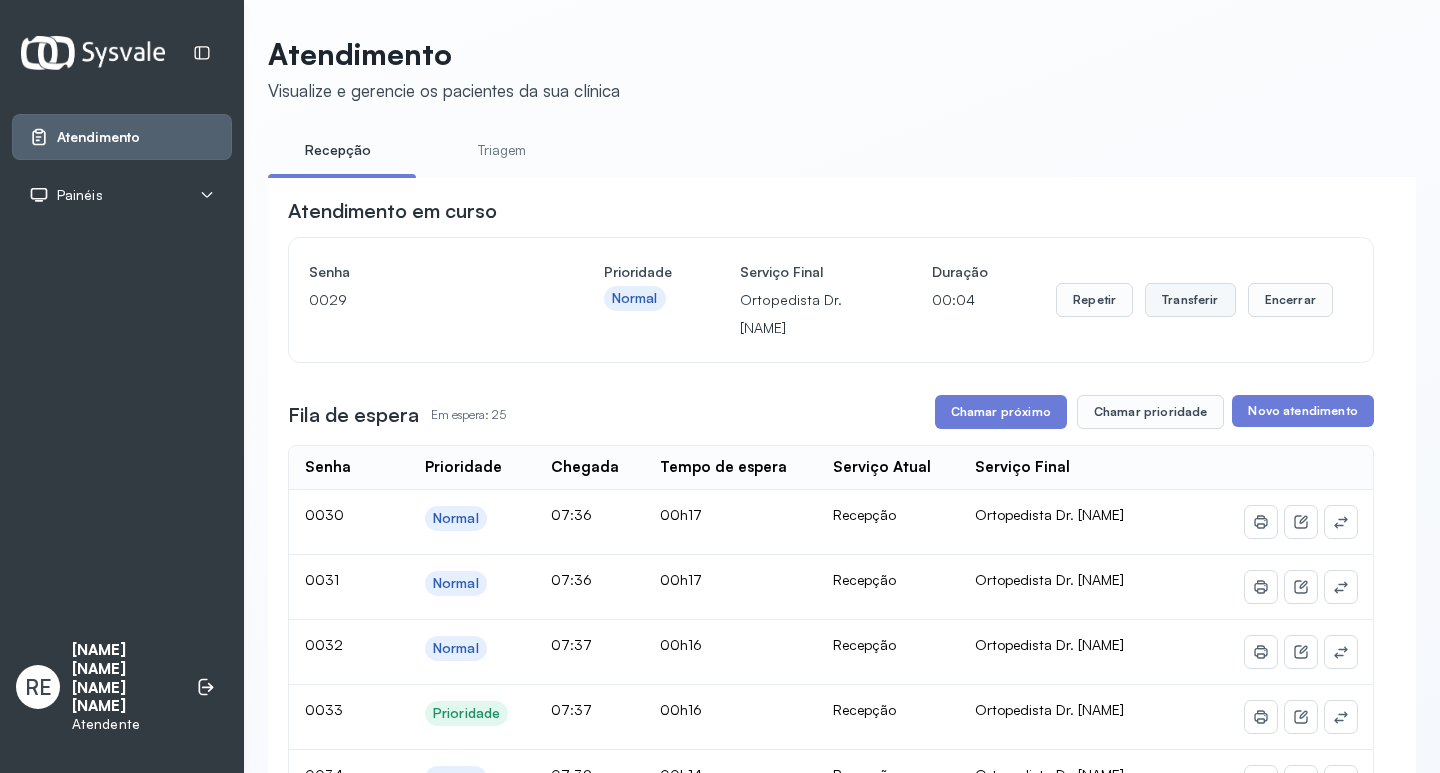 click on "Transferir" at bounding box center (1190, 300) 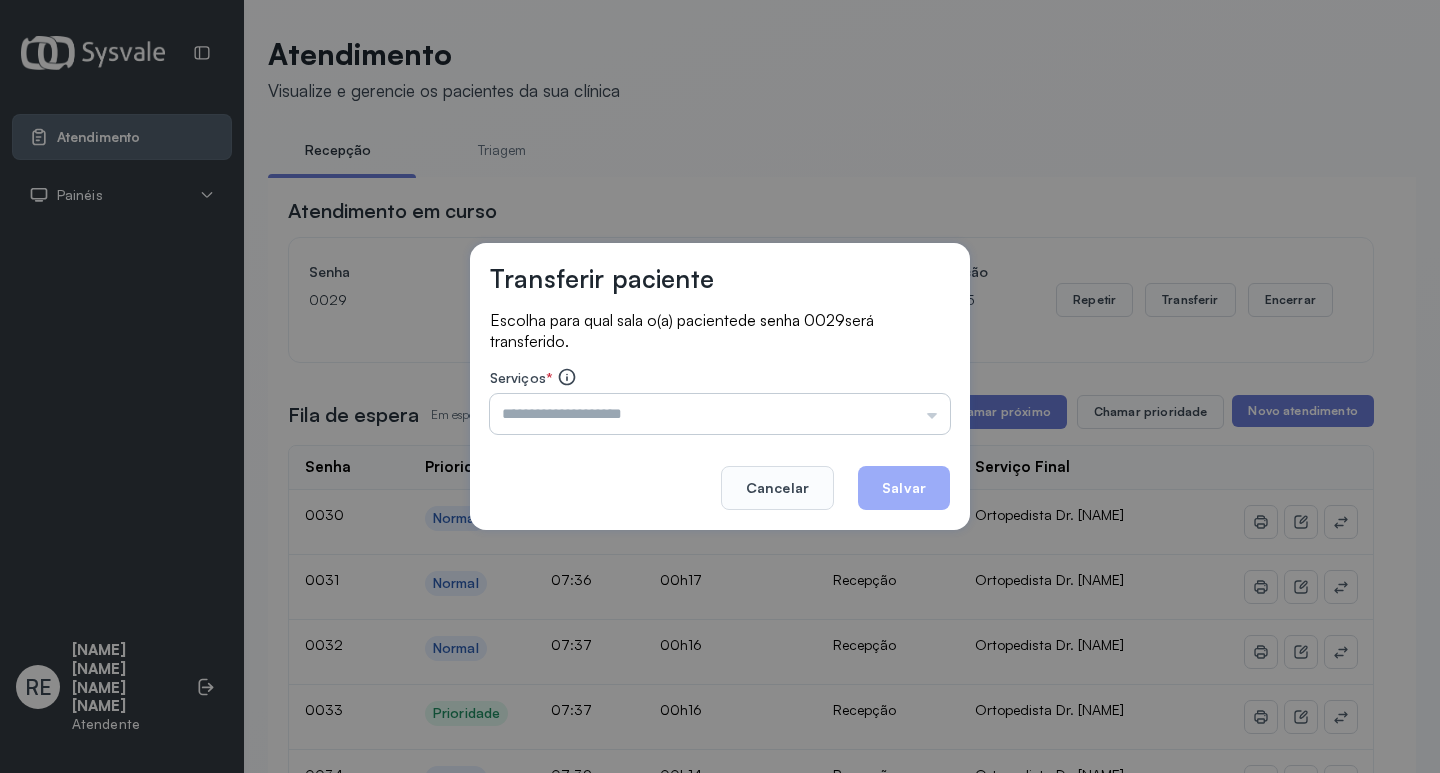 click at bounding box center (720, 414) 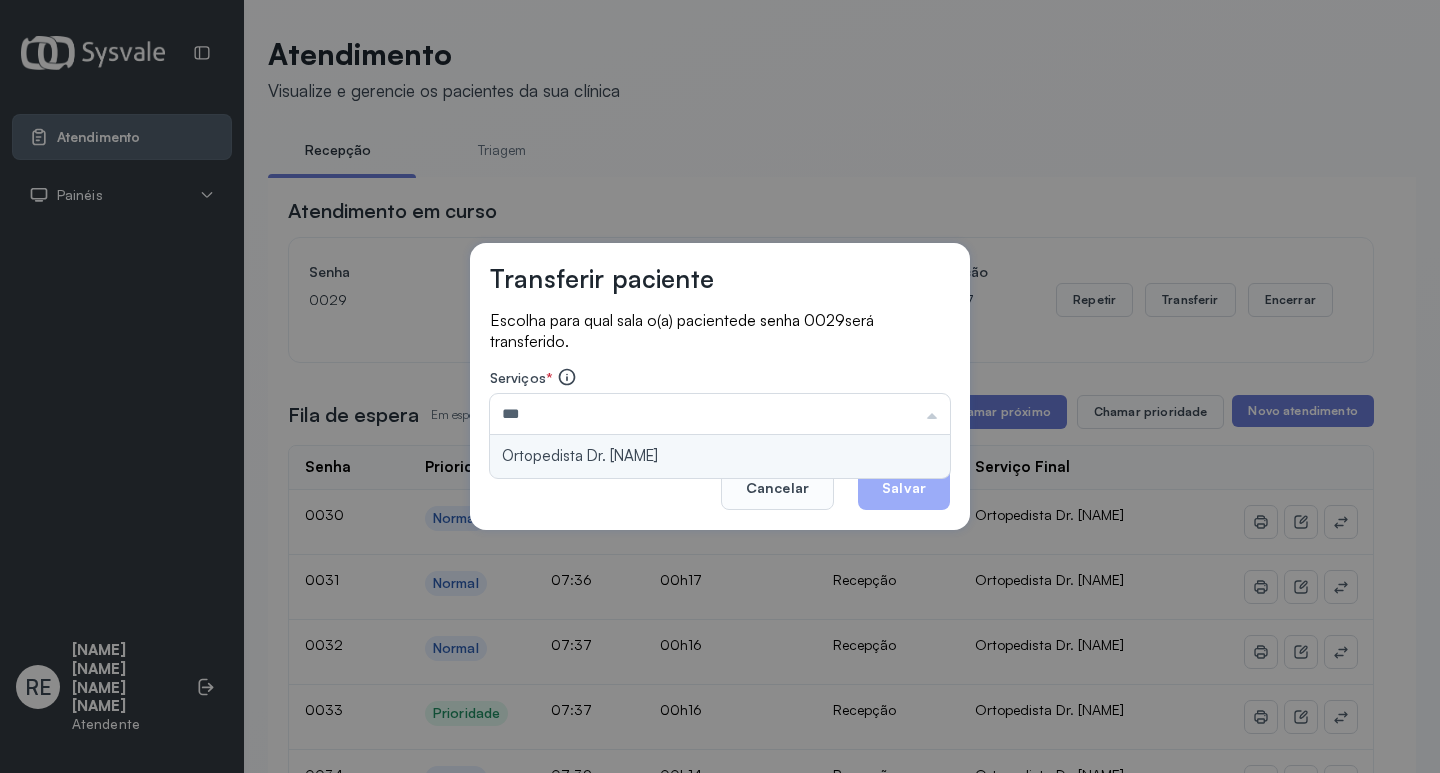type on "**********" 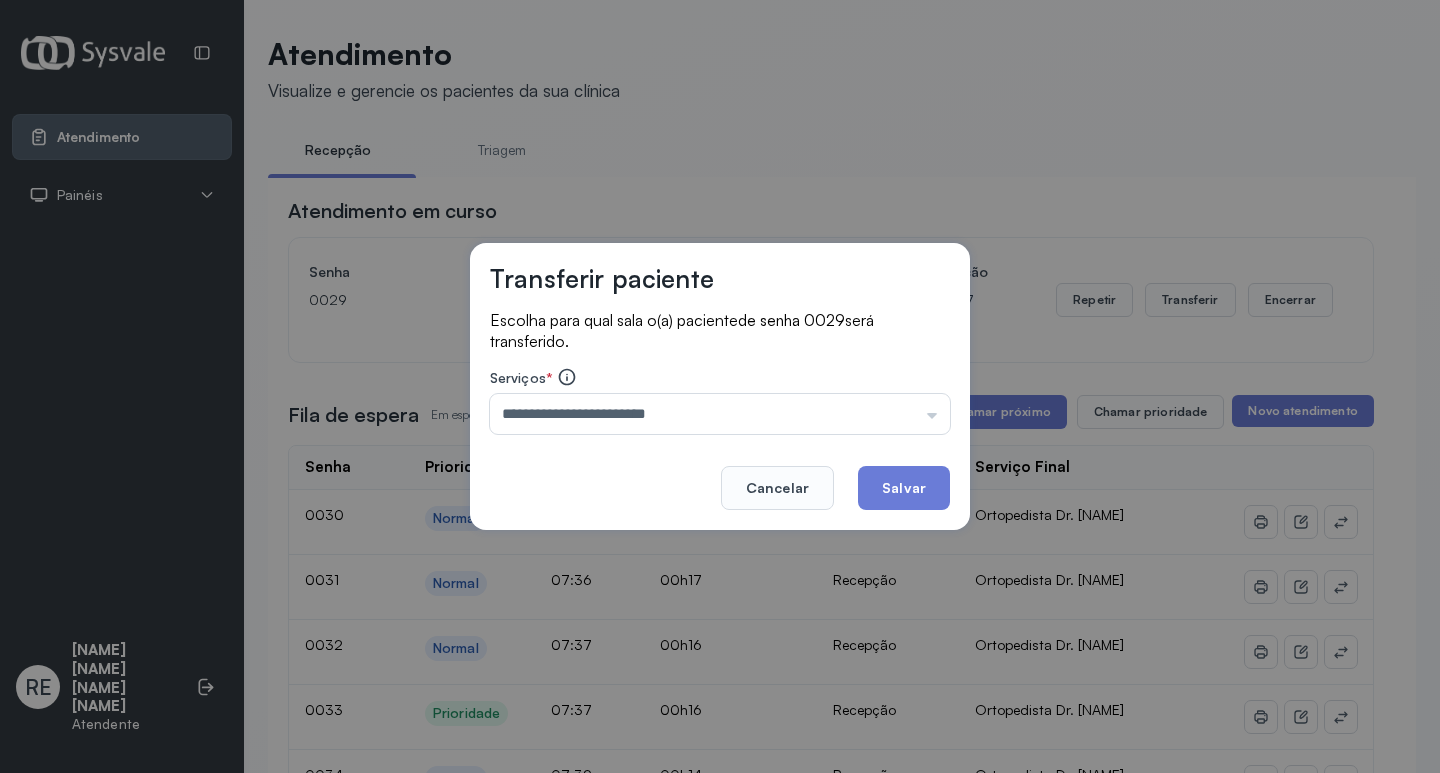 click on "**********" at bounding box center (720, 387) 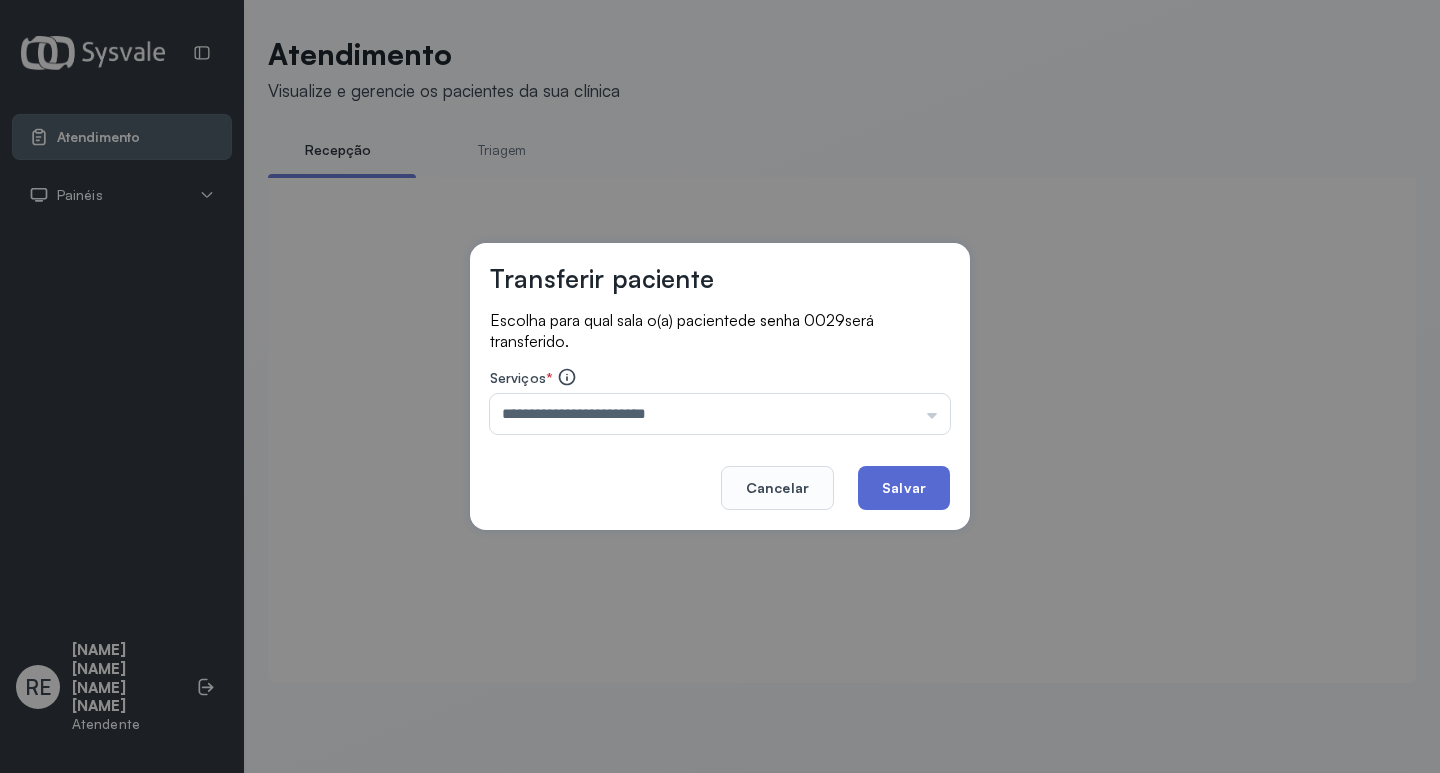 click on "Salvar" 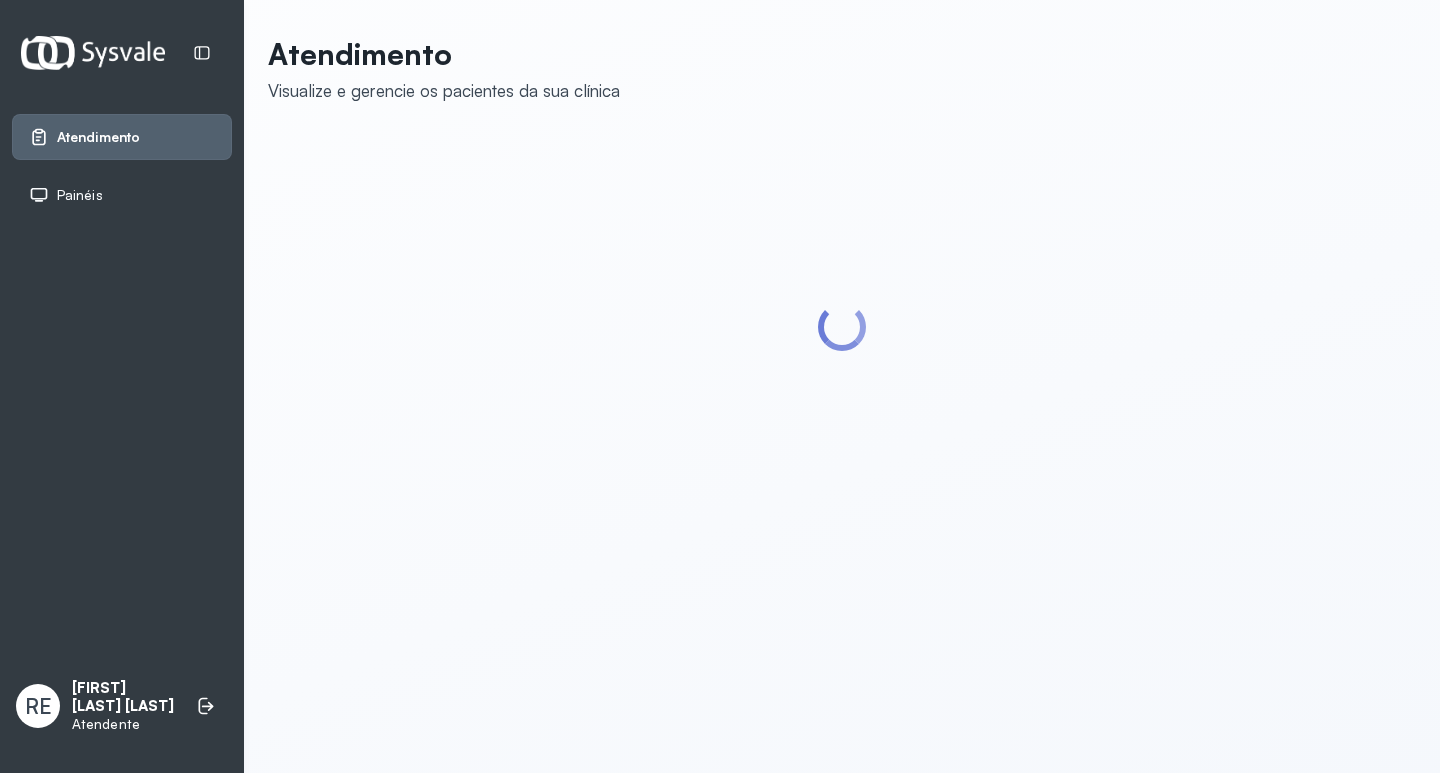 scroll, scrollTop: 0, scrollLeft: 0, axis: both 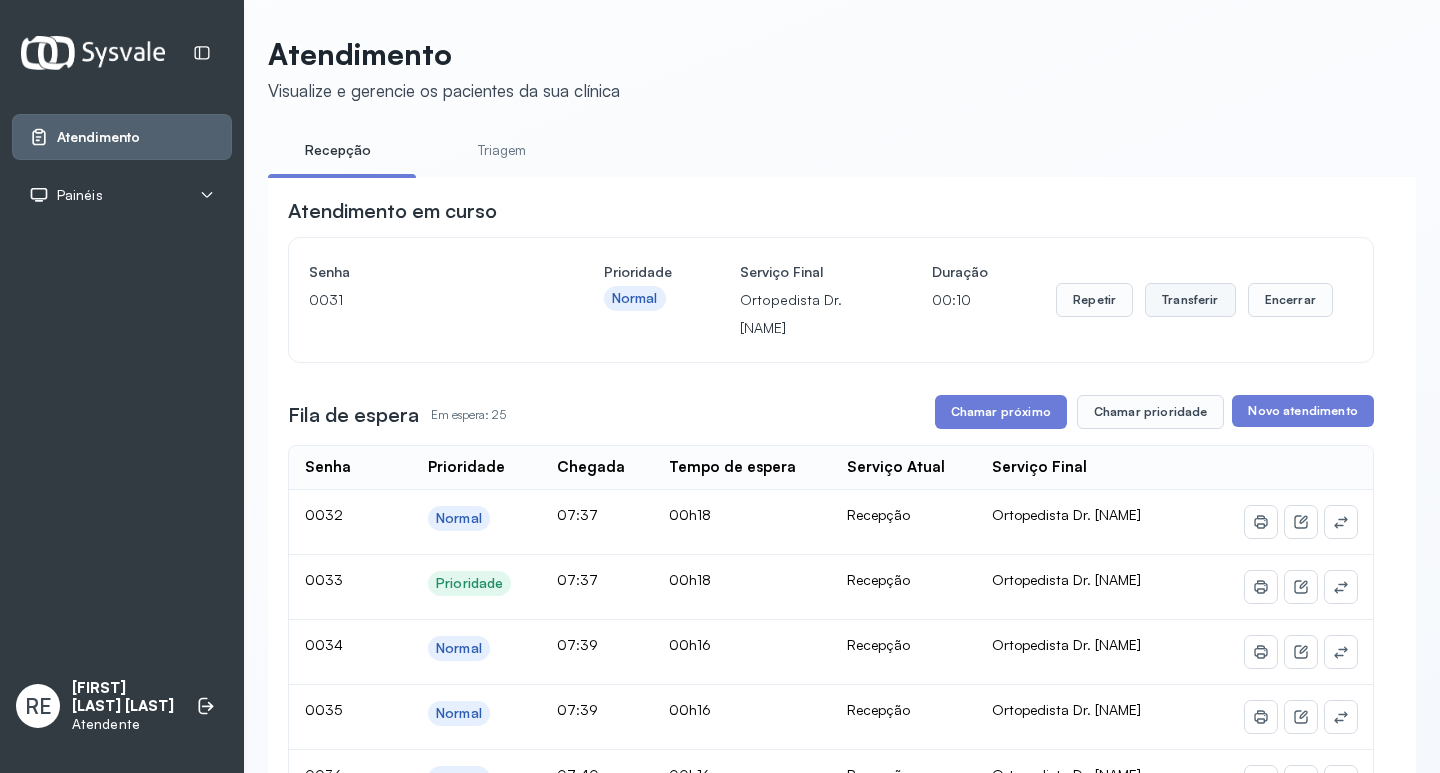 click on "Transferir" at bounding box center [1190, 300] 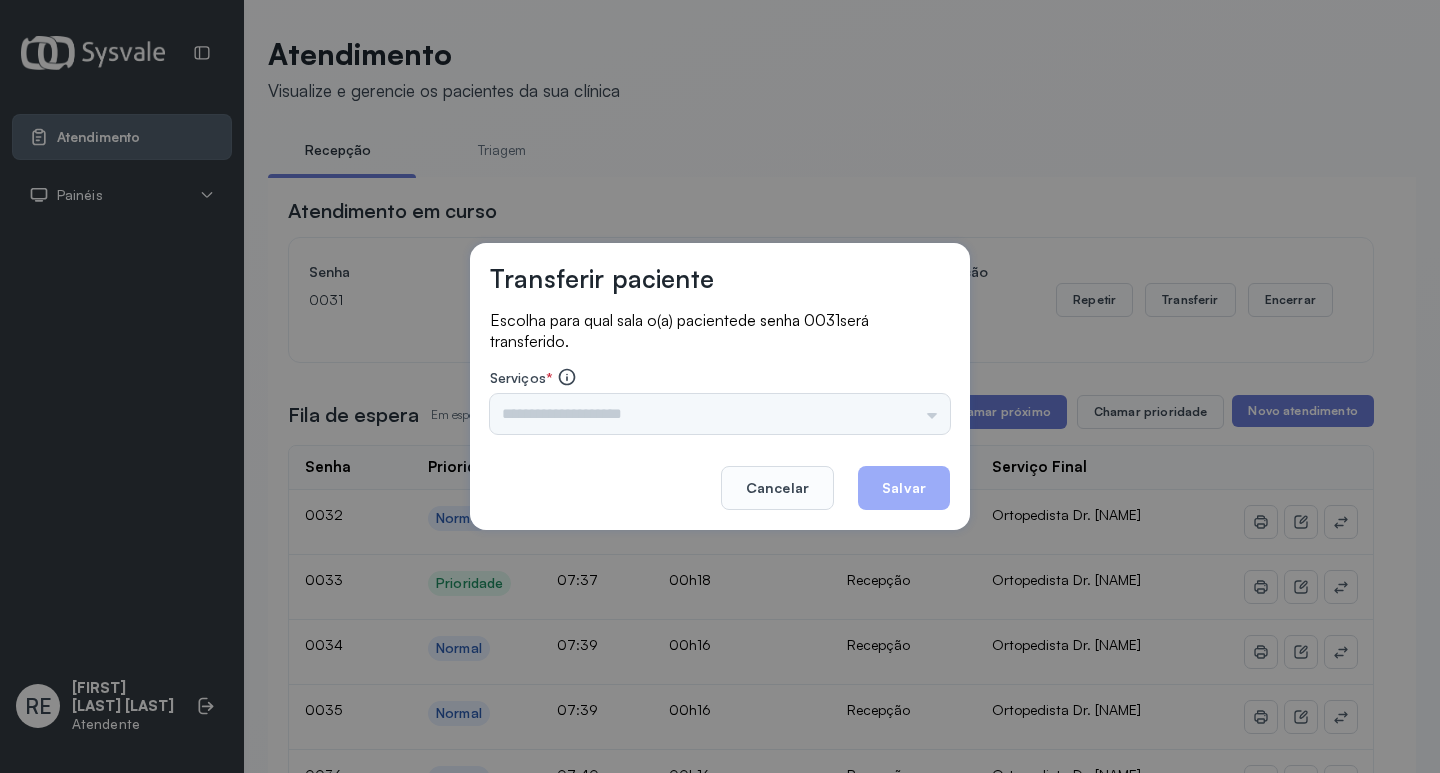 drag, startPoint x: 693, startPoint y: 430, endPoint x: 628, endPoint y: 427, distance: 65.06919 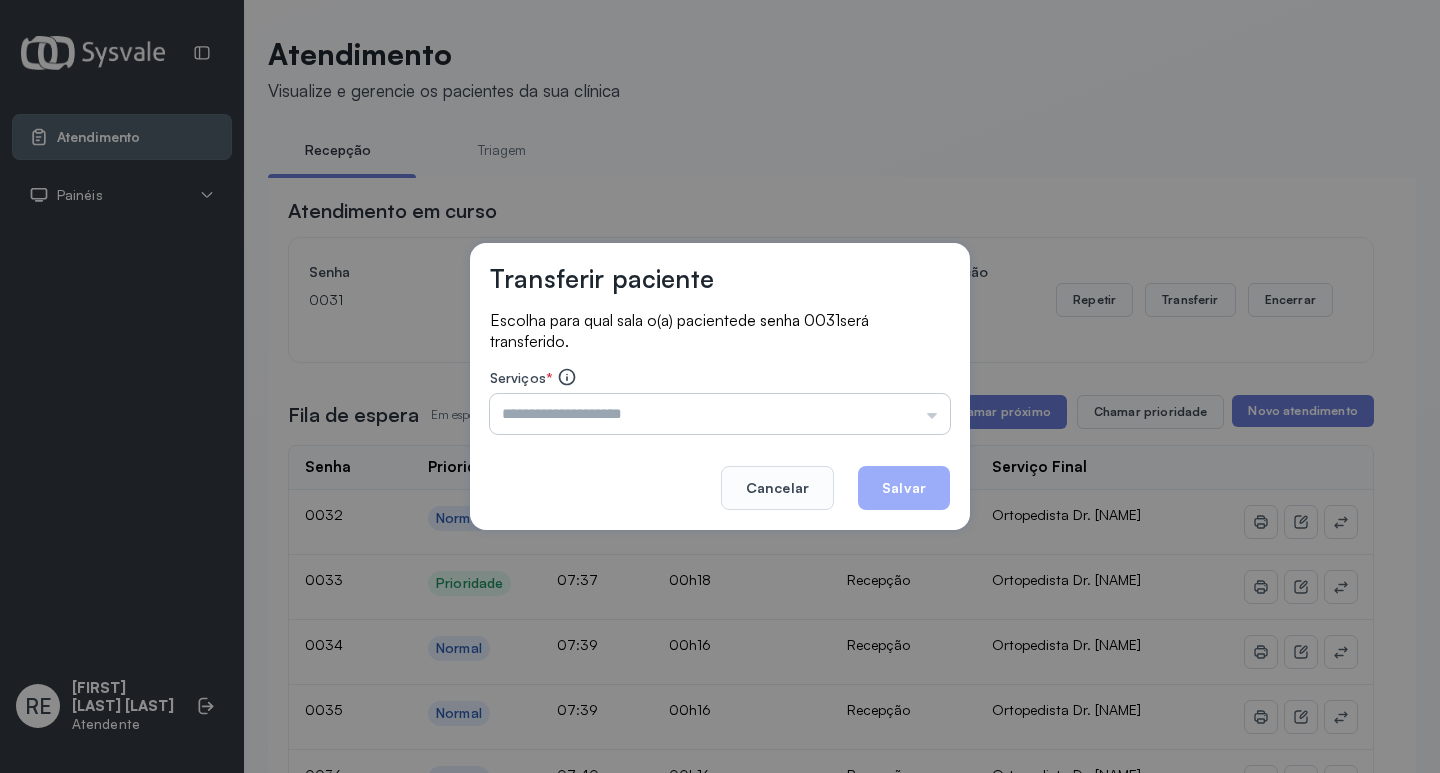 click at bounding box center [720, 414] 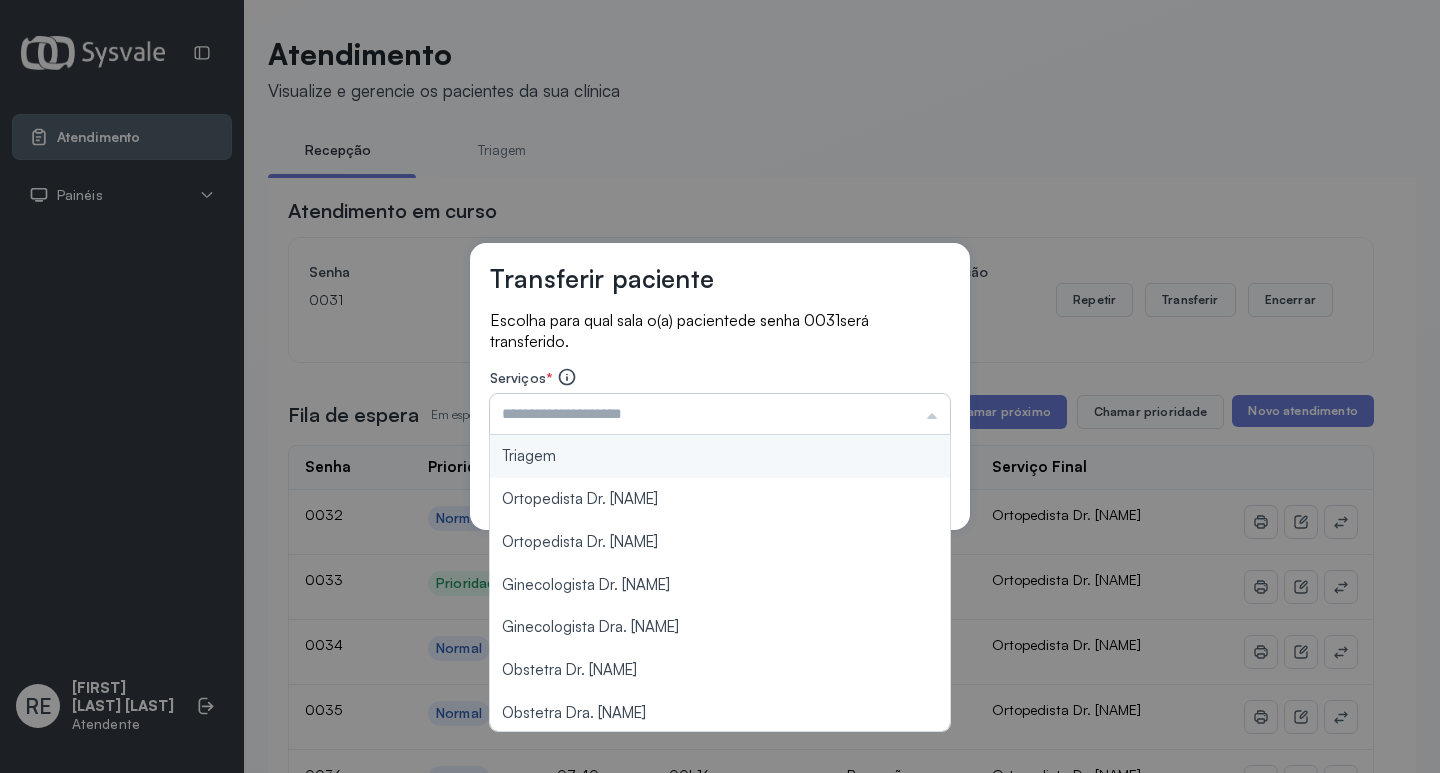 click at bounding box center [720, 414] 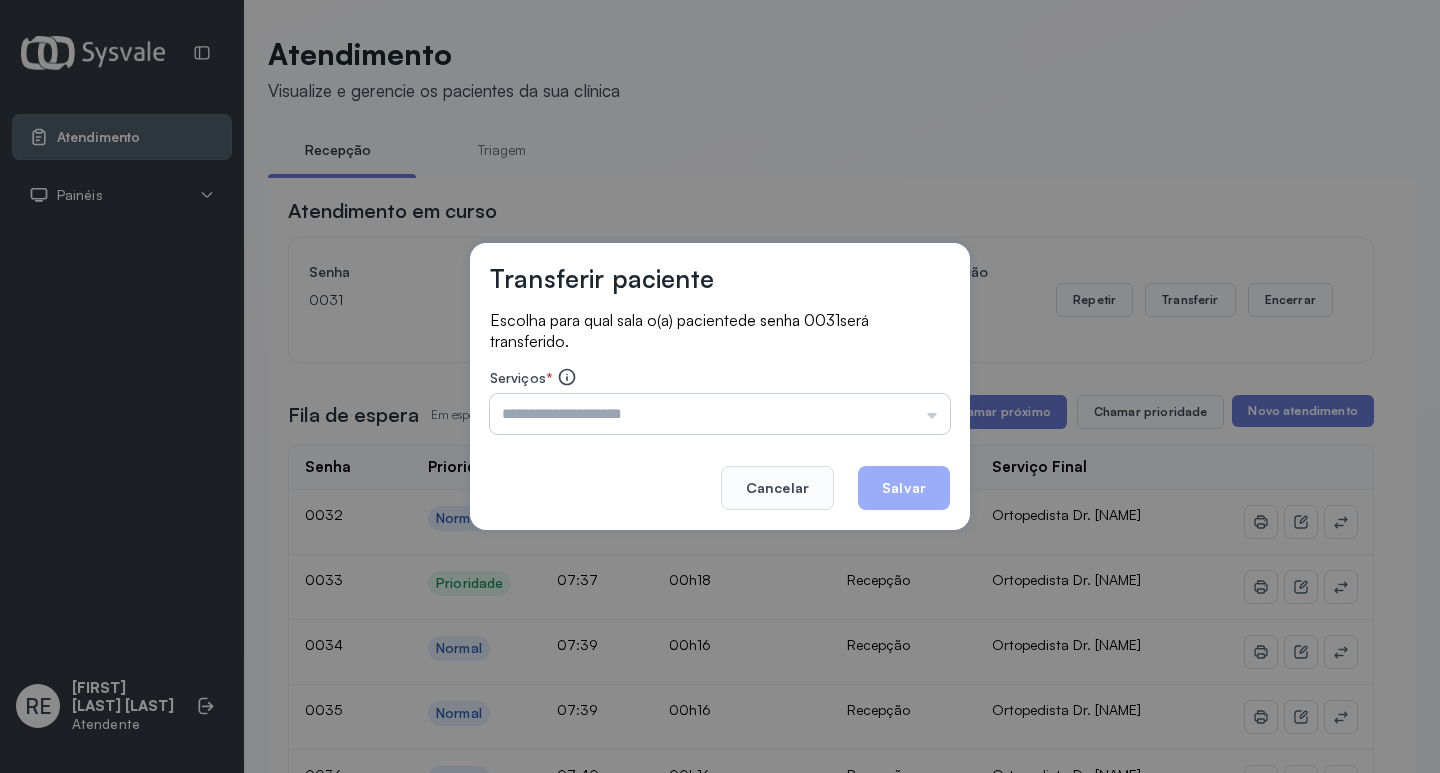 click at bounding box center (720, 414) 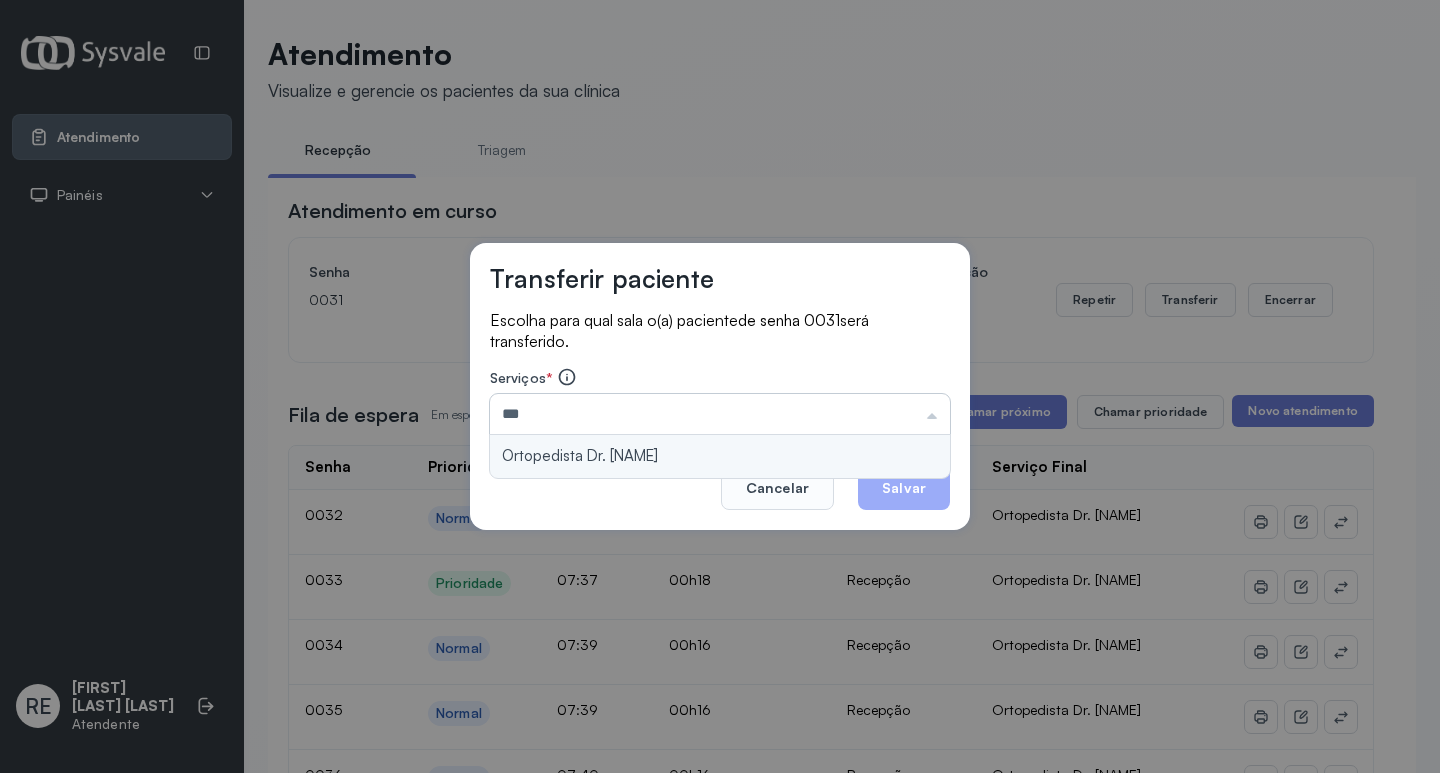 type on "**********" 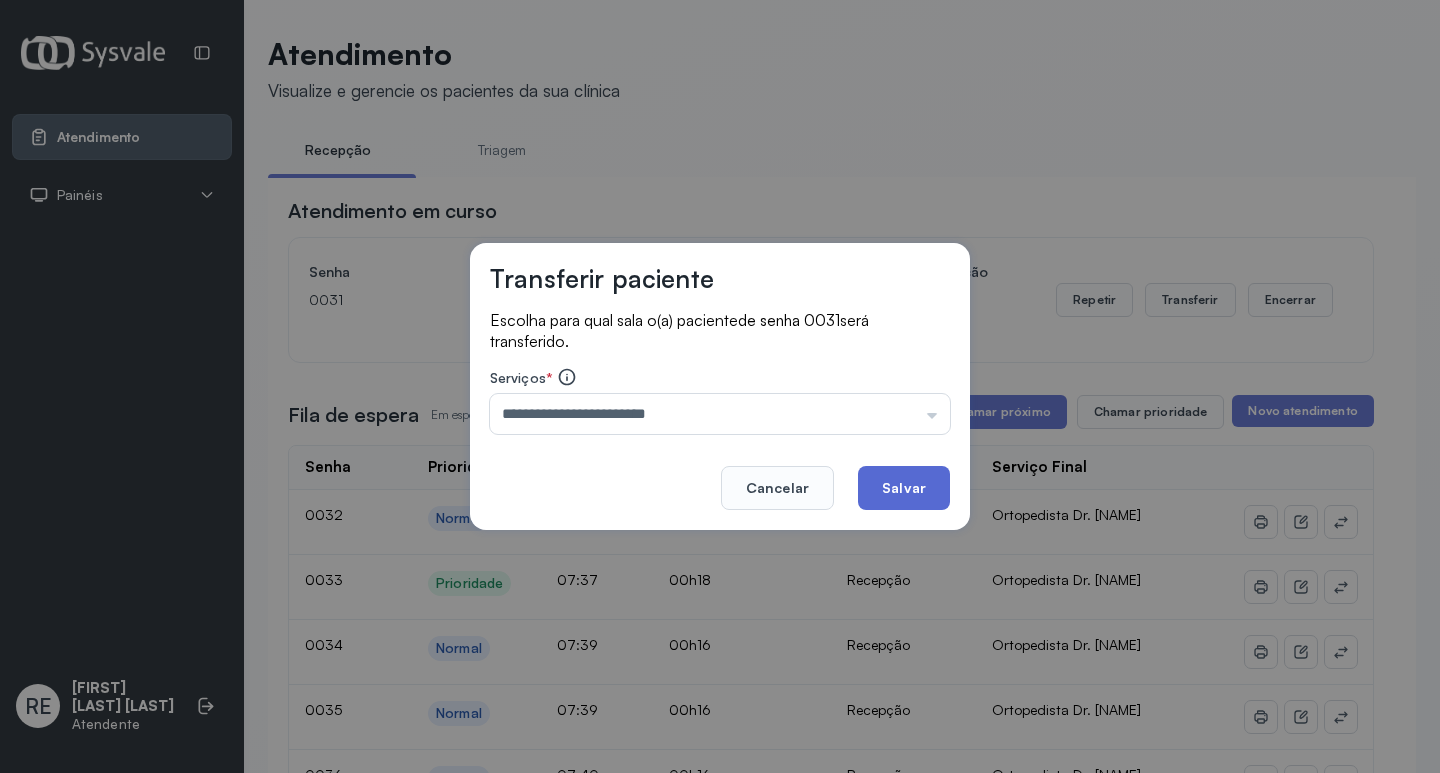 click on "Salvar" 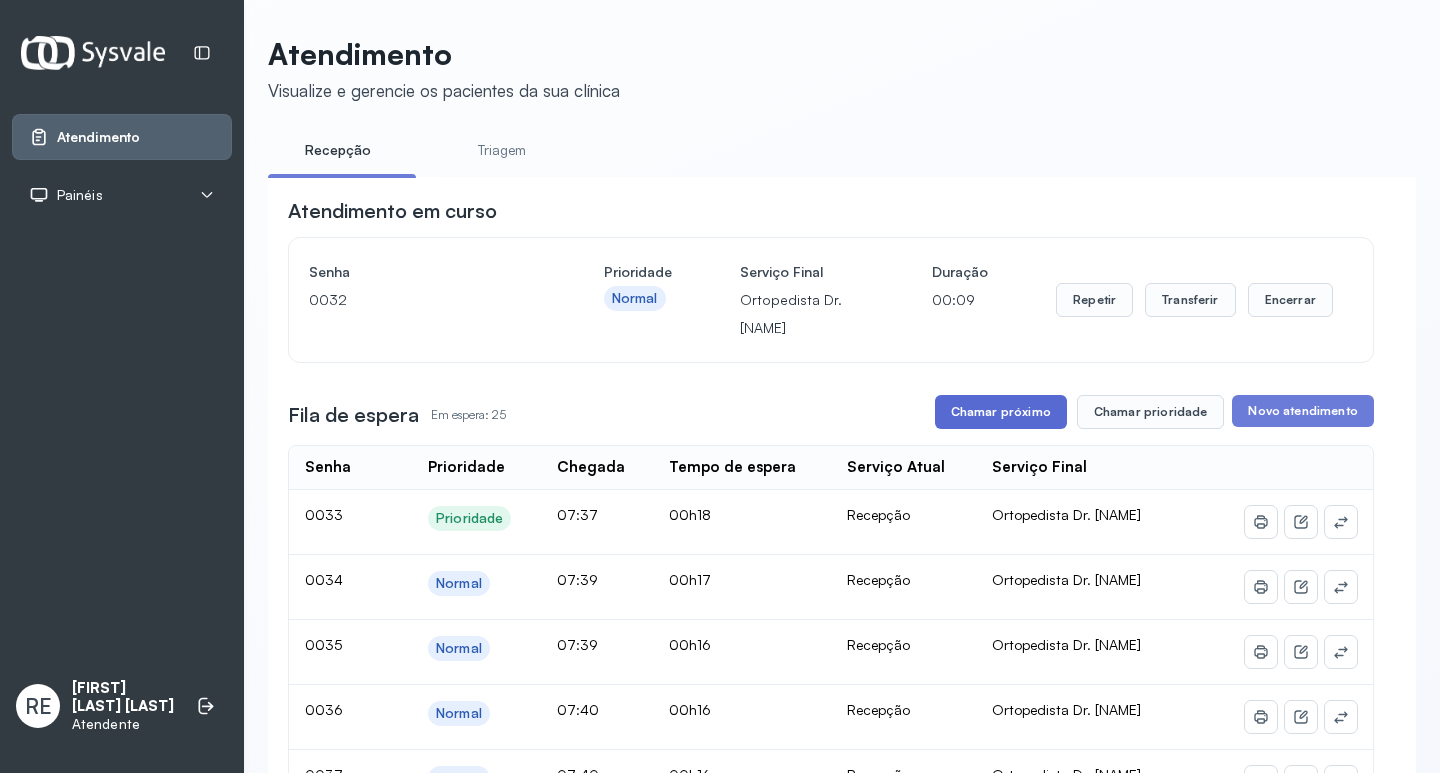 click on "Chamar próximo" at bounding box center (1001, 412) 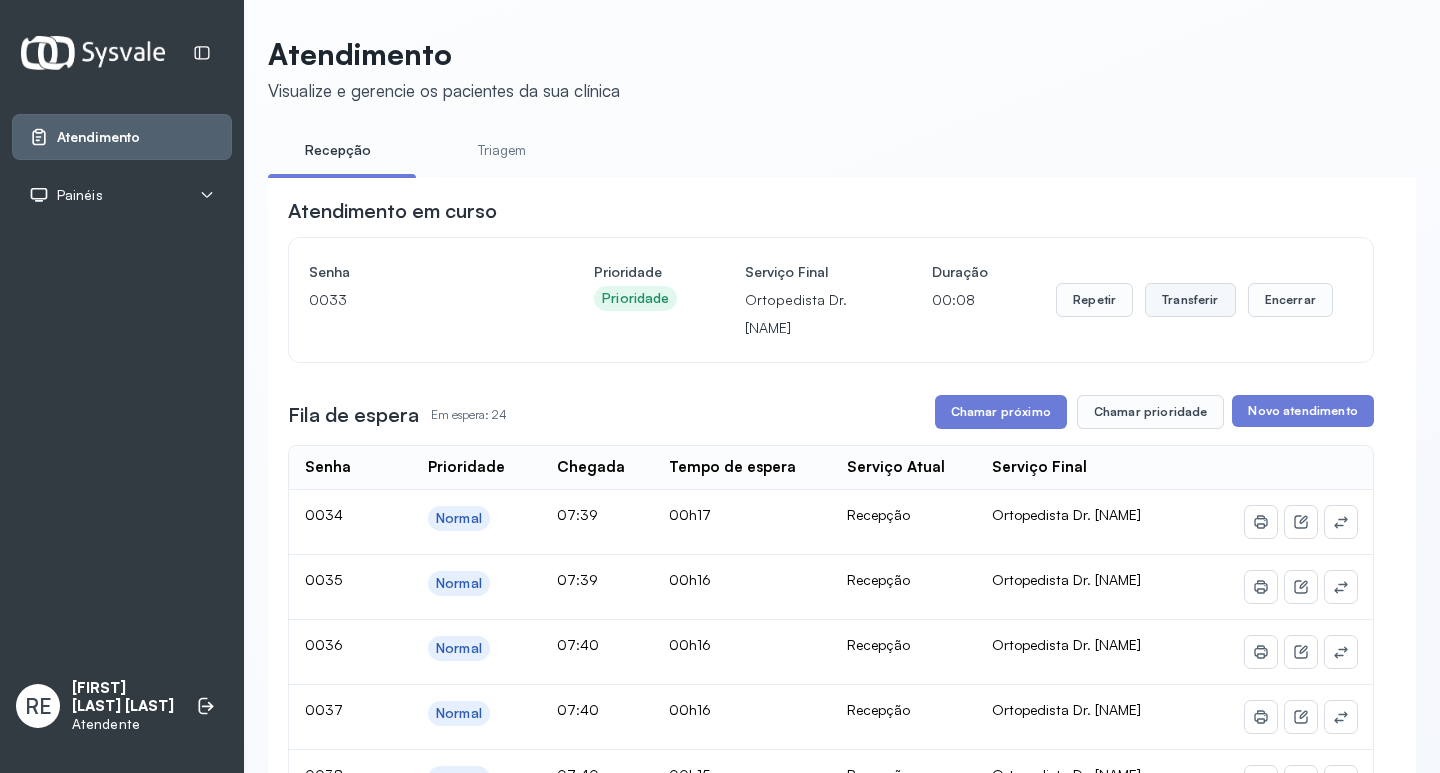 click on "Transferir" at bounding box center [1190, 300] 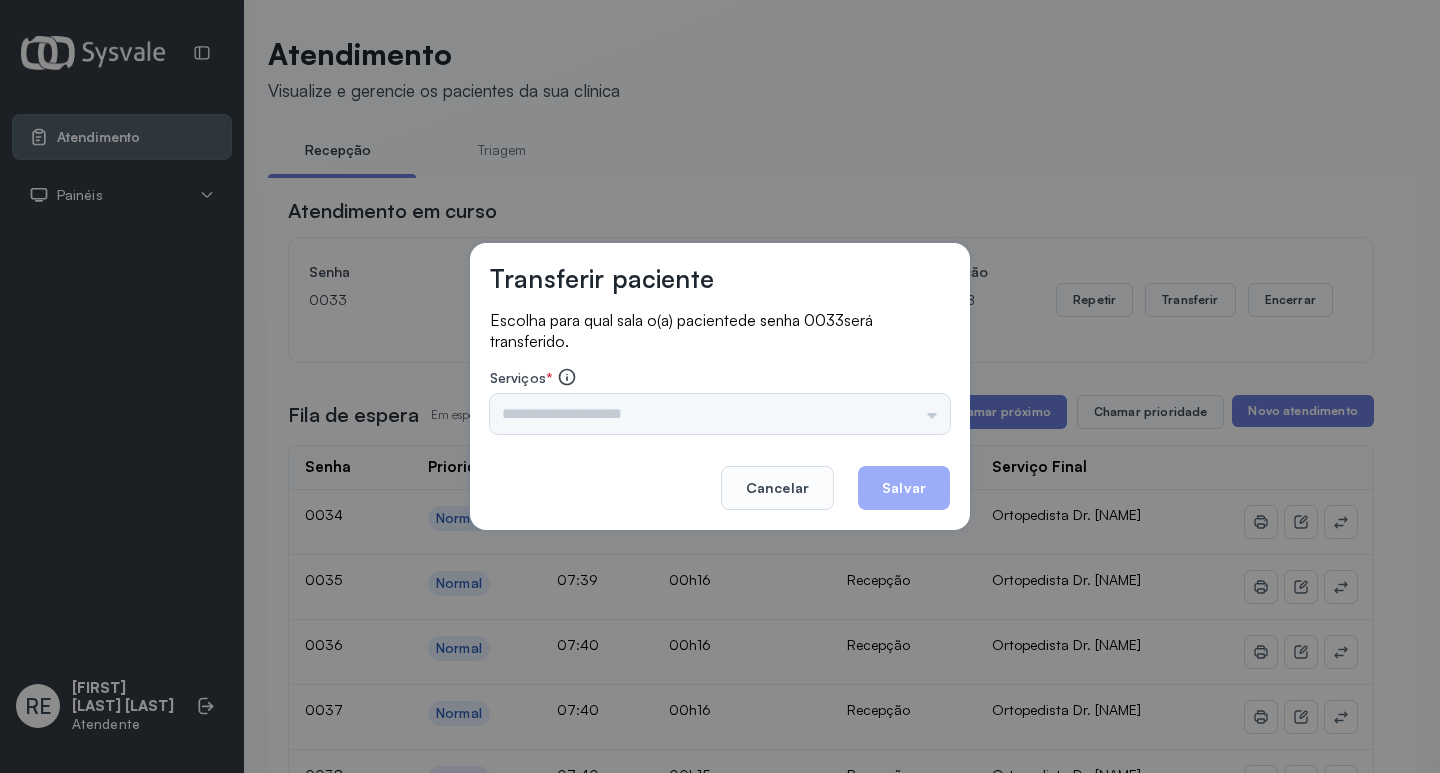 click on "Triagem Ortopedista Dr. [NAME] Ortopedista Dr. [NAME] Ginecologista Dr. [NAME] Ginecologista Dra. [NAME] Obstetra Dr. [NAME] Obstetra Dra. [NAME] Ultrassonografia Dr. [NAME] Ultrassonografia Dr. [NAME] Consulta com Neurologista Dr. [NAME] Reumatologista Dr. [NAME] Endocrinologista [NAME] Dermatologista Dra. [NAME] Nefrologista Dr. [NAME] Geriatra Dra. [NAME] Infectologista Dra. [NAME] Oftalmologista Dra. Consulta Proctologista/Cirurgia Geral Dra. [NAME] Otorrinolaringologista Dr. [NAME] Pequena Cirurgia Dr. [NAME] Pequena Cirurgia Dr. [NAME] ECG Espirometria com Broncodilatador Espirometria sem Broncodilatador Ecocardiograma - Dra. [NAME] Exame de PPD Enf. [NAME] RETIRADA DE CERUME DR. [NAME] VACINAÇÃO Preventivo Enf. [NAME] Preventivo Enf. [NAME] Consulta de Enfermagem Enf. [NAME] Consulta de Enfermagem Enf. [NAME] Consulta Cardiologista Dr. [NAME] Consulta Enf. [NAME] Dispensação de Medicação Agendamento Consulta Enf. [NAME] Agendamento consulta Enf. [NAME]" at bounding box center [720, 414] 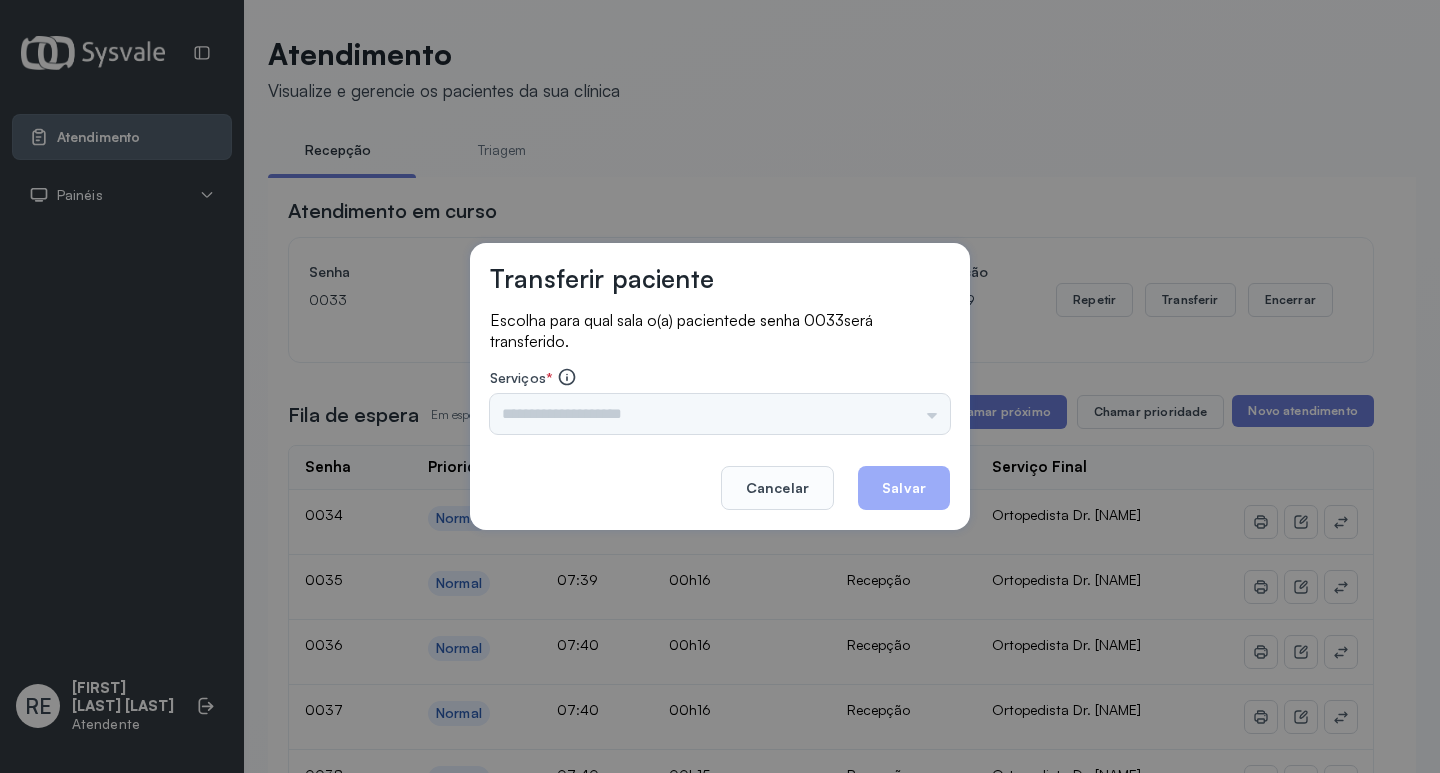 click on "Triagem Ortopedista Dr. [NAME] Ortopedista Dr. [NAME] Ginecologista Dr. [NAME] Ginecologista Dra. [NAME] Obstetra Dr. [NAME] Obstetra Dra. [NAME] Ultrassonografia Dr. [NAME] Ultrassonografia Dr. [NAME] Consulta com Neurologista Dr. [NAME] Reumatologista Dr. [NAME] Endocrinologista [NAME] Dermatologista Dra. [NAME] Nefrologista Dr. [NAME] Geriatra Dra. [NAME] Infectologista Dra. [NAME] Oftalmologista Dra. Consulta Proctologista/Cirurgia Geral Dra. [NAME] Otorrinolaringologista Dr. [NAME] Pequena Cirurgia Dr. [NAME] Pequena Cirurgia Dr. [NAME] ECG Espirometria com Broncodilatador Espirometria sem Broncodilatador Ecocardiograma - Dra. [NAME] Exame de PPD Enf. [NAME] RETIRADA DE CERUME DR. [NAME] VACINAÇÃO Preventivo Enf. [NAME] Preventivo Enf. [NAME] Consulta de Enfermagem Enf. [NAME] Consulta de Enfermagem Enf. [NAME] Consulta Cardiologista Dr. [NAME] Consulta Enf. [NAME] Dispensação de Medicação Agendamento Consulta Enf. [NAME] Agendamento consulta Enf. [NAME]" at bounding box center [720, 414] 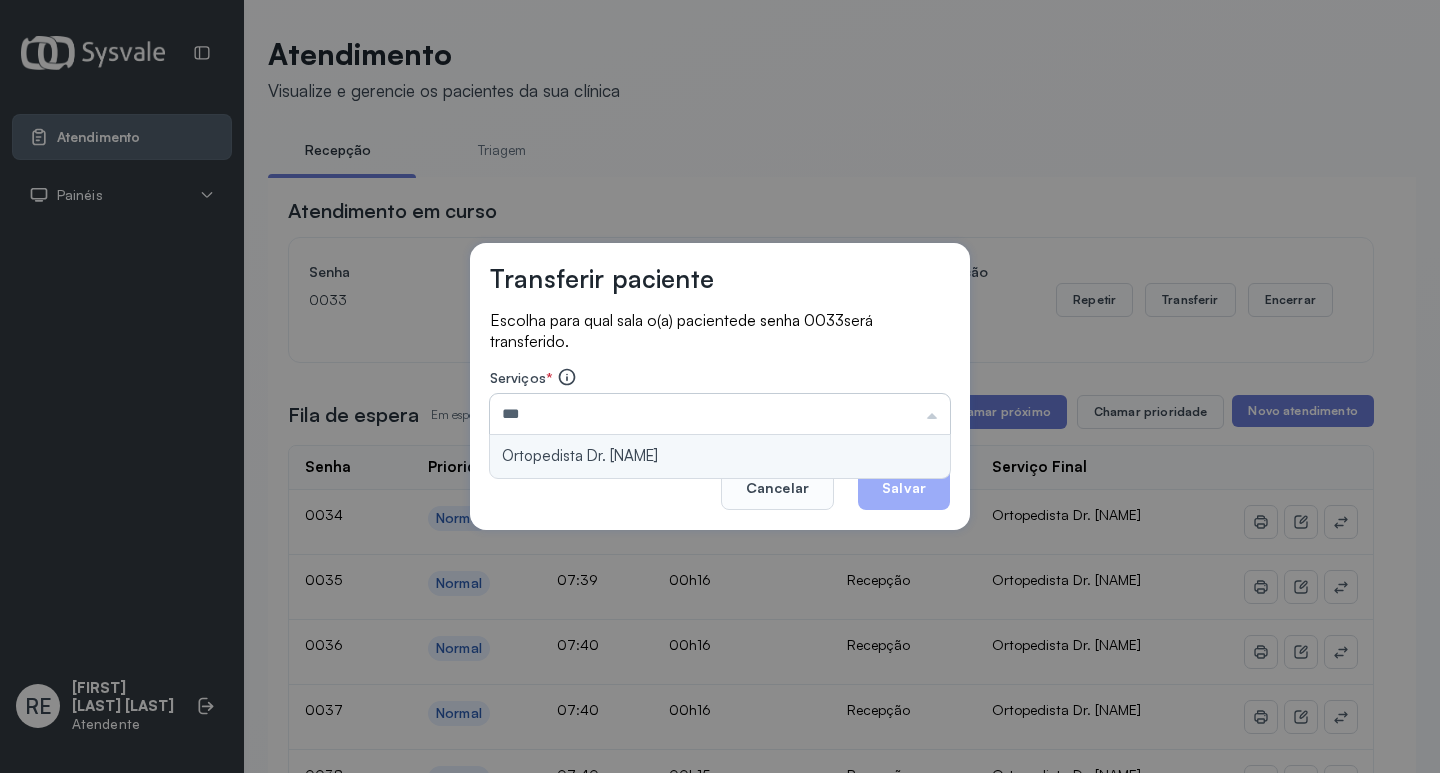 type on "**********" 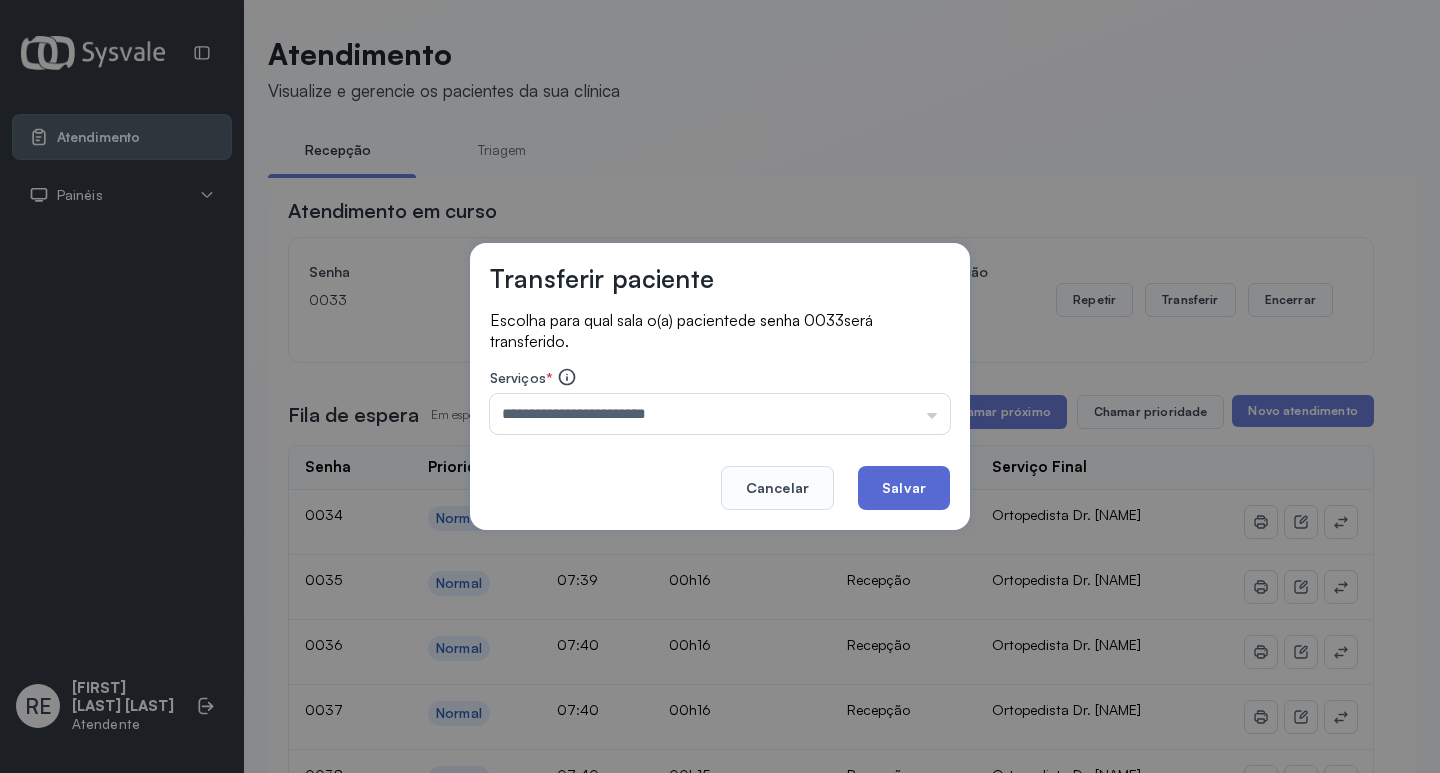click on "Salvar" 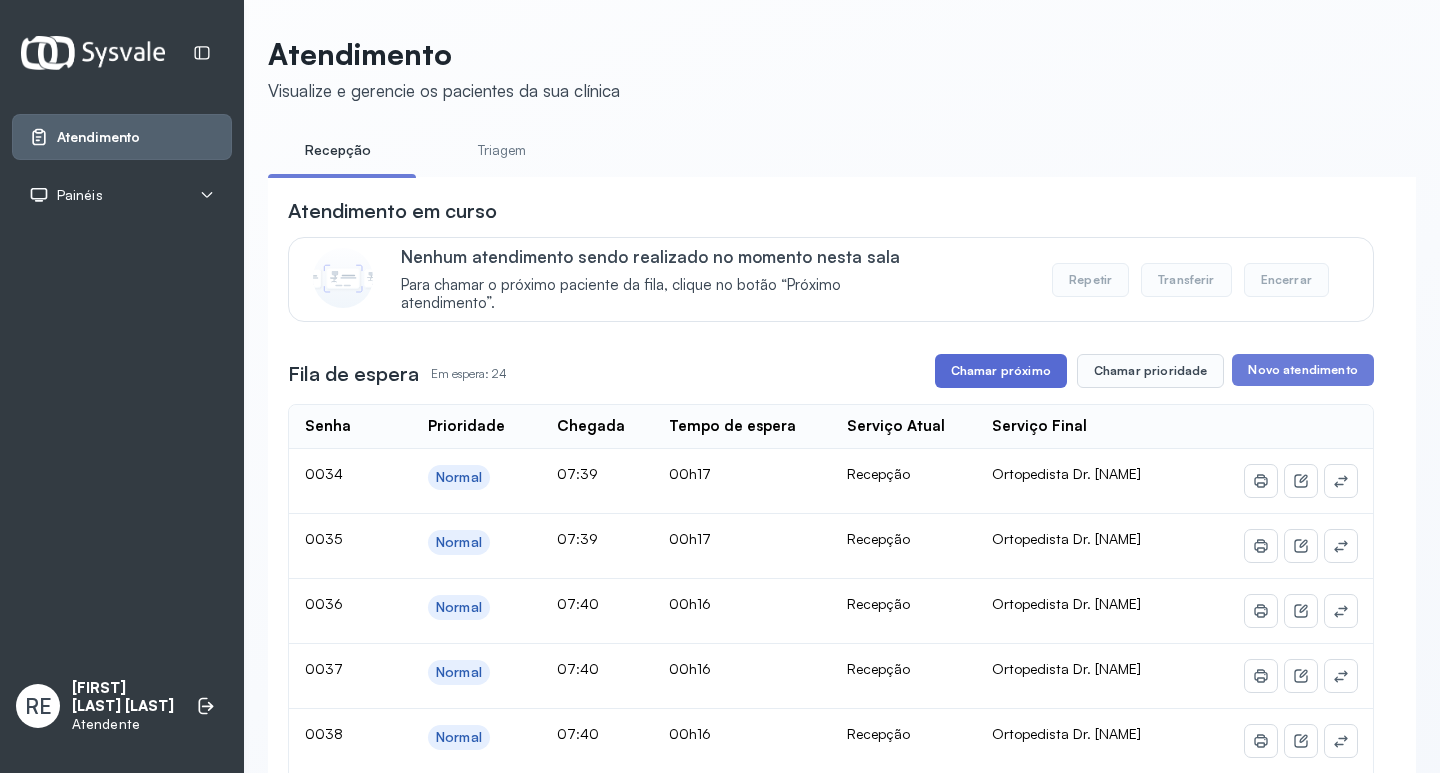 click on "Chamar próximo" at bounding box center [1001, 371] 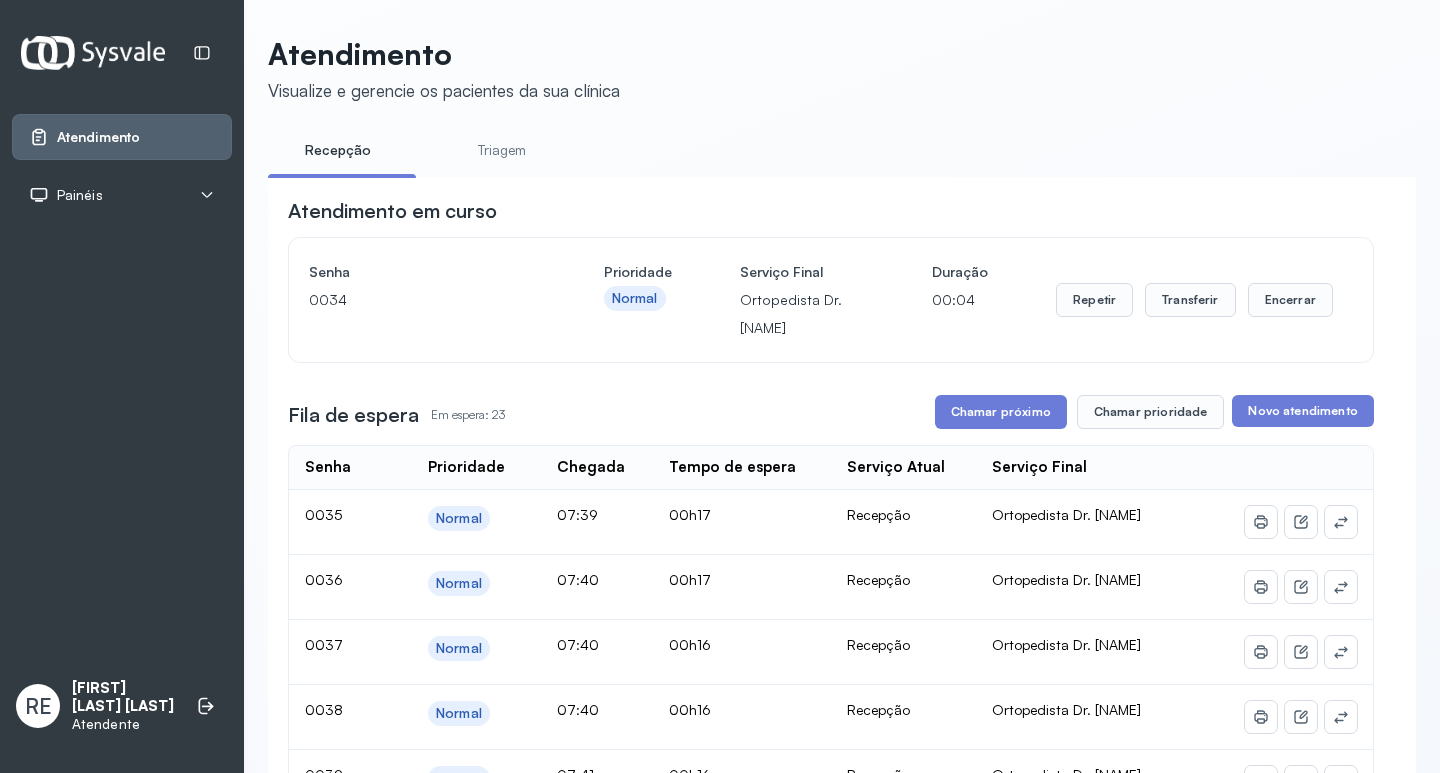 click on "Repetir Transferir Encerrar" at bounding box center [1194, 300] 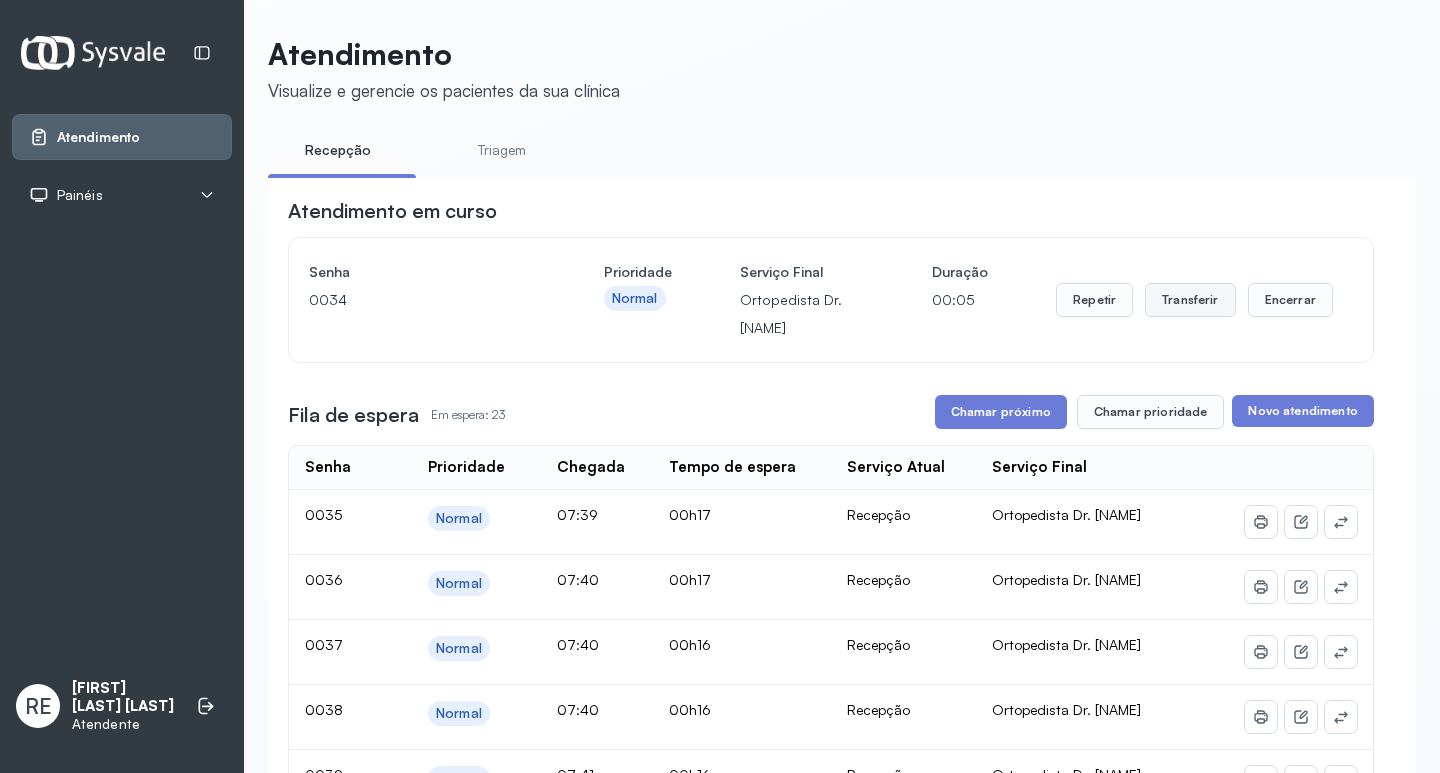 drag, startPoint x: 1166, startPoint y: 292, endPoint x: 1152, endPoint y: 291, distance: 14.035668 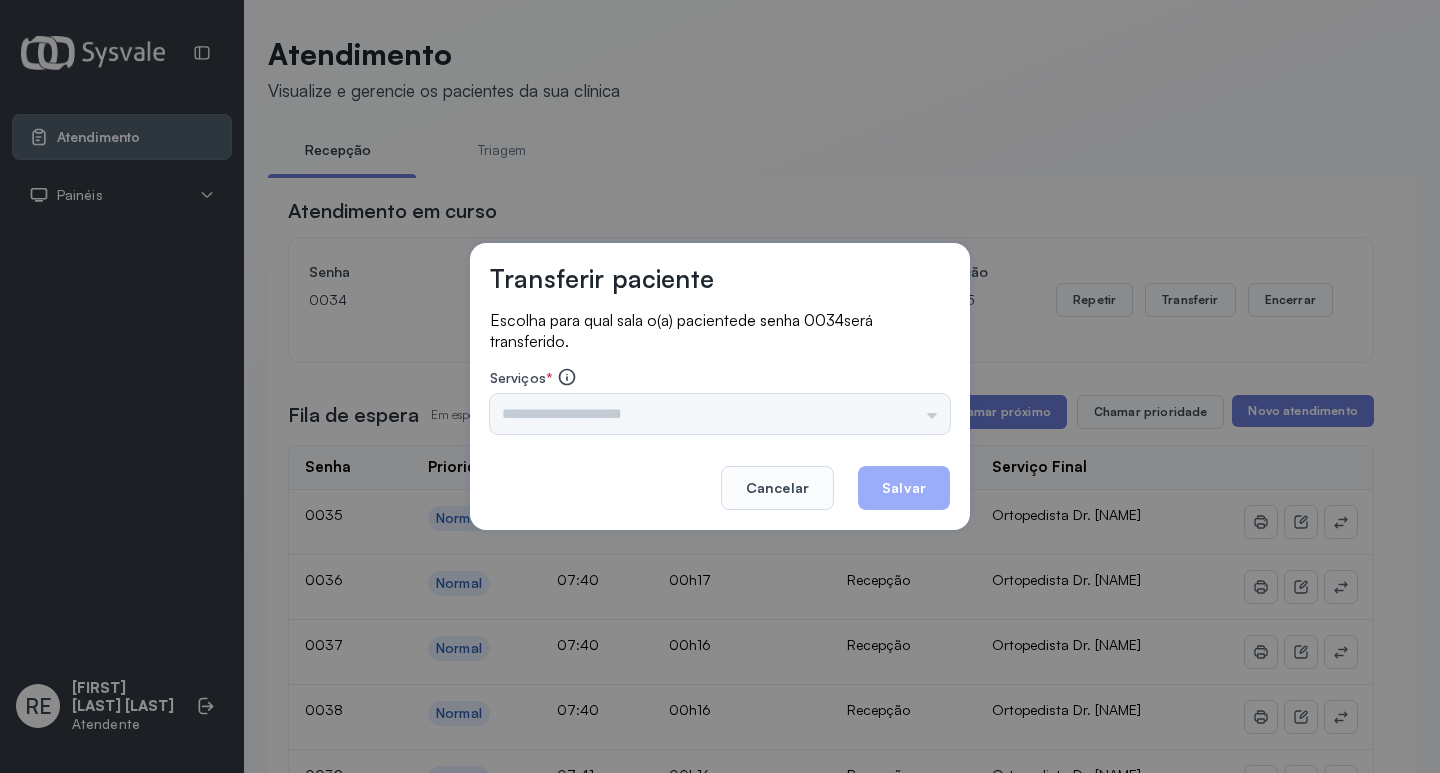 click on "Triagem Ortopedista Dr. [NAME] Ortopedista Dr. [NAME] Ginecologista Dr. [NAME] Ginecologista Dra. [NAME] Obstetra Dr. [NAME] Obstetra Dra. [NAME] Ultrassonografia Dr. [NAME] Ultrassonografia Dr. [NAME] Consulta com Neurologista Dr. [NAME] Reumatologista Dr. [NAME] Endocrinologista [NAME] Dermatologista Dra. [NAME] Nefrologista Dr. [NAME] Geriatra Dra. [NAME] Infectologista Dra. [NAME] Oftalmologista Dra. Consulta Proctologista/Cirurgia Geral Dra. [NAME] Otorrinolaringologista Dr. [NAME] Pequena Cirurgia Dr. [NAME] Pequena Cirurgia Dr. [NAME] ECG Espirometria com Broncodilatador Espirometria sem Broncodilatador Ecocardiograma - Dra. [NAME] Exame de PPD Enf. [NAME] RETIRADA DE CERUME DR. [NAME] VACINAÇÃO Preventivo Enf. [NAME] Preventivo Enf. [NAME] Consulta de Enfermagem Enf. [NAME] Consulta de Enfermagem Enf. [NAME] Consulta Cardiologista Dr. [NAME] Consulta Enf. [NAME] Dispensação de Medicação Agendamento Consulta Enf. [NAME] Agendamento consulta Enf. [NAME]" at bounding box center [720, 414] 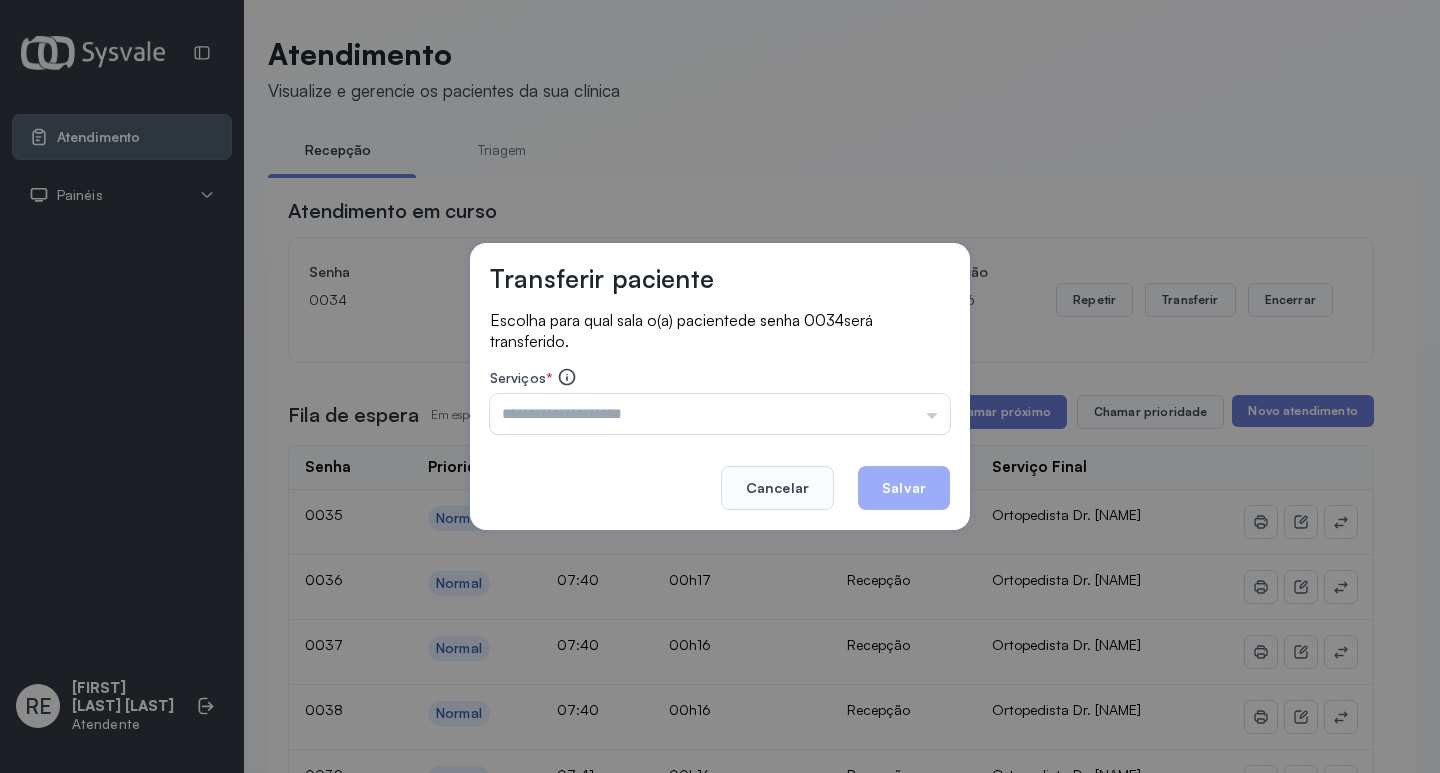 click at bounding box center (720, 414) 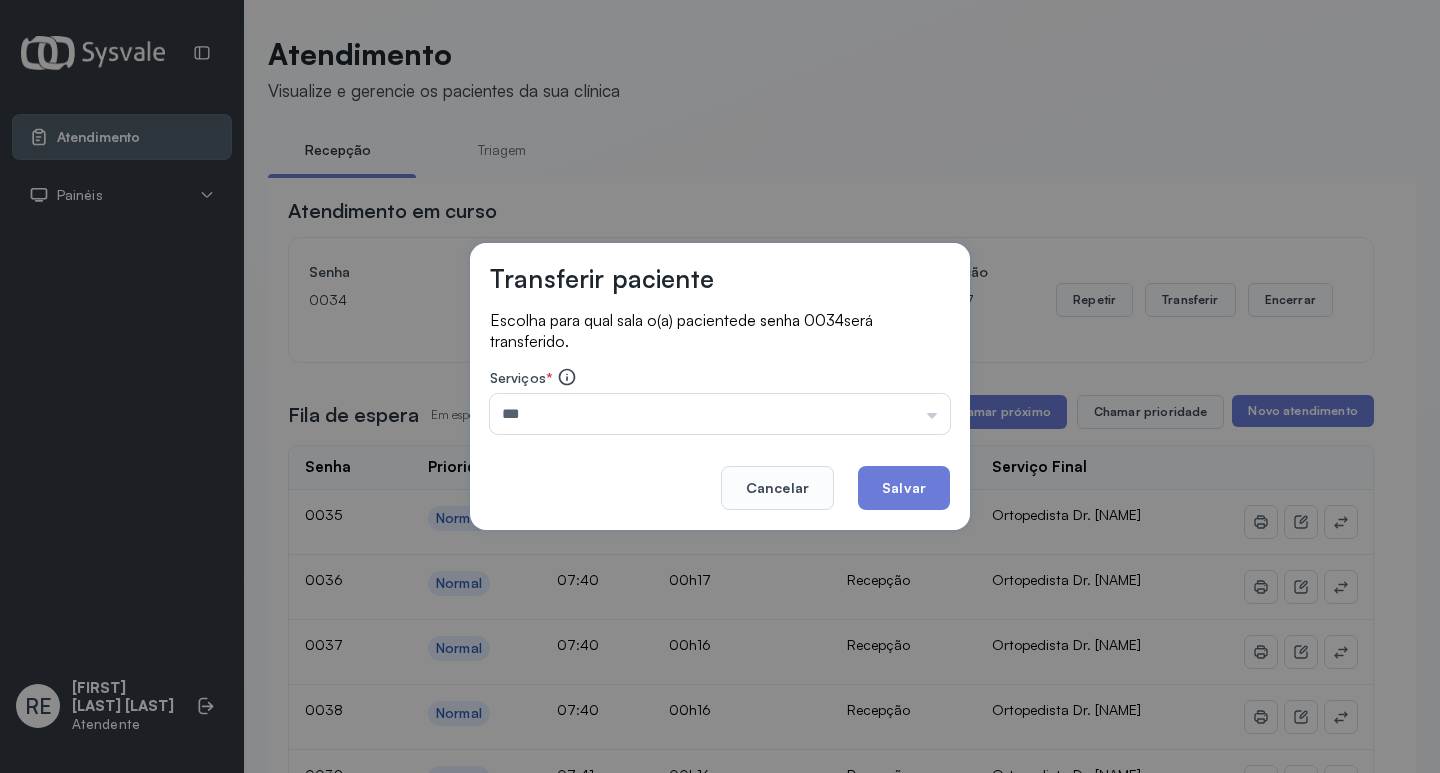 type on "**********" 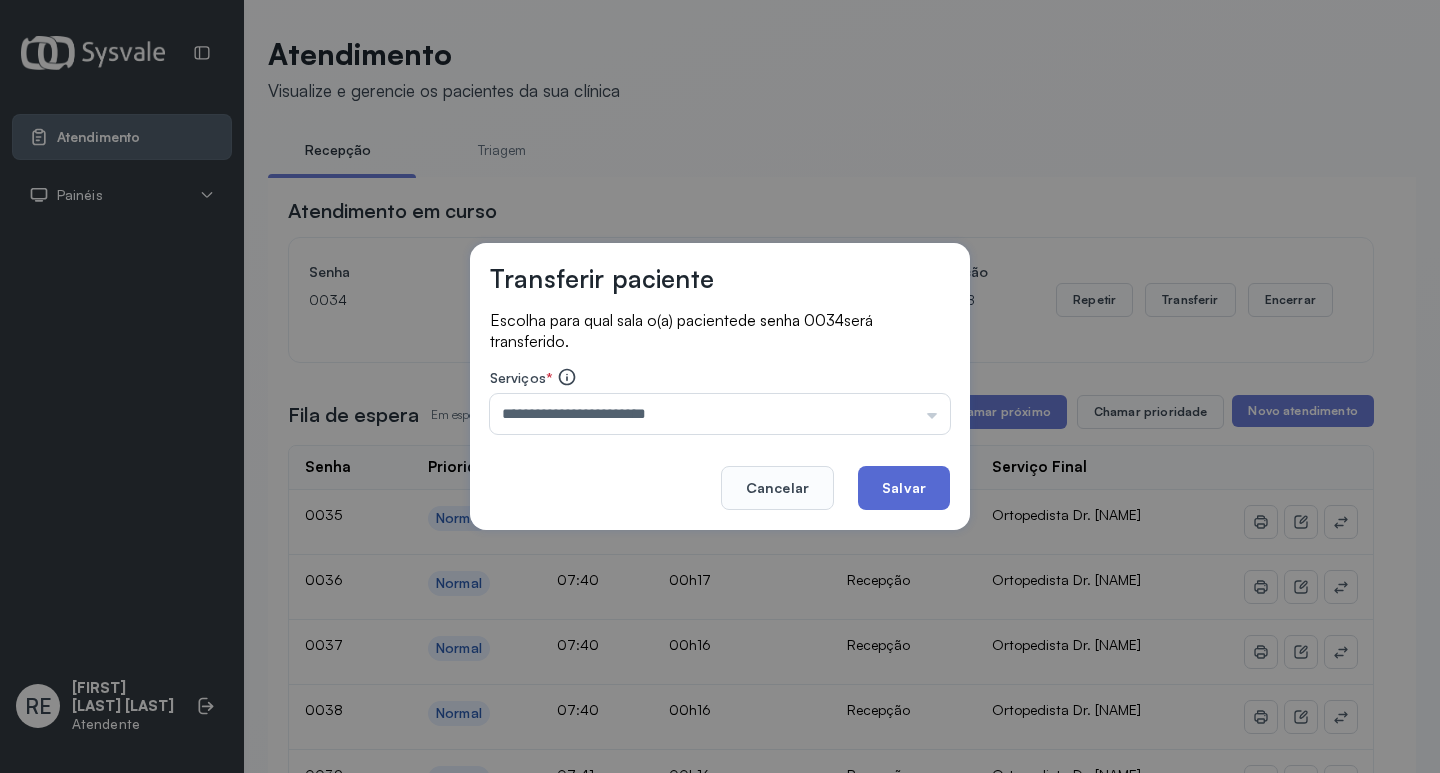 click on "Salvar" 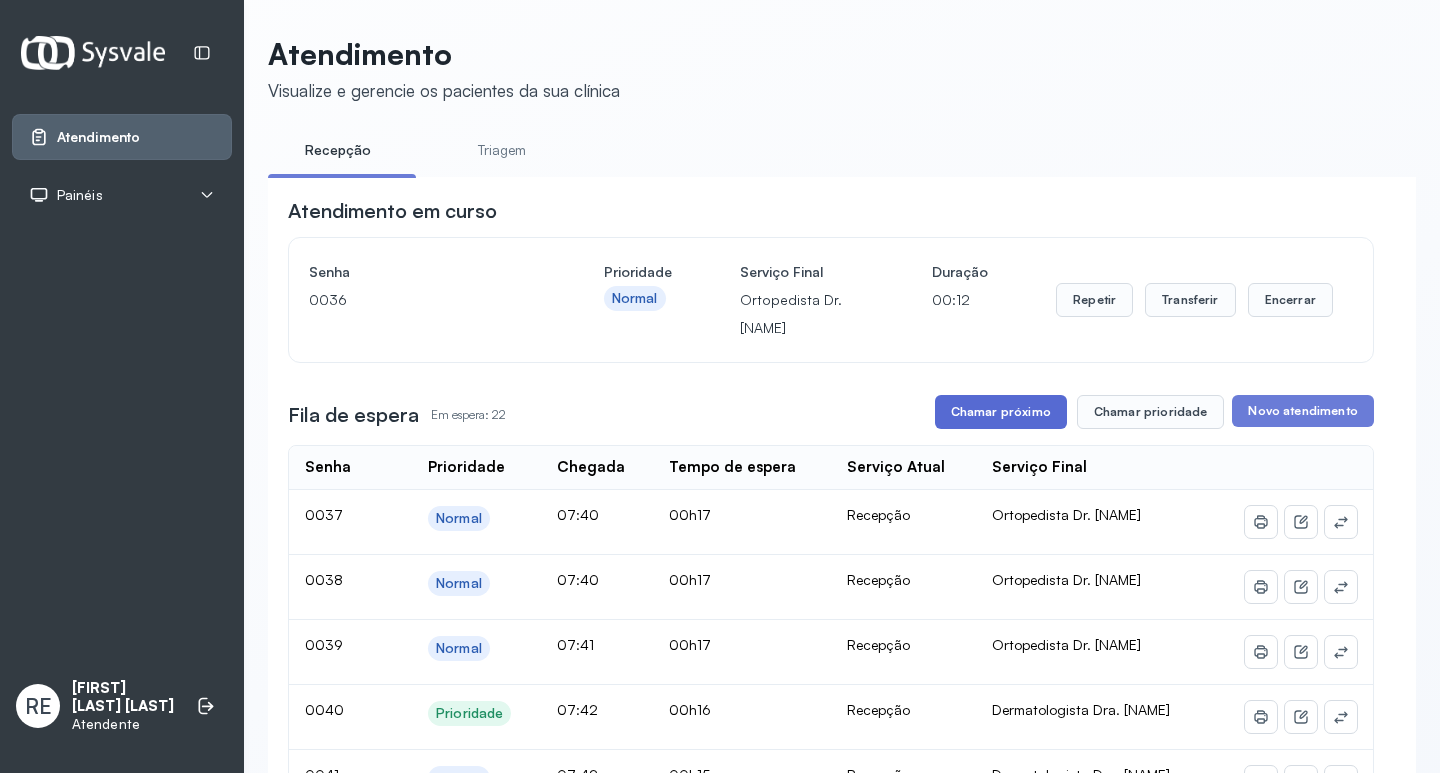 click on "Chamar próximo" at bounding box center (1001, 412) 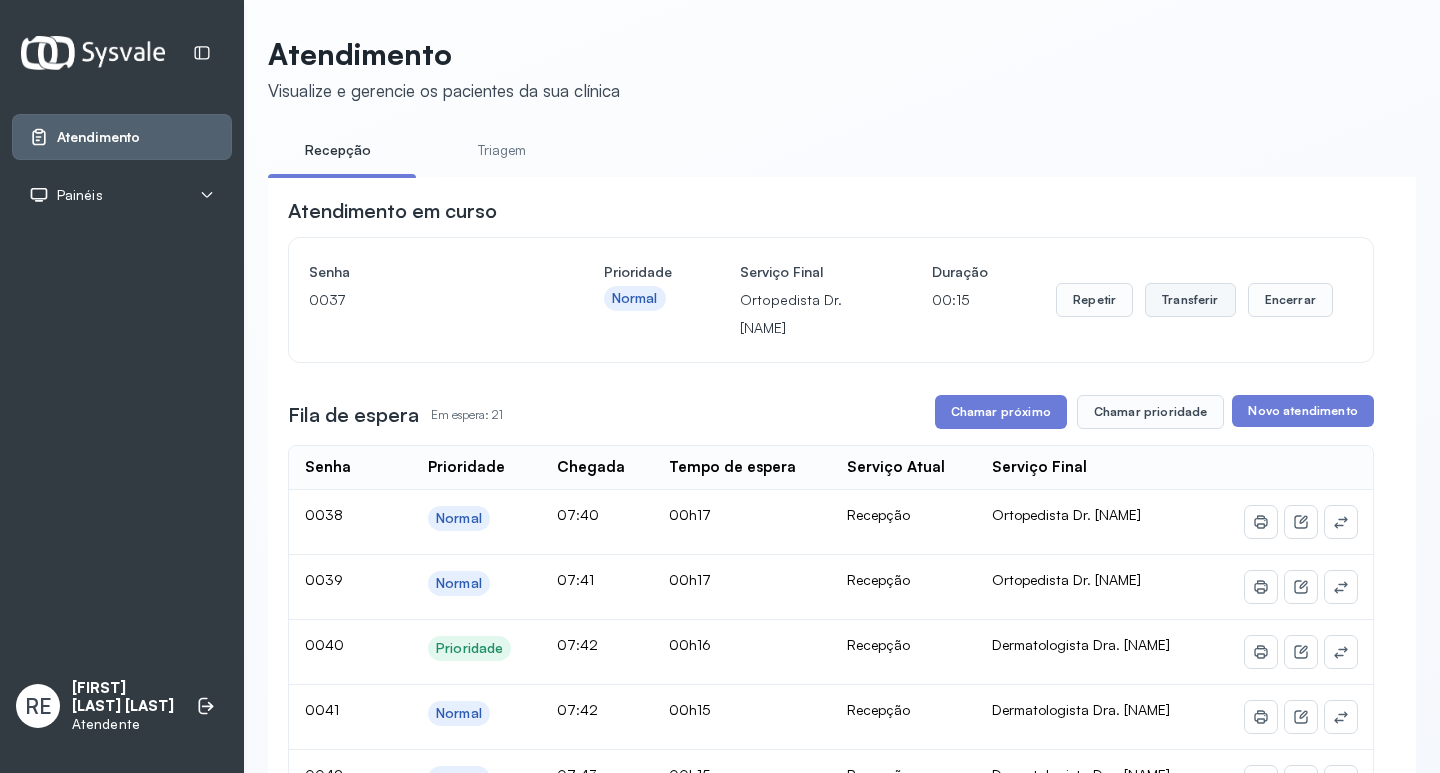 click on "Transferir" at bounding box center [1190, 300] 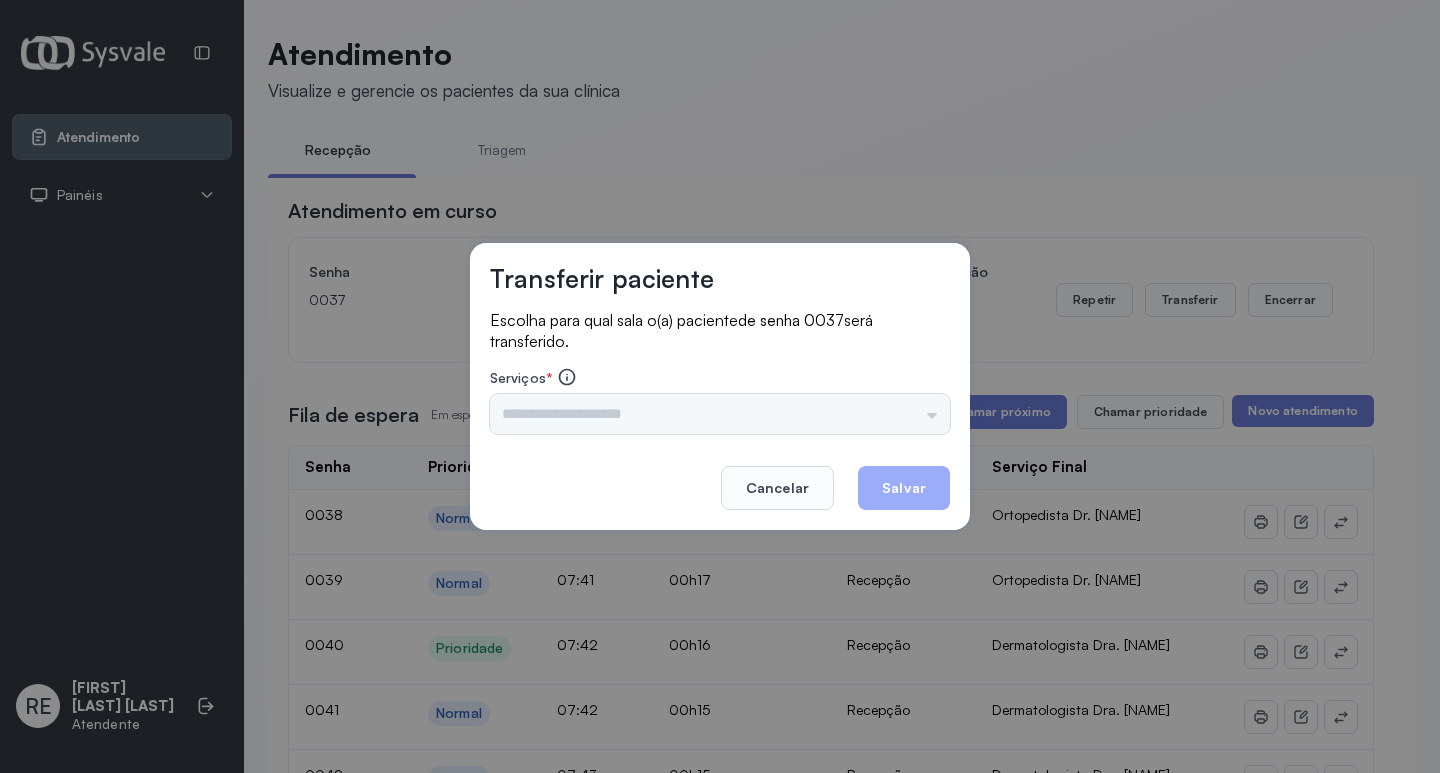 click on "Triagem Ortopedista Dr. [NAME] Ortopedista Dr. [NAME] Ginecologista Dr. [NAME] Ginecologista Dra. [NAME] Obstetra Dr. [NAME] Obstetra Dra. [NAME] Ultrassonografia Dr. [NAME] Ultrassonografia Dr. [NAME] Consulta com Neurologista Dr. [NAME] Reumatologista Dr. [NAME] Endocrinologista [NAME] Dermatologista Dra. [NAME] Nefrologista Dr. [NAME] Geriatra Dra. [NAME] Infectologista Dra. [NAME] Oftalmologista Dra. Consulta Proctologista/Cirurgia Geral Dra. [NAME] Otorrinolaringologista Dr. [NAME] Pequena Cirurgia Dr. [NAME] Pequena Cirurgia Dr. [NAME] ECG Espirometria com Broncodilatador Espirometria sem Broncodilatador Ecocardiograma - Dra. [NAME] Exame de PPD Enf. [NAME] RETIRADA DE CERUME DR. [NAME] VACINAÇÃO Preventivo Enf. [NAME] Preventivo Enf. [NAME] Consulta de Enfermagem Enf. [NAME] Consulta de Enfermagem Enf. [NAME] Consulta Cardiologista Dr. [NAME] Consulta Enf. [NAME] Dispensação de Medicação Agendamento Consulta Enf. [NAME] Agendamento consulta Enf. [NAME]" at bounding box center (720, 414) 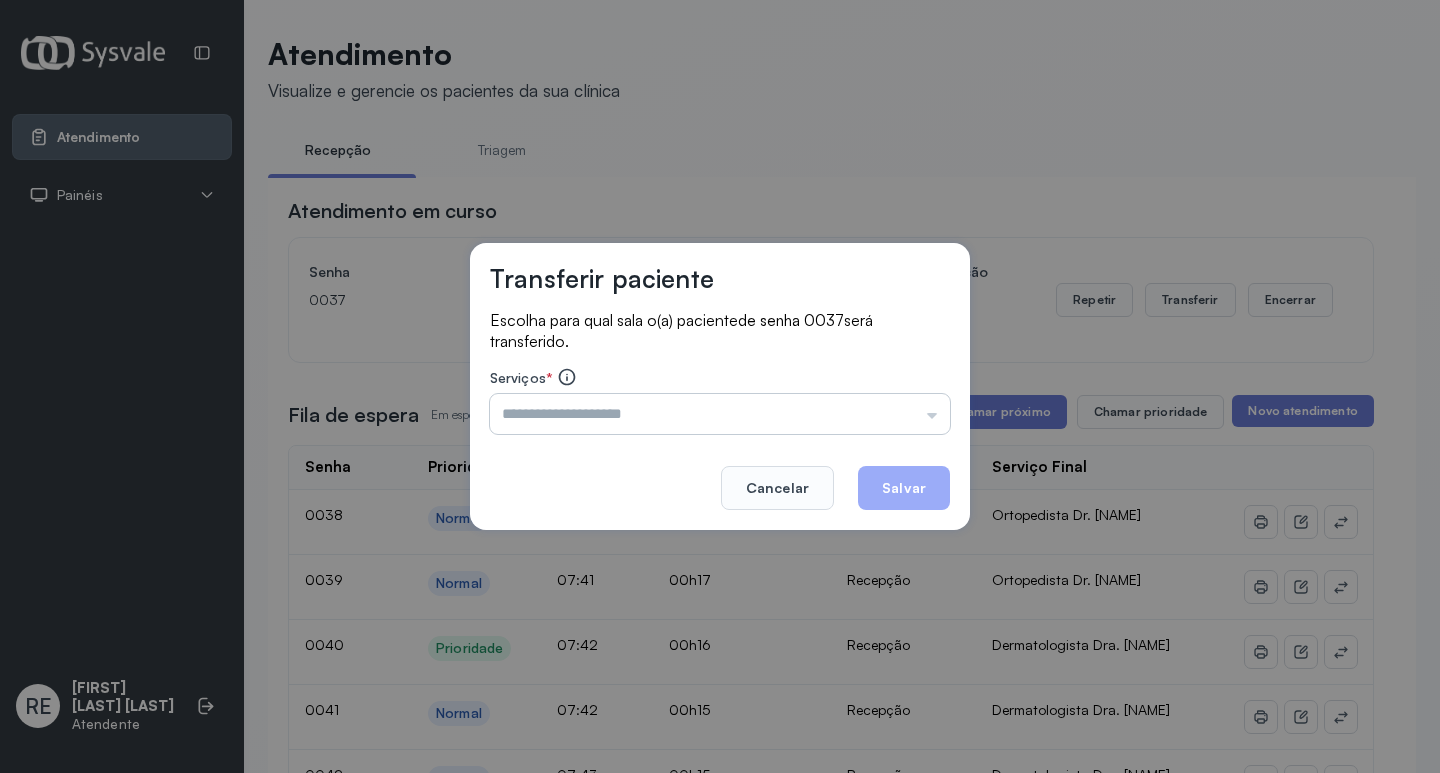 click at bounding box center (720, 414) 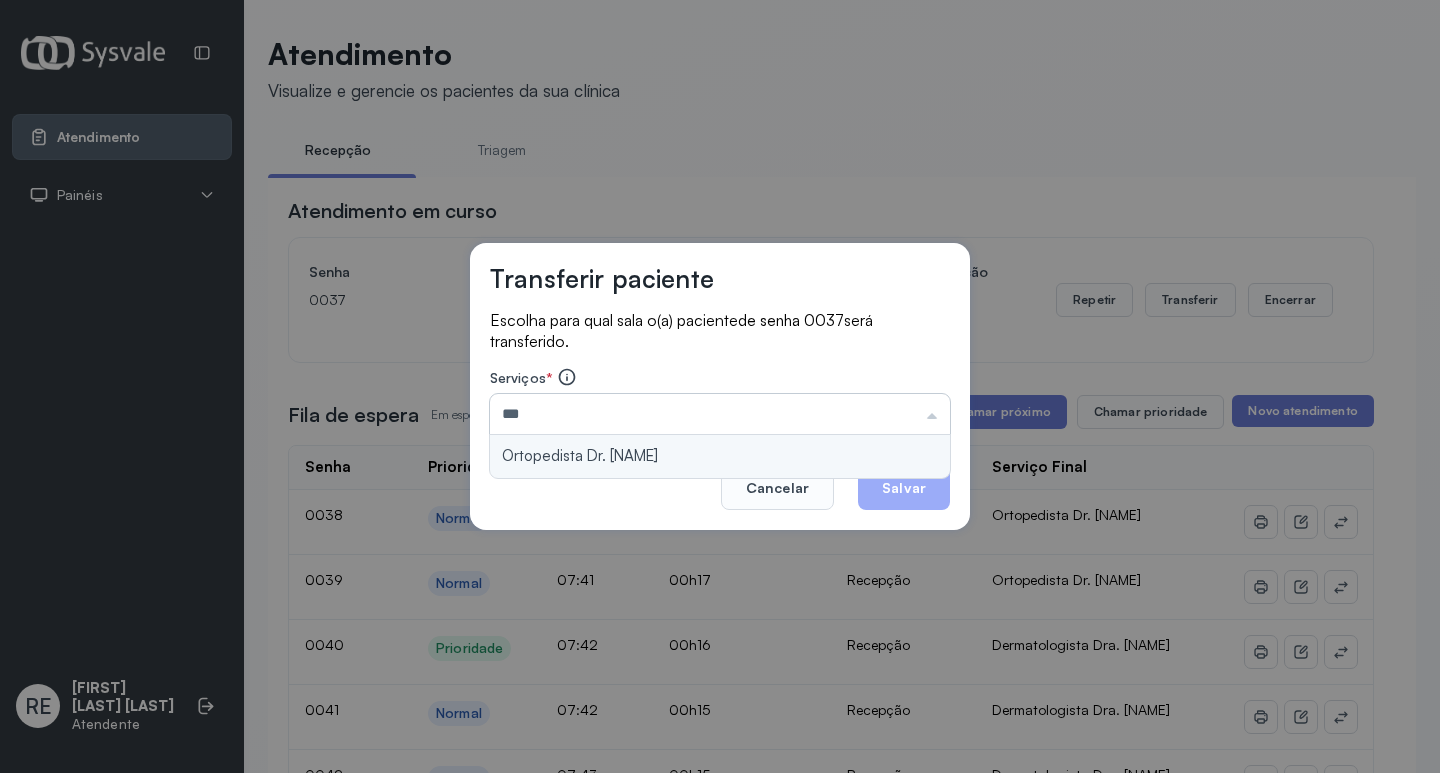 type on "**********" 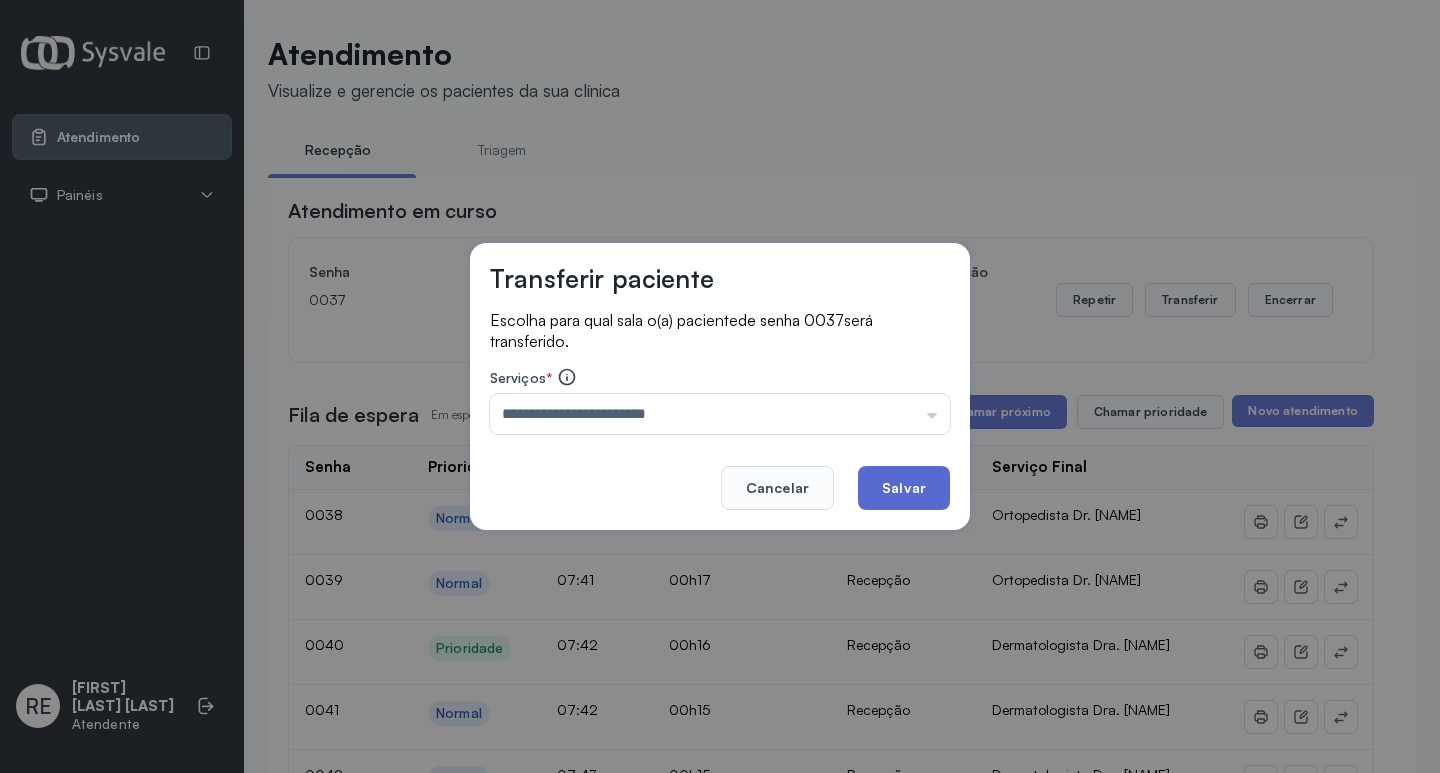 click on "Salvar" 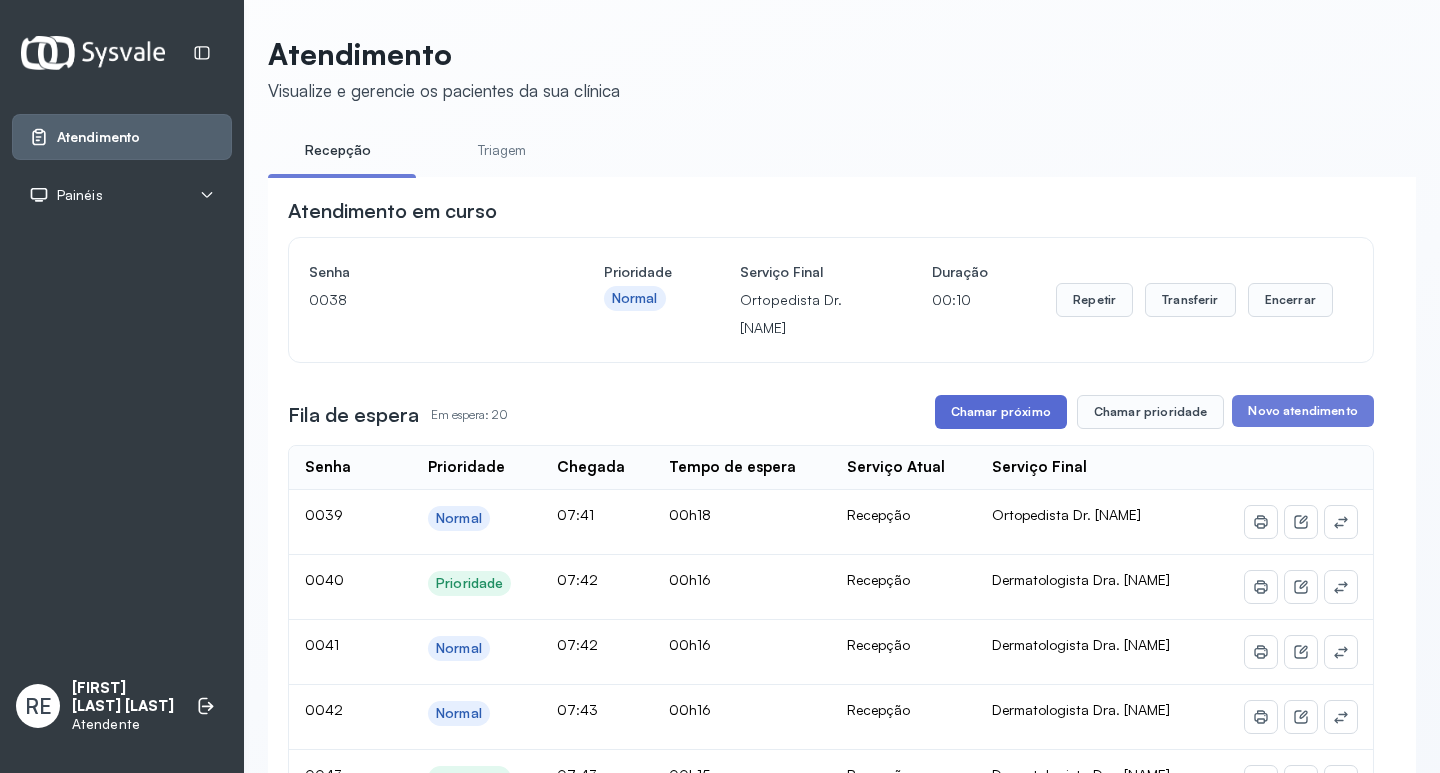 click on "Chamar próximo" at bounding box center (1001, 412) 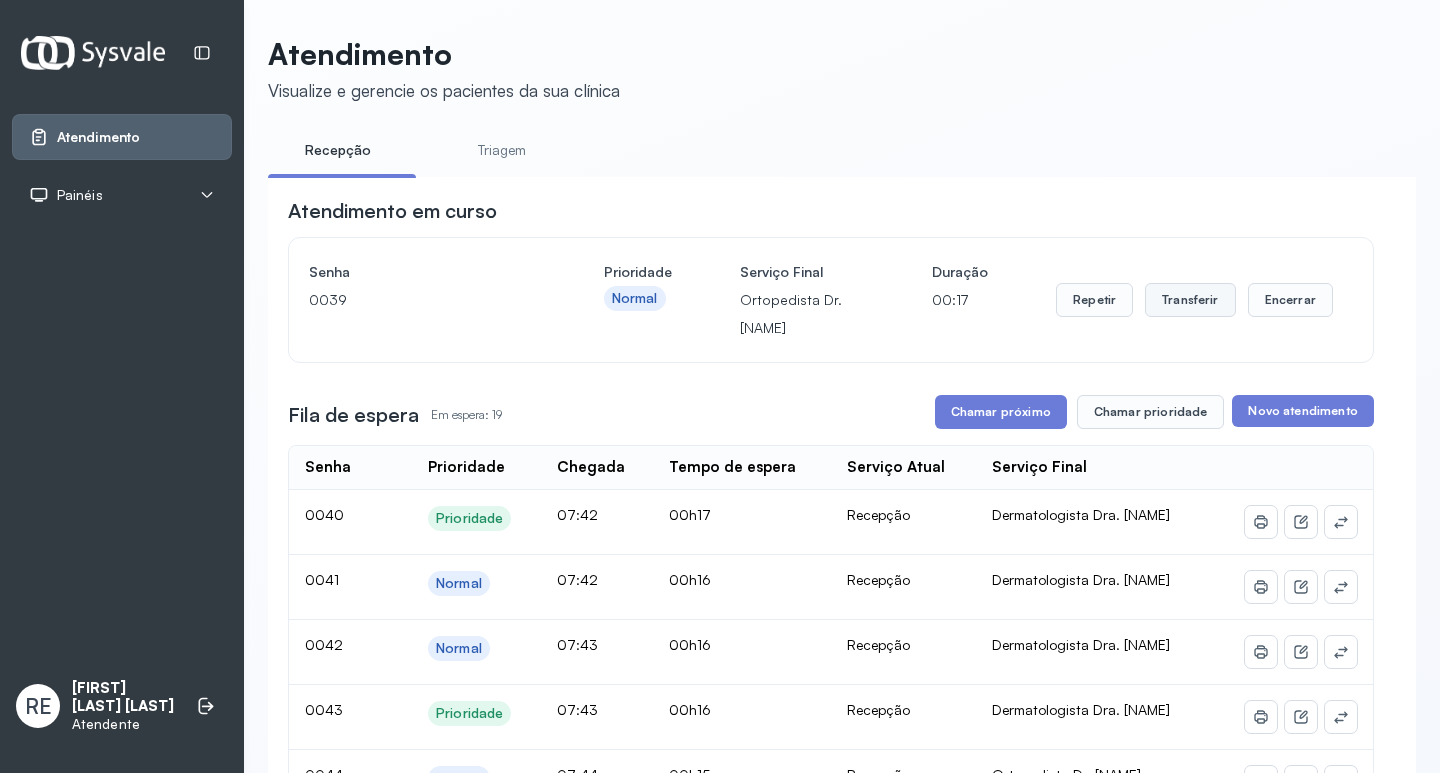 click on "Transferir" at bounding box center (1190, 300) 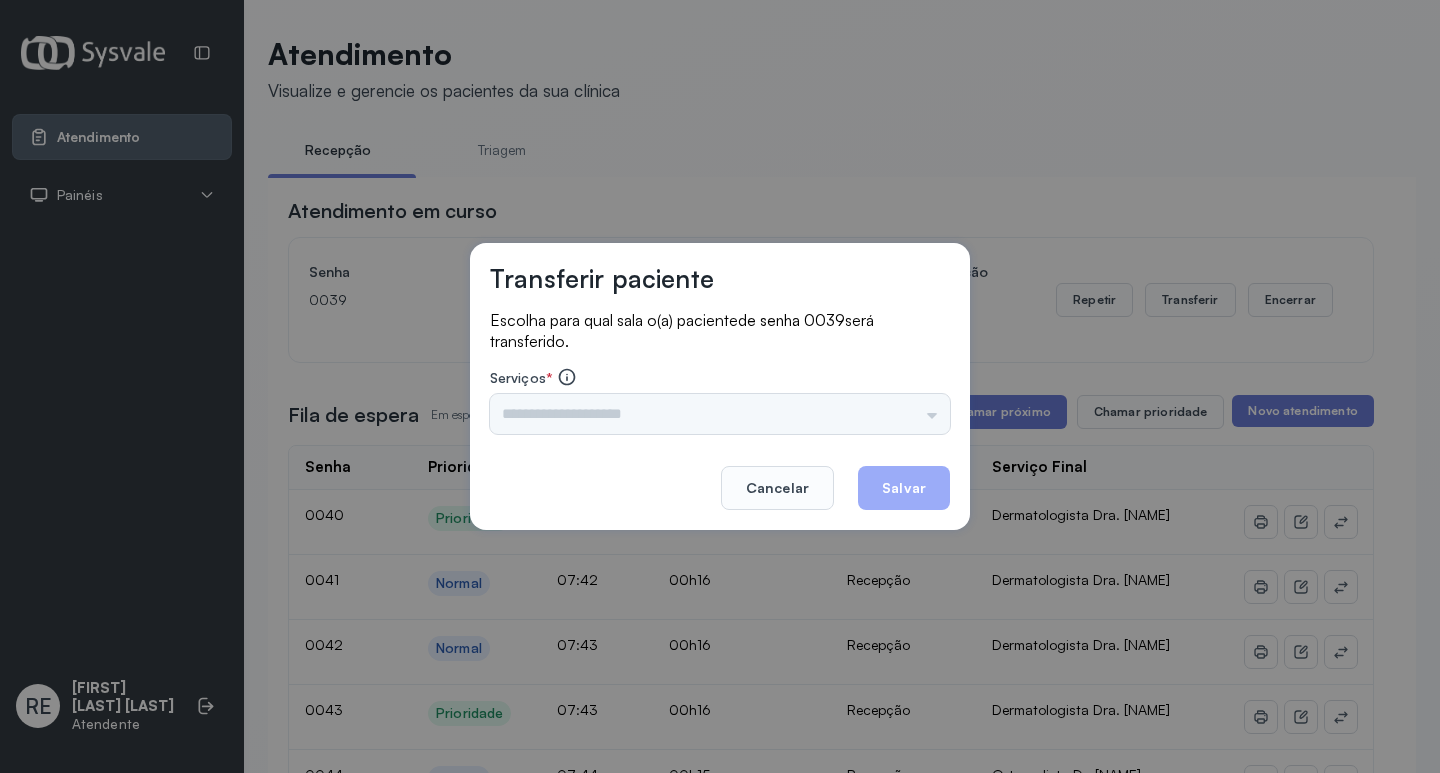 click on "Triagem Ortopedista Dr. [NAME] Ortopedista Dr. [NAME] Ginecologista Dr. [NAME] Ginecologista Dra. [NAME] Obstetra Dr. [NAME] Obstetra Dra. [NAME] Ultrassonografia Dr. [NAME] Ultrassonografia Dr. [NAME] Consulta com Neurologista Dr. [NAME] Reumatologista Dr. [NAME] Endocrinologista [NAME] Dermatologista Dra. [NAME] Nefrologista Dr. [NAME] Geriatra Dra. [NAME] Infectologista Dra. [NAME] Oftalmologista Dra. Consulta Proctologista/Cirurgia Geral Dra. [NAME] Otorrinolaringologista Dr. [NAME] Pequena Cirurgia Dr. [NAME] Pequena Cirurgia Dr. [NAME] ECG Espirometria com Broncodilatador Espirometria sem Broncodilatador Ecocardiograma - Dra. [NAME] Exame de PPD Enf. [NAME] RETIRADA DE CERUME DR. [NAME] VACINAÇÃO Preventivo Enf. [NAME] Preventivo Enf. [NAME] Consulta de Enfermagem Enf. [NAME] Consulta de Enfermagem Enf. [NAME] Consulta Cardiologista Dr. [NAME] Consulta Enf. [NAME] Dispensação de Medicação Agendamento Consulta Enf. [NAME] Agendamento consulta Enf. [NAME]" at bounding box center (720, 414) 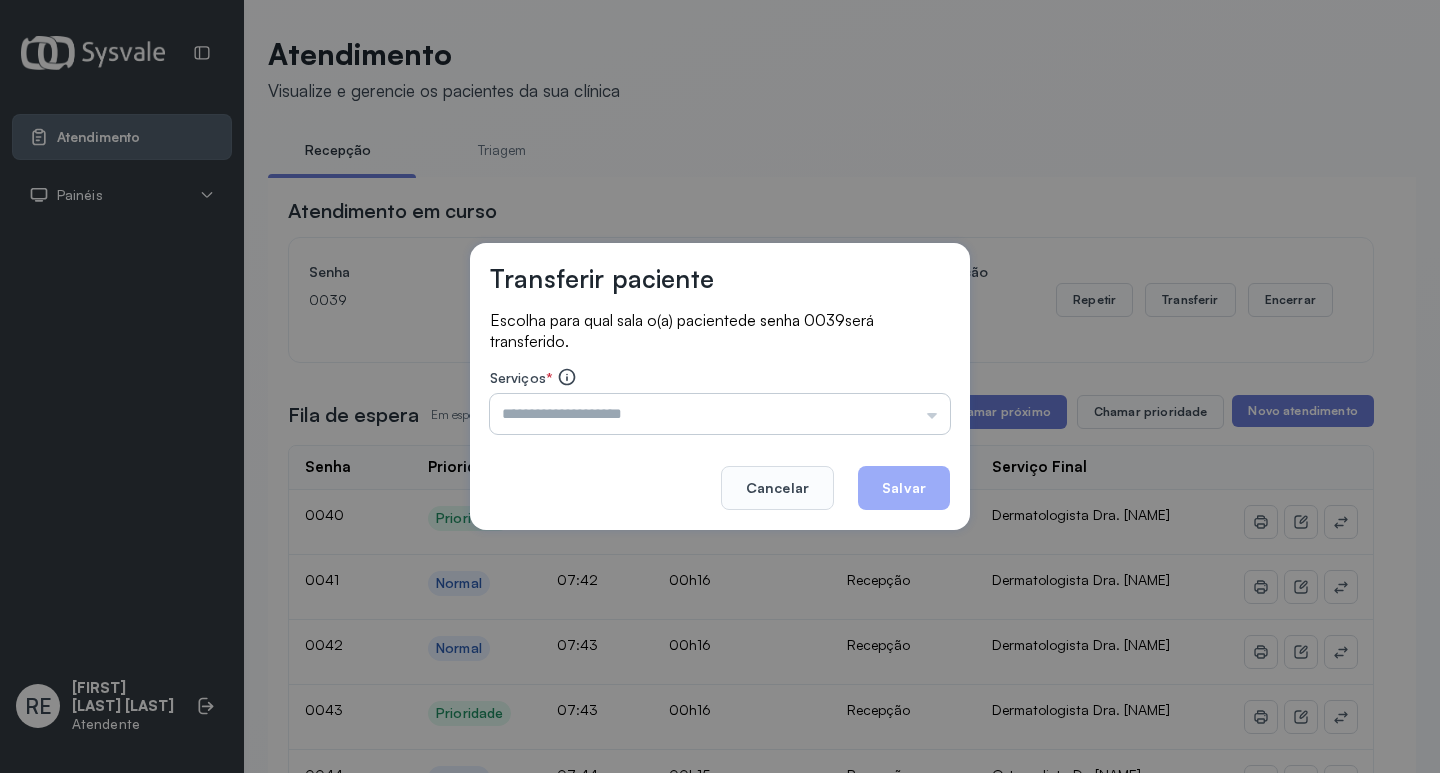 click at bounding box center [720, 414] 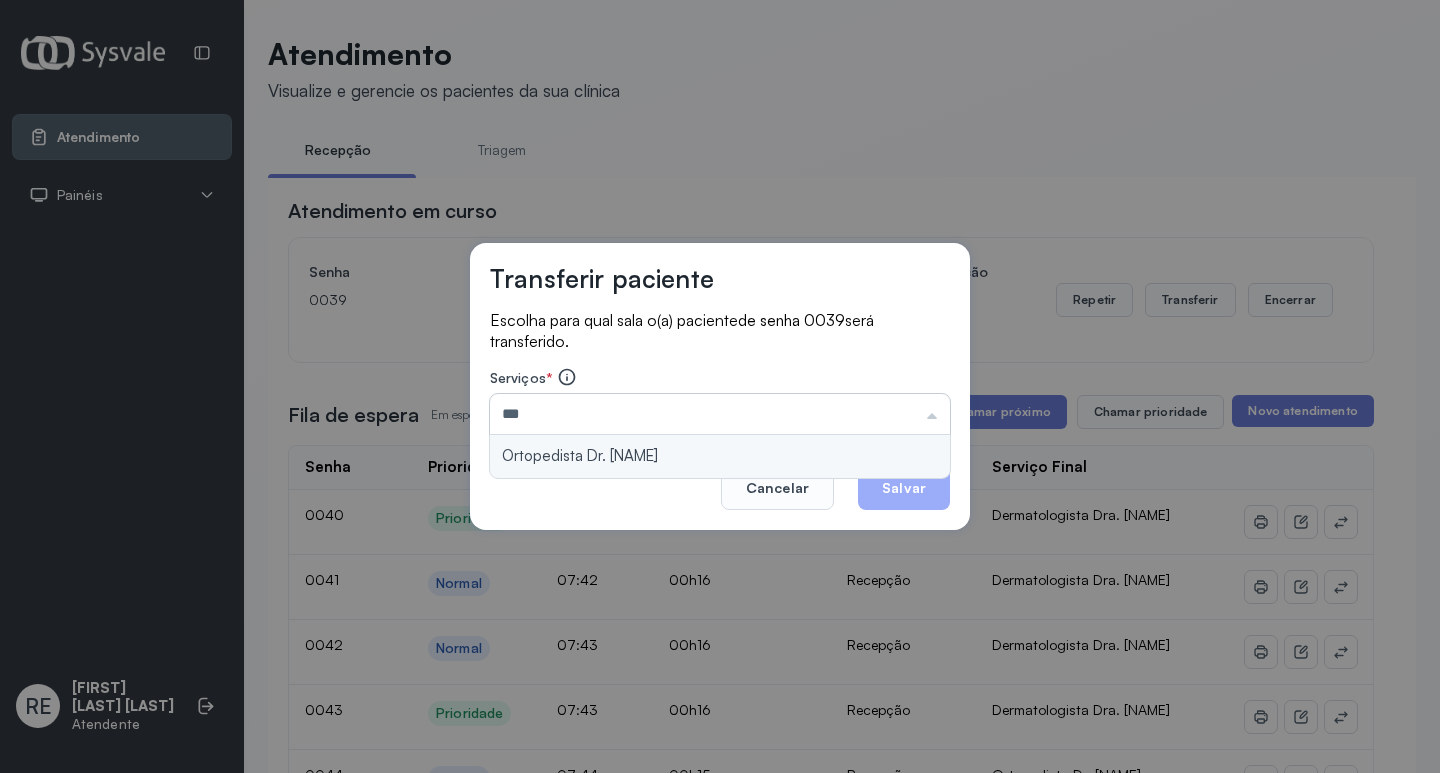 type on "**********" 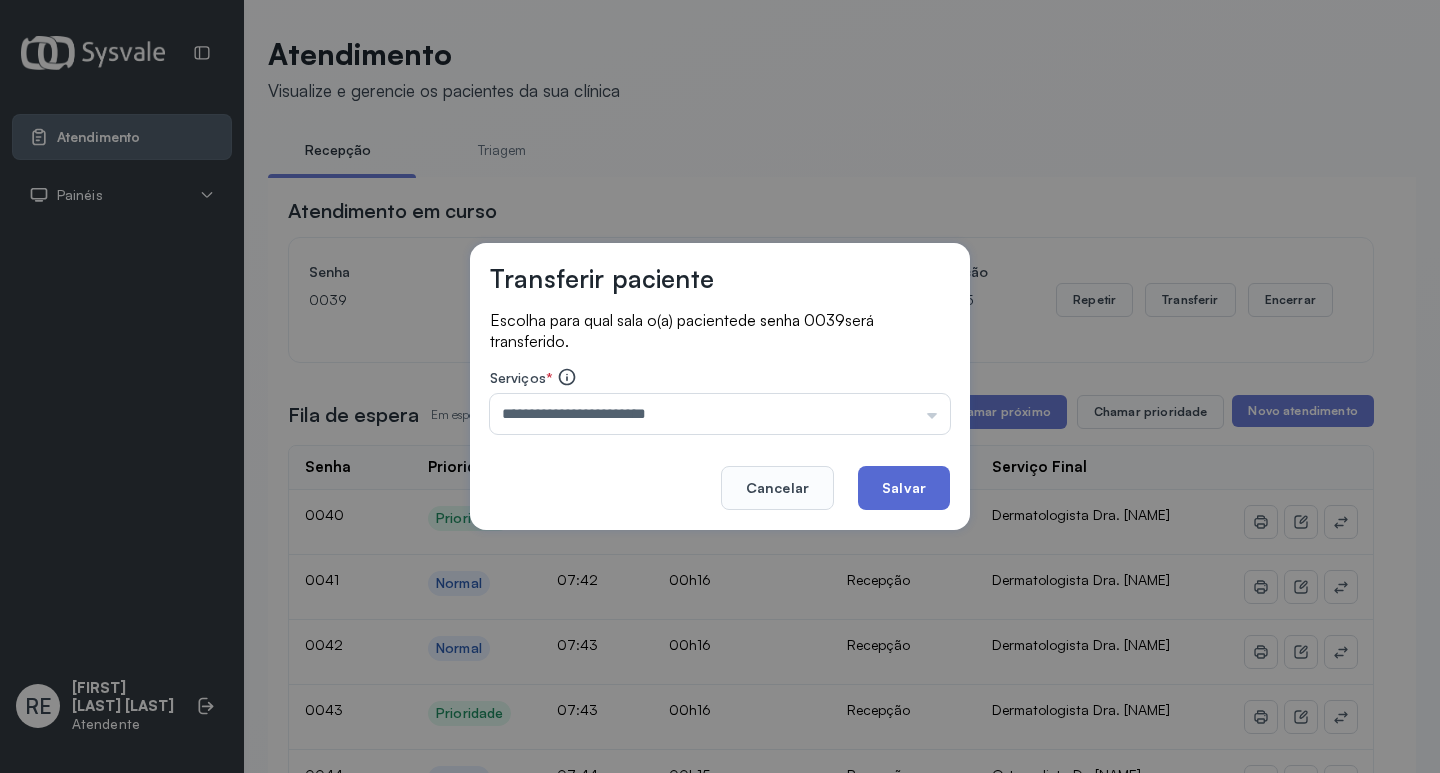 click on "Salvar" 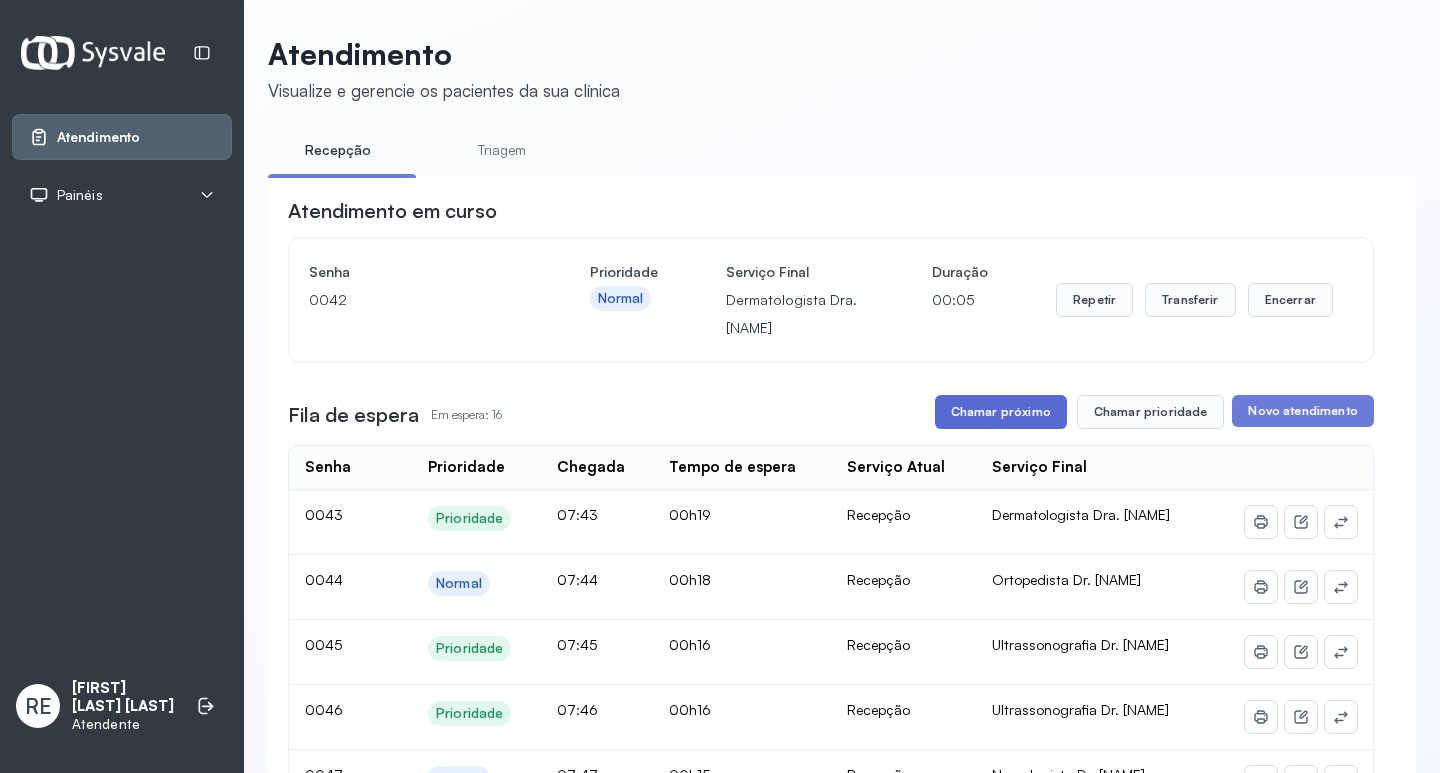 click on "Chamar próximo" at bounding box center [1001, 412] 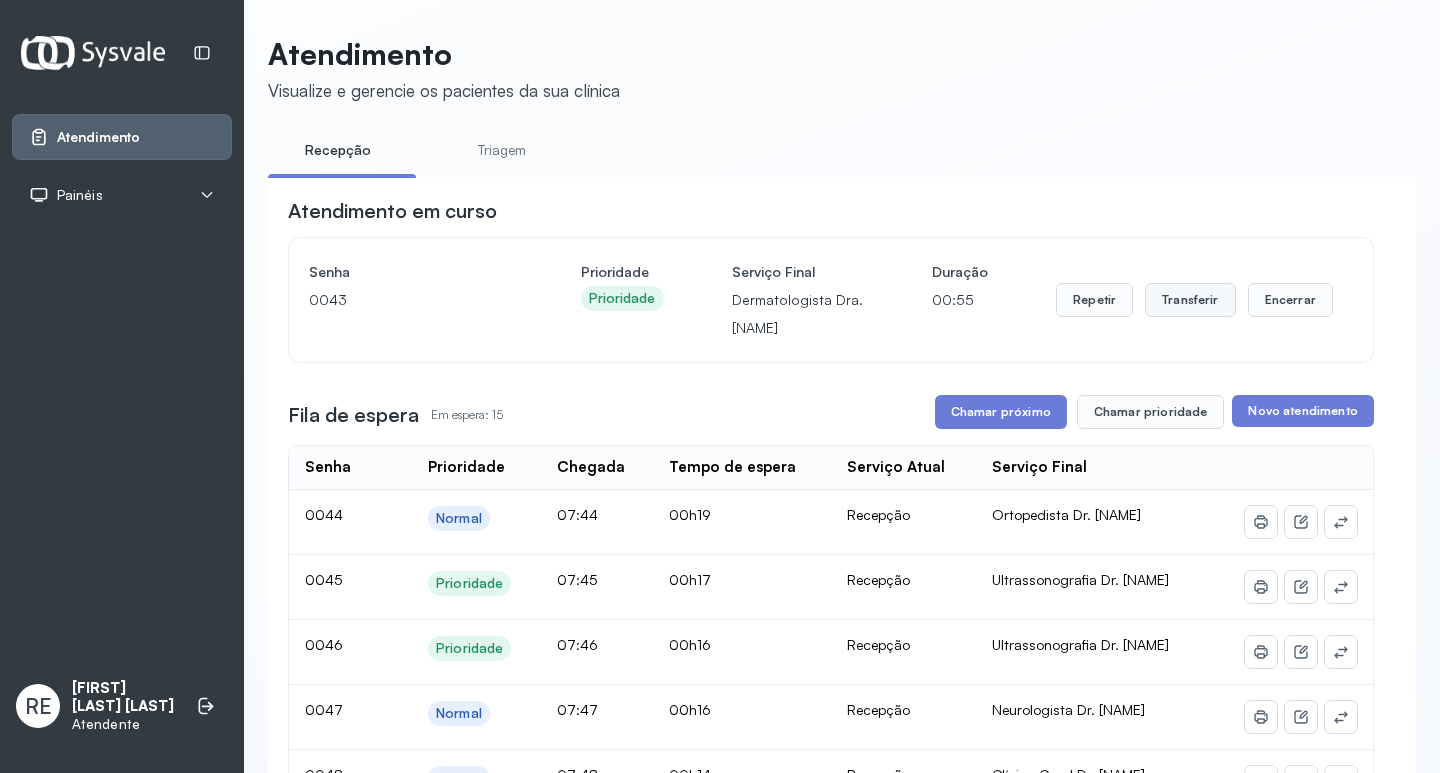 click on "Transferir" at bounding box center [1190, 300] 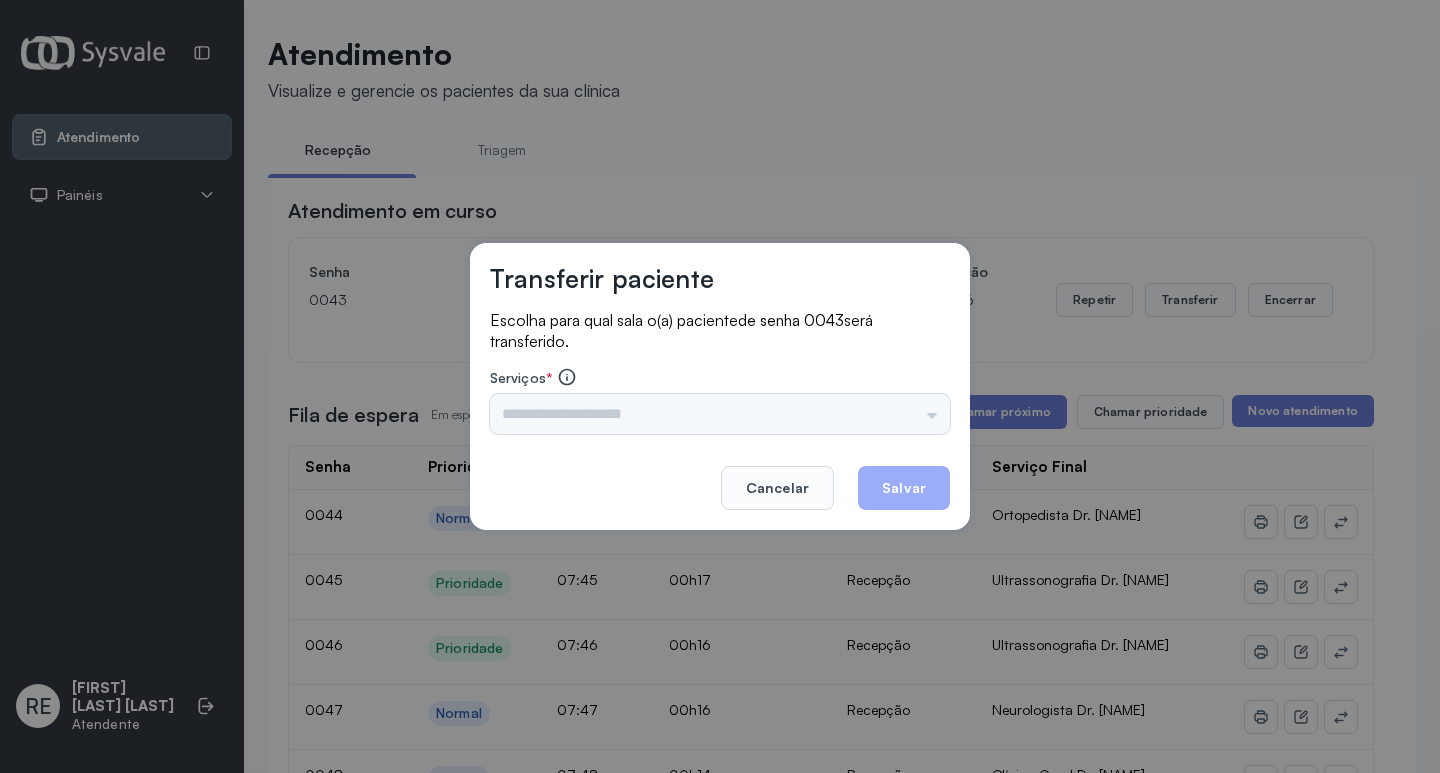 click on "Triagem Ortopedista Dr. [NAME] Ortopedista Dr. [NAME] Ginecologista Dr. [NAME] Ginecologista Dra. [NAME] Obstetra Dr. [NAME] Obstetra Dra. [NAME] Ultrassonografia Dr. [NAME] Ultrassonografia Dr. [NAME] Consulta com Neurologista Dr. [NAME] Reumatologista Dr. [NAME] Endocrinologista [NAME] Dermatologista Dra. [NAME] Nefrologista Dr. [NAME] Geriatra Dra. [NAME] Infectologista Dra. [NAME] Oftalmologista Dra. Consulta Proctologista/Cirurgia Geral Dra. [NAME] Otorrinolaringologista Dr. [NAME] Pequena Cirurgia Dr. [NAME] Pequena Cirurgia Dr. [NAME] ECG Espirometria com Broncodilatador Espirometria sem Broncodilatador Ecocardiograma - Dra. [NAME] Exame de PPD Enf. [NAME] RETIRADA DE CERUME DR. [NAME] VACINAÇÃO Preventivo Enf. [NAME] Preventivo Enf. [NAME] Consulta de Enfermagem Enf. [NAME] Consulta de Enfermagem Enf. [NAME] Consulta Cardiologista Dr. [NAME] Consulta Enf. [NAME] Dispensação de Medicação Agendamento Consulta Enf. [NAME] Agendamento consulta Enf. [NAME]" at bounding box center [720, 414] 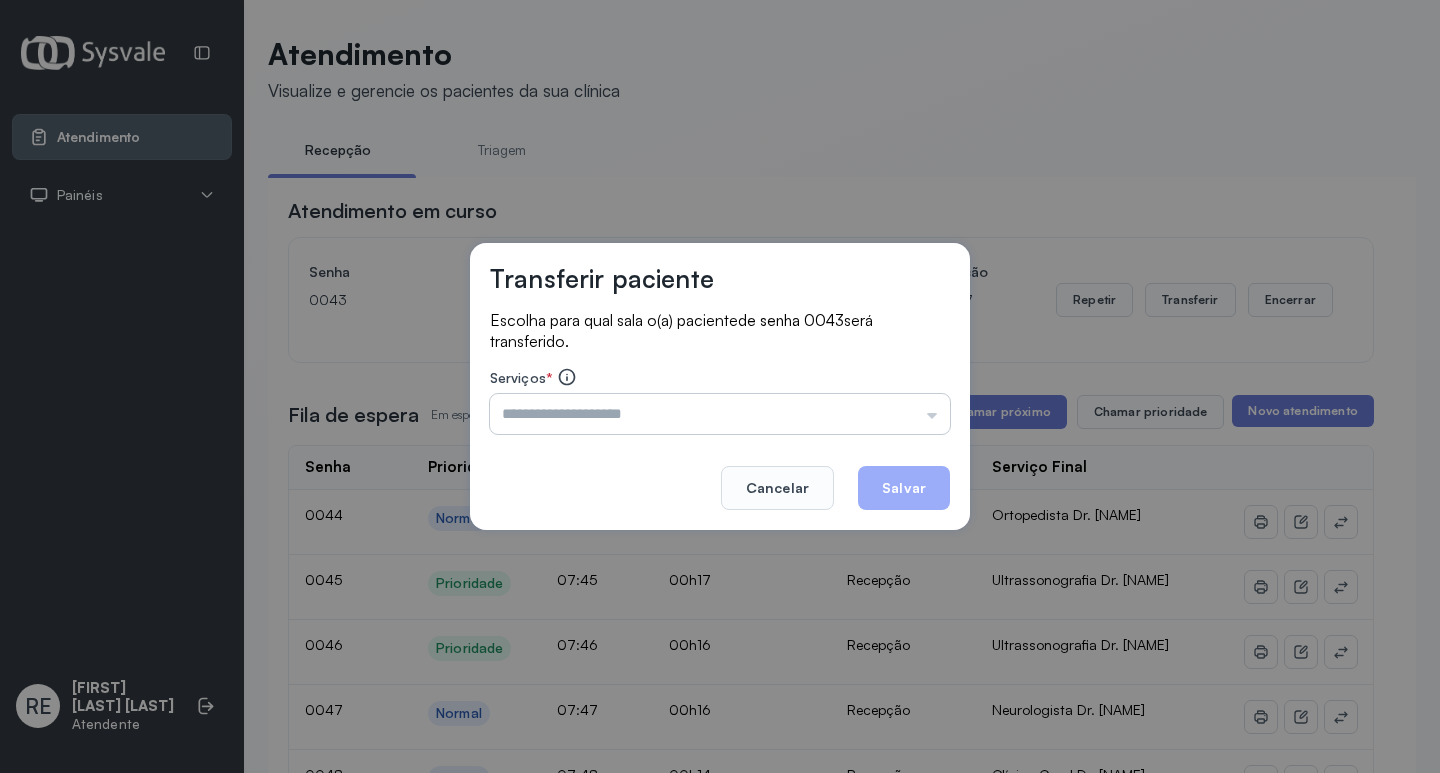 click at bounding box center (720, 414) 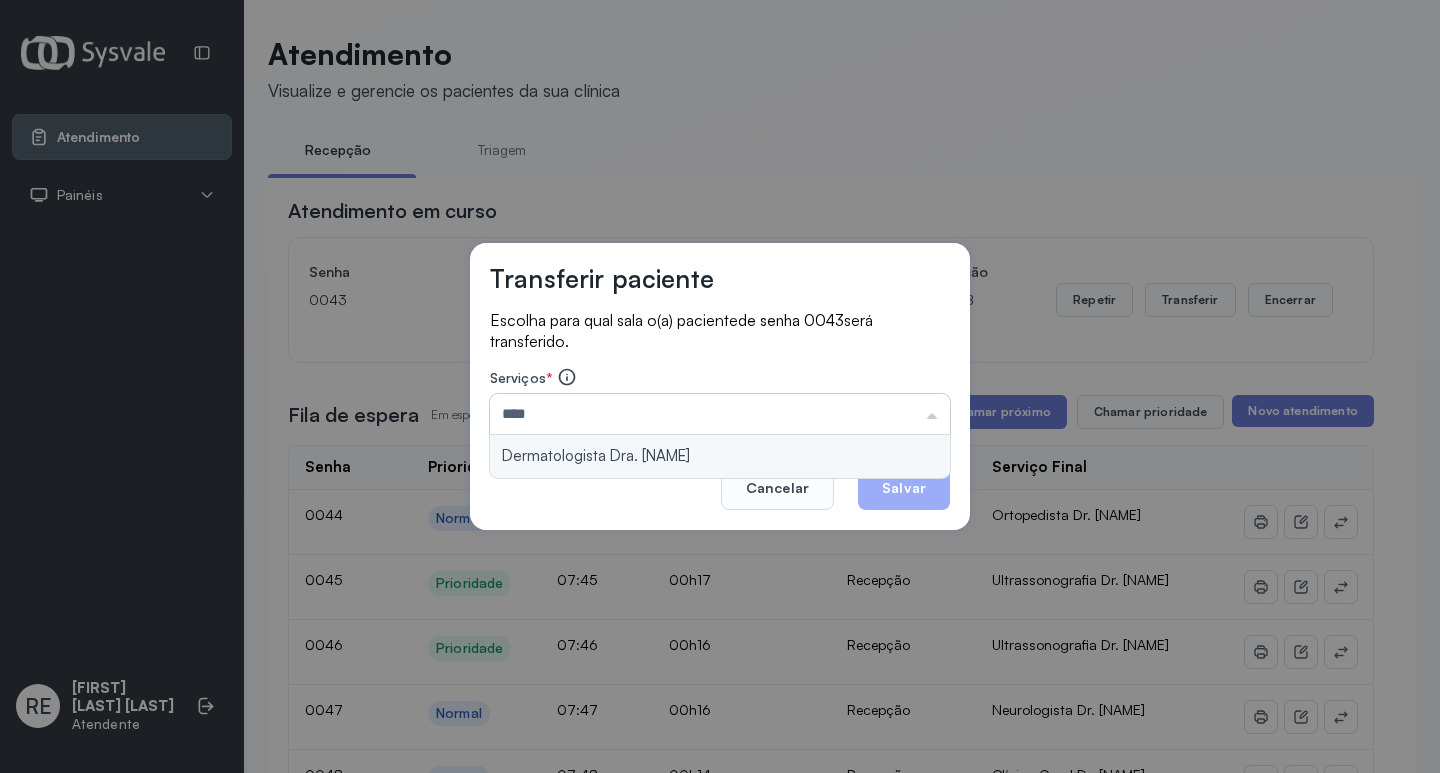 type on "**********" 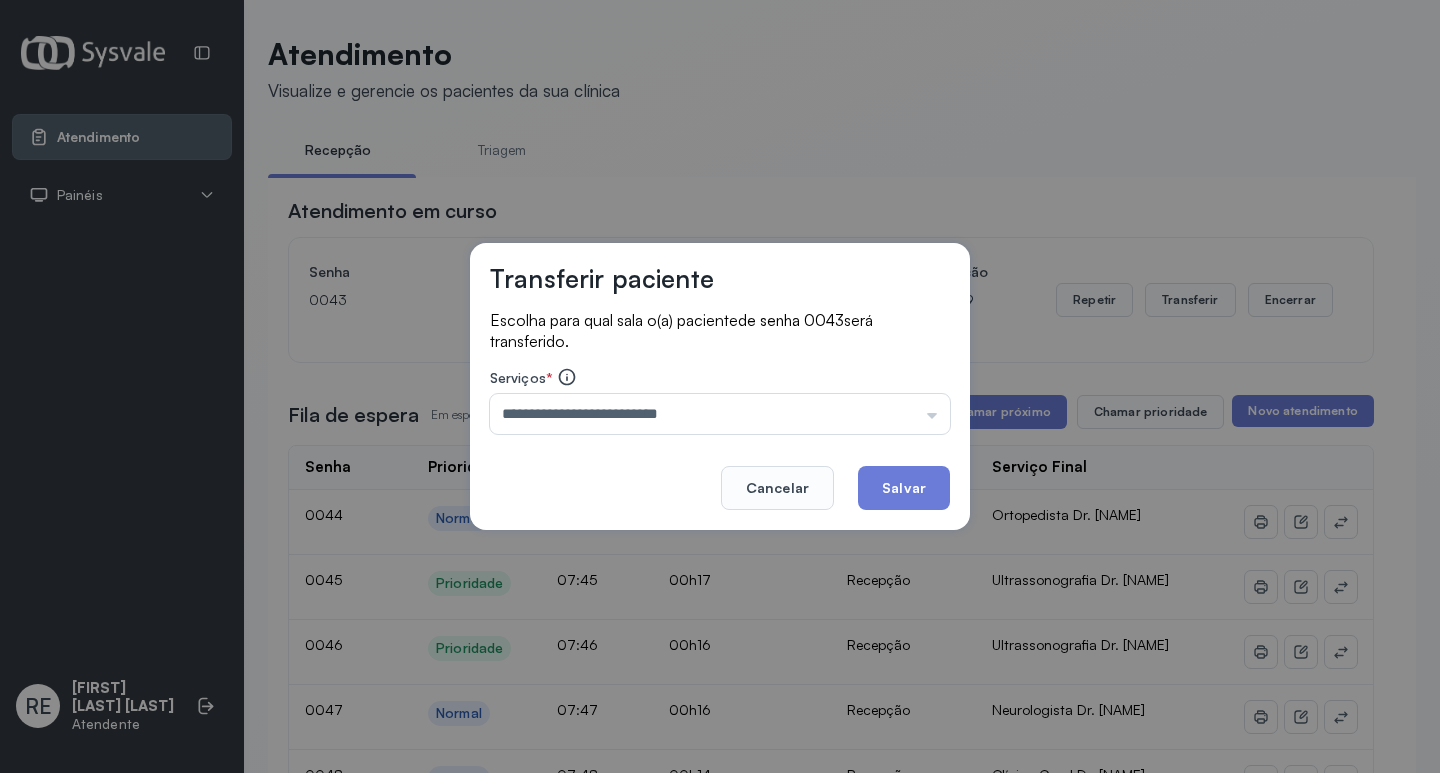 drag, startPoint x: 937, startPoint y: 495, endPoint x: 975, endPoint y: 457, distance: 53.740116 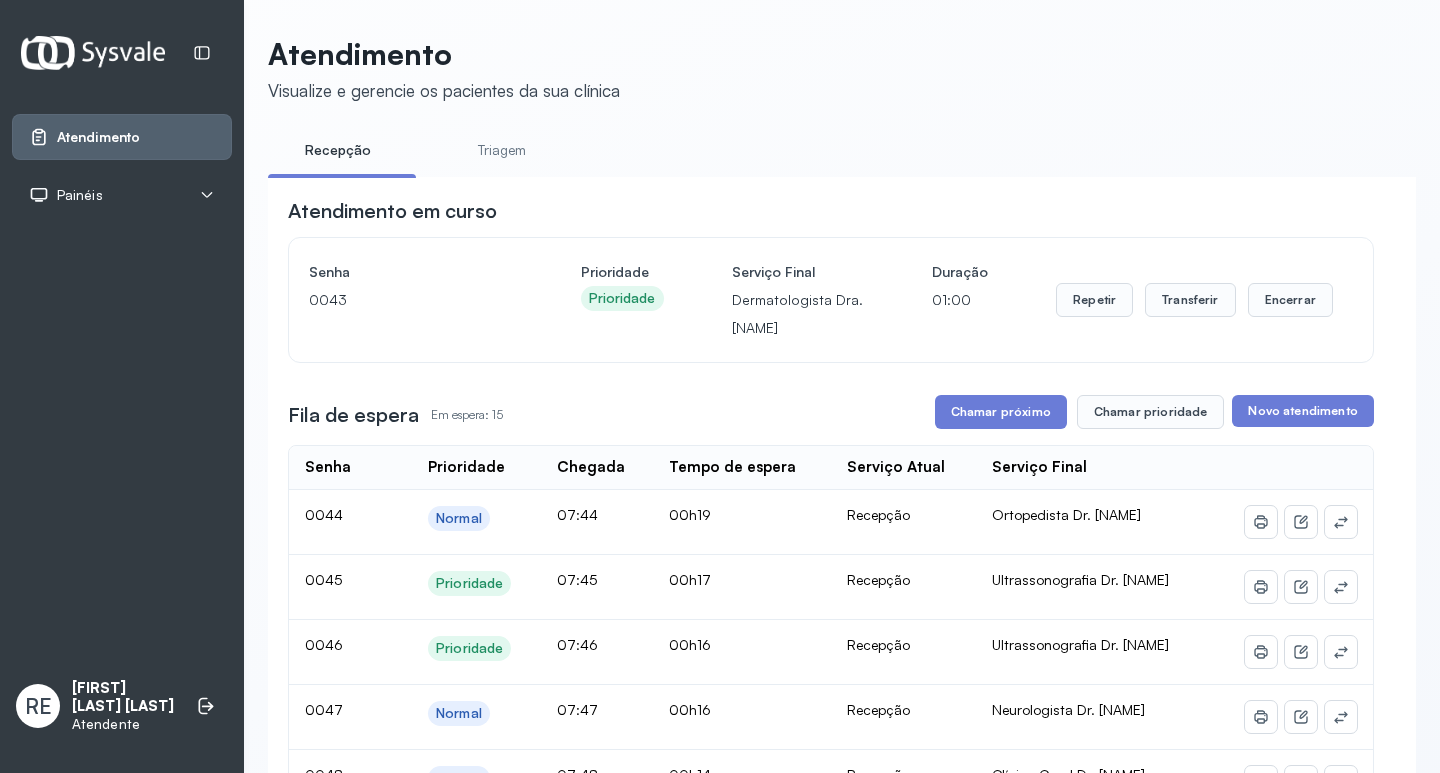 drag, startPoint x: 987, startPoint y: 440, endPoint x: 989, endPoint y: 428, distance: 12.165525 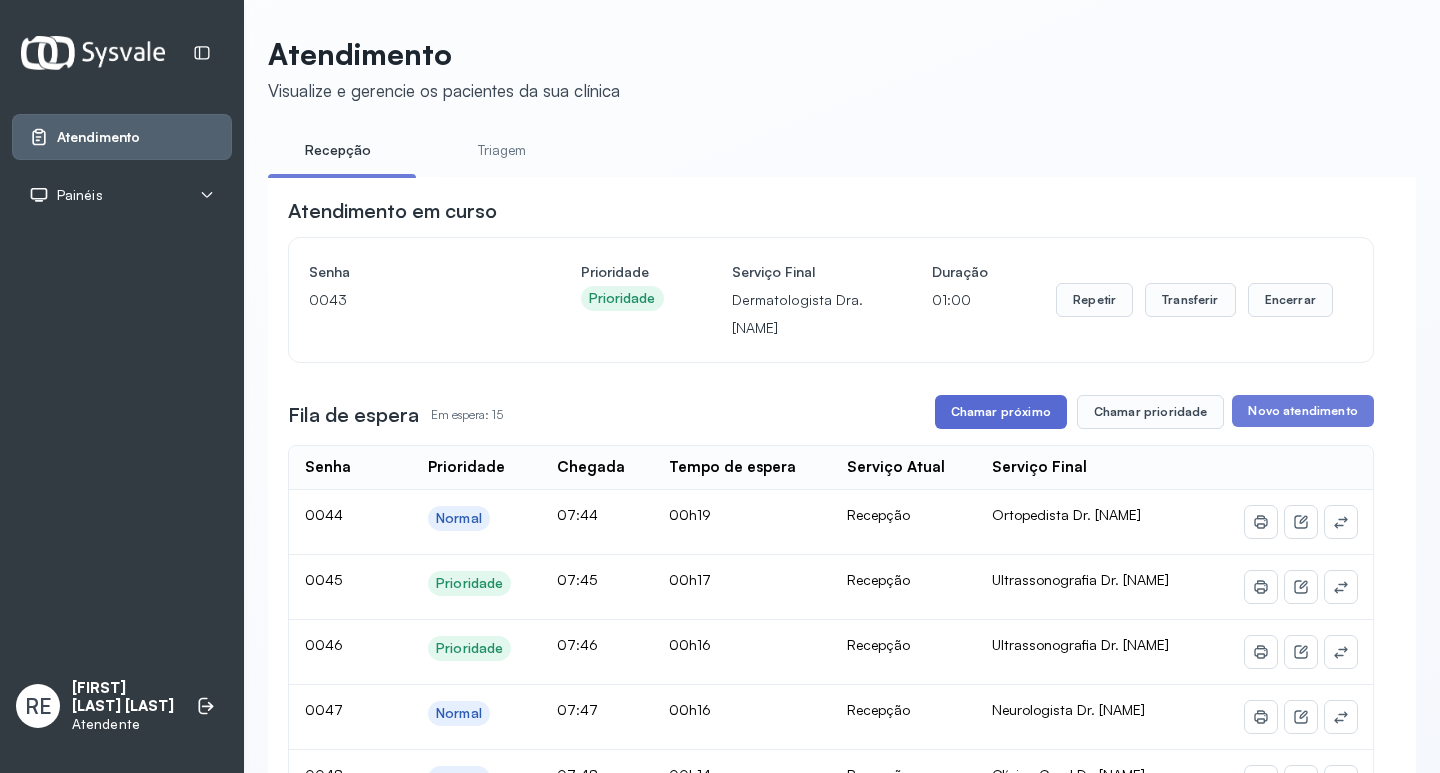 click on "Atendimento em curso Senha 0043 Prioridade Prioridade Serviço Final Dermatologista Dra. [NAME] Duração 01:00 Repetir Transferir Encerrar Fila de espera Em espera: 15 Chamar próximo Chamar prioridade Novo atendimento Senha Prioridade Chegada Tempo de espera Serviço Atual Serviço Final 0044 Normal 07:44 00h19 Recepção Ortopedista Dr. [NAME] 0045 Prioridade 07:45 00h17 Recepção Ultrassonografia Dr. [NAME] 0046 Prioridade 07:46 00h16 Recepção Ultrassonografia Dr. [NAME] 0047 Normal 07:47 00h16 Recepção Neurologista Dr. [NAME] 0048 Normal 07:48 00h14 Recepção Clínico Geral Dr. [NAME] 0049 Normal 07:48 00h14 Recepção Clínico Geral Dr. [NAME] 0050 Normal 07:49 00h14 Recepção Clínico Geral Dr. [NAME] 0051 Normal 07:49 00h13 Recepção Clínico Geral Dr. [NAME] 0052 Normal 07:49 00h13 Recepção Ortopedista Dr. [NAME] 0053 Normal 07:50 00h12 Recepção Ultrassonografia Dr. [NAME] 0054 Prioridade 07:51 00h11 Recepção Dermatologista Dra. [NAME]" at bounding box center (831, 984) 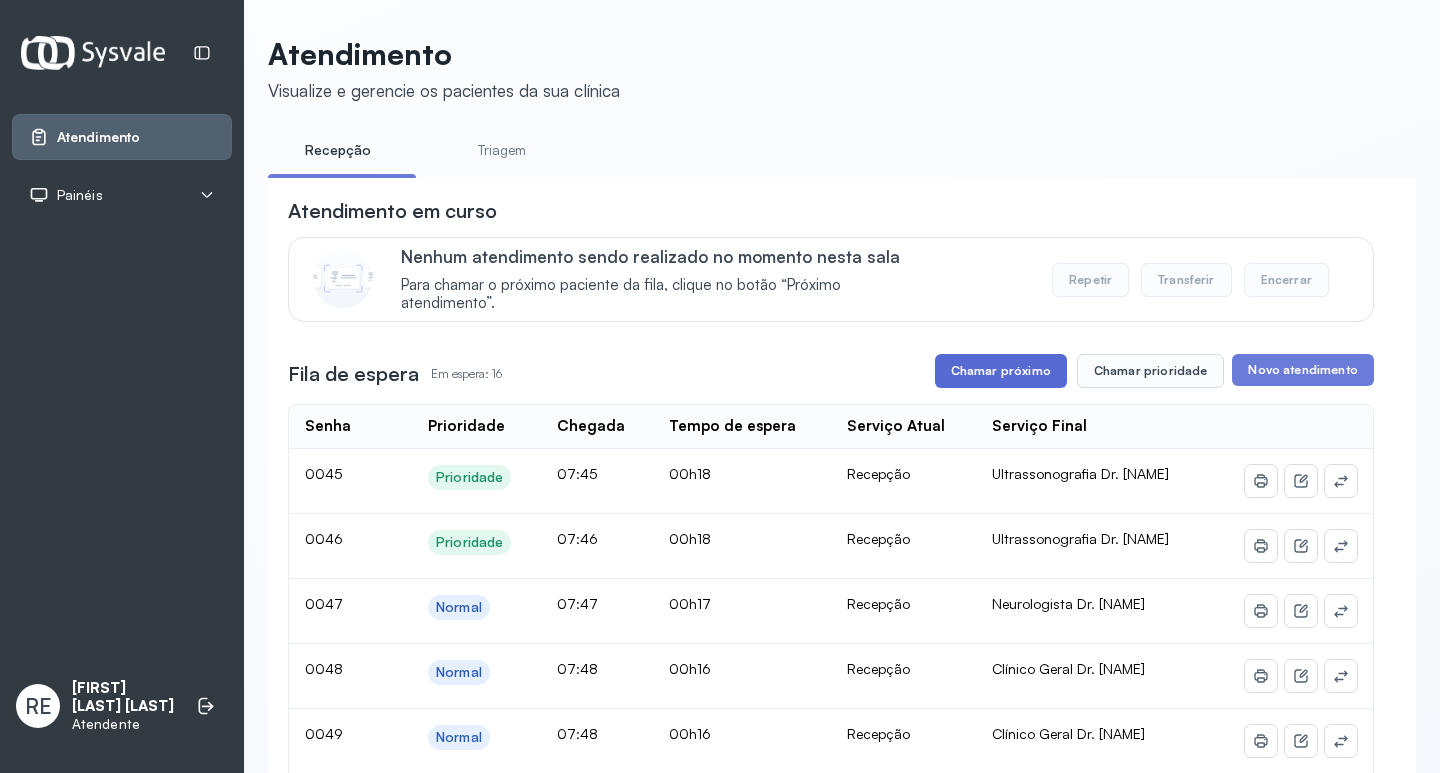 click on "Chamar próximo" at bounding box center [1001, 371] 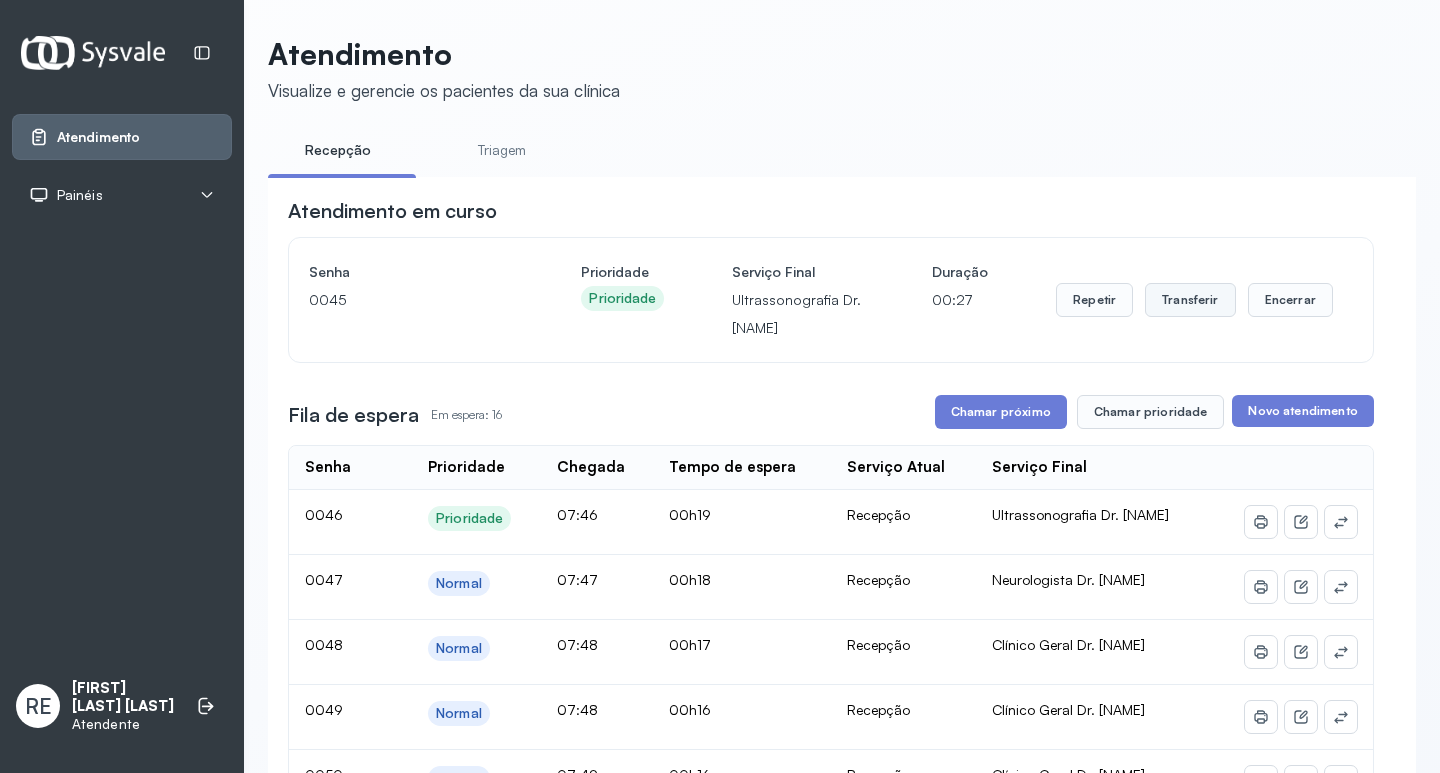 click on "Transferir" at bounding box center [1190, 300] 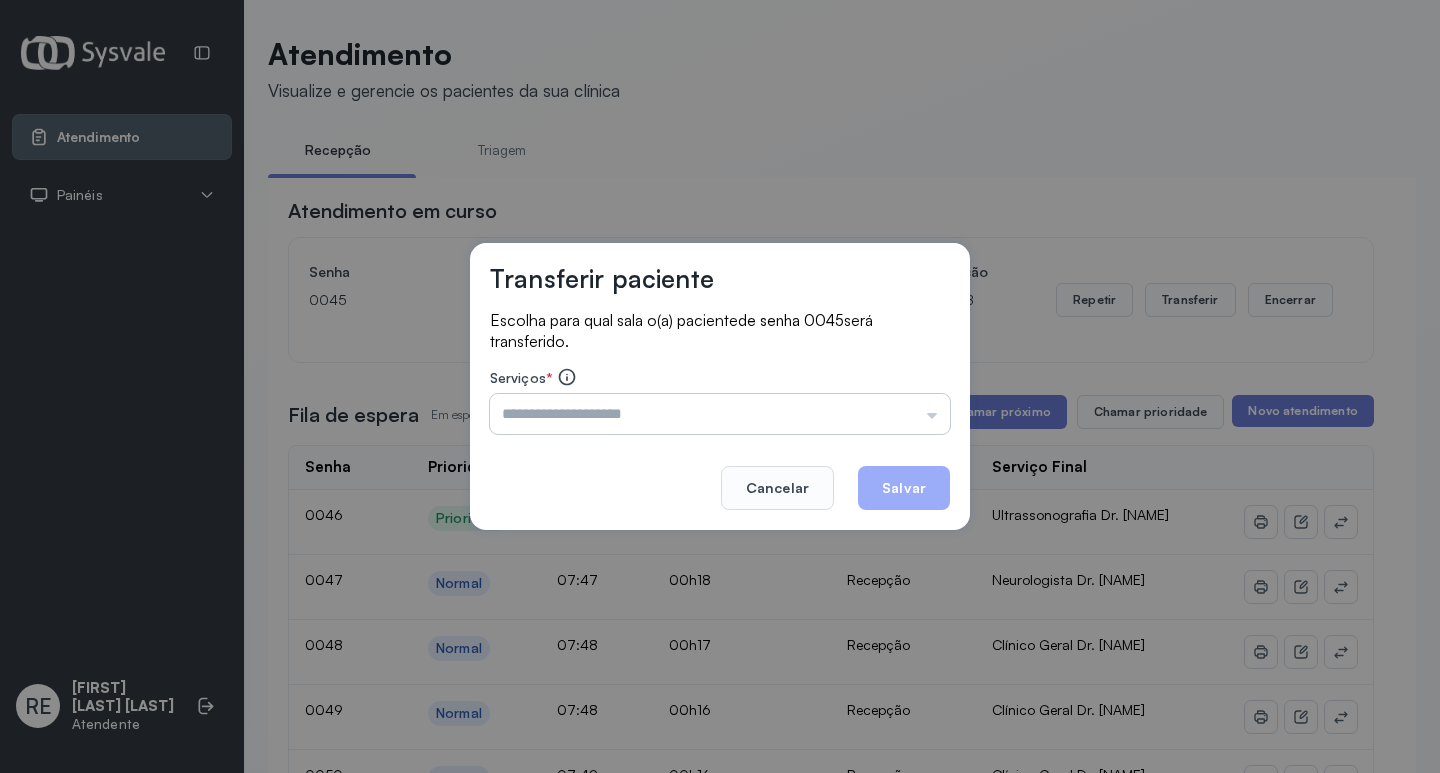 click at bounding box center [720, 414] 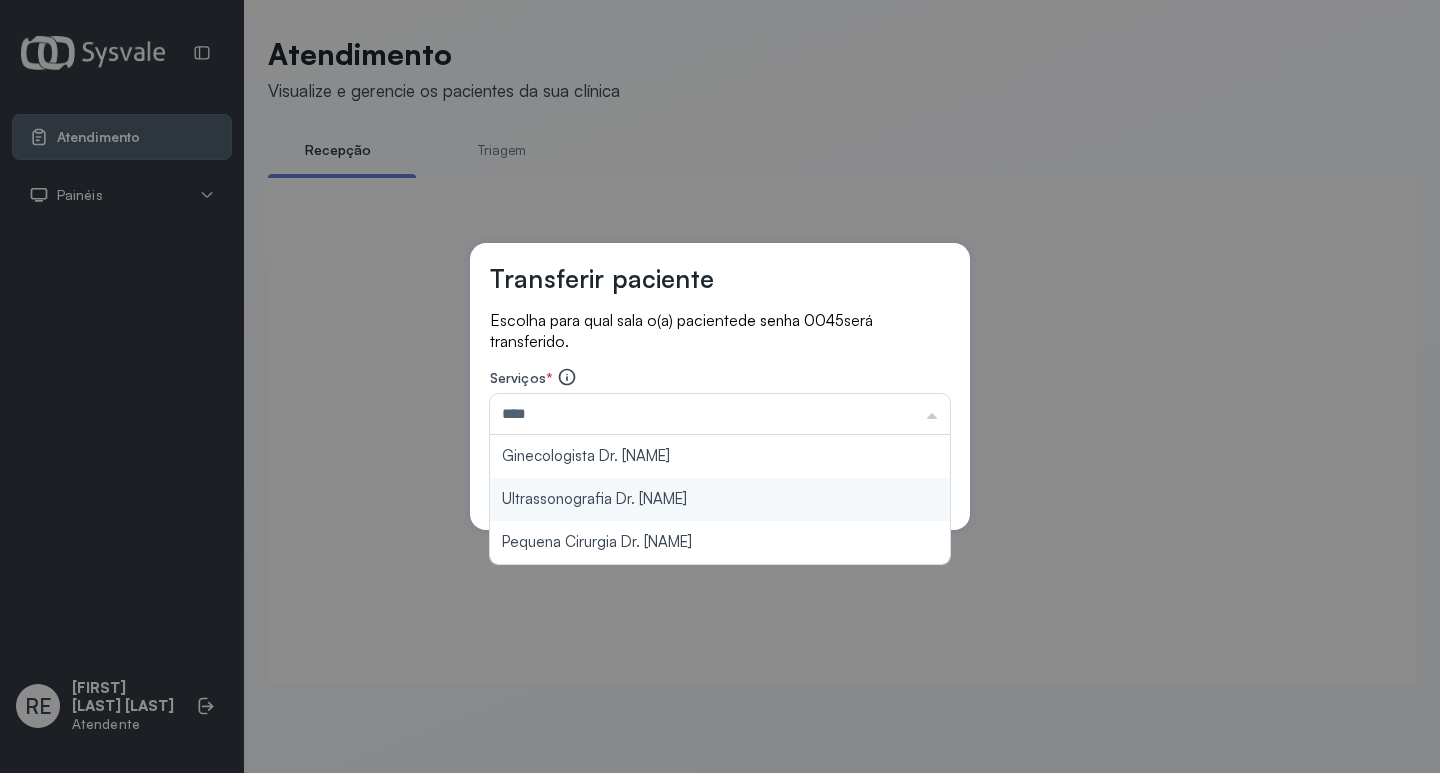 type on "**********" 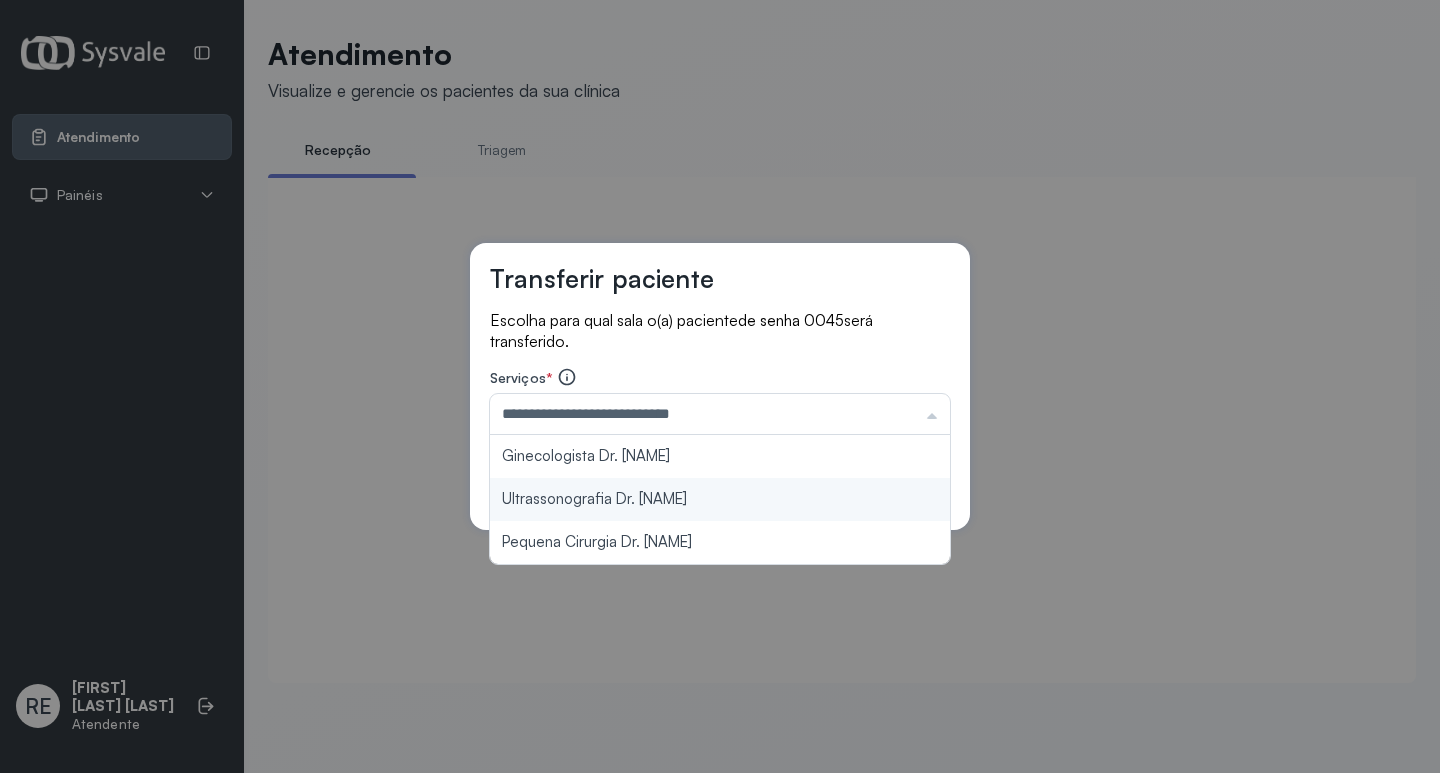 click on "**********" at bounding box center [720, 387] 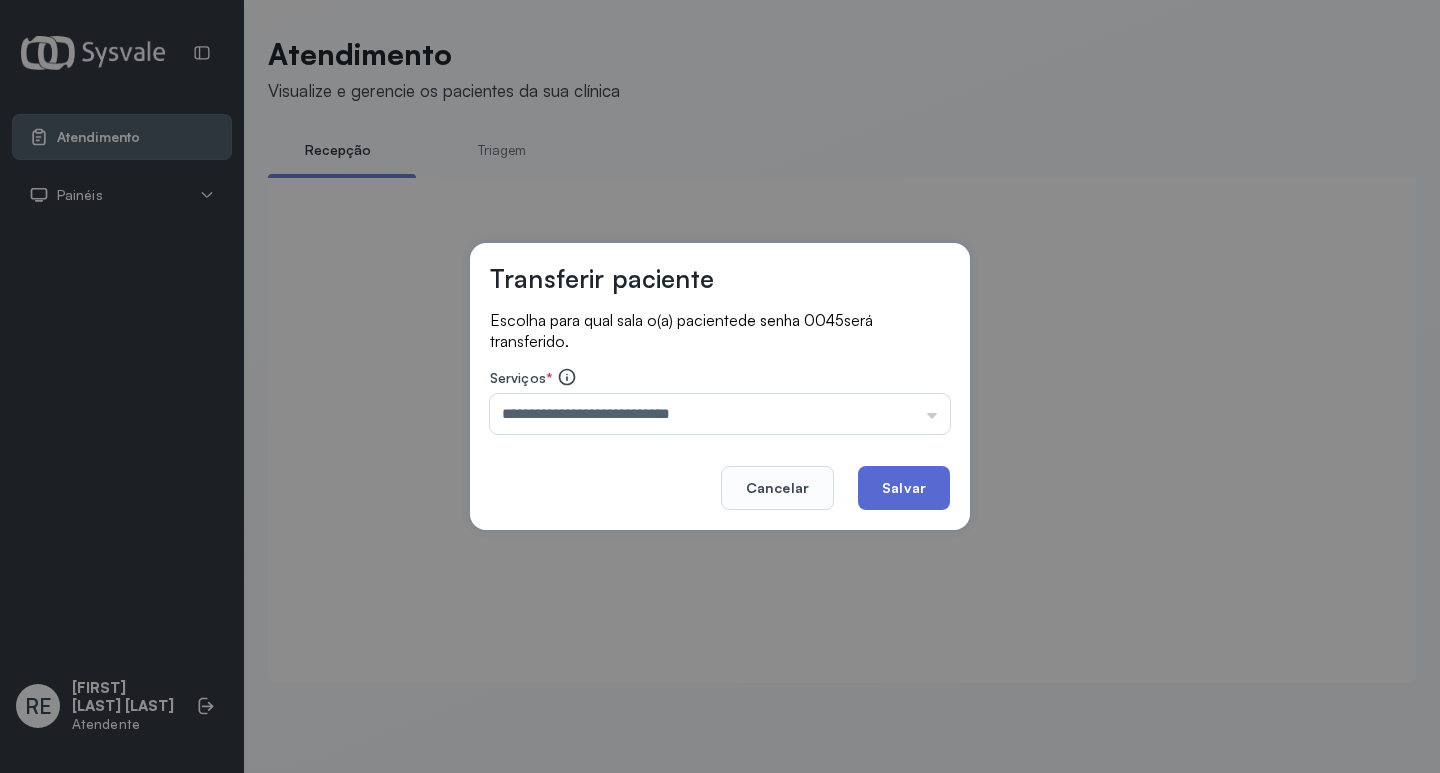click on "Salvar" 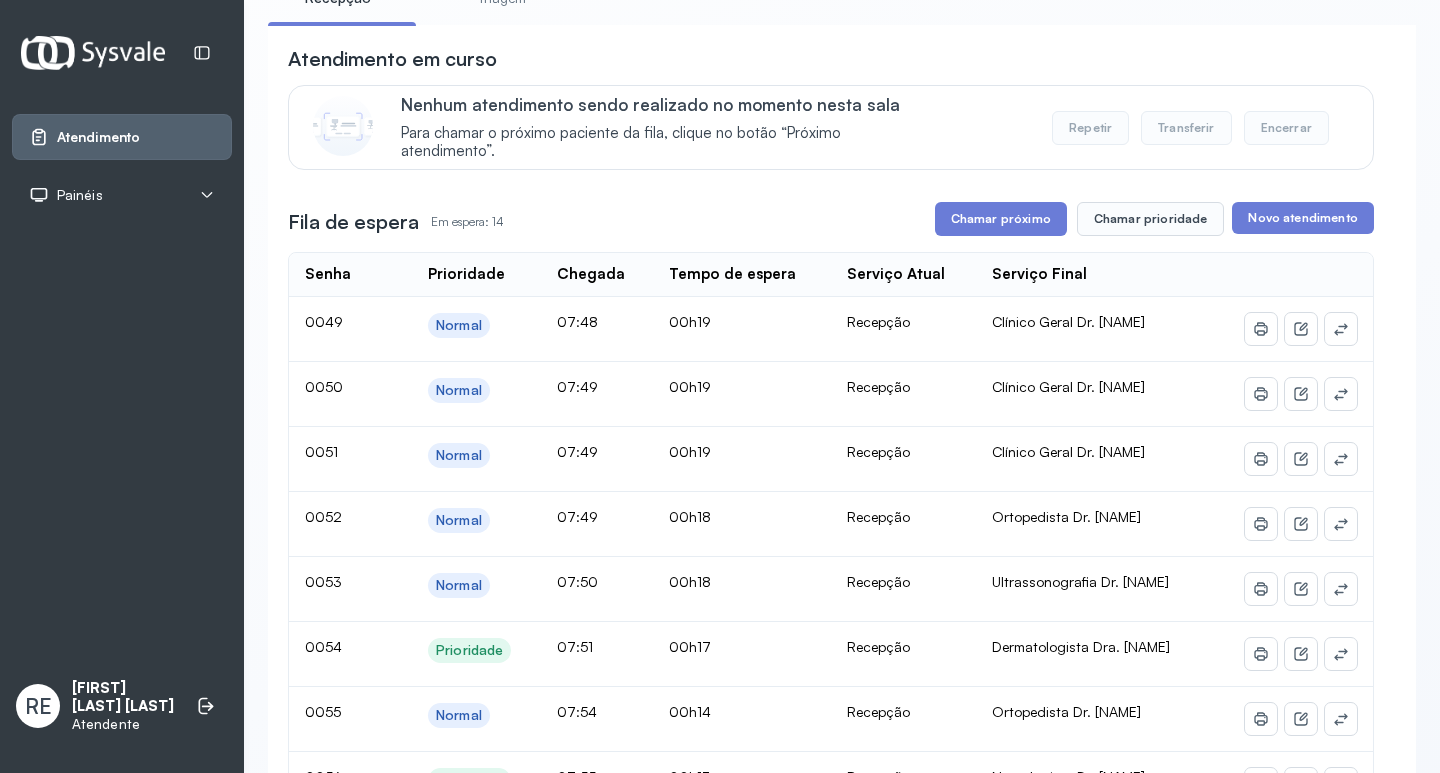 scroll, scrollTop: 100, scrollLeft: 0, axis: vertical 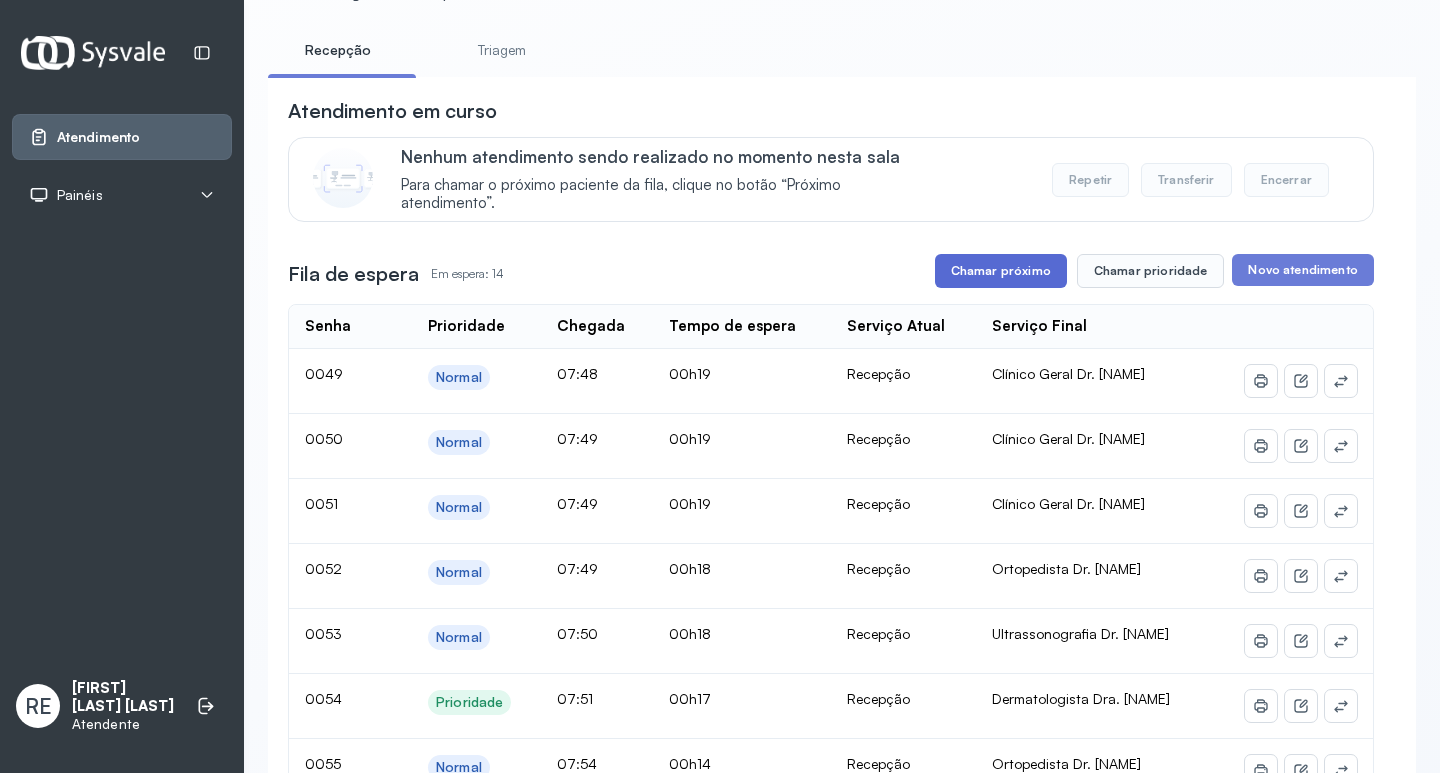 click on "Chamar próximo" at bounding box center [1001, 271] 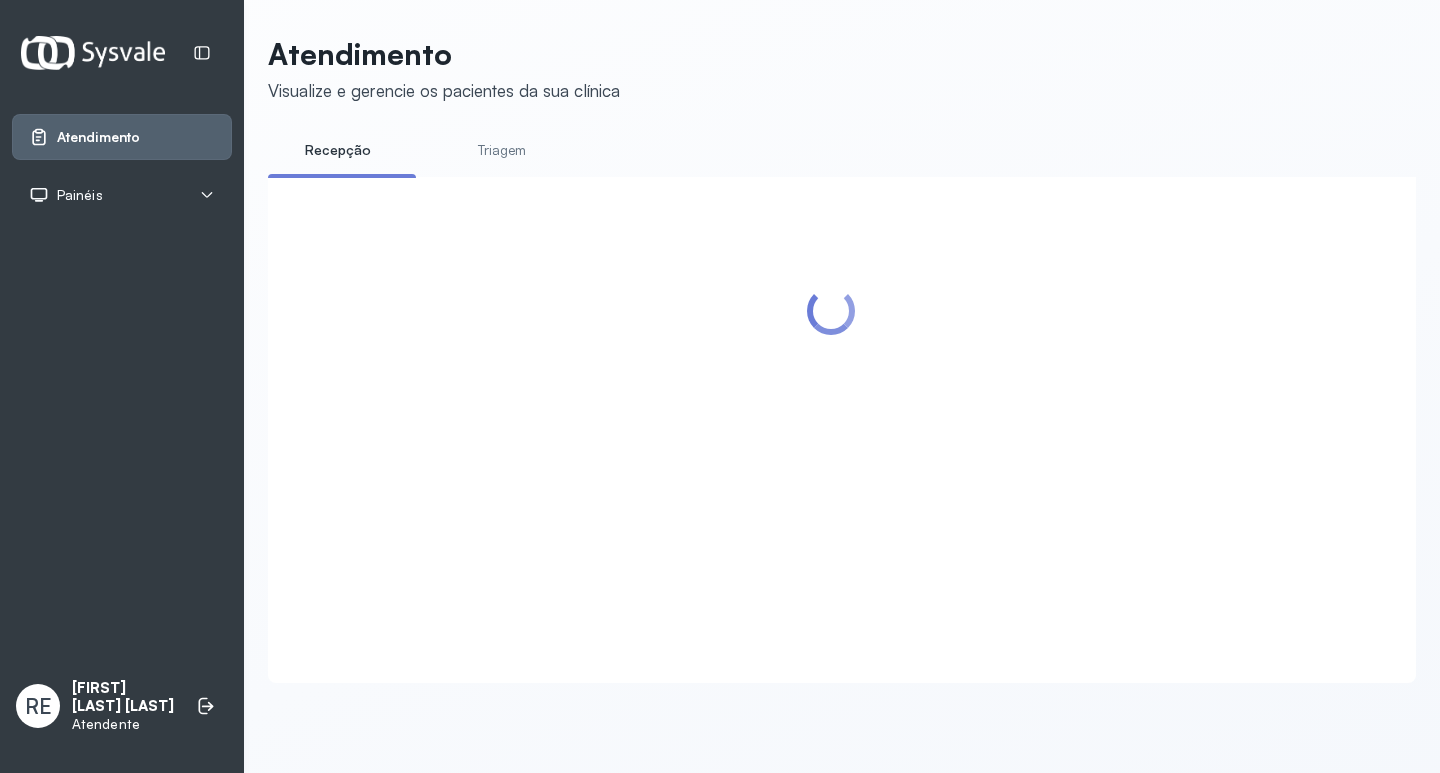 scroll, scrollTop: 0, scrollLeft: 0, axis: both 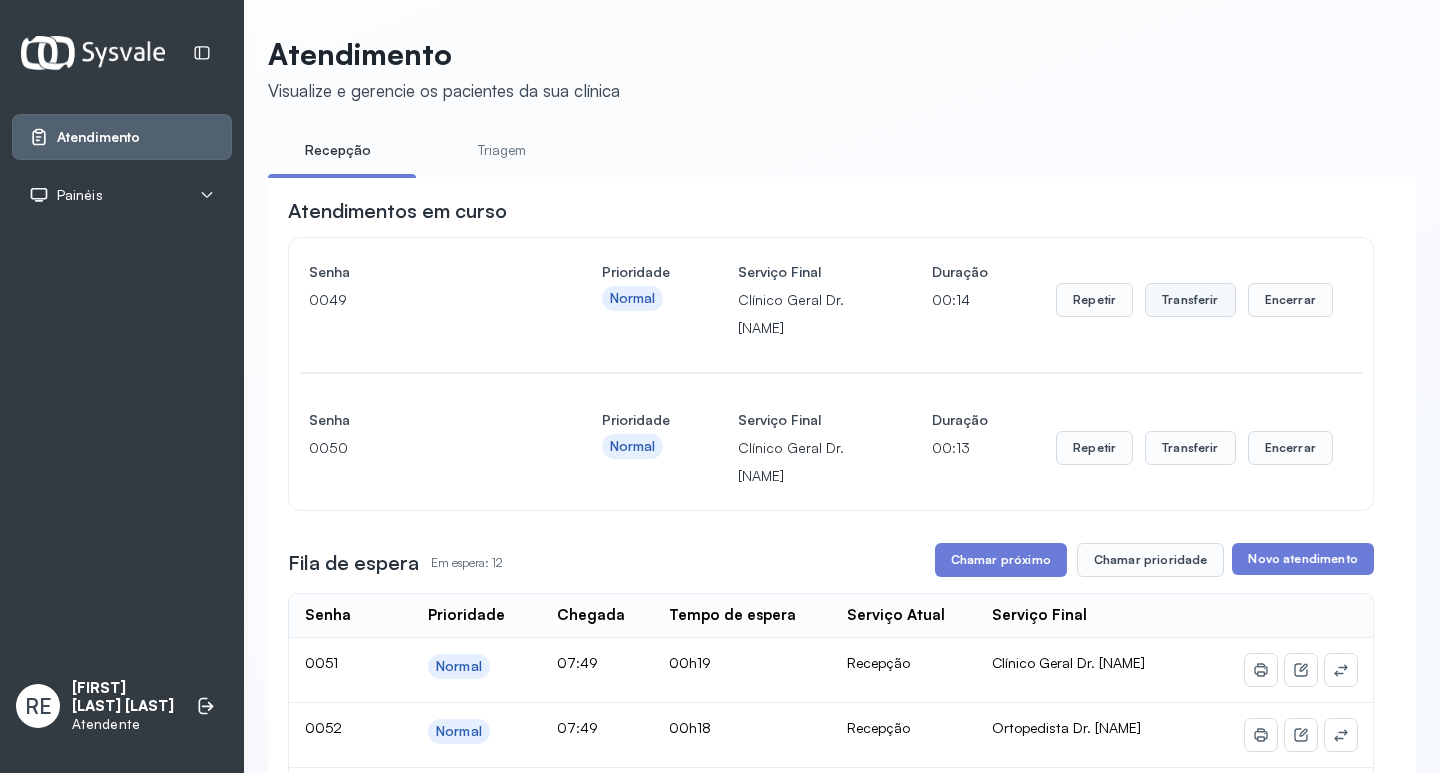 click on "Transferir" at bounding box center (1190, 300) 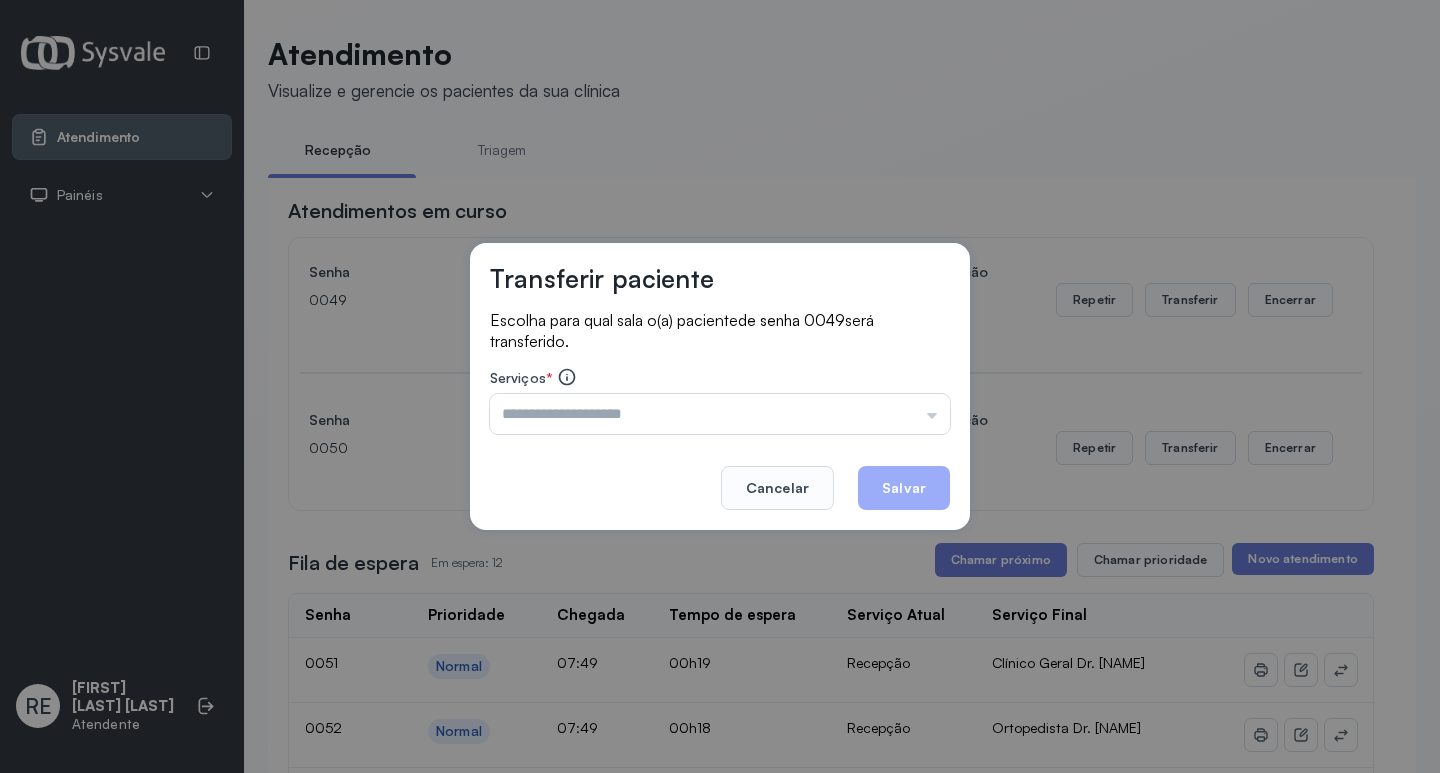 click on "Triagem Ortopedista Dr. [NAME] Ortopedista Dr. [NAME] Ginecologista Dr. [NAME] Ginecologista Dra. [NAME] Obstetra Dr. [NAME] Obstetra Dra. [NAME] Ultrassonografia Dr. [NAME] Ultrassonografia Dr. [NAME] Consulta com Neurologista Dr. [NAME] Reumatologista Dr. [NAME] Endocrinologista [NAME] Dermatologista Dra. [NAME] Nefrologista Dr. [NAME] Geriatra Dra. [NAME] Infectologista Dra. [NAME] Oftalmologista Dra. Consulta Proctologista/Cirurgia Geral Dra. [NAME] Otorrinolaringologista Dr. [NAME] Pequena Cirurgia Dr. [NAME] Pequena Cirurgia Dr. [NAME] ECG Espirometria com Broncodilatador Espirometria sem Broncodilatador Ecocardiograma - Dra. [NAME] Exame de PPD Enf. [NAME] RETIRADA DE CERUME DR. [NAME] VACINAÇÃO Preventivo Enf. [NAME] Preventivo Enf. [NAME] Consulta de Enfermagem Enf. [NAME] Consulta de Enfermagem Enf. [NAME] Consulta Cardiologista Dr. [NAME] Consulta Enf. [NAME] Dispensação de Medicação Agendamento Consulta Enf. [NAME] Agendamento consulta Enf. [NAME]" at bounding box center (720, 414) 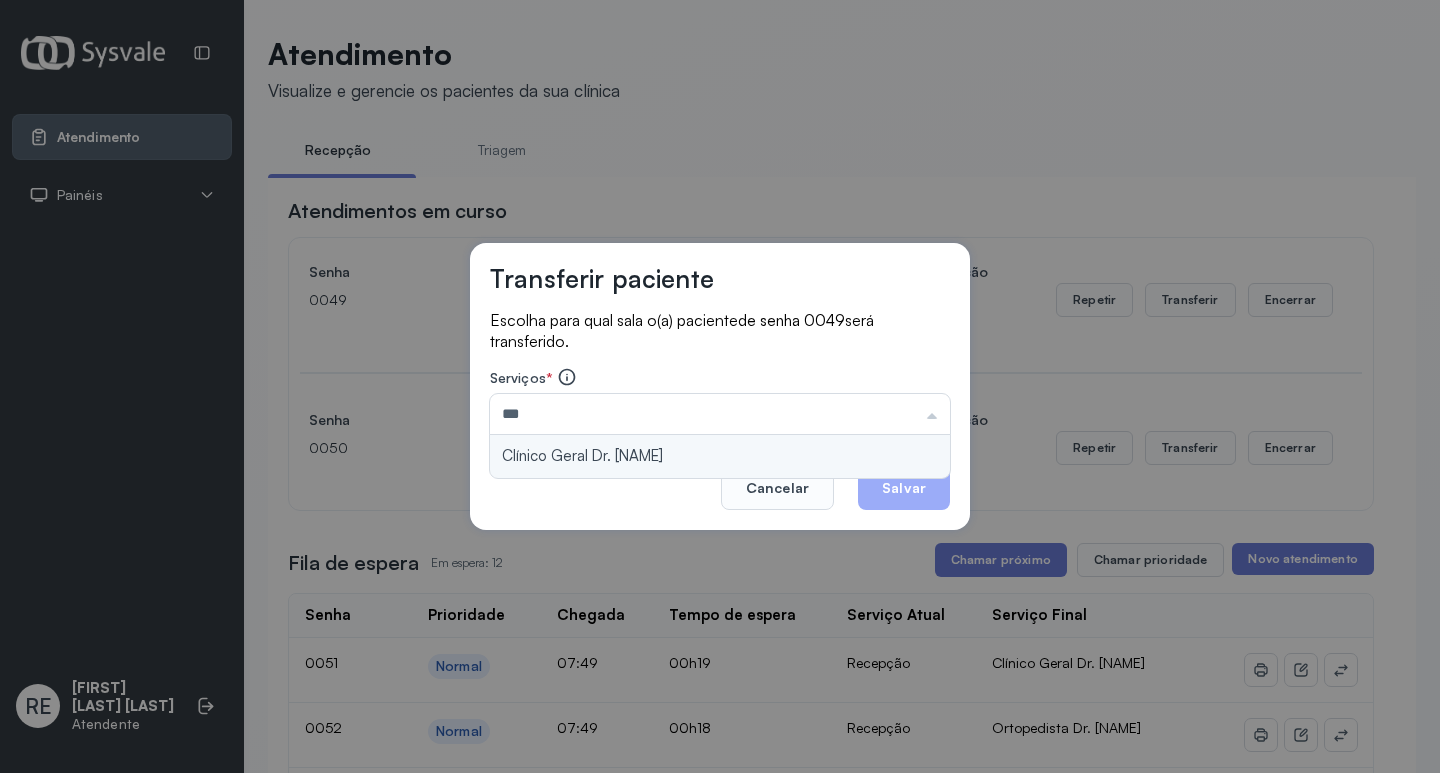 type on "**********" 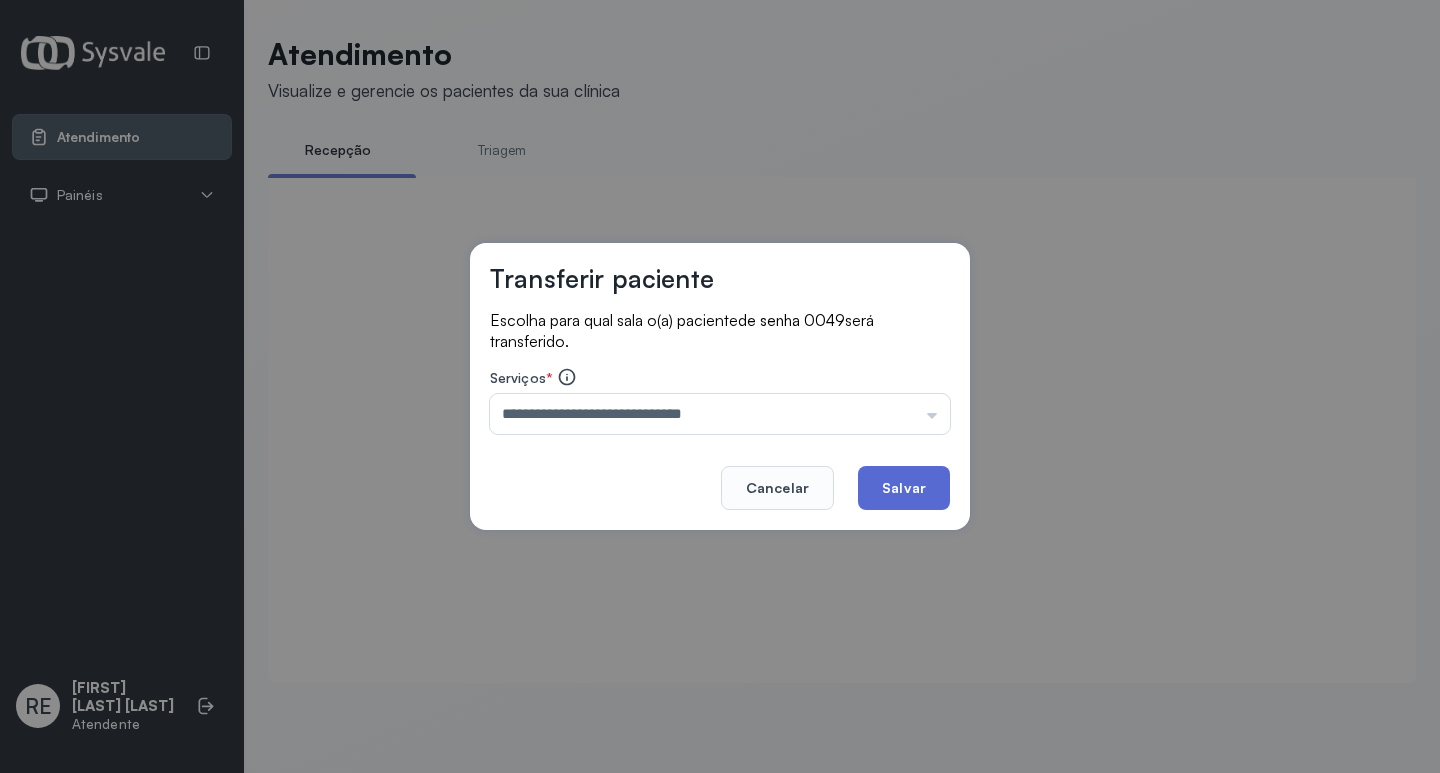 click on "Salvar" 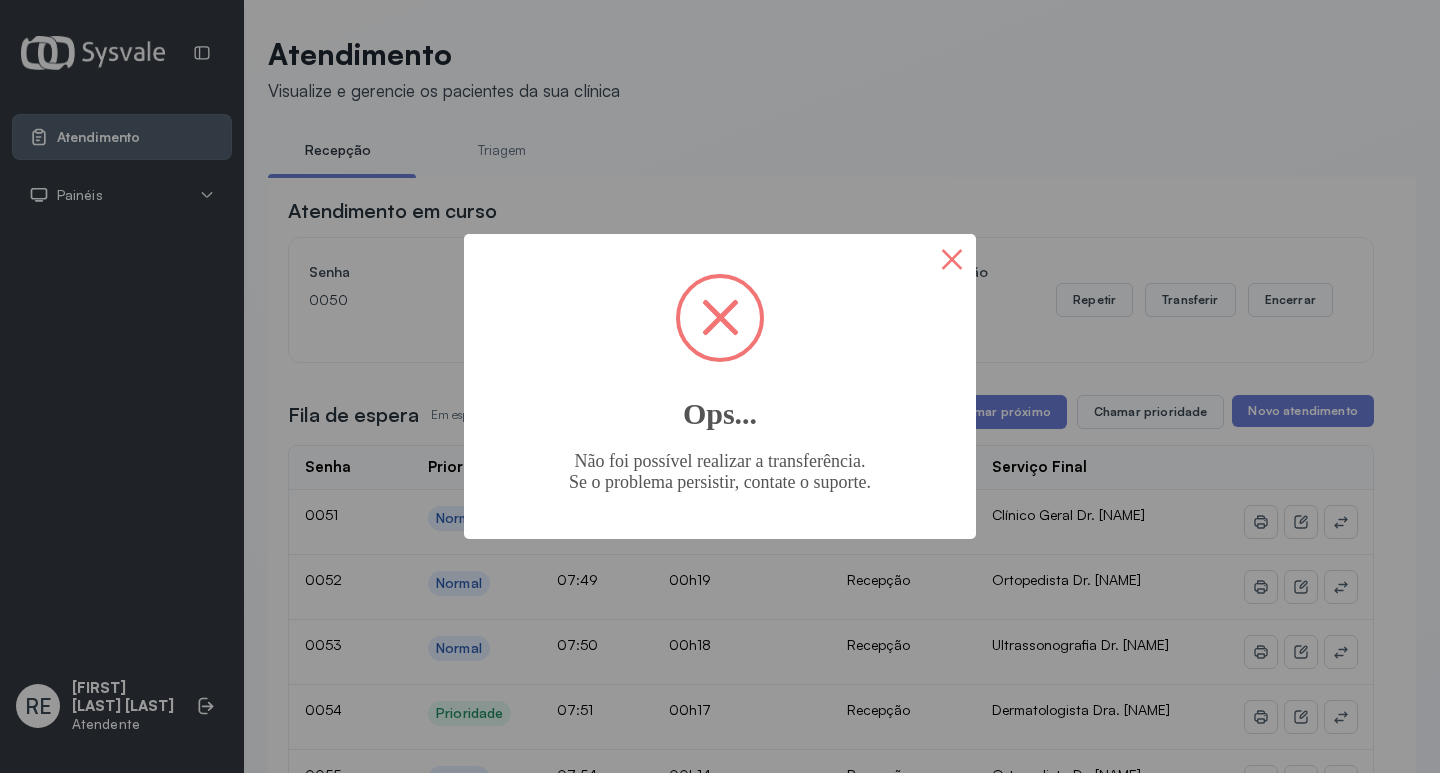 click on "×" at bounding box center (952, 258) 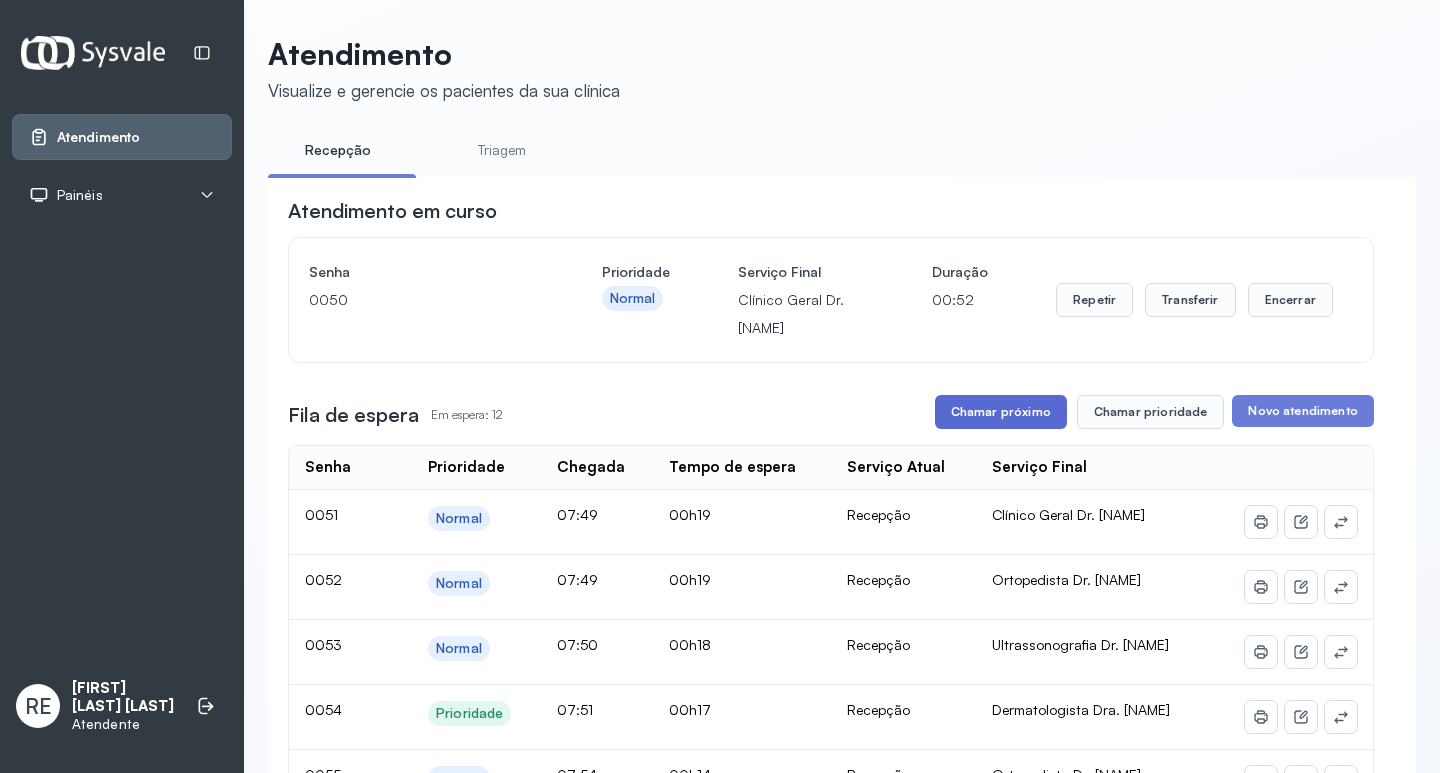click on "Chamar próximo" at bounding box center (1001, 412) 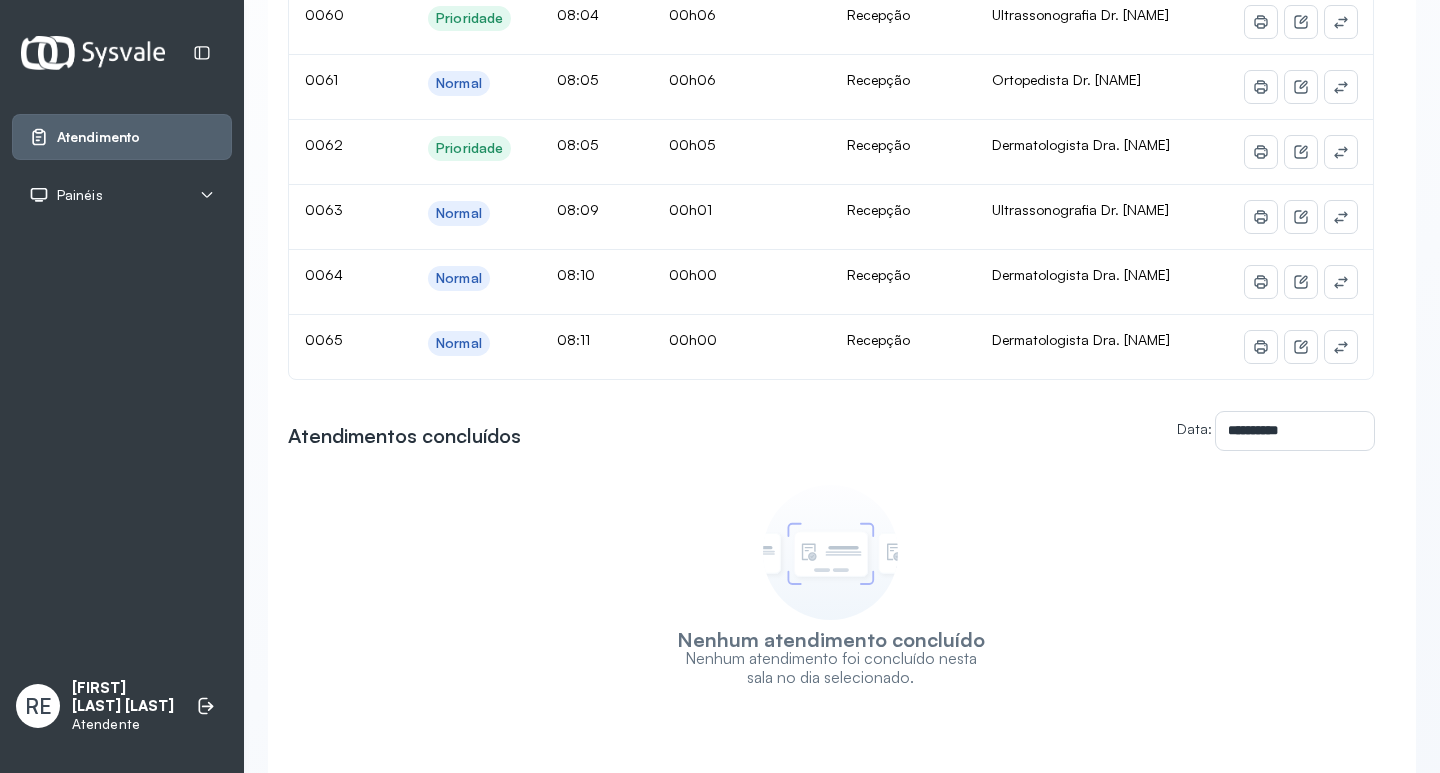 scroll, scrollTop: 839, scrollLeft: 0, axis: vertical 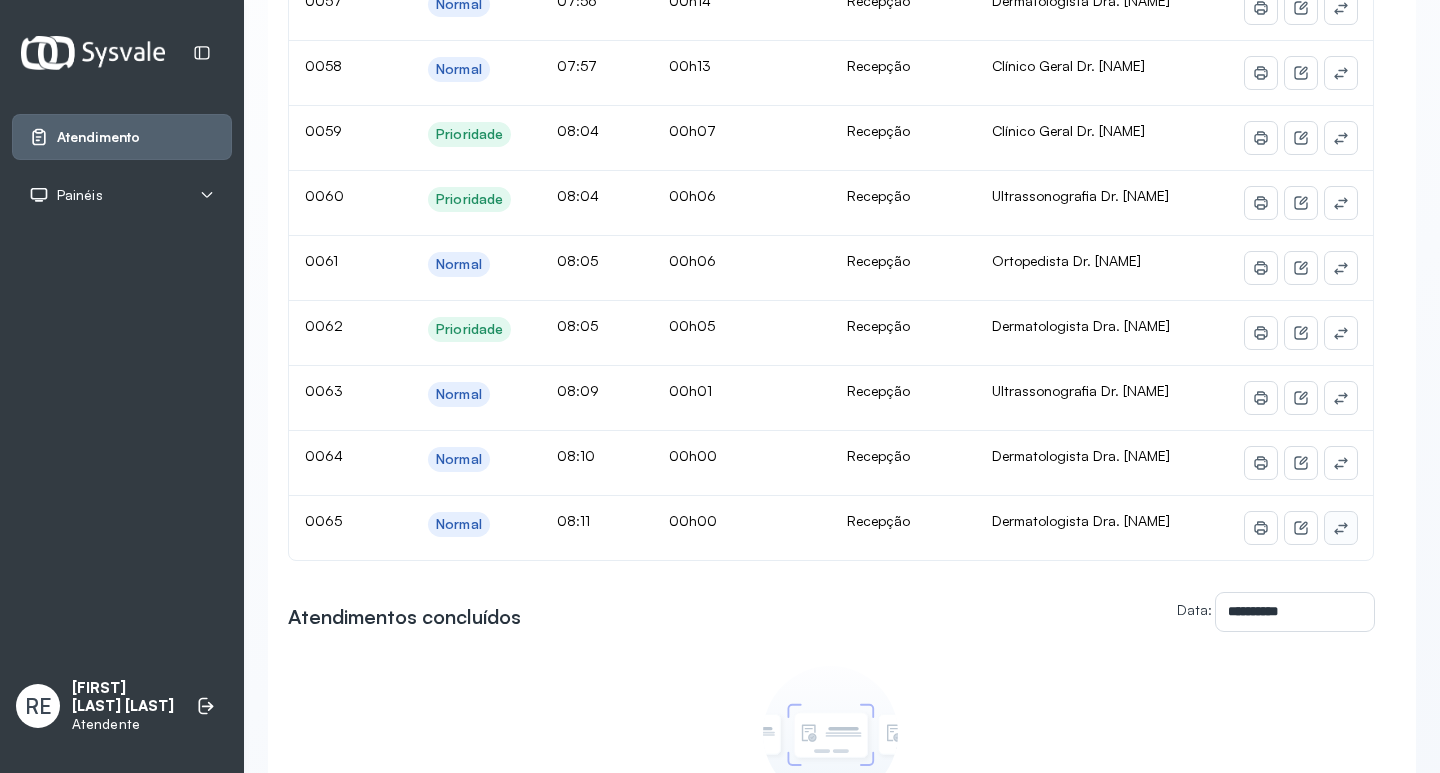 click 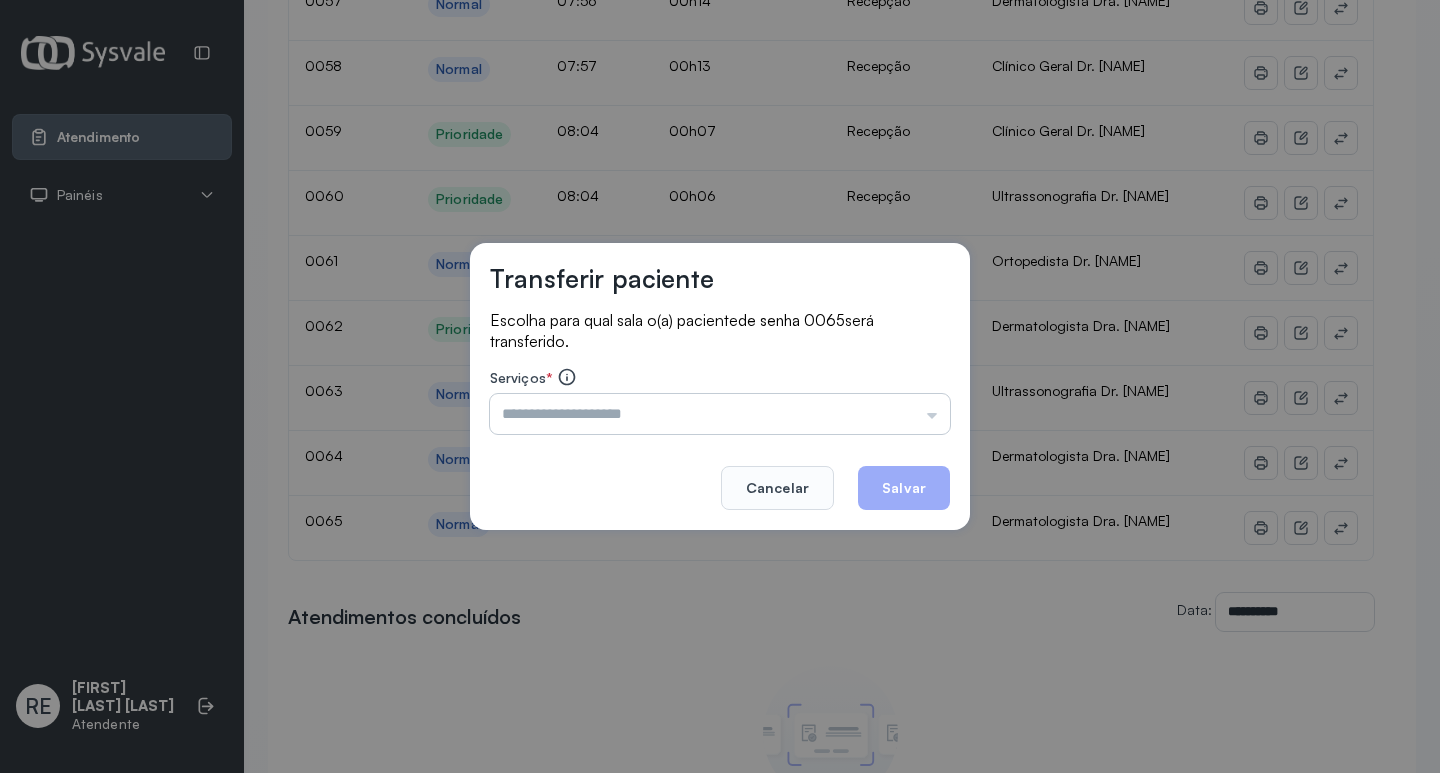 drag, startPoint x: 764, startPoint y: 411, endPoint x: 723, endPoint y: 411, distance: 41 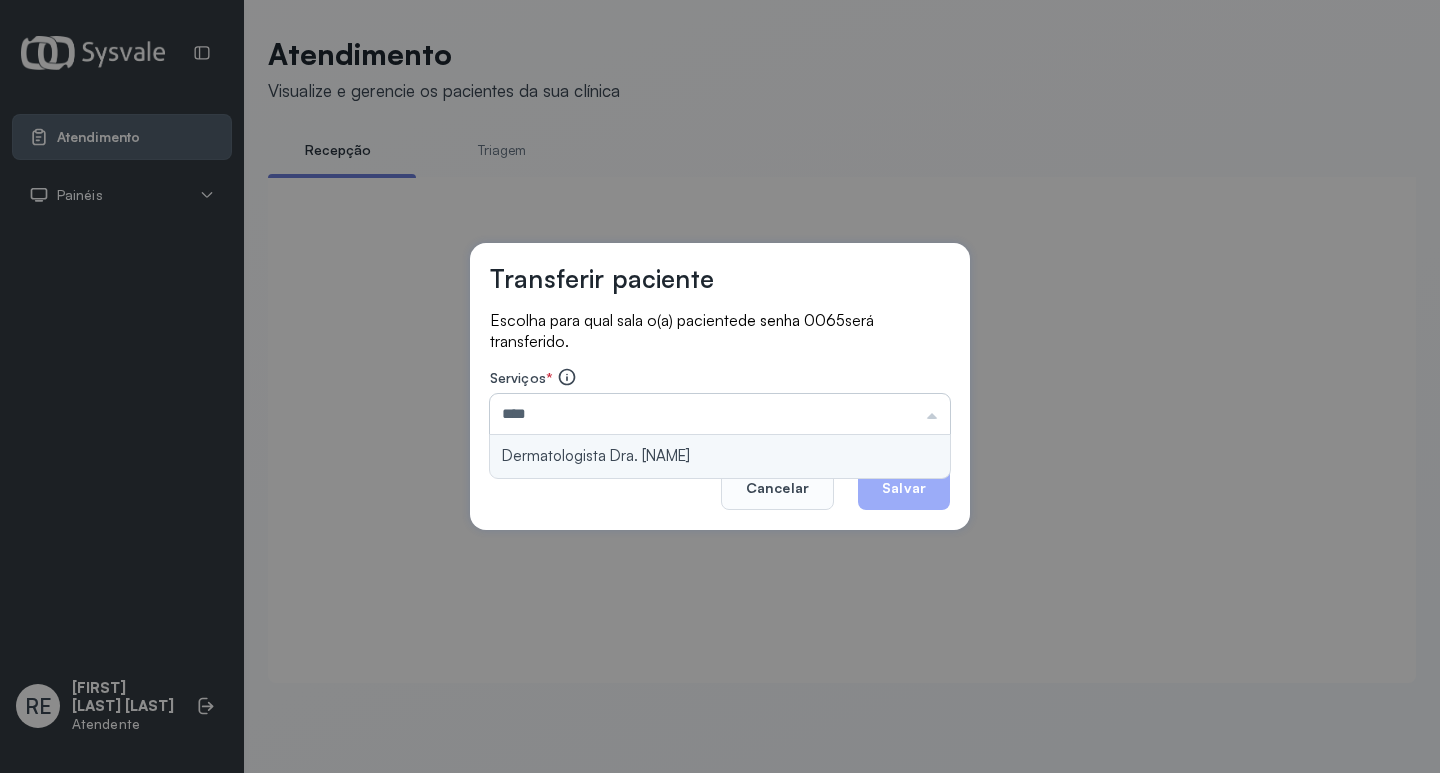 scroll, scrollTop: 0, scrollLeft: 0, axis: both 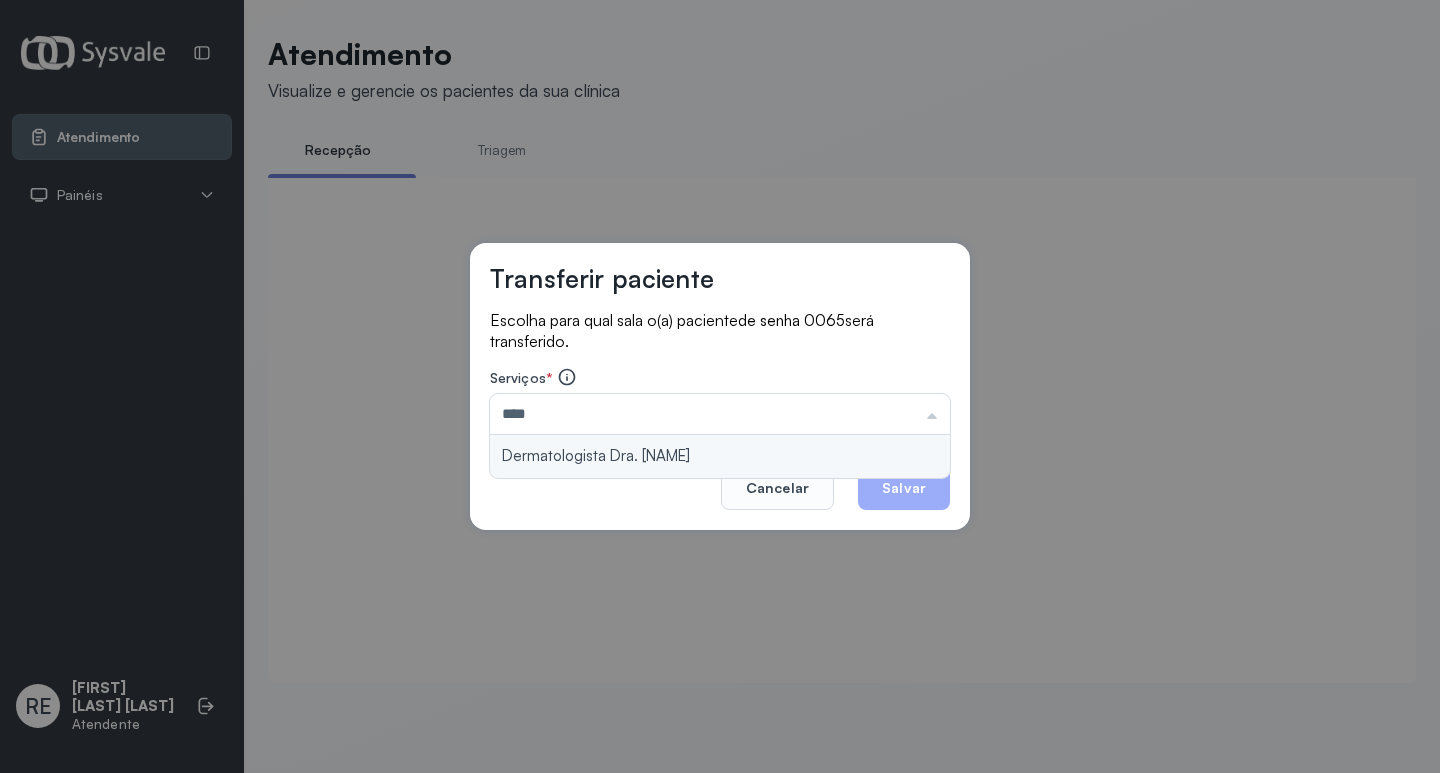 type on "**********" 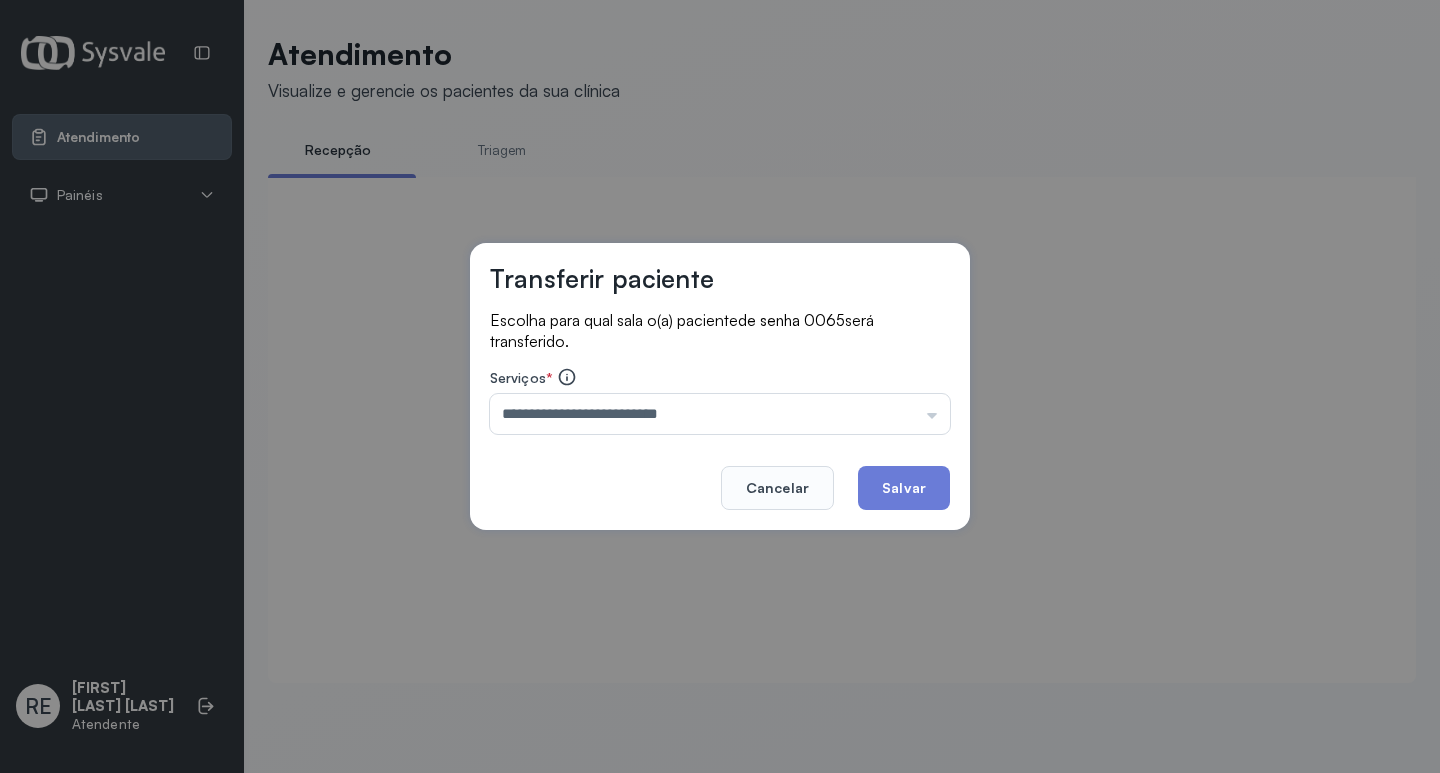 click on "**********" at bounding box center (720, 387) 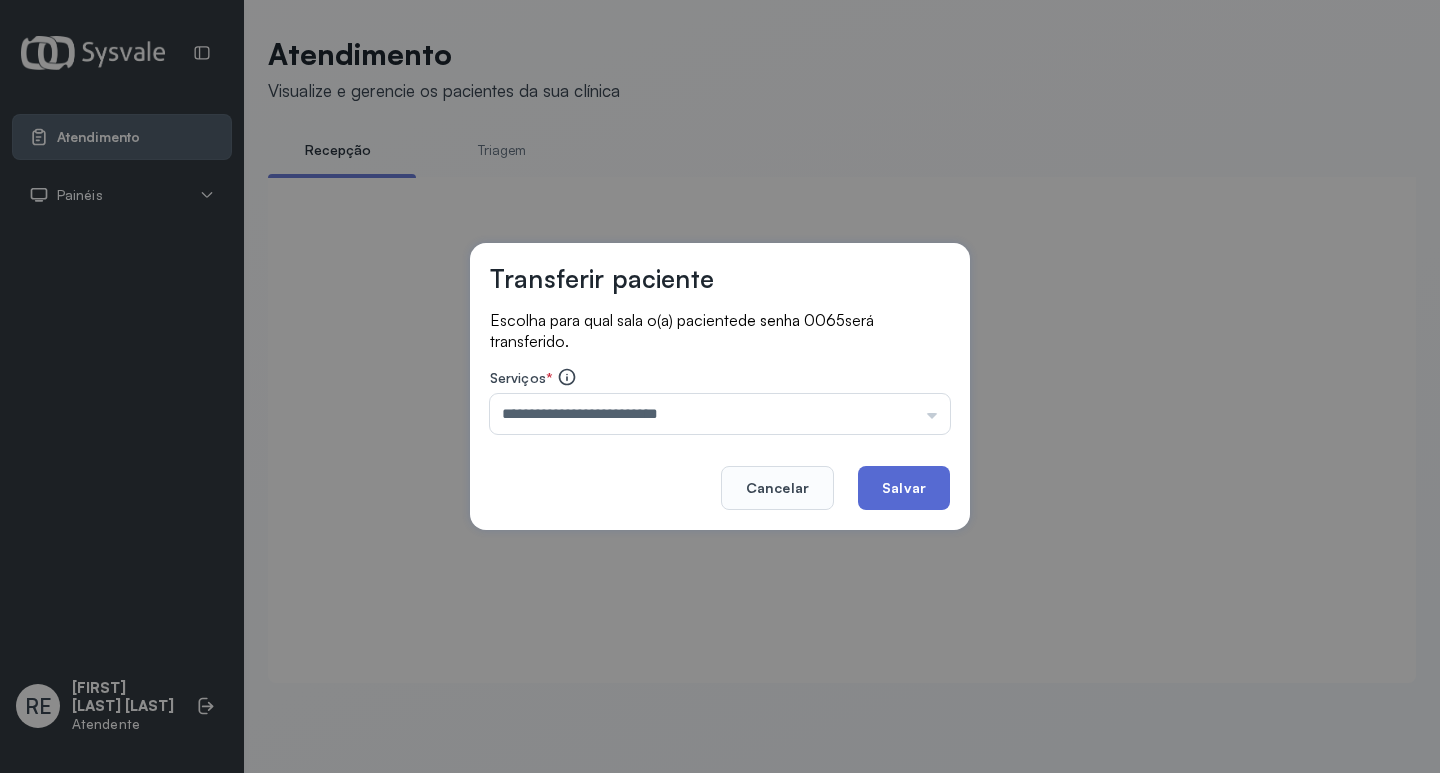 click on "Salvar" 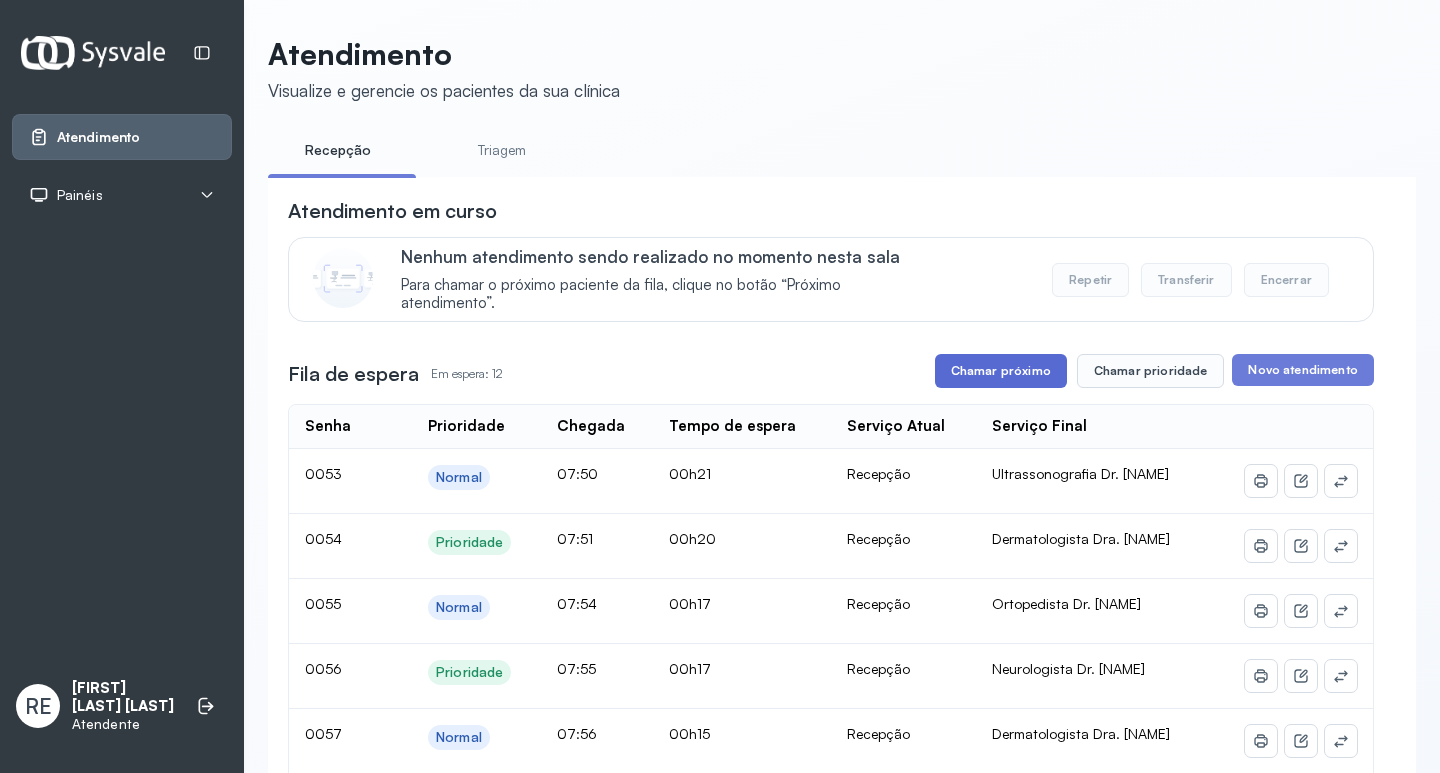 click on "Chamar próximo" at bounding box center [1001, 371] 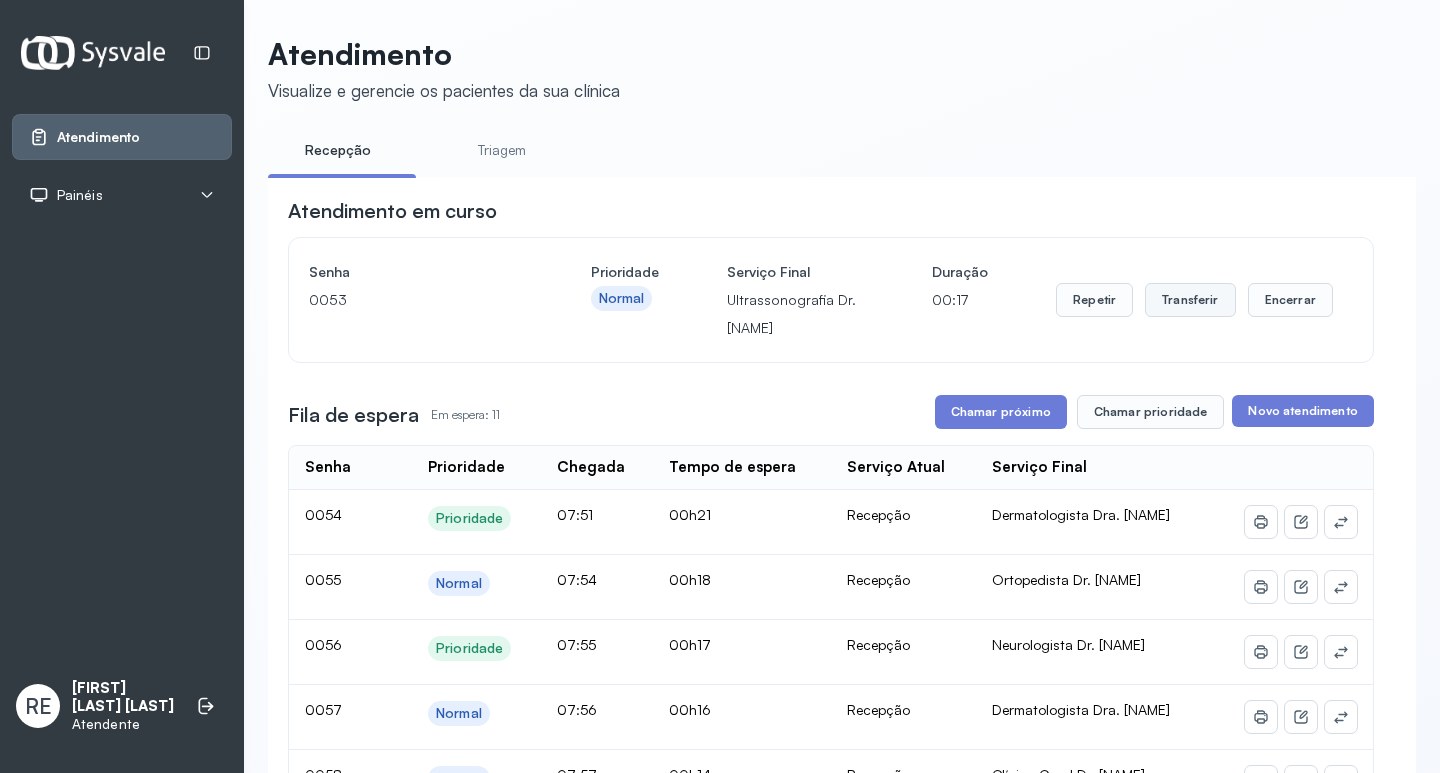 click on "Transferir" at bounding box center (1190, 300) 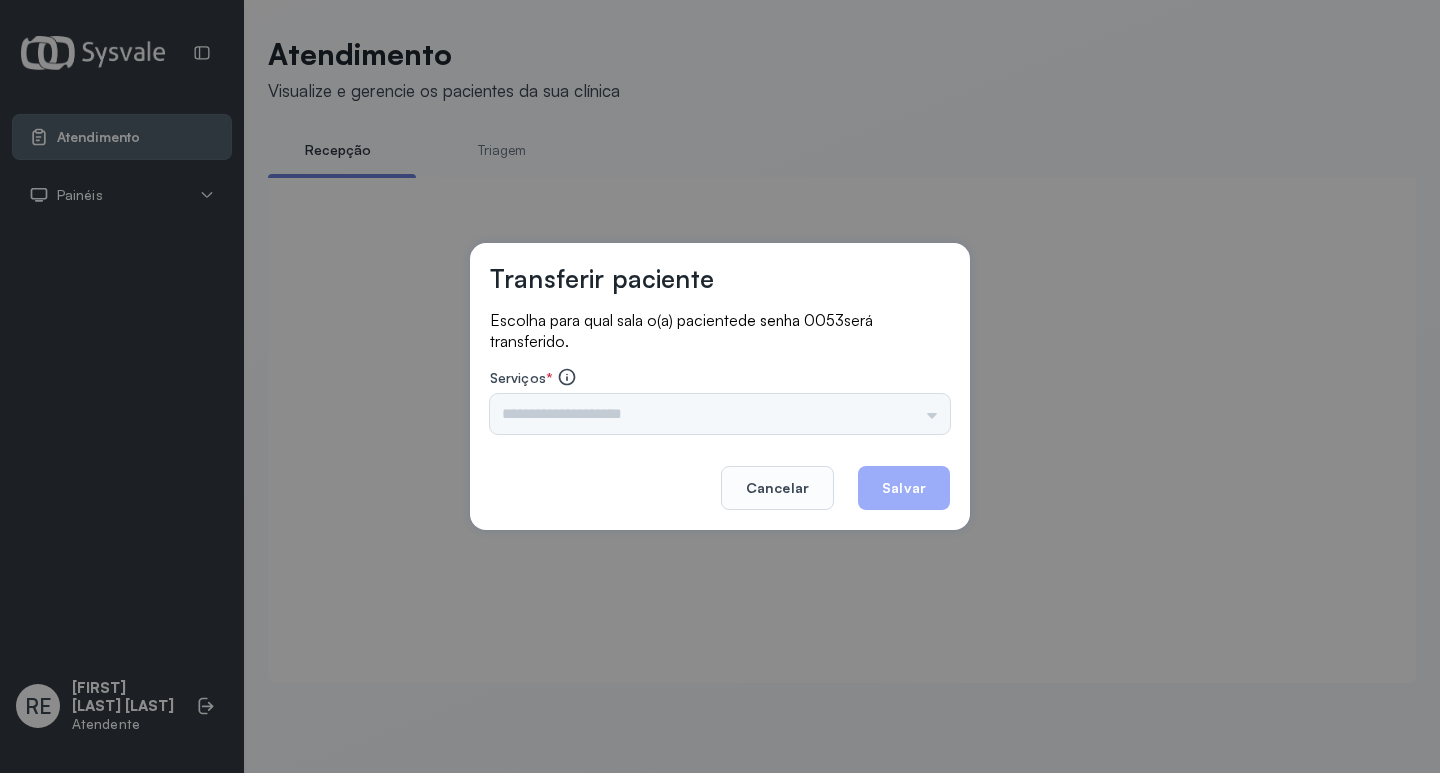 drag, startPoint x: 465, startPoint y: 454, endPoint x: 497, endPoint y: 423, distance: 44.553337 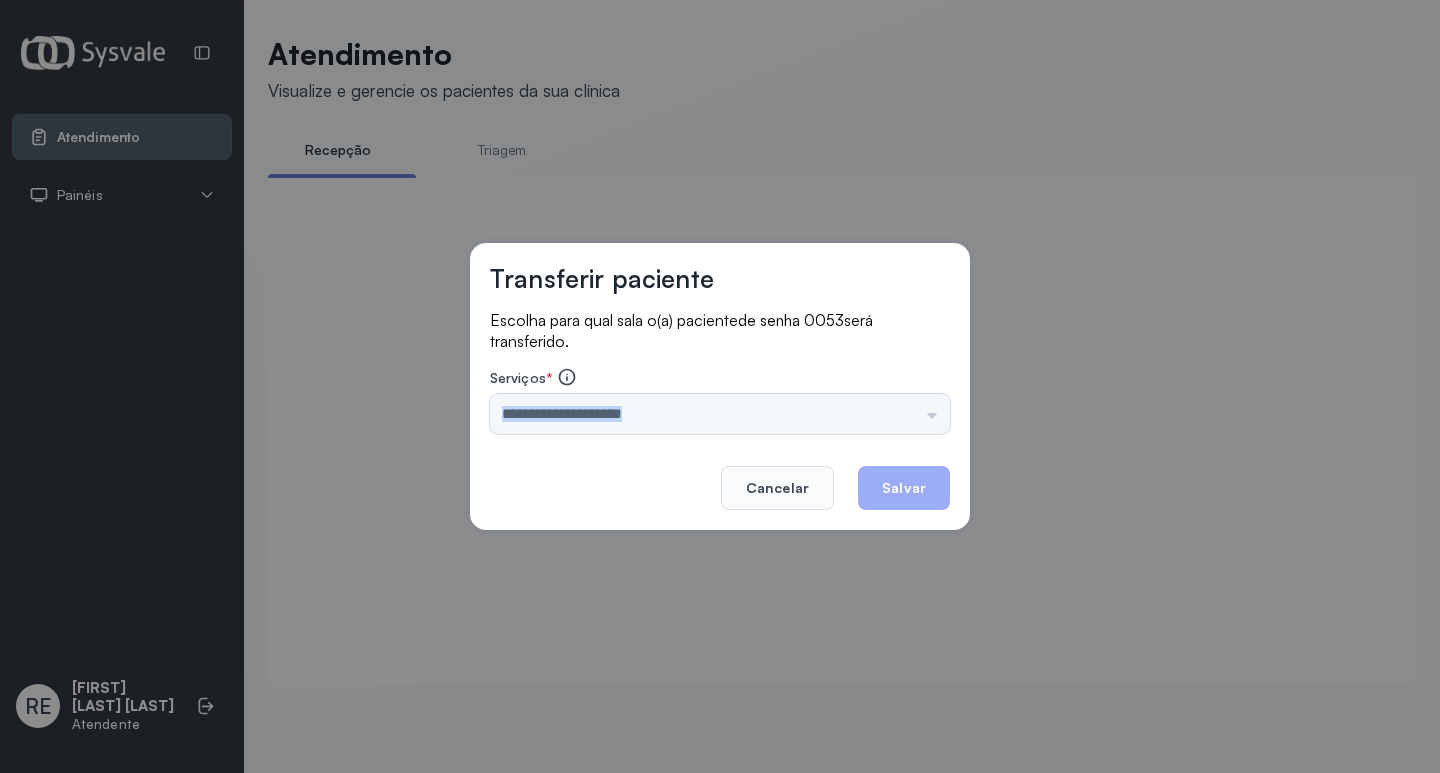 click on "Triagem Ortopedista Dr. [NAME] Ortopedista Dr. [NAME] Ginecologista Dr. [NAME] Ginecologista Dra. [NAME] Obstetra Dr. [NAME] Obstetra Dra. [NAME] Ultrassonografia Dr. [NAME] Ultrassonografia Dr. [NAME] Consulta com Neurologista Dr. [NAME] Reumatologista Dr. [NAME] Endocrinologista [NAME] Dermatologista Dra. [NAME] Nefrologista Dr. [NAME] Geriatra Dra. [NAME] Infectologista Dra. [NAME] Oftalmologista Dra. Consulta Proctologista/Cirurgia Geral Dra. [NAME] Otorrinolaringologista Dr. [NAME] Pequena Cirurgia Dr. [NAME] Pequena Cirurgia Dr. [NAME] ECG Espirometria com Broncodilatador Espirometria sem Broncodilatador Ecocardiograma - Dra. [NAME] Exame de PPD Enf. [NAME] RETIRADA DE CERUME DR. [NAME] VACINAÇÃO Preventivo Enf. [NAME] Preventivo Enf. [NAME] Consulta de Enfermagem Enf. [NAME] Consulta de Enfermagem Enf. [NAME] Consulta Cardiologista Dr. [NAME] Consulta Enf. [NAME] Dispensação de Medicação Agendamento Consulta Enf. [NAME] Agendamento consulta Enf. [NAME]" at bounding box center (720, 414) 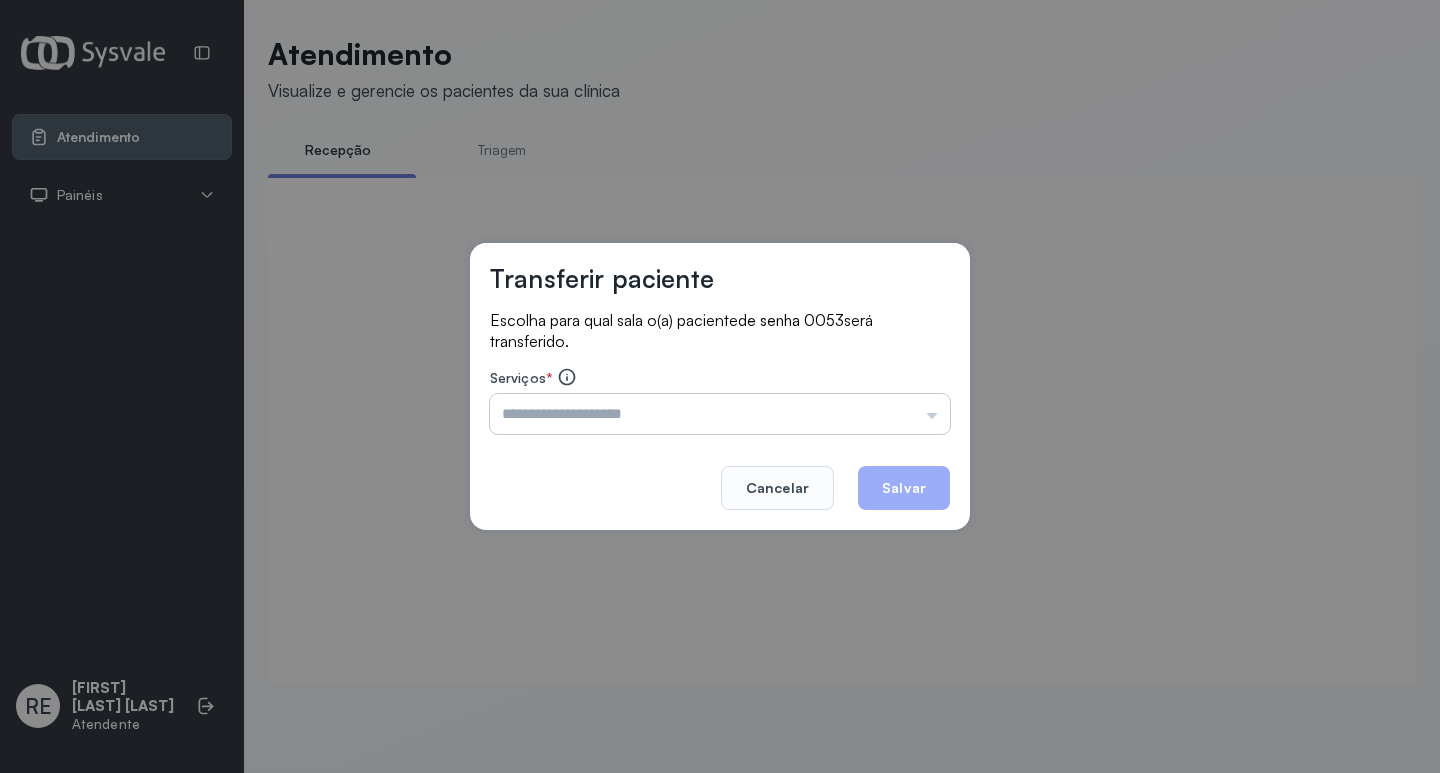 click at bounding box center [720, 414] 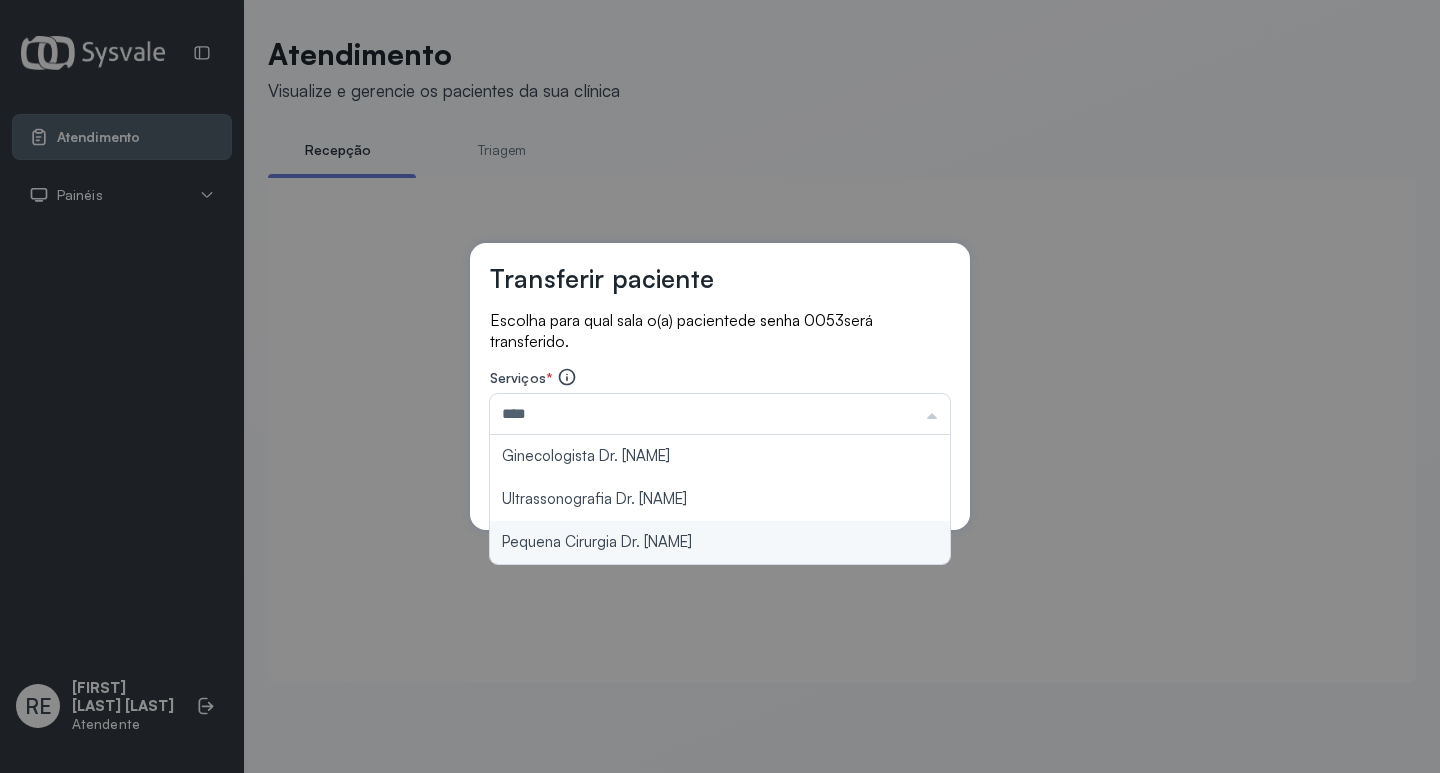type on "**********" 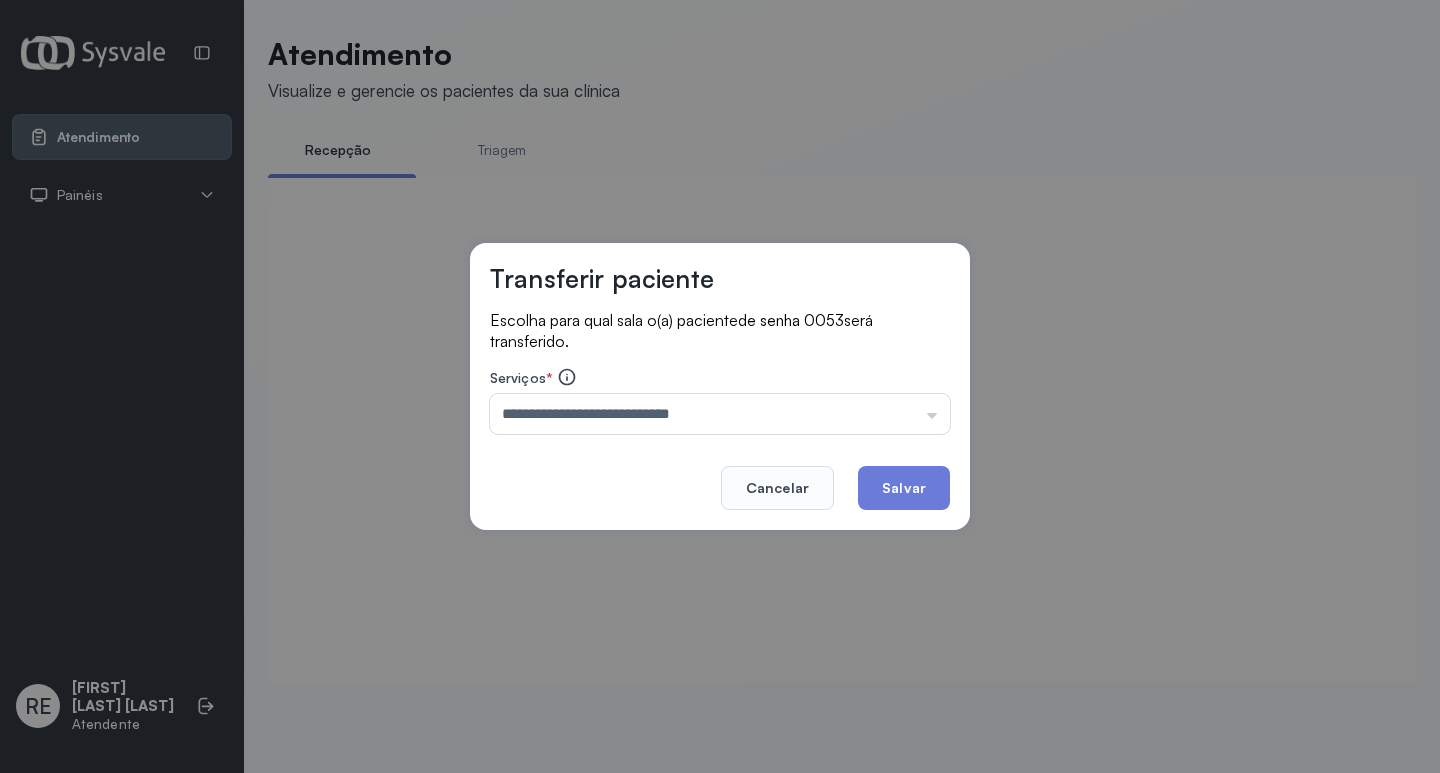 drag, startPoint x: 605, startPoint y: 496, endPoint x: 763, endPoint y: 522, distance: 160.12495 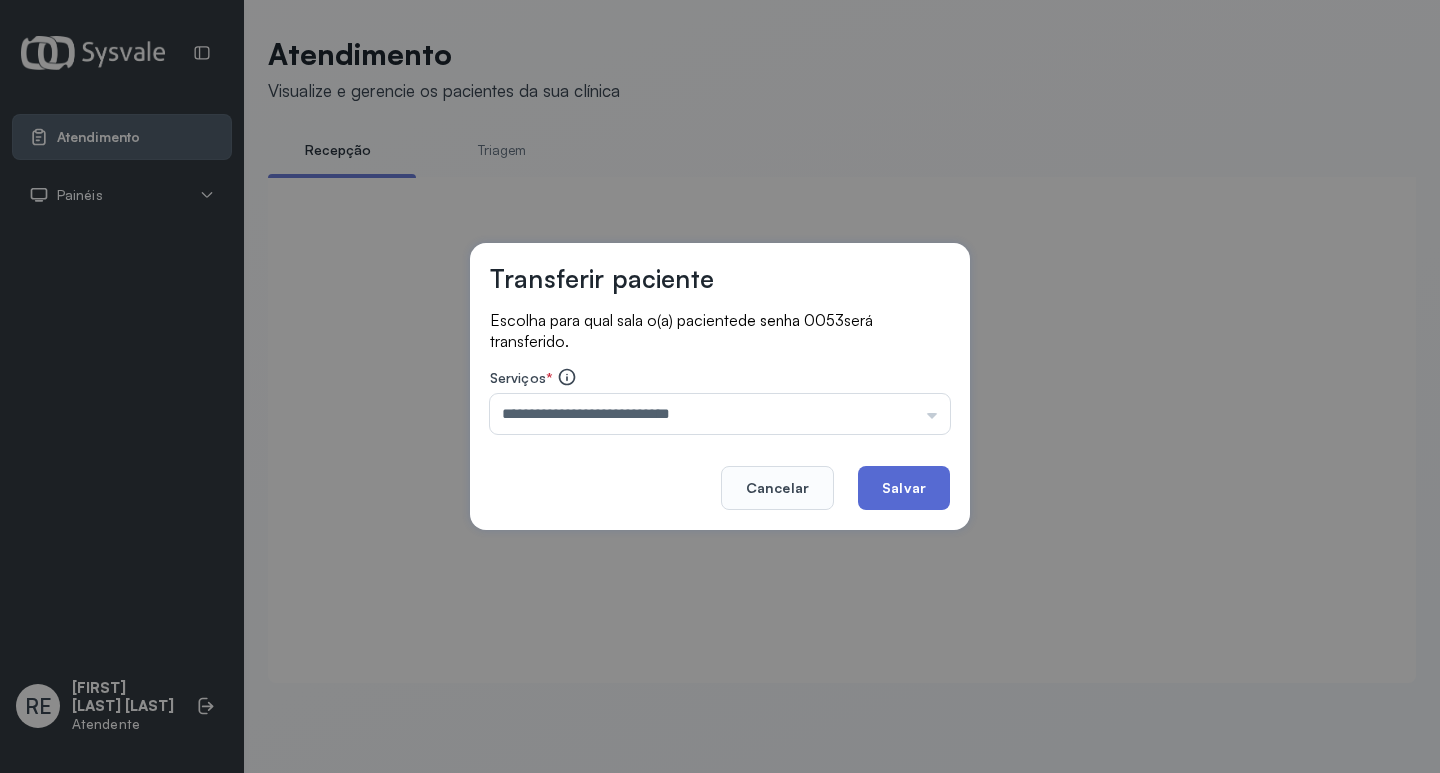 click on "Salvar" 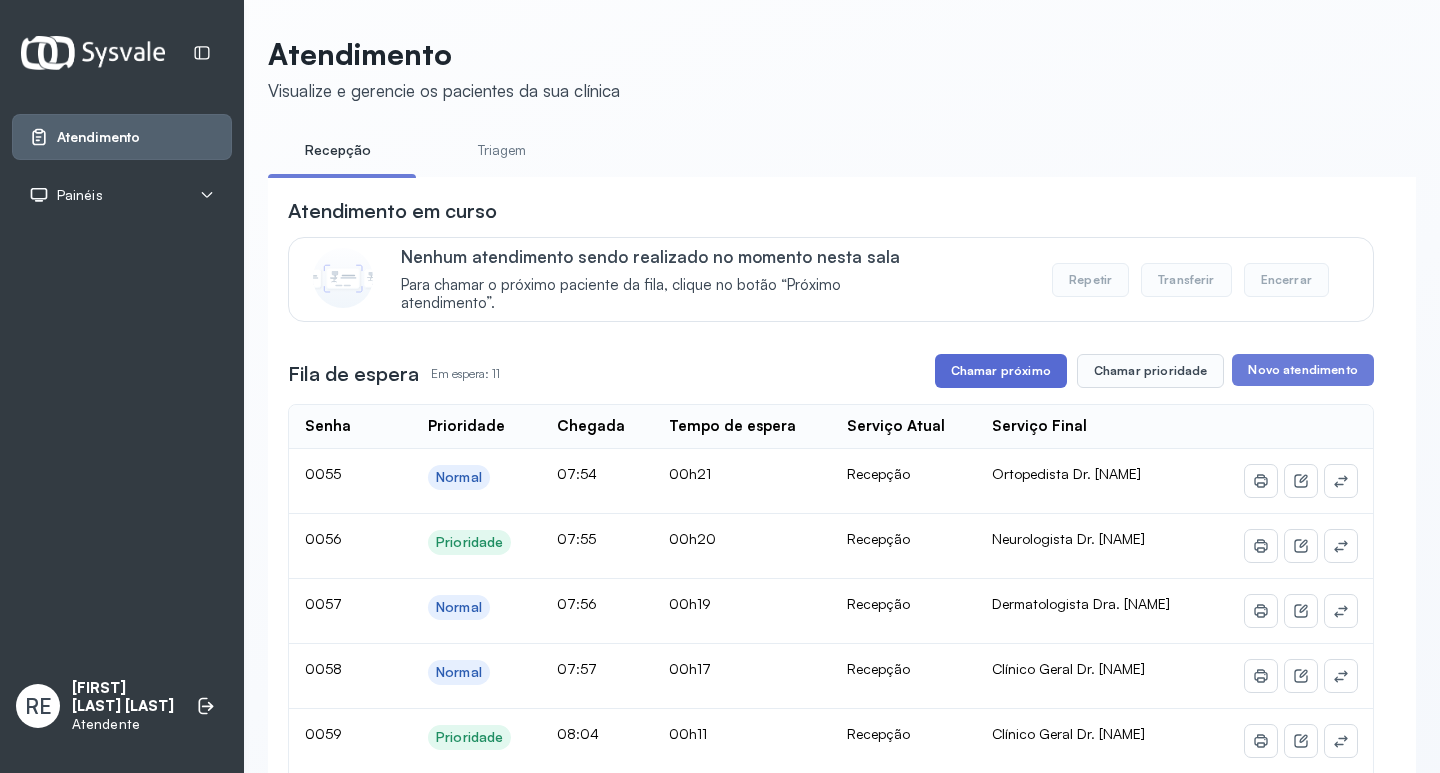 click on "Chamar próximo" at bounding box center (1001, 371) 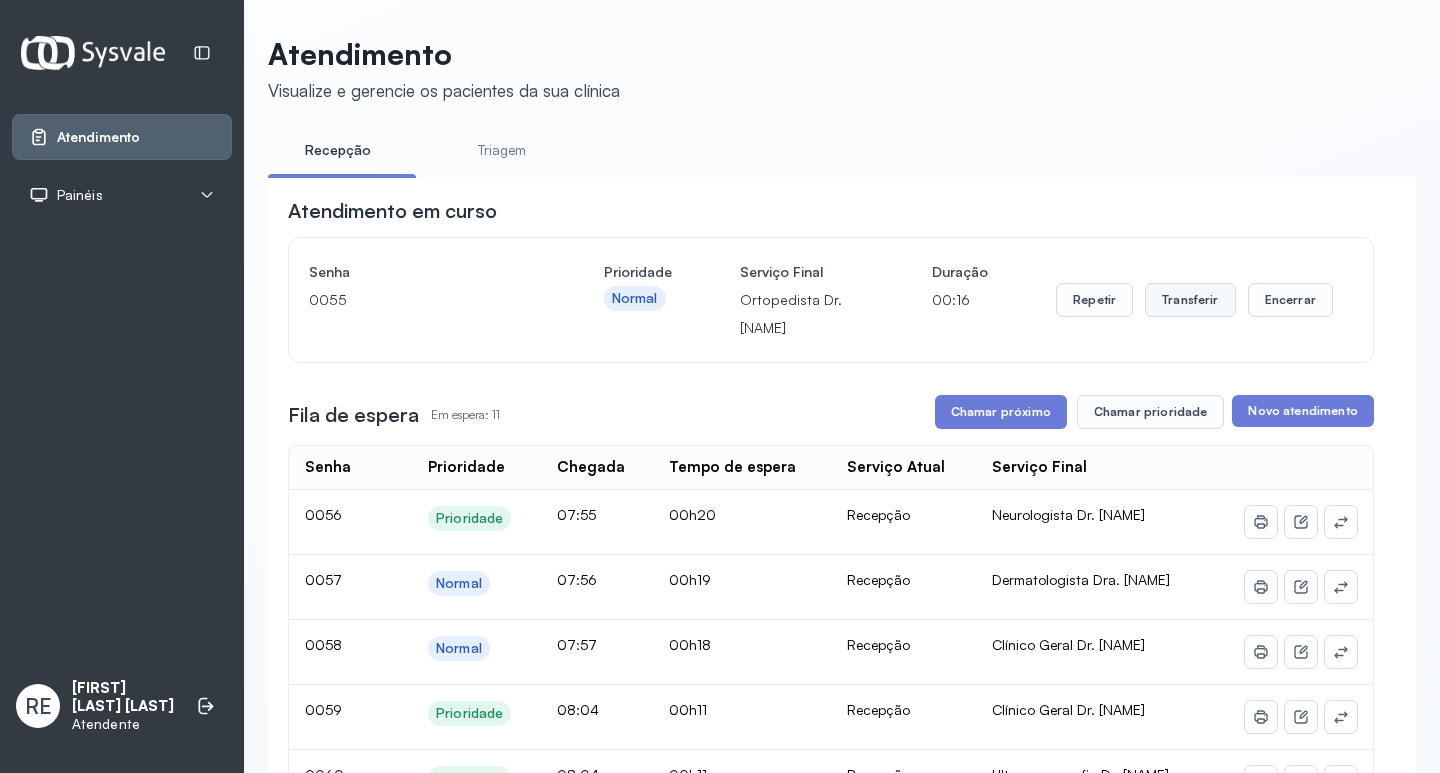 click on "Transferir" at bounding box center [1190, 300] 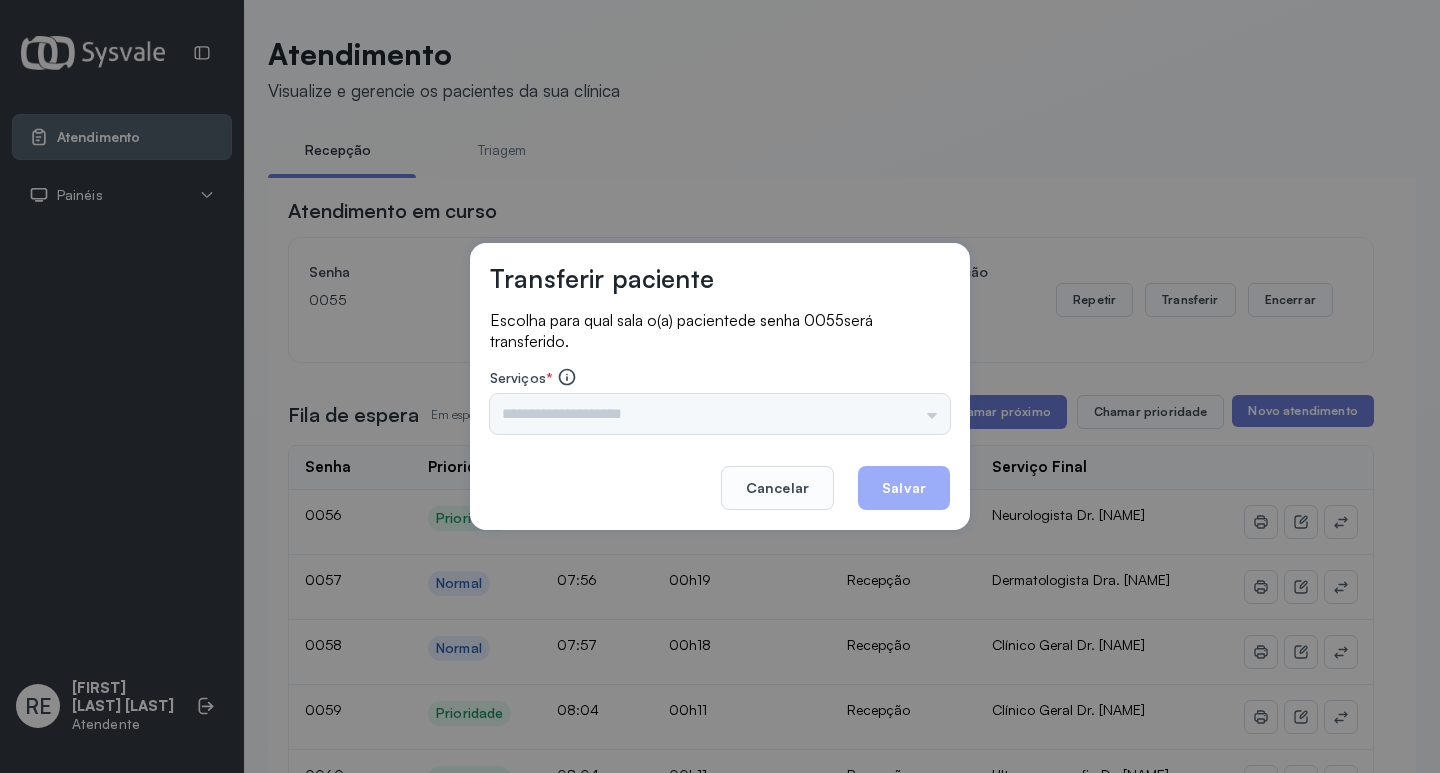 click on "Triagem Ortopedista Dr. [NAME] Ortopedista Dr. [NAME] Ginecologista Dr. [NAME] Ginecologista Dra. [NAME] Obstetra Dr. [NAME] Obstetra Dra. [NAME] Ultrassonografia Dr. [NAME] Ultrassonografia Dr. [NAME] Consulta com Neurologista Dr. [NAME] Reumatologista Dr. [NAME] Endocrinologista [NAME] Dermatologista Dra. [NAME] Nefrologista Dr. [NAME] Geriatra Dra. [NAME] Infectologista Dra. [NAME] Oftalmologista Dra. Consulta Proctologista/Cirurgia Geral Dra. [NAME] Otorrinolaringologista Dr. [NAME] Pequena Cirurgia Dr. [NAME] Pequena Cirurgia Dr. [NAME] ECG Espirometria com Broncodilatador Espirometria sem Broncodilatador Ecocardiograma - Dra. [NAME] Exame de PPD Enf. [NAME] RETIRADA DE CERUME DR. [NAME] VACINAÇÃO Preventivo Enf. [NAME] Preventivo Enf. [NAME] Consulta de Enfermagem Enf. [NAME] Consulta de Enfermagem Enf. [NAME] Consulta Cardiologista Dr. [NAME] Consulta Enf. [NAME] Dispensação de Medicação Agendamento Consulta Enf. [NAME] Agendamento consulta Enf. [NAME]" at bounding box center [720, 414] 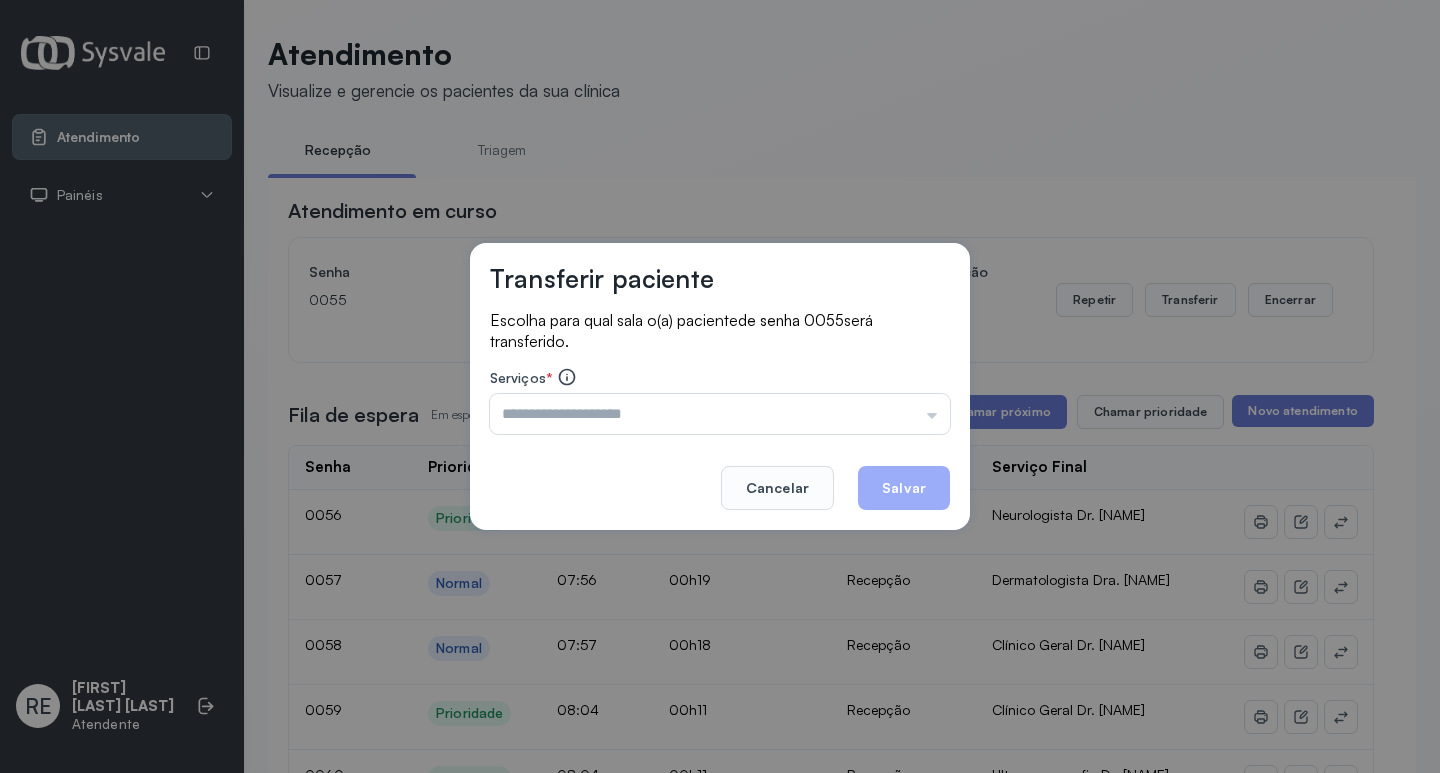 click on "Triagem Ortopedista Dr. [NAME] Ortopedista Dr. [NAME] Ginecologista Dr. [NAME] Ginecologista Dra. [NAME] Obstetra Dr. [NAME] Obstetra Dra. [NAME] Ultrassonografia Dr. [NAME] Ultrassonografia Dr. [NAME] Consulta com Neurologista Dr. [NAME] Reumatologista Dr. [NAME] Endocrinologista [NAME] Dermatologista Dra. [NAME] Nefrologista Dr. [NAME] Geriatra Dra. [NAME] Infectologista Dra. [NAME] Oftalmologista Dra. Consulta Proctologista/Cirurgia Geral Dra. [NAME] Otorrinolaringologista Dr. [NAME] Pequena Cirurgia Dr. [NAME] Pequena Cirurgia Dr. [NAME] ECG Espirometria com Broncodilatador Espirometria sem Broncodilatador Ecocardiograma - Dra. [NAME] Exame de PPD Enf. [NAME] RETIRADA DE CERUME DR. [NAME] VACINAÇÃO Preventivo Enf. [NAME] Preventivo Enf. [NAME] Consulta de Enfermagem Enf. [NAME] Consulta de Enfermagem Enf. [NAME] Consulta Cardiologista Dr. [NAME] Consulta Enf. [NAME] Dispensação de Medicação Agendamento Consulta Enf. [NAME] Agendamento consulta Enf. [NAME]" at bounding box center [720, 414] 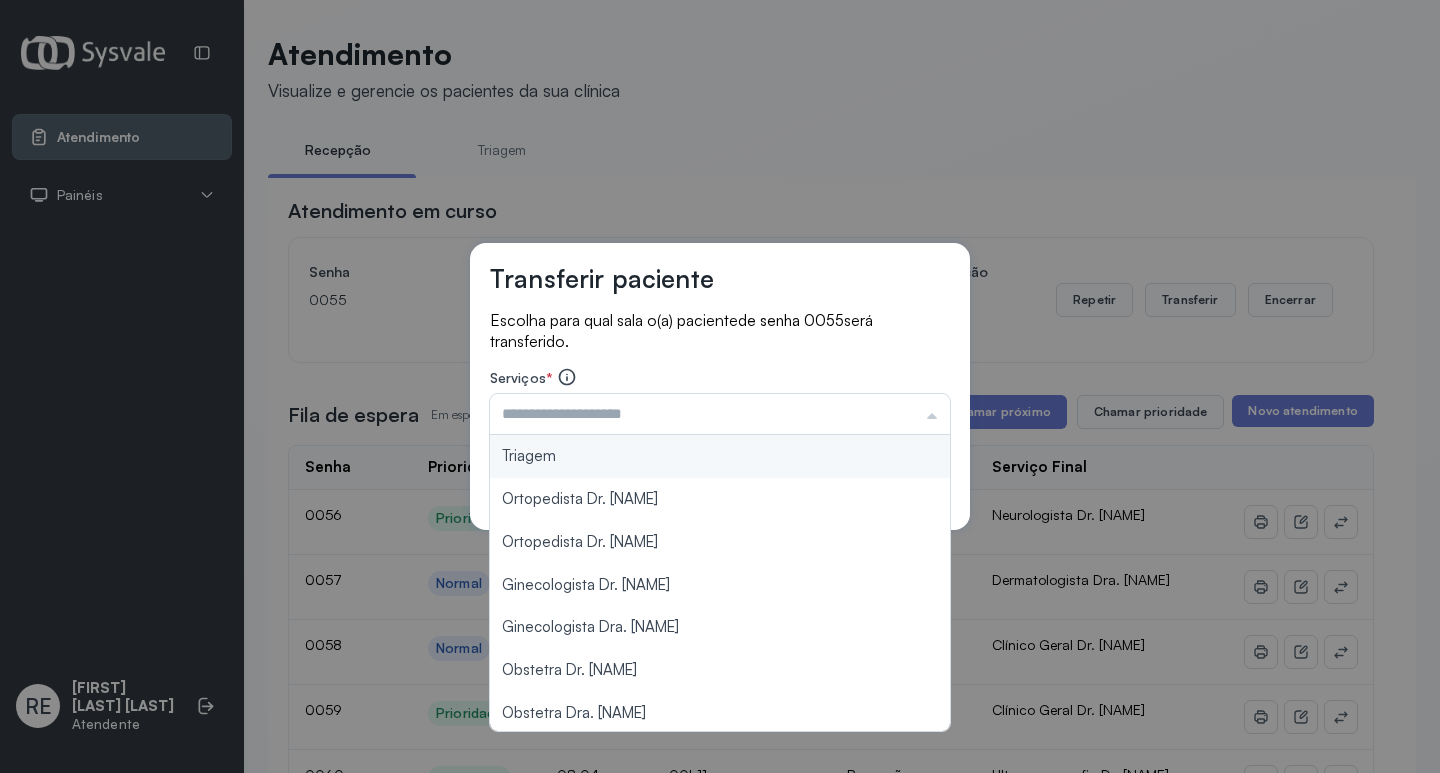 click on "Transferir paciente Escolha para qual sala o(a) paciente de senha 0055 será transferido. Serviços * Triagem Ortopedista Dr. [NAME] Ortopedista Dr. [NAME] Ginecologista Dr. [NAME] Ginecologista Dra. [NAME] Obstetra Dr. [NAME] Obstetra Dra. [NAME] Ultrassonografia Dr. [NAME] Ultrassonografia Dr. [NAME] Consulta com Neurologista Dr. [NAME] Reumatologista Dr. [NAME] Endocrinologista [NAME] Dermatologista Dra. [NAME] Nefrologista Dr. [NAME] Geriatra Dra. [NAME] Infectologista Dra. [NAME] Oftalmologista Dra. Consulta Proctologista/Cirurgia Geral Dra. [NAME] Otorrinolaringologista Dr. [NAME] Pequena Cirurgia Dr. [NAME] Pequena Cirurgia Dr. [NAME] ECG Espirometria com Broncodilatador Espirometria sem Broncodilatador Ecocardiograma - Dra. [NAME] Exame de PPD Enf. [NAME] RETIRADA DE CERUME DR. [NAME] VACINAÇÃO Preventivo Enf. [NAME] Preventivo Enf. [NAME] Consulta de Enfermagem Enf. [NAME] Consulta de Enfermagem Enf. [NAME] Consulta Cardiologista Dr. [NAME] Cancelar Salvar" at bounding box center [720, 386] 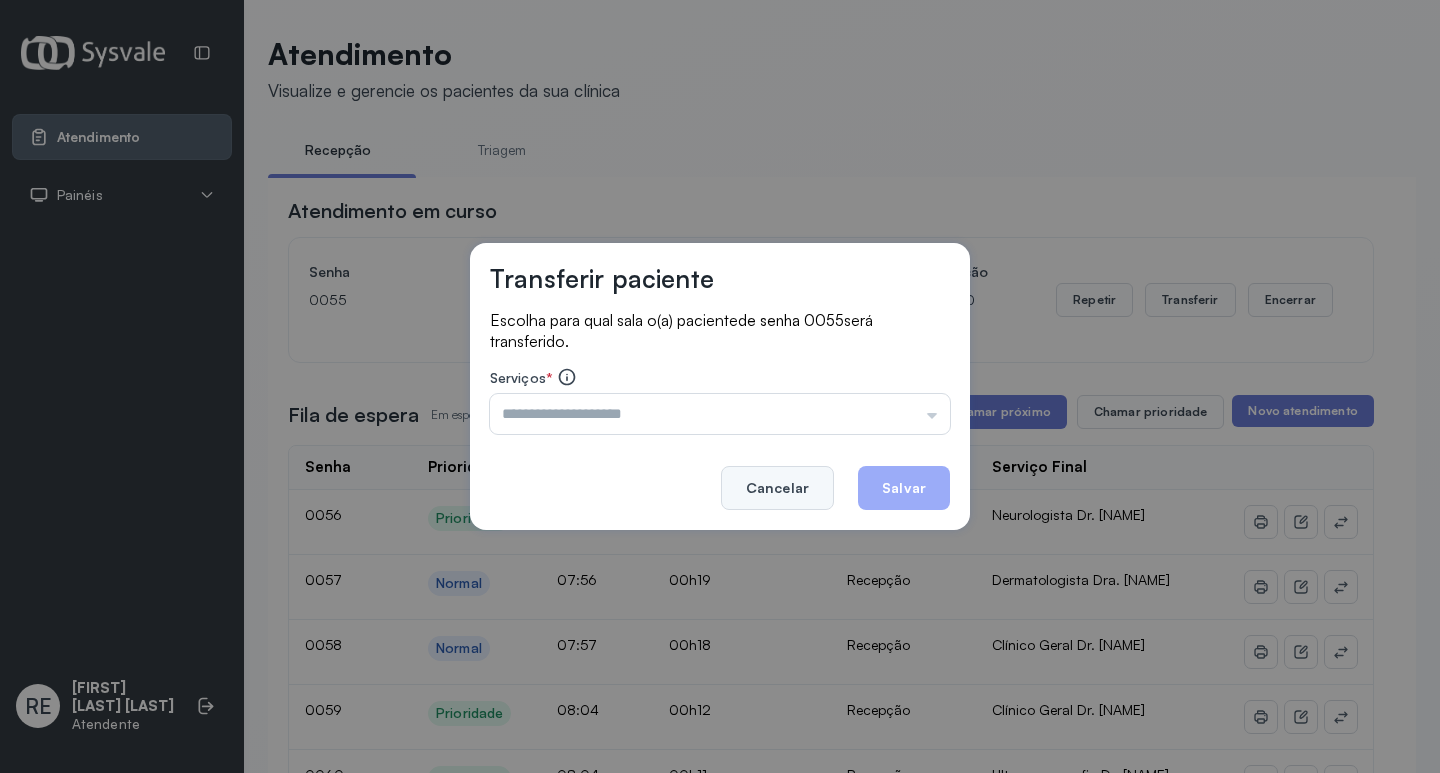 click on "Cancelar" 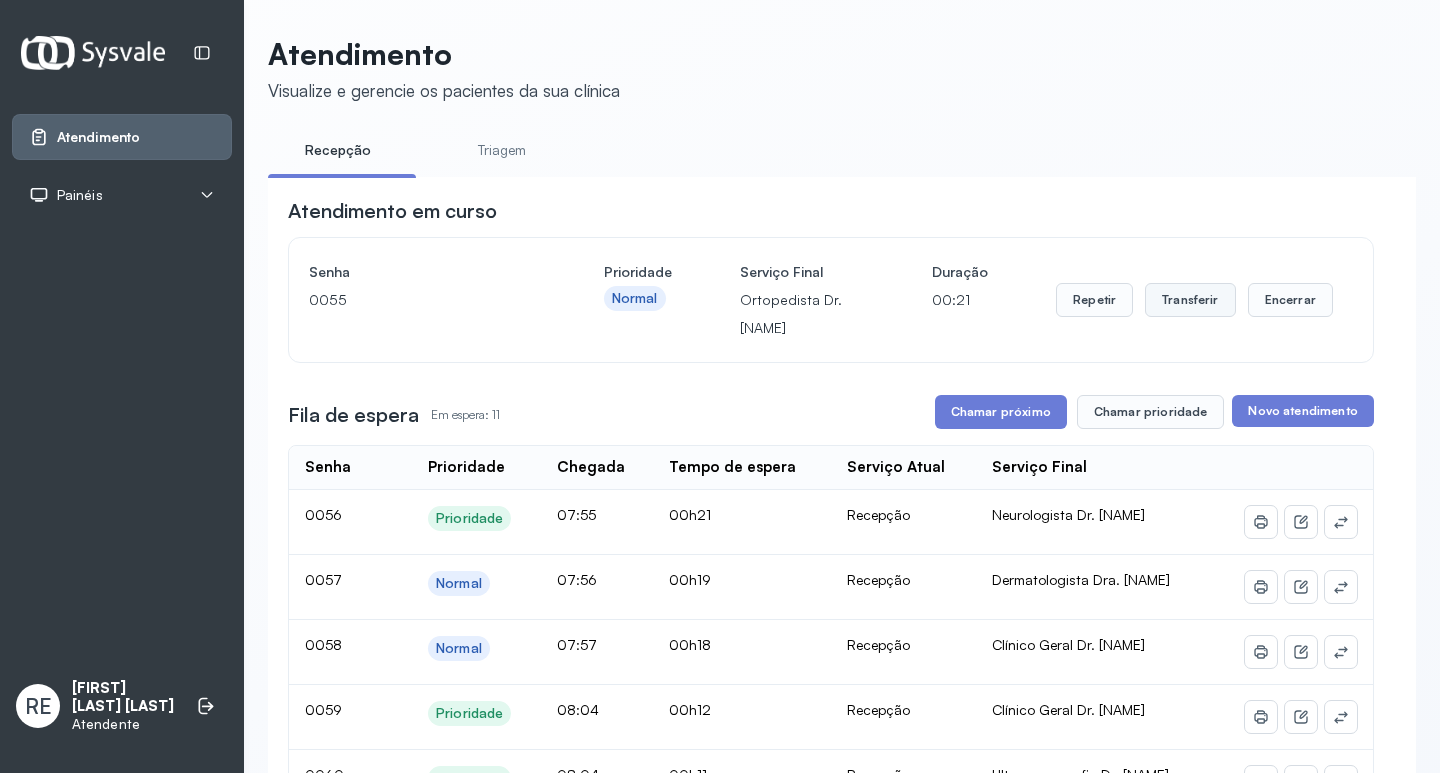 click on "Transferir" at bounding box center [1190, 300] 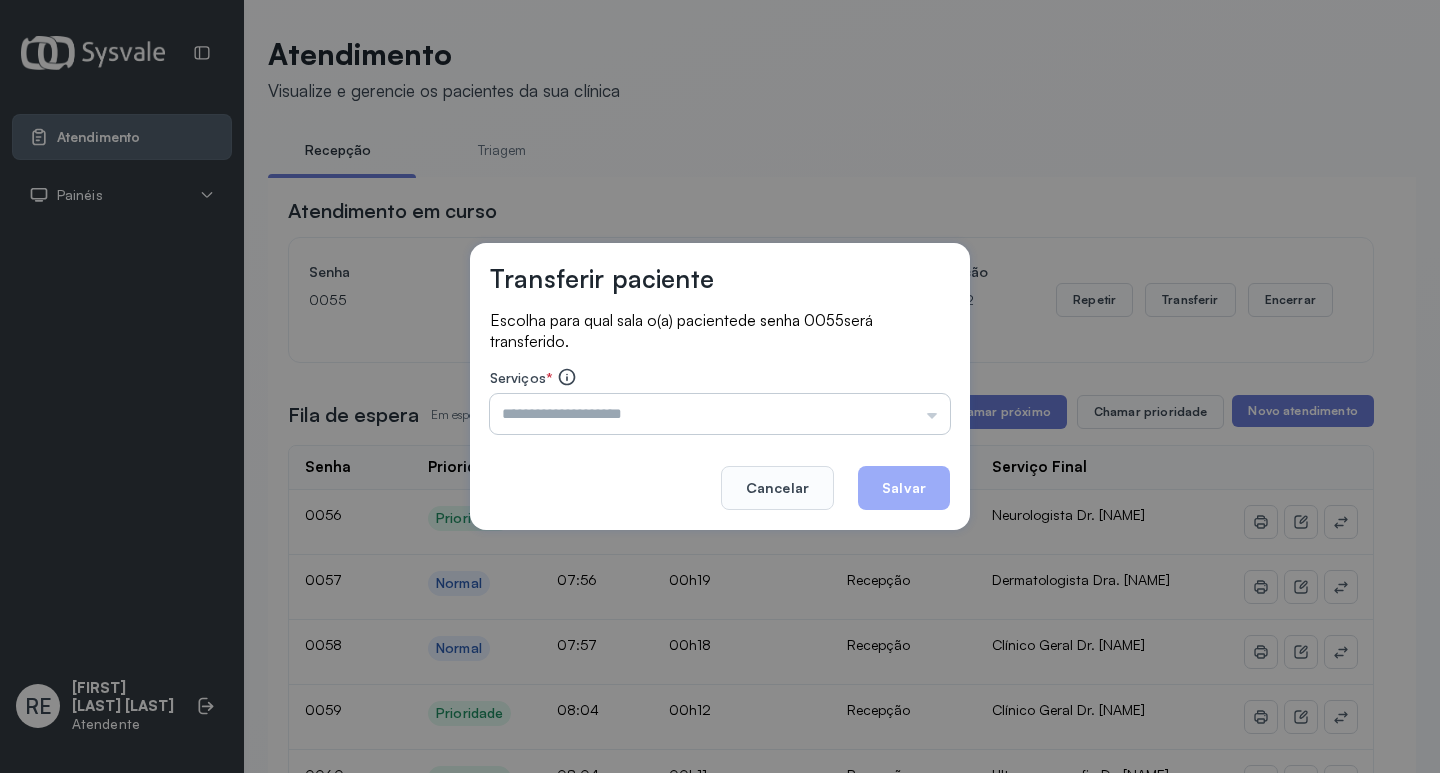 click at bounding box center [720, 414] 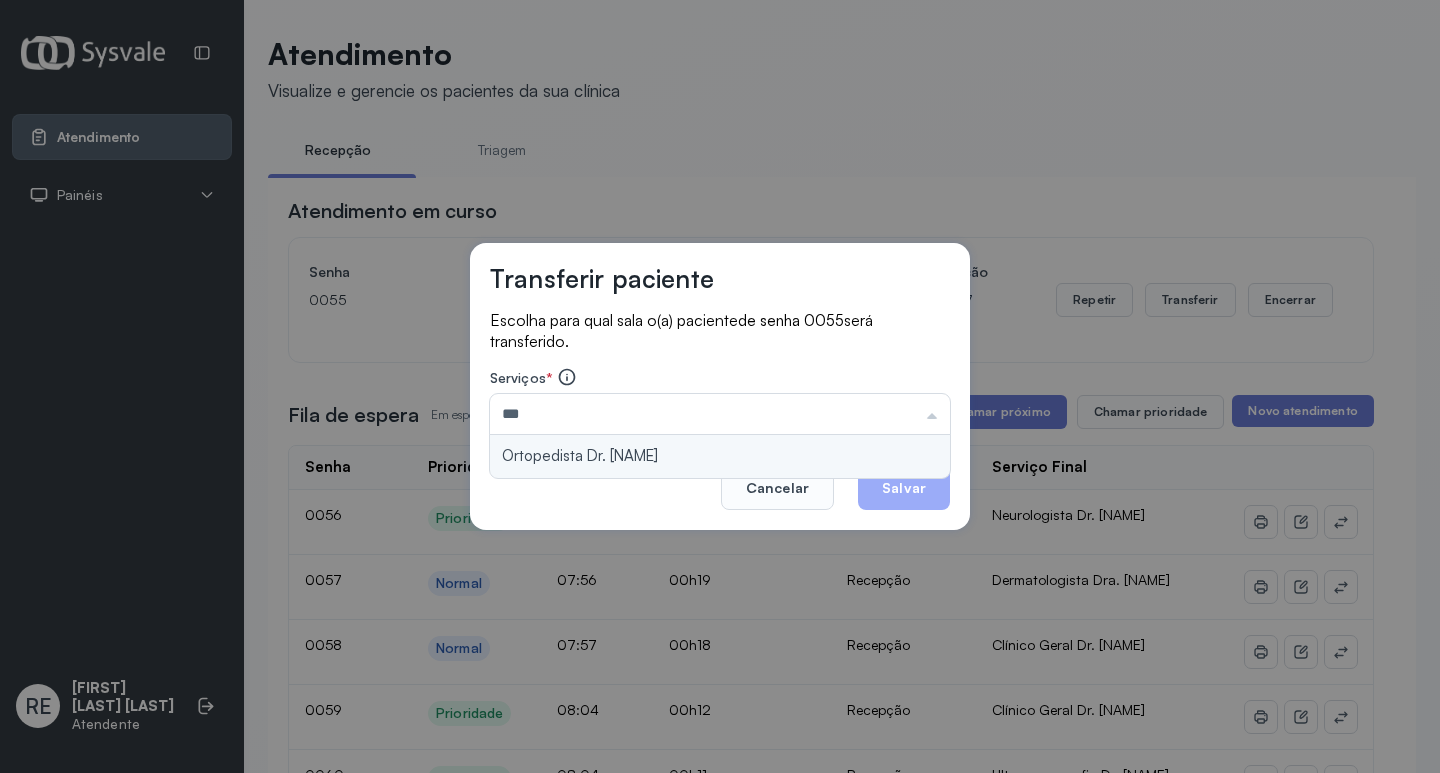 type on "**********" 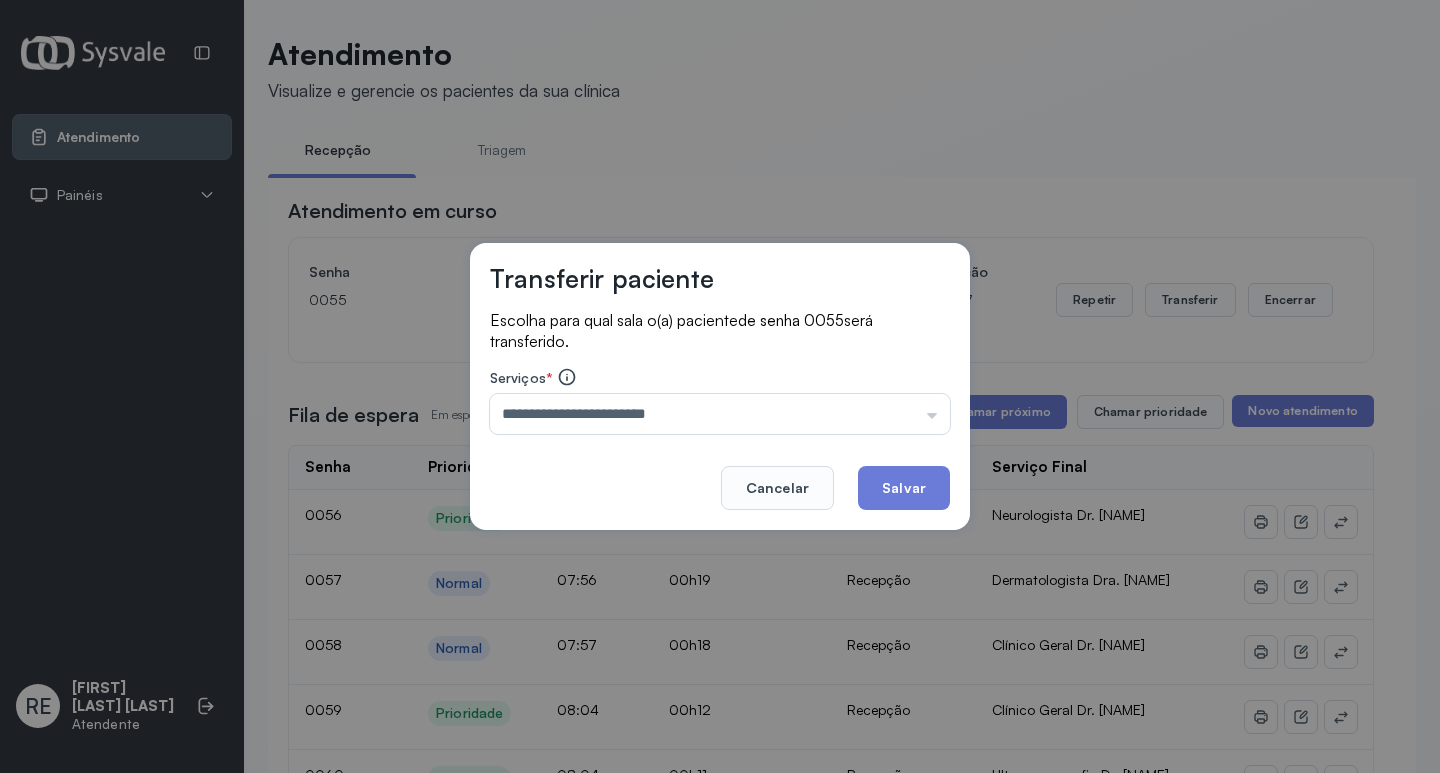 click on "**********" at bounding box center [720, 387] 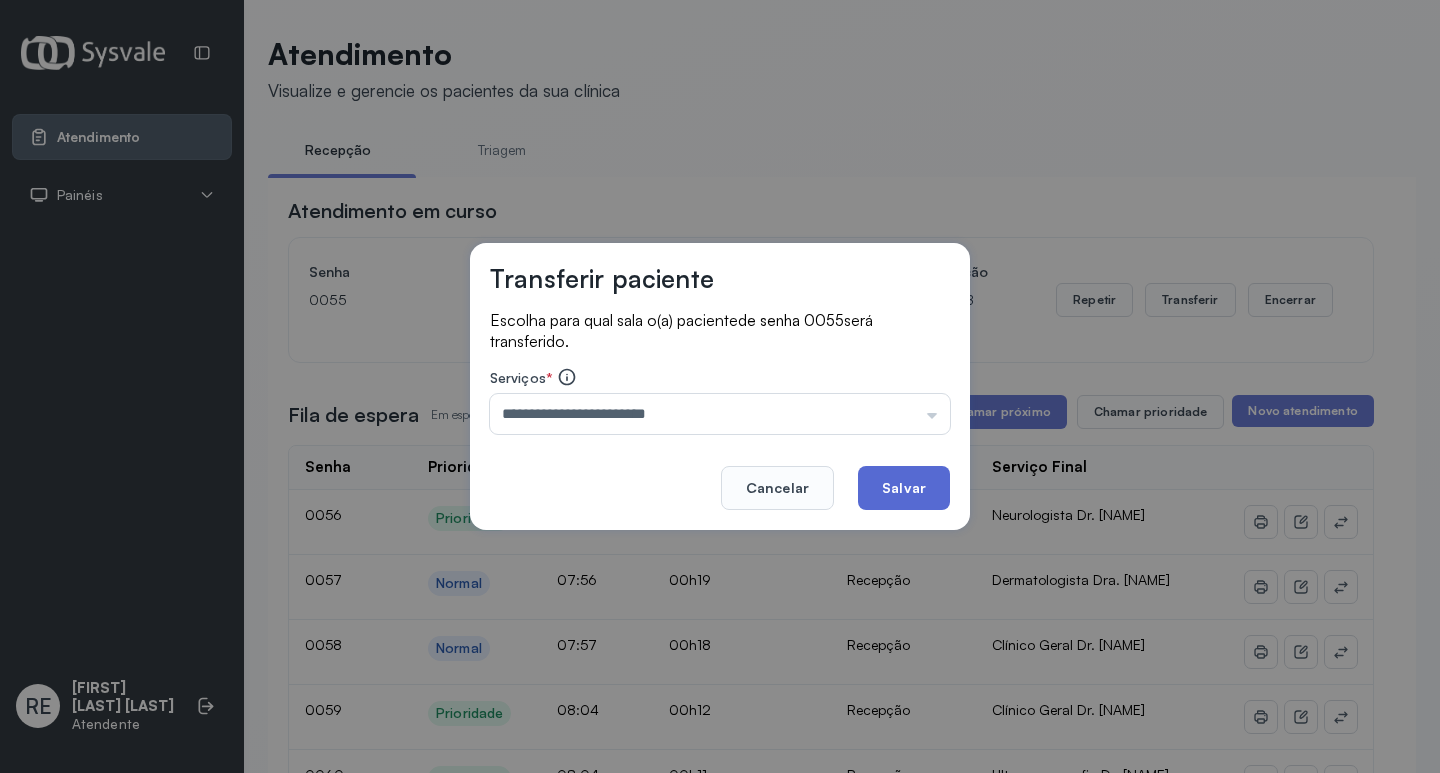 click on "Salvar" 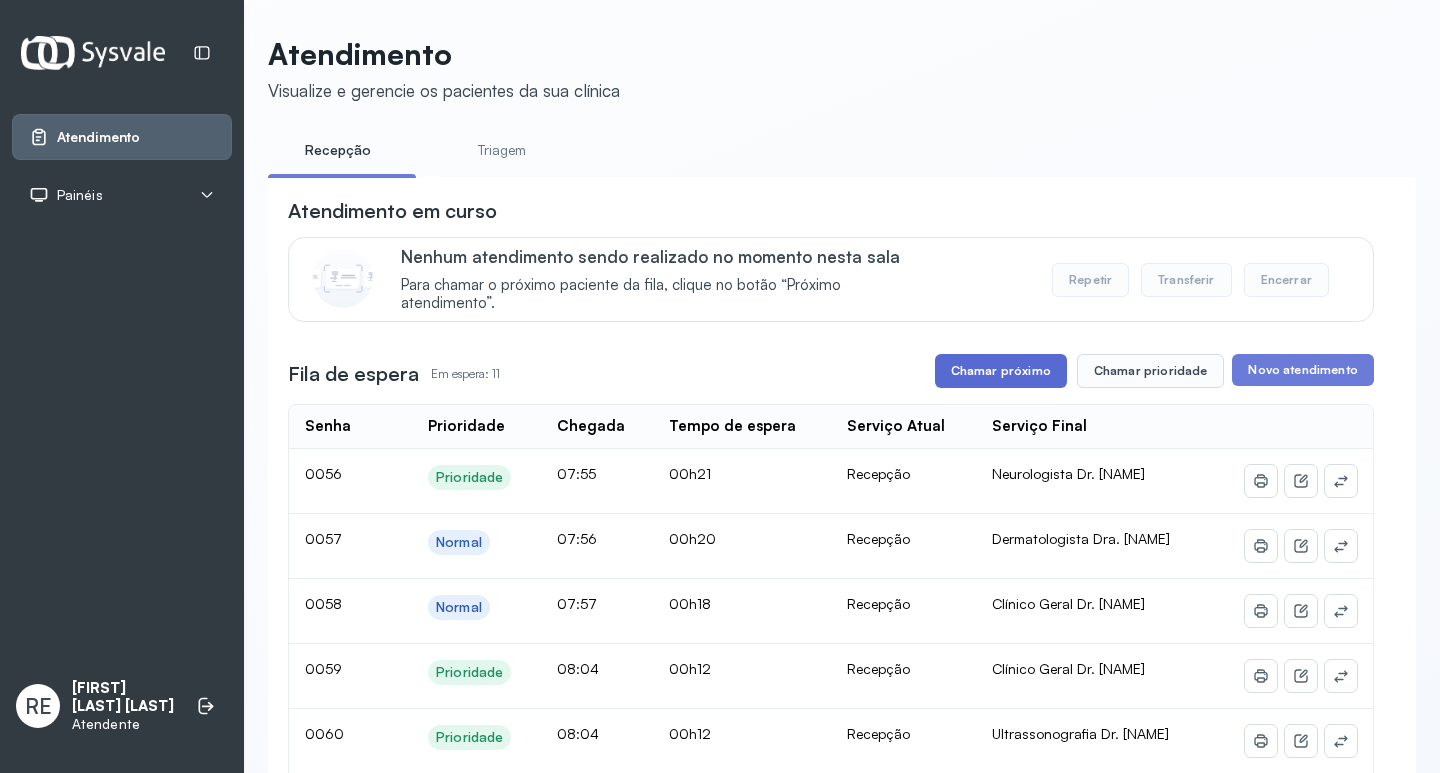 click on "Chamar próximo" at bounding box center [1001, 371] 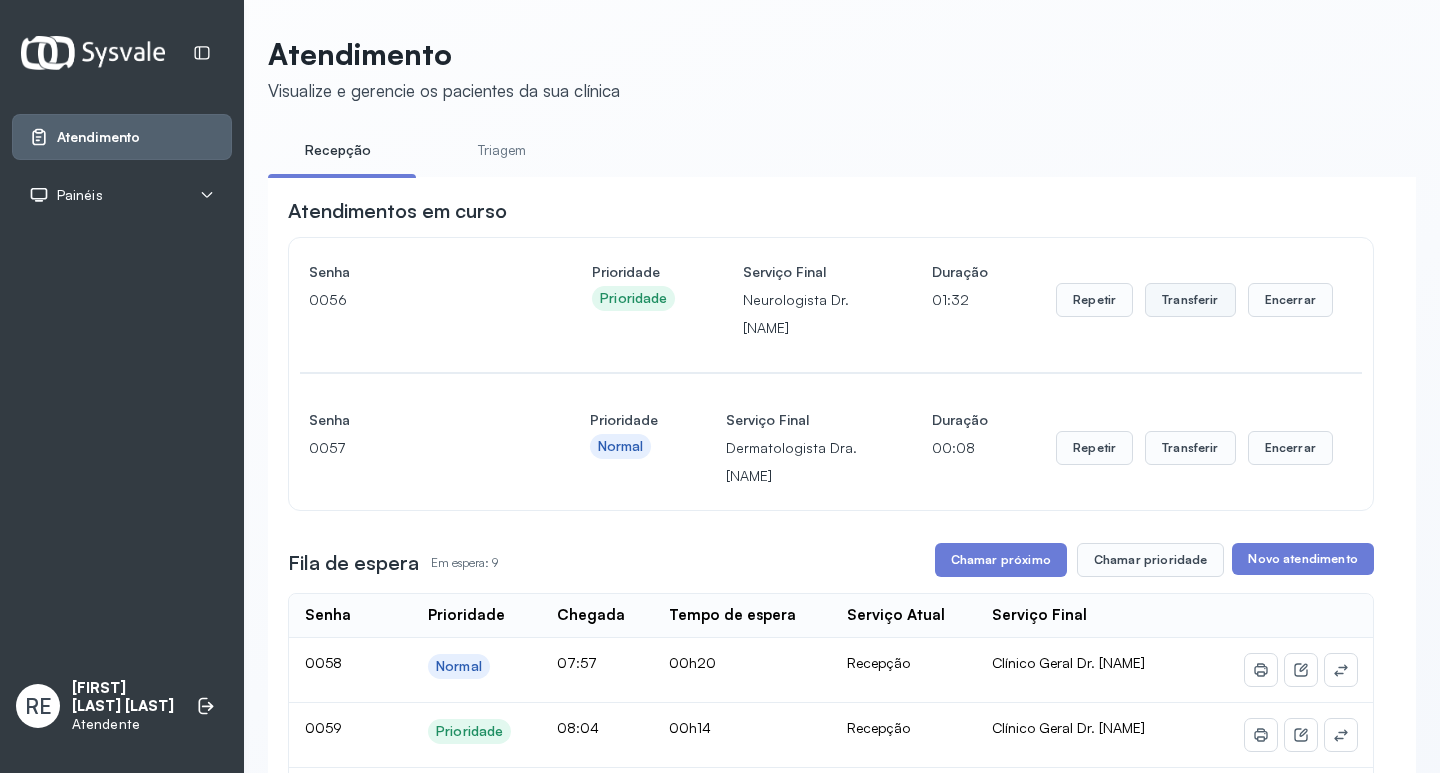 click on "Transferir" at bounding box center [1190, 300] 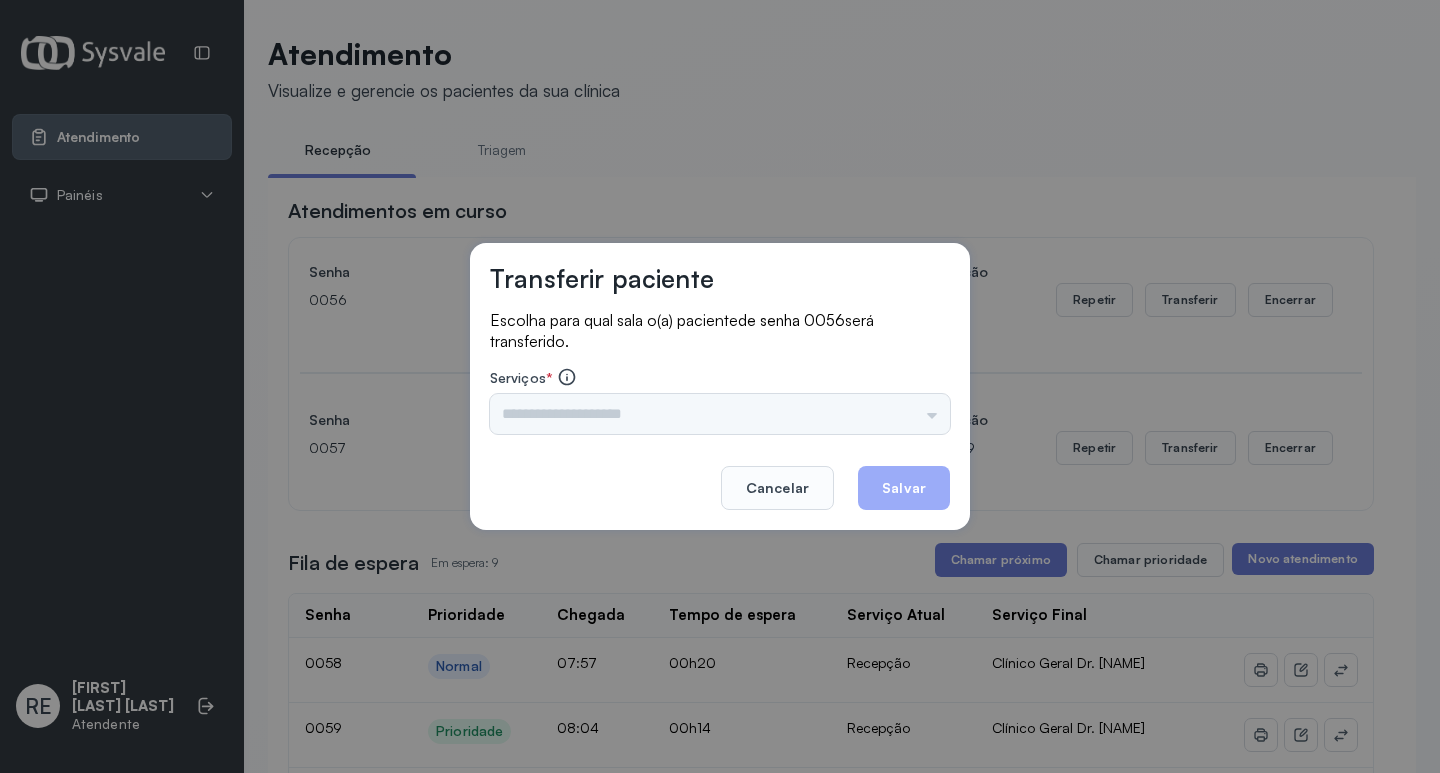 click on "Triagem Ortopedista Dr. [NAME] Ortopedista Dr. [NAME] Ginecologista Dr. [NAME] Ginecologista Dra. [NAME] Obstetra Dr. [NAME] Obstetra Dra. [NAME] Ultrassonografia Dr. [NAME] Ultrassonografia Dr. [NAME] Consulta com Neurologista Dr. [NAME] Reumatologista Dr. [NAME] Endocrinologista [NAME] Dermatologista Dra. [NAME] Nefrologista Dr. [NAME] Geriatra Dra. [NAME] Infectologista Dra. [NAME] Oftalmologista Dra. Consulta Proctologista/Cirurgia Geral Dra. [NAME] Otorrinolaringologista Dr. [NAME] Pequena Cirurgia Dr. [NAME] Pequena Cirurgia Dr. [NAME] ECG Espirometria com Broncodilatador Espirometria sem Broncodilatador Ecocardiograma - Dra. [NAME] Exame de PPD Enf. [NAME] RETIRADA DE CERUME DR. [NAME] VACINAÇÃO Preventivo Enf. [NAME] Preventivo Enf. [NAME] Consulta de Enfermagem Enf. [NAME] Consulta de Enfermagem Enf. [NAME] Consulta Cardiologista Dr. [NAME] Consulta Enf. [NAME] Dispensação de Medicação Agendamento Consulta Enf. [NAME] Agendamento consulta Enf. [NAME]" at bounding box center [720, 414] 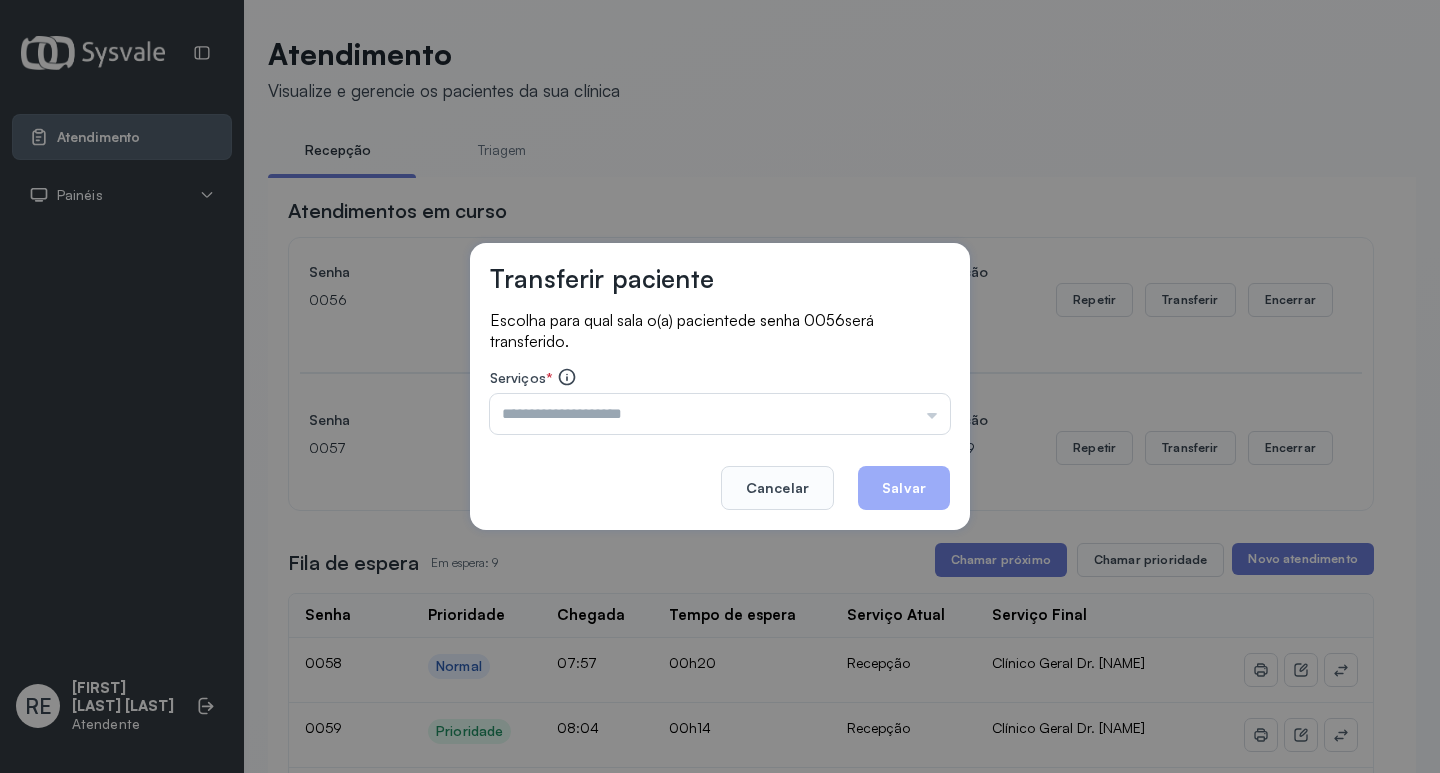 click at bounding box center [720, 414] 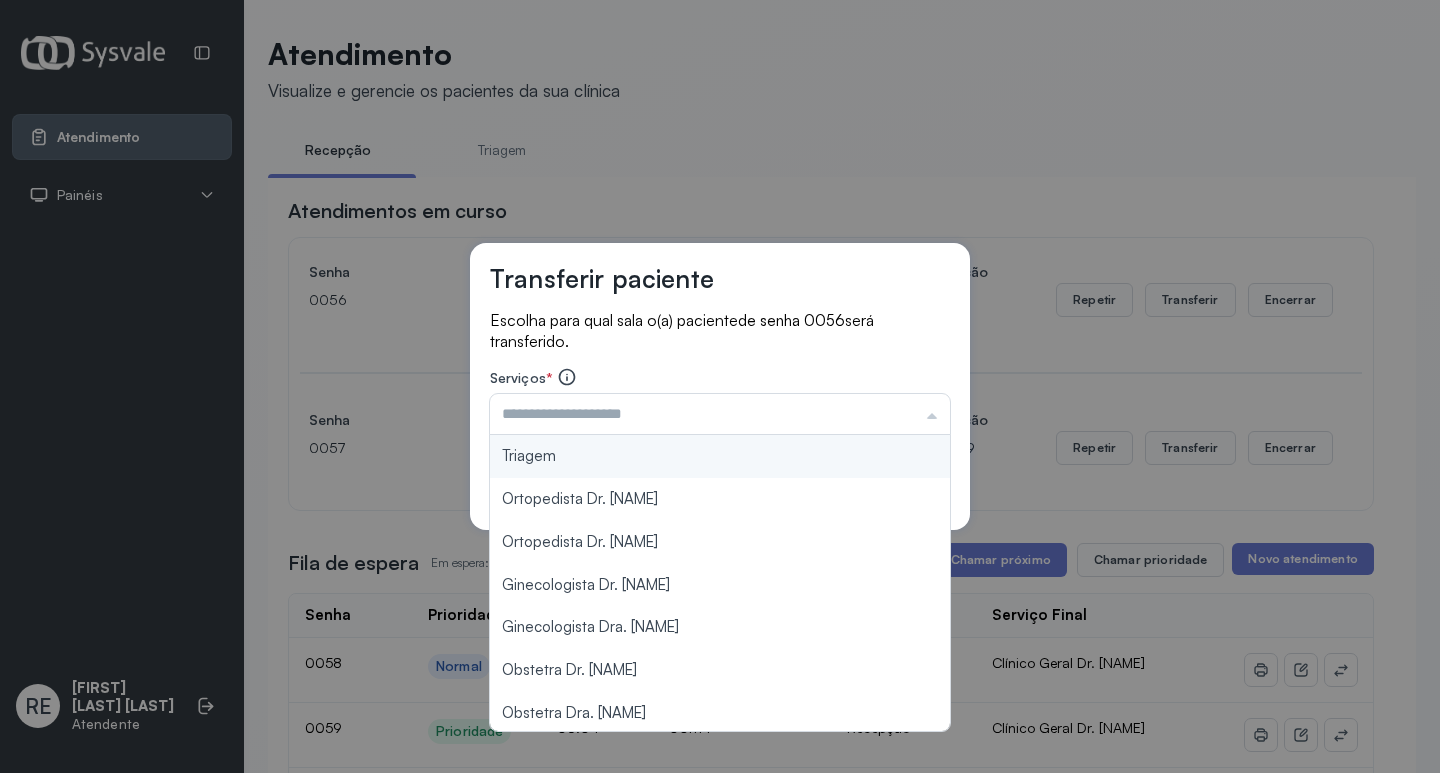 click at bounding box center [720, 414] 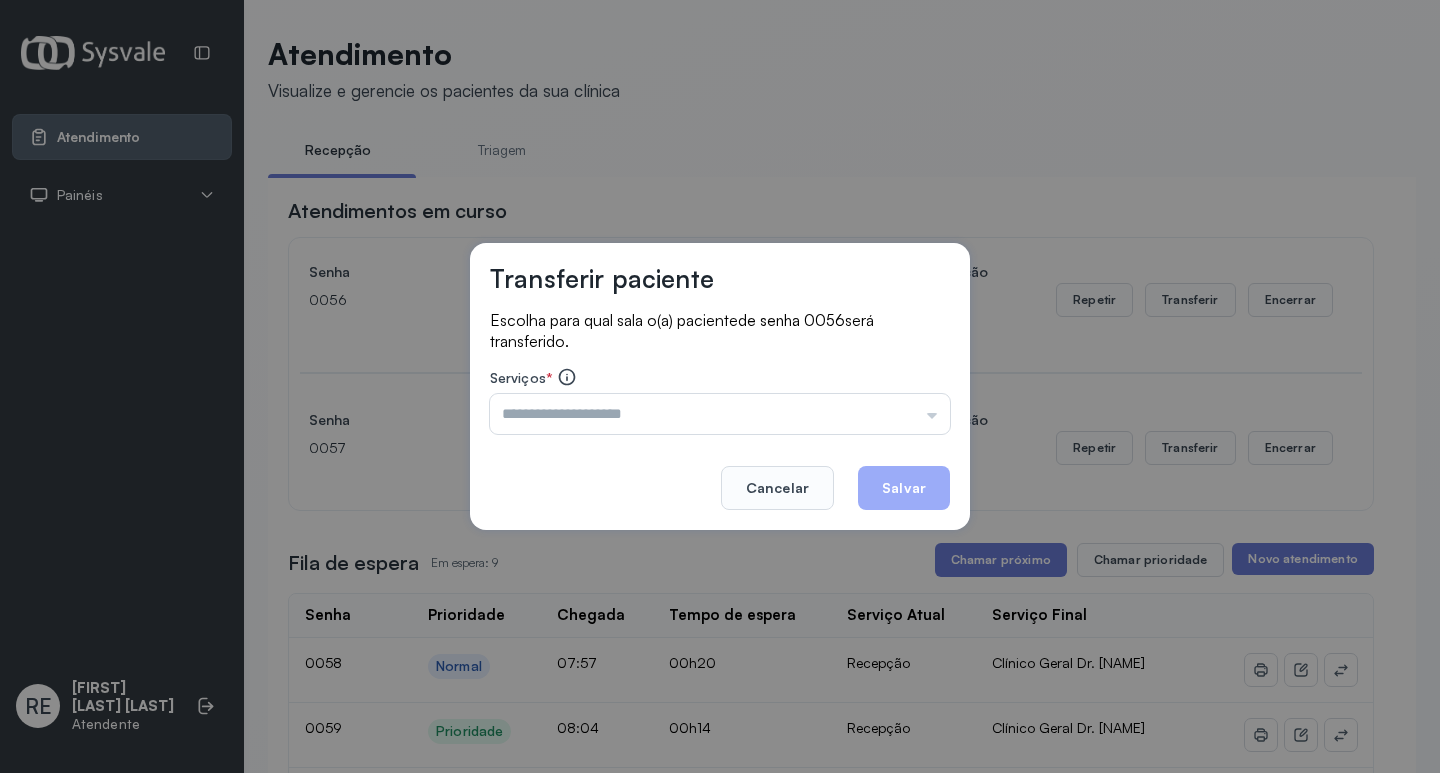 click at bounding box center [720, 414] 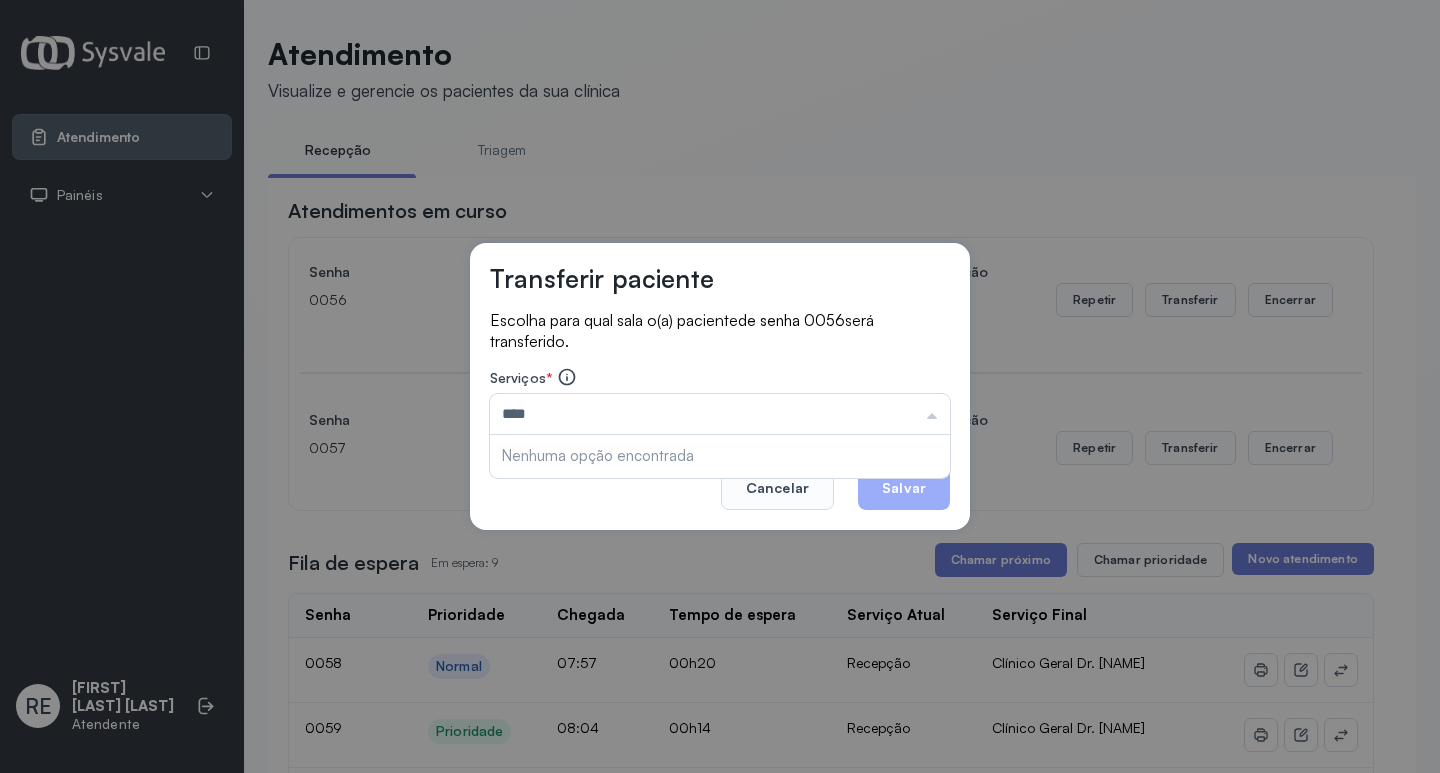 click on "****" at bounding box center (720, 414) 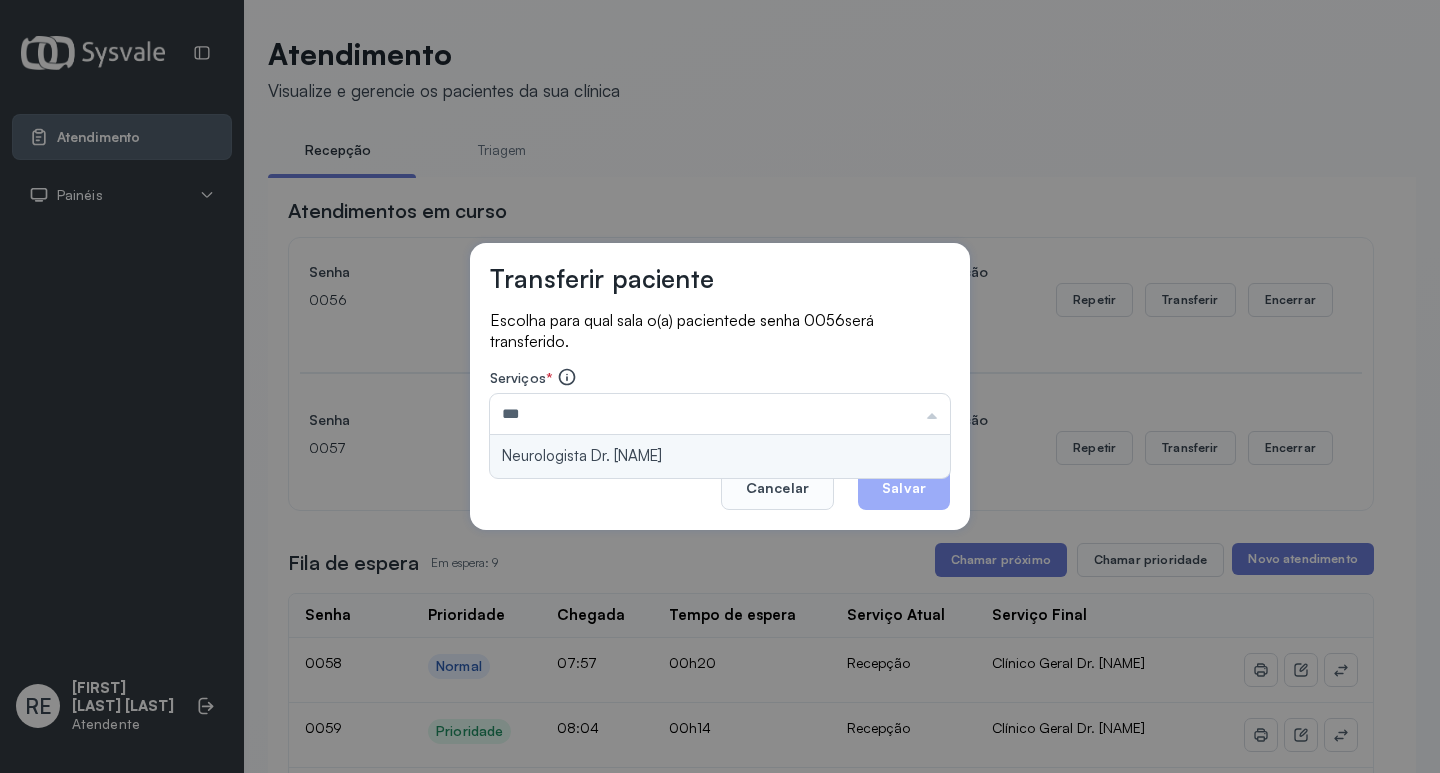 type on "**********" 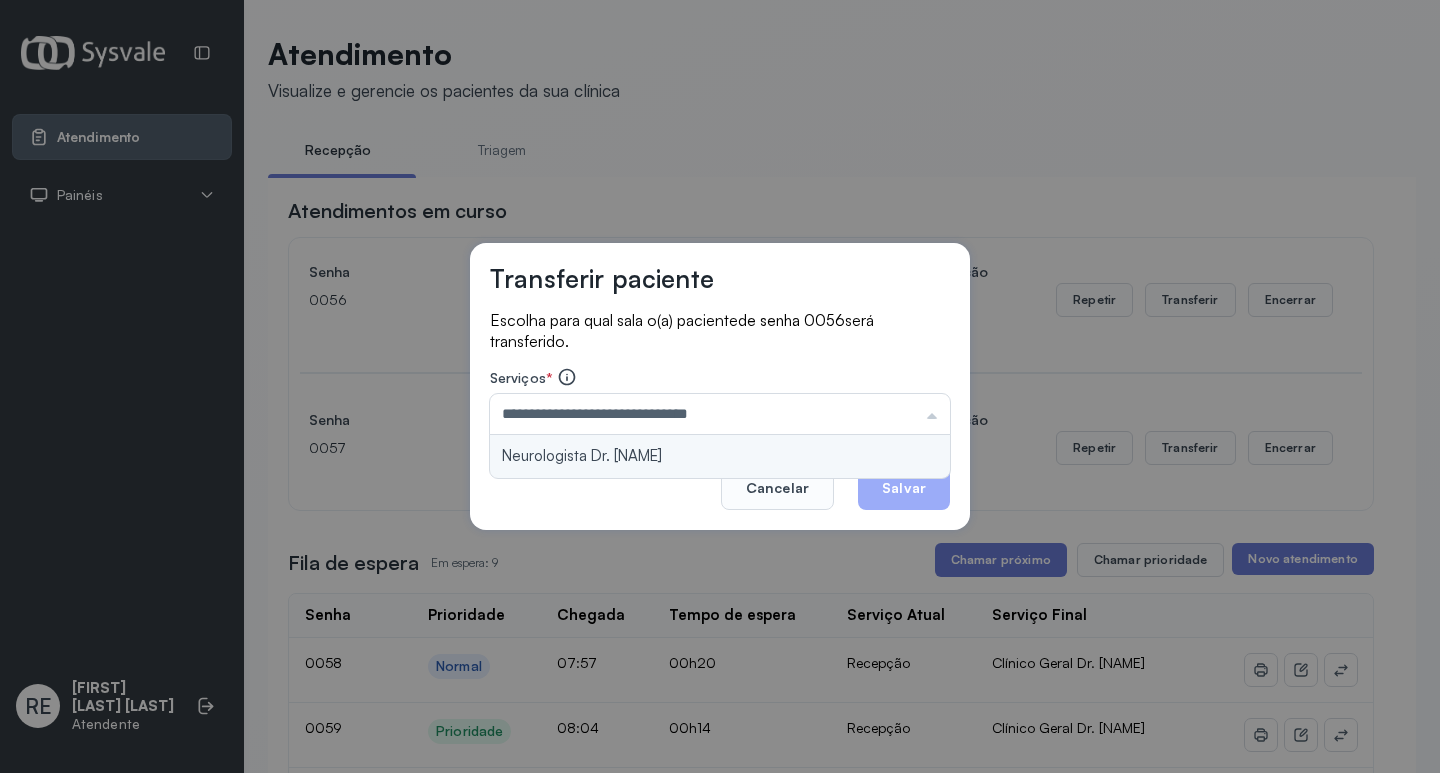 click on "**********" at bounding box center (720, 387) 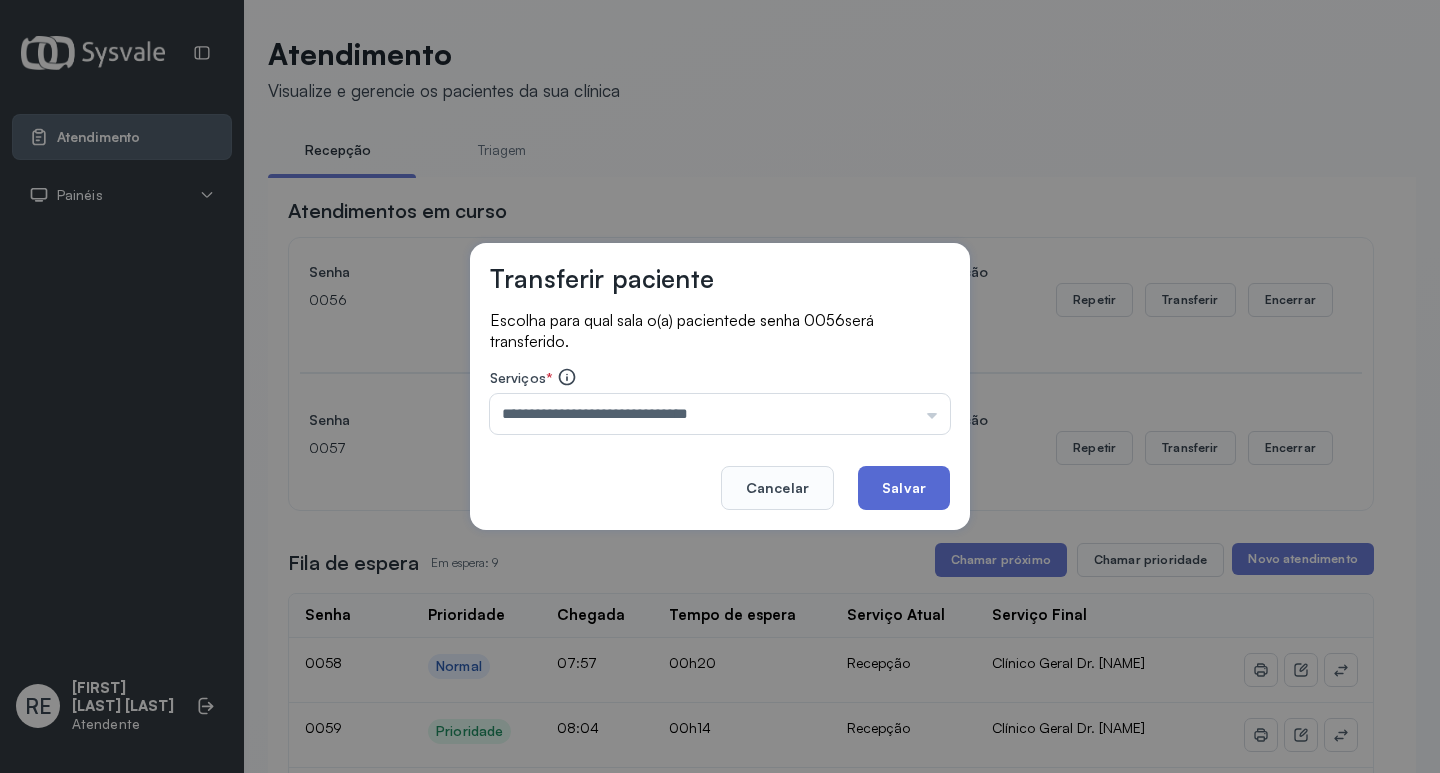 click on "Salvar" 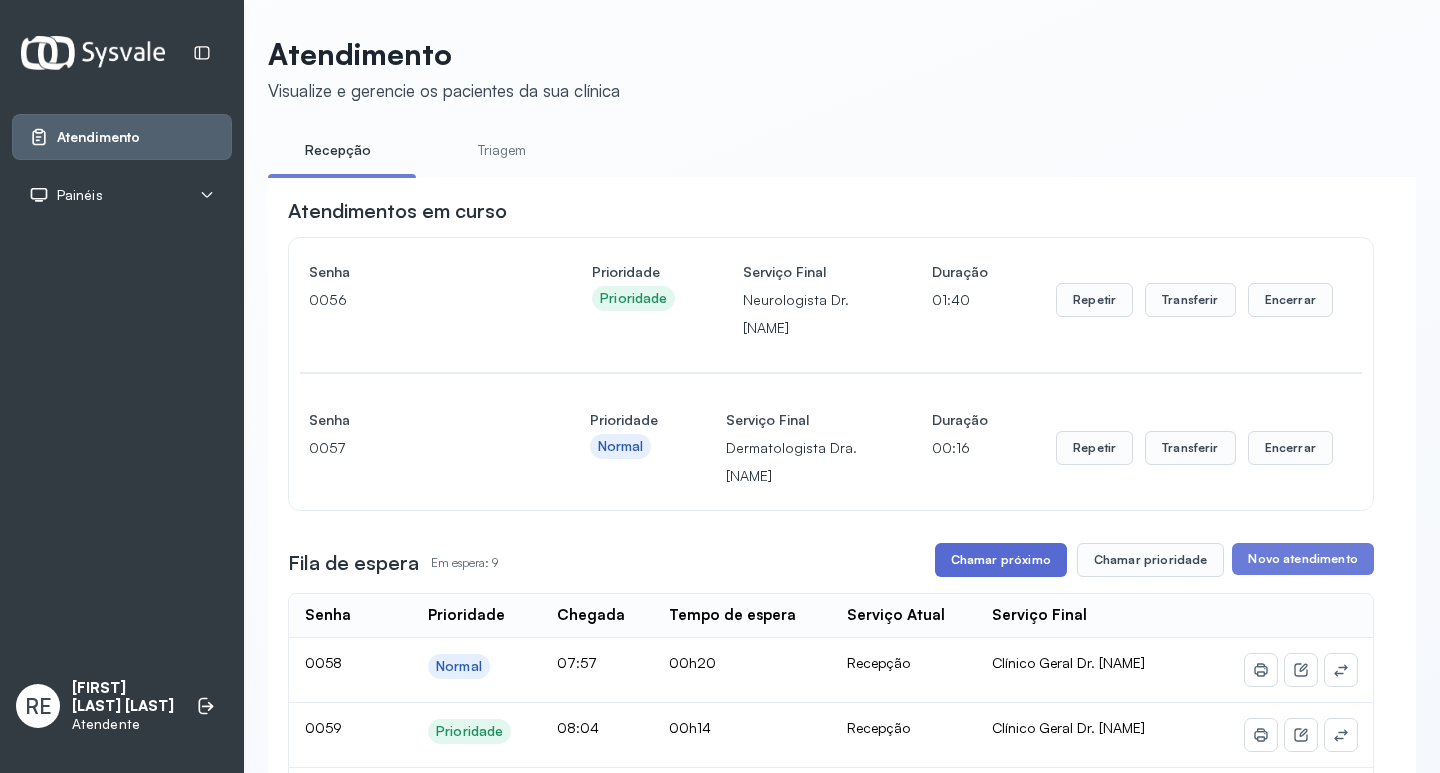 click on "Chamar próximo" at bounding box center [1001, 560] 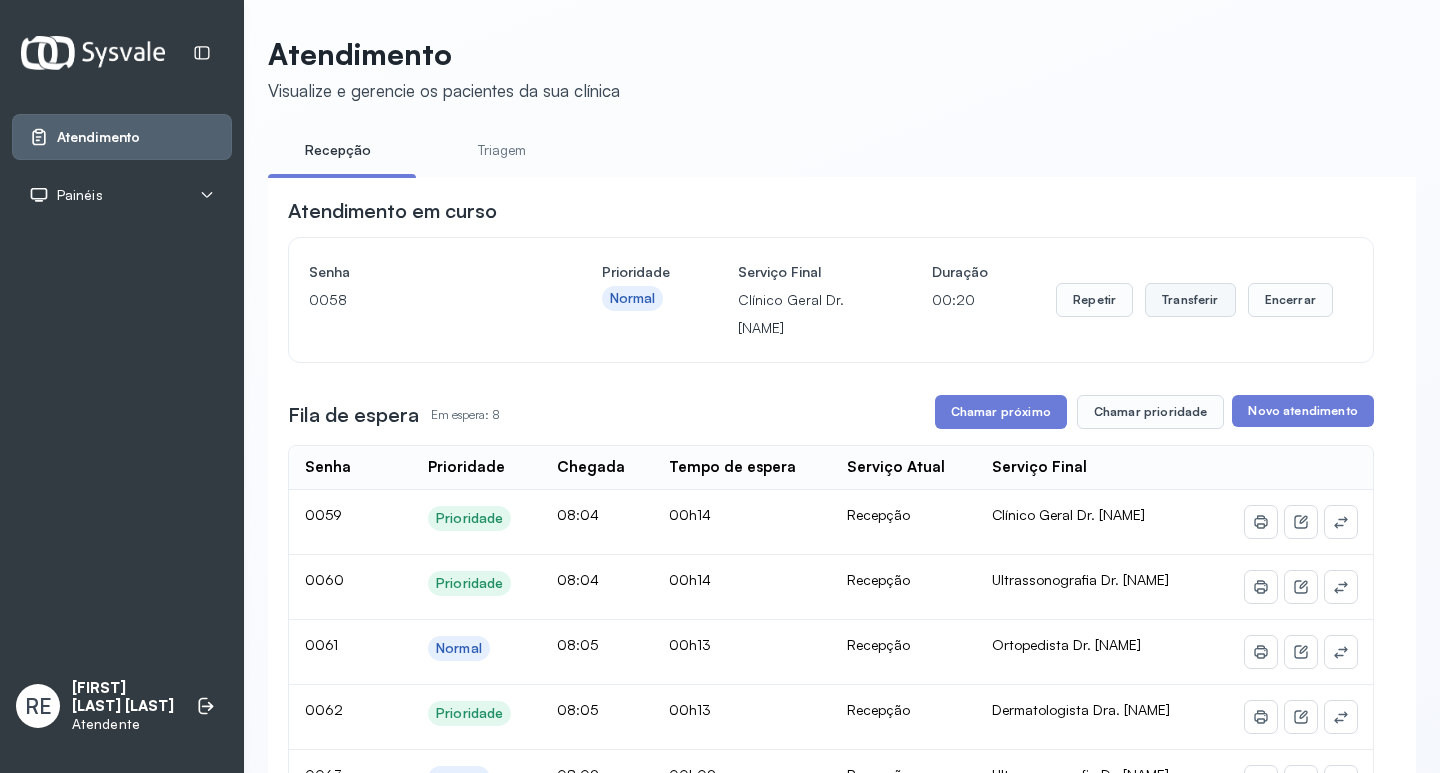 click on "Transferir" at bounding box center [1190, 300] 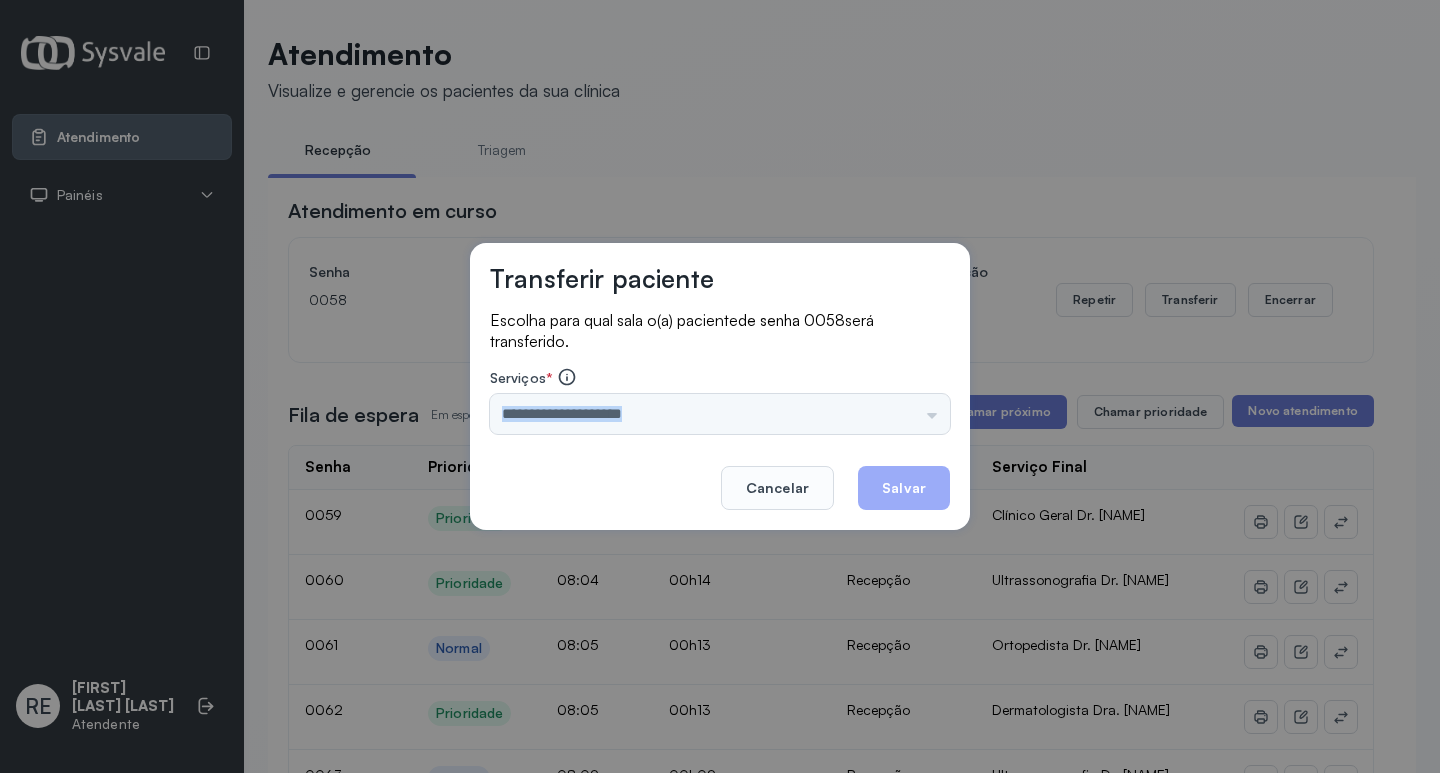drag, startPoint x: 565, startPoint y: 441, endPoint x: 472, endPoint y: 393, distance: 104.65658 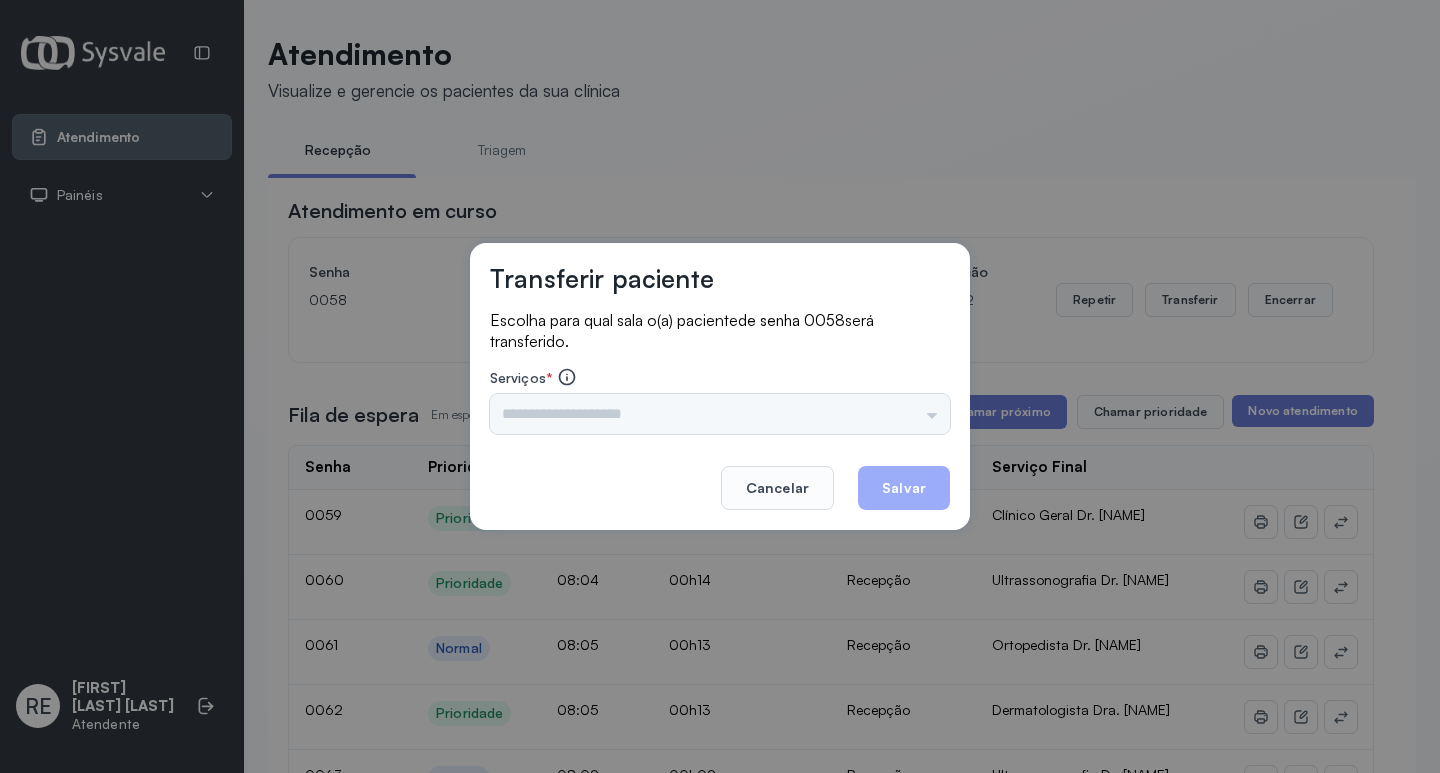 click on "Triagem Ortopedista Dr. [NAME] Ortopedista Dr. [NAME] Ginecologista Dr. [NAME] Ginecologista Dra. [NAME] Obstetra Dr. [NAME] Obstetra Dra. [NAME] Ultrassonografia Dr. [NAME] Ultrassonografia Dr. [NAME] Consulta com Neurologista Dr. [NAME] Reumatologista Dr. [NAME] Endocrinologista [NAME] Dermatologista Dra. [NAME] Nefrologista Dr. [NAME] Geriatra Dra. [NAME] Infectologista Dra. [NAME] Oftalmologista Dra. Consulta Proctologista/Cirurgia Geral Dra. [NAME] Otorrinolaringologista Dr. [NAME] Pequena Cirurgia Dr. [NAME] Pequena Cirurgia Dr. [NAME] ECG Espirometria com Broncodilatador Espirometria sem Broncodilatador Ecocardiograma - Dra. [NAME] Exame de PPD Enf. [NAME] RETIRADA DE CERUME DR. [NAME] VACINAÇÃO Preventivo Enf. [NAME] Preventivo Enf. [NAME] Consulta de Enfermagem Enf. [NAME] Consulta de Enfermagem Enf. [NAME] Consulta Cardiologista Dr. [NAME] Consulta Enf. [NAME] Dispensação de Medicação Agendamento Consulta Enf. [NAME] Agendamento consulta Enf. [NAME]" at bounding box center [720, 414] 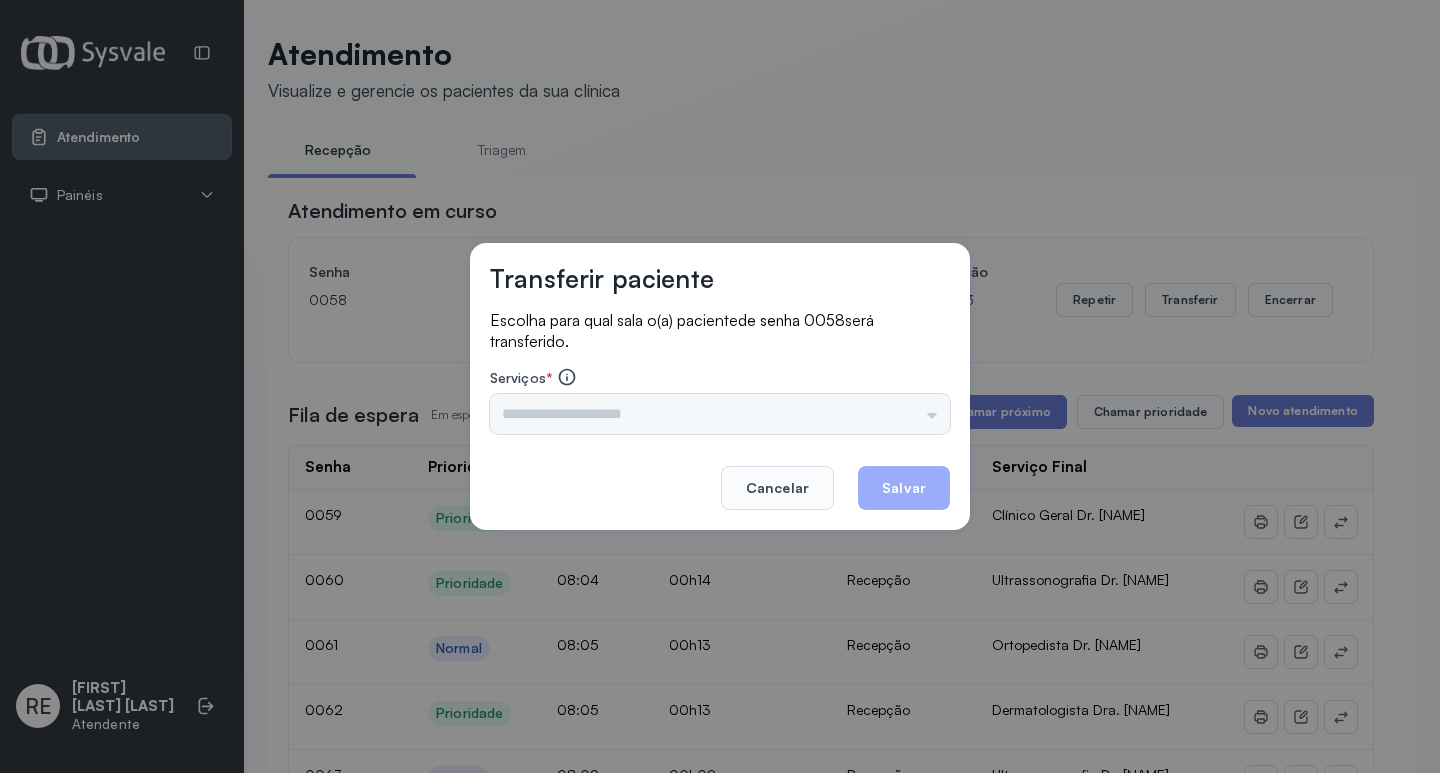 click on "Triagem Ortopedista Dr. [NAME] Ortopedista Dr. [NAME] Ginecologista Dr. [NAME] Ginecologista Dra. [NAME] Obstetra Dr. [NAME] Obstetra Dra. [NAME] Ultrassonografia Dr. [NAME] Ultrassonografia Dr. [NAME] Consulta com Neurologista Dr. [NAME] Reumatologista Dr. [NAME] Endocrinologista [NAME] Dermatologista Dra. [NAME] Nefrologista Dr. [NAME] Geriatra Dra. [NAME] Infectologista Dra. [NAME] Oftalmologista Dra. Consulta Proctologista/Cirurgia Geral Dra. [NAME] Otorrinolaringologista Dr. [NAME] Pequena Cirurgia Dr. [NAME] Pequena Cirurgia Dr. [NAME] ECG Espirometria com Broncodilatador Espirometria sem Broncodilatador Ecocardiograma - Dra. [NAME] Exame de PPD Enf. [NAME] RETIRADA DE CERUME DR. [NAME] VACINAÇÃO Preventivo Enf. [NAME] Preventivo Enf. [NAME] Consulta de Enfermagem Enf. [NAME] Consulta de Enfermagem Enf. [NAME] Consulta Cardiologista Dr. [NAME] Consulta Enf. [NAME] Dispensação de Medicação Agendamento Consulta Enf. [NAME] Agendamento consulta Enf. [NAME]" at bounding box center (720, 414) 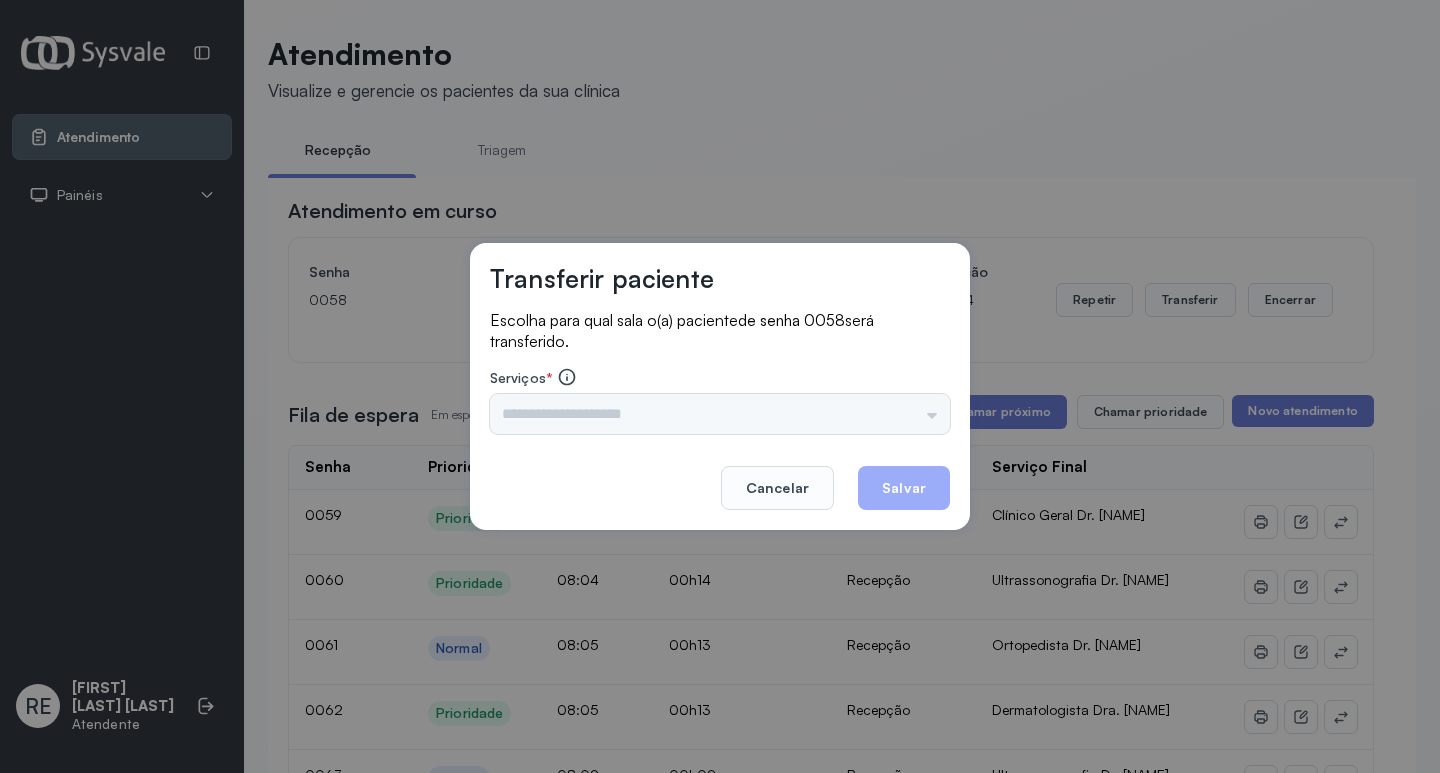 click on "Triagem Ortopedista Dr. [NAME] Ortopedista Dr. [NAME] Ginecologista Dr. [NAME] Ginecologista Dra. [NAME] Obstetra Dr. [NAME] Obstetra Dra. [NAME] Ultrassonografia Dr. [NAME] Ultrassonografia Dr. [NAME] Consulta com Neurologista Dr. [NAME] Reumatologista Dr. [NAME] Endocrinologista [NAME] Dermatologista Dra. [NAME] Nefrologista Dr. [NAME] Geriatra Dra. [NAME] Infectologista Dra. [NAME] Oftalmologista Dra. Consulta Proctologista/Cirurgia Geral Dra. [NAME] Otorrinolaringologista Dr. [NAME] Pequena Cirurgia Dr. [NAME] Pequena Cirurgia Dr. [NAME] ECG Espirometria com Broncodilatador Espirometria sem Broncodilatador Ecocardiograma - Dra. [NAME] Exame de PPD Enf. [NAME] RETIRADA DE CERUME DR. [NAME] VACINAÇÃO Preventivo Enf. [NAME] Preventivo Enf. [NAME] Consulta de Enfermagem Enf. [NAME] Consulta de Enfermagem Enf. [NAME] Consulta Cardiologista Dr. [NAME] Consulta Enf. [NAME] Dispensação de Medicação Agendamento Consulta Enf. [NAME] Agendamento consulta Enf. [NAME]" at bounding box center (720, 414) 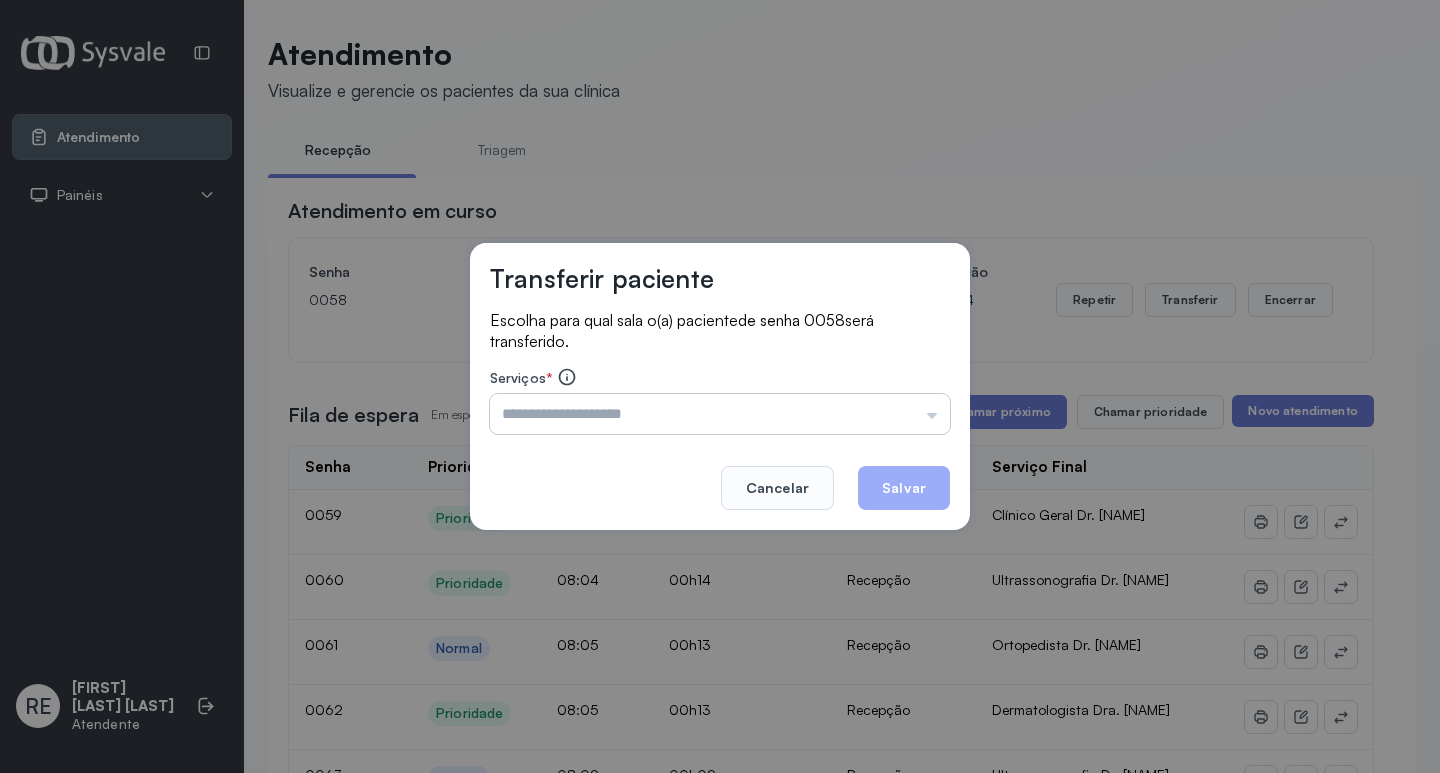 click at bounding box center [720, 414] 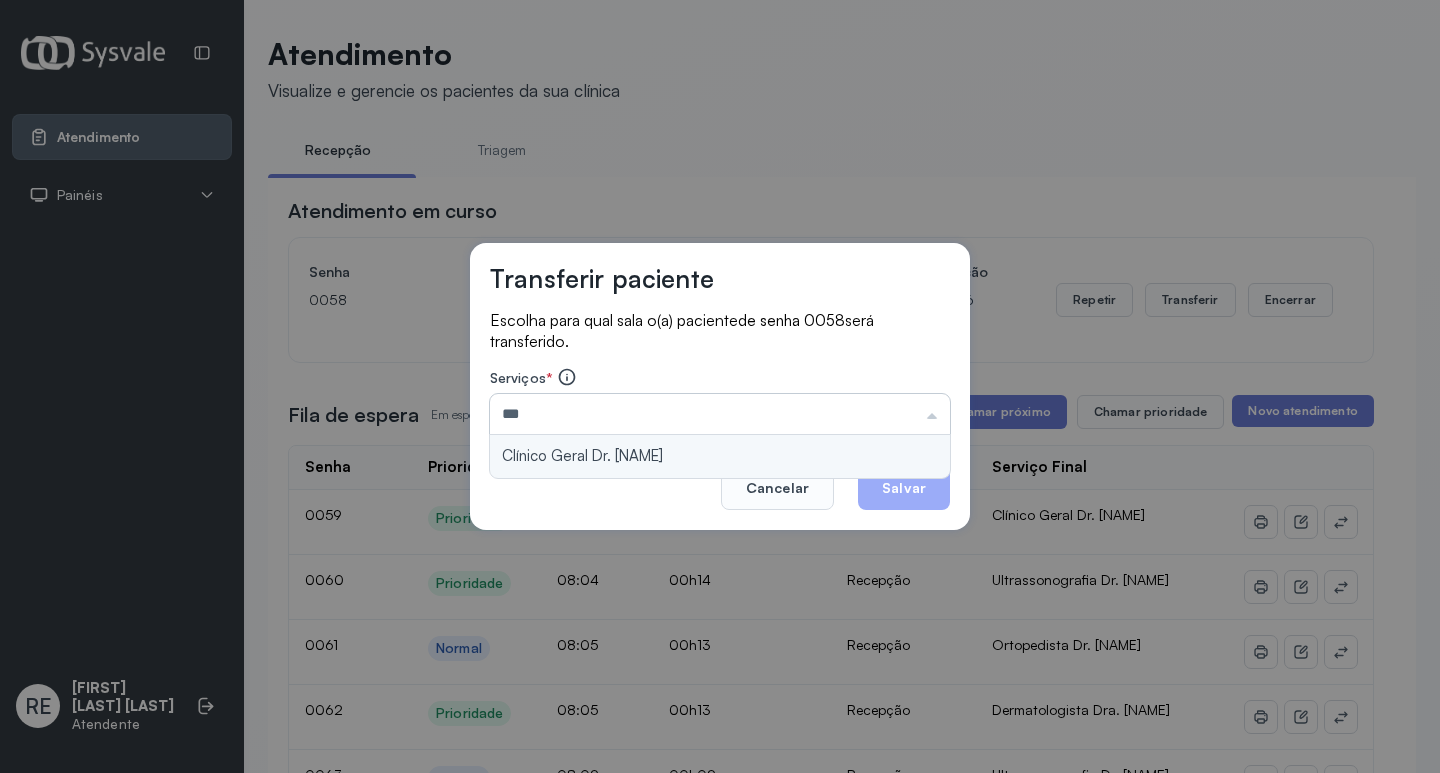 type on "**********" 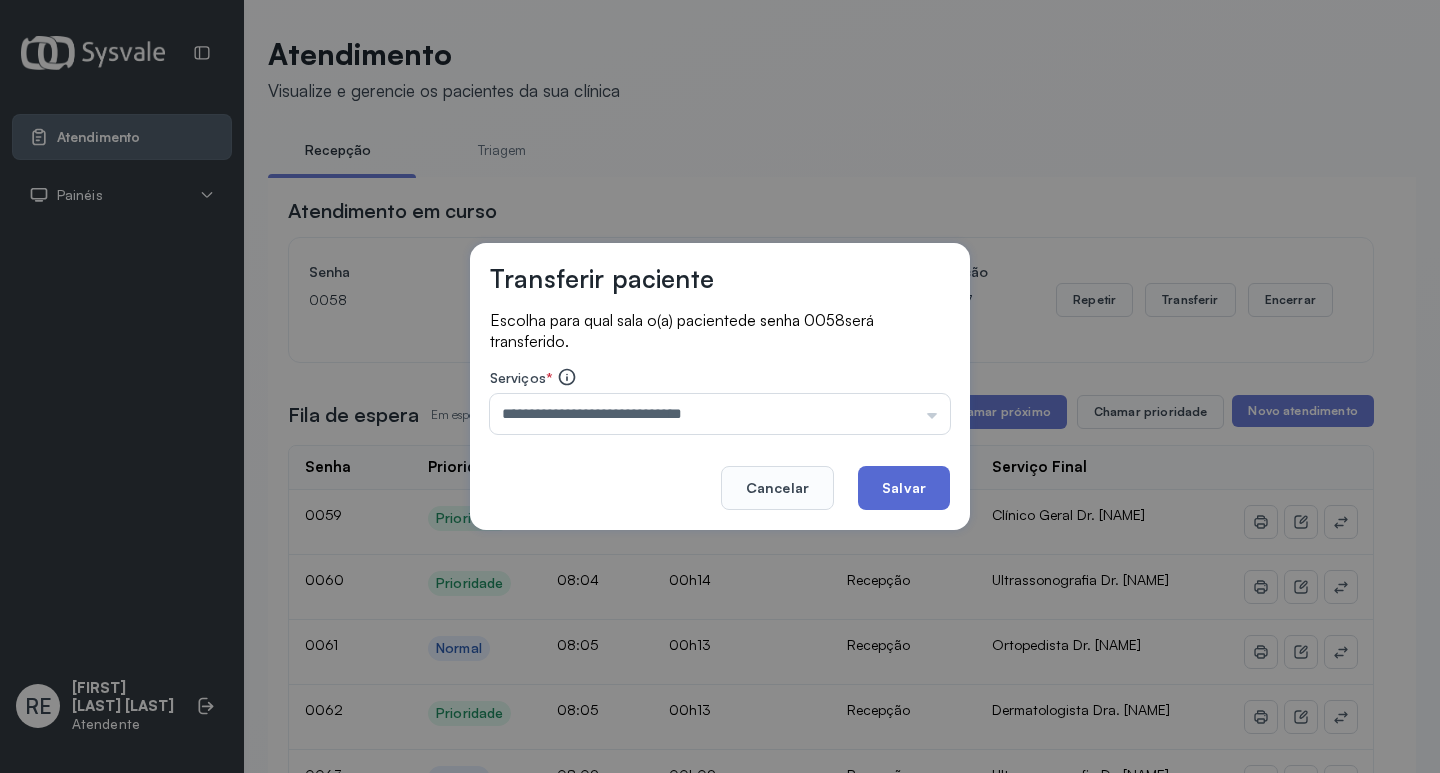 click on "Salvar" 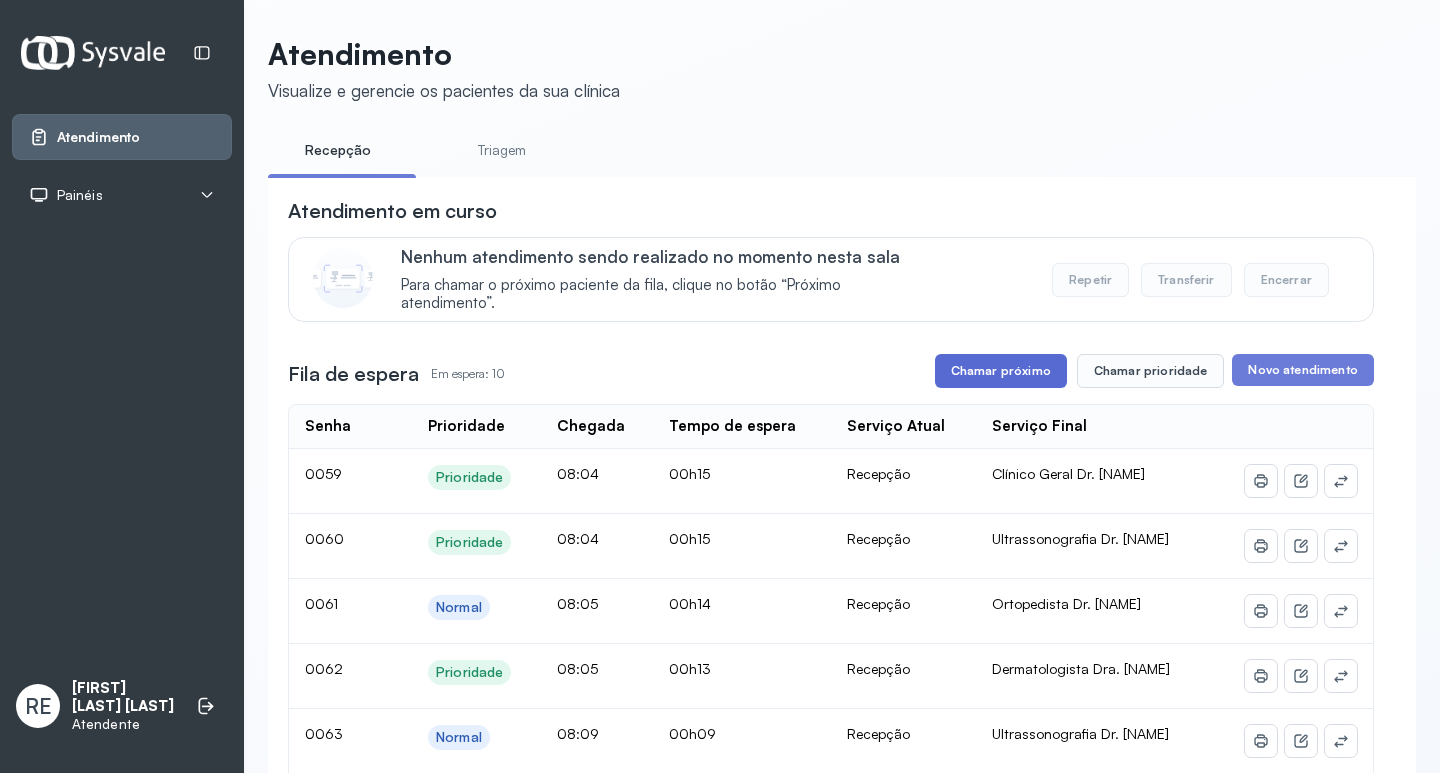 click on "Chamar próximo" at bounding box center [1001, 371] 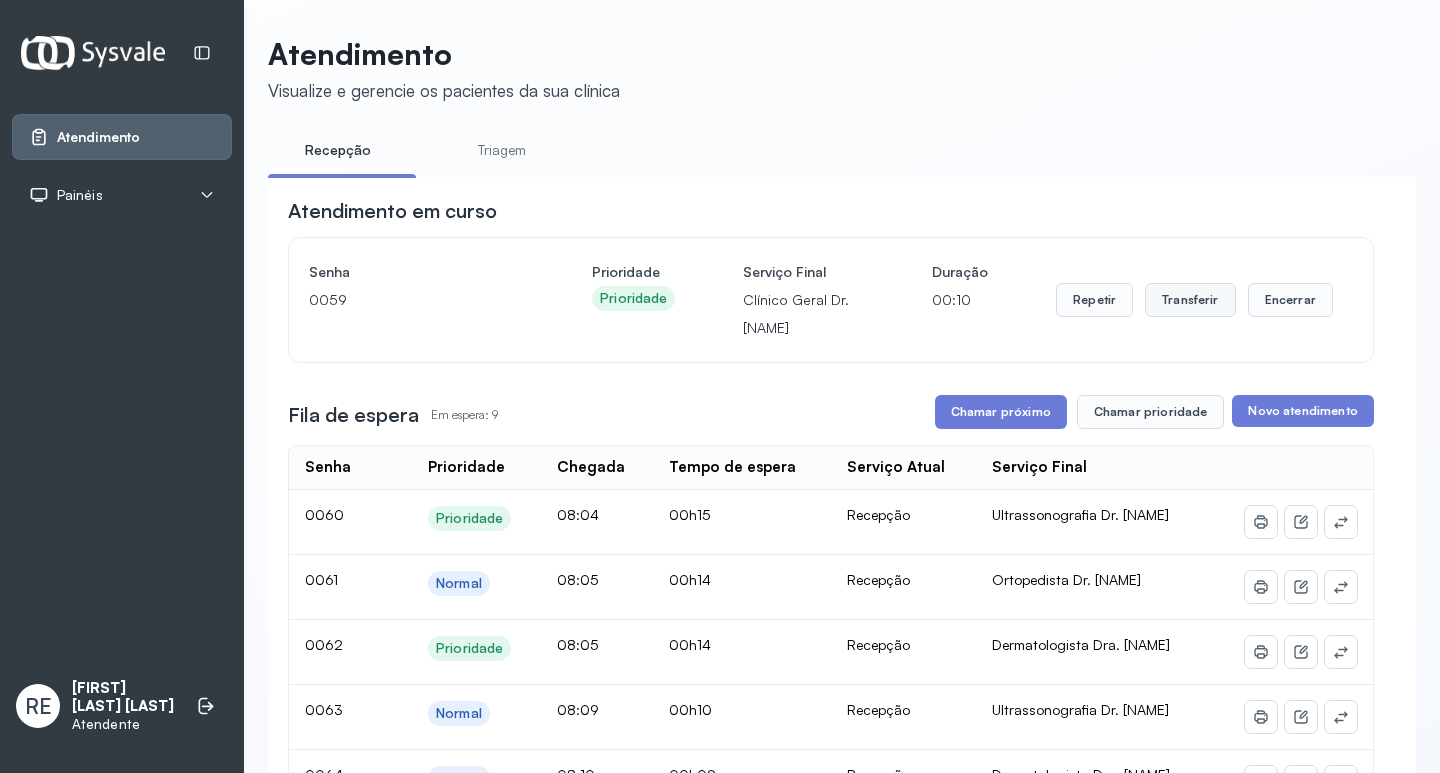 click on "Transferir" at bounding box center (1190, 300) 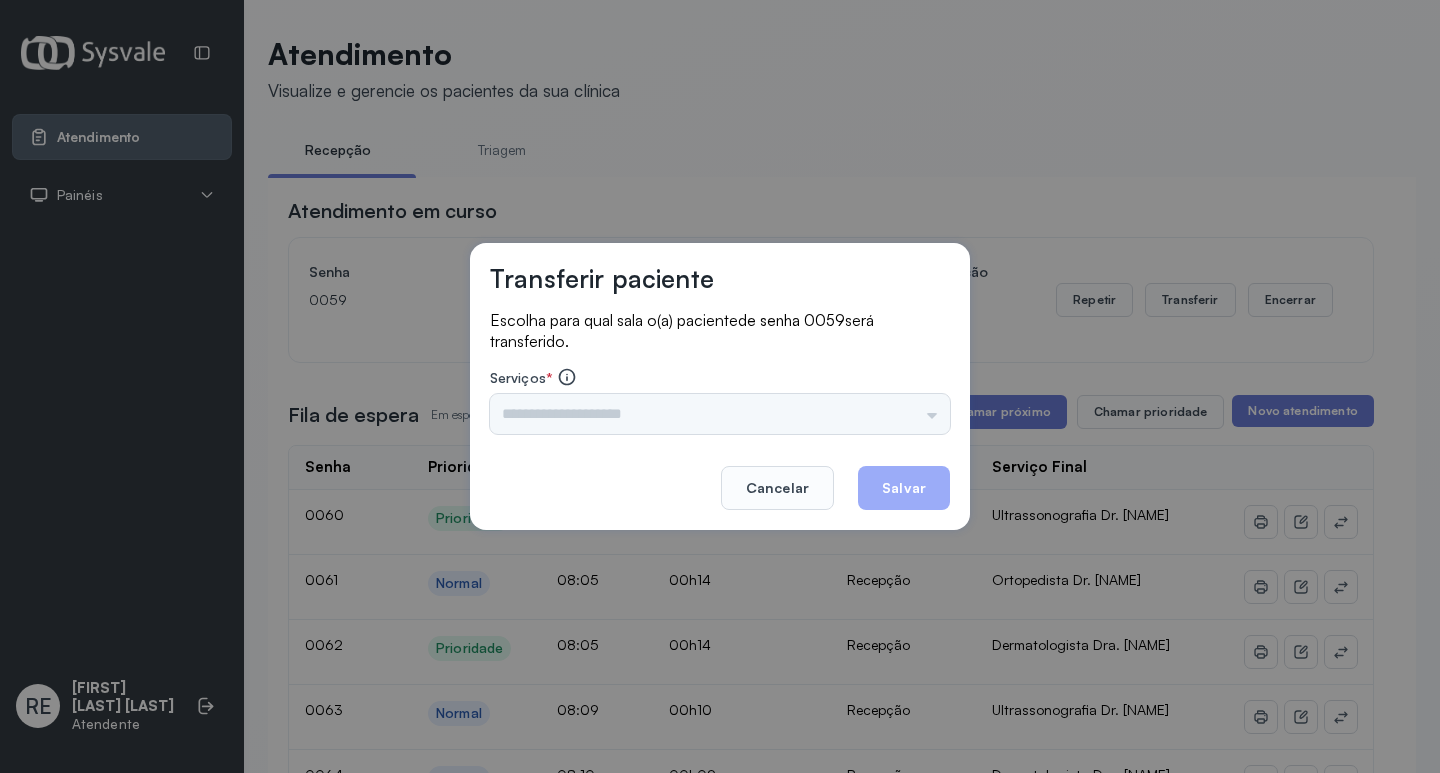 click on "Triagem Ortopedista Dr. [NAME] Ortopedista Dr. [NAME] Ginecologista Dr. [NAME] Ginecologista Dra. [NAME] Obstetra Dr. [NAME] Obstetra Dra. [NAME] Ultrassonografia Dr. [NAME] Ultrassonografia Dr. [NAME] Consulta com Neurologista Dr. [NAME] Reumatologista Dr. [NAME] Endocrinologista [NAME] Dermatologista Dra. [NAME] Nefrologista Dr. [NAME] Geriatra Dra. [NAME] Infectologista Dra. [NAME] Oftalmologista Dra. Consulta Proctologista/Cirurgia Geral Dra. [NAME] Otorrinolaringologista Dr. [NAME] Pequena Cirurgia Dr. [NAME] Pequena Cirurgia Dr. [NAME] ECG Espirometria com Broncodilatador Espirometria sem Broncodilatador Ecocardiograma - Dra. [NAME] Exame de PPD Enf. [NAME] RETIRADA DE CERUME DR. [NAME] VACINAÇÃO Preventivo Enf. [NAME] Preventivo Enf. [NAME] Consulta de Enfermagem Enf. [NAME] Consulta de Enfermagem Enf. [NAME] Consulta Cardiologista Dr. [NAME] Consulta Enf. [NAME] Dispensação de Medicação Agendamento Consulta Enf. [NAME] Agendamento consulta Enf. [NAME]" at bounding box center (720, 414) 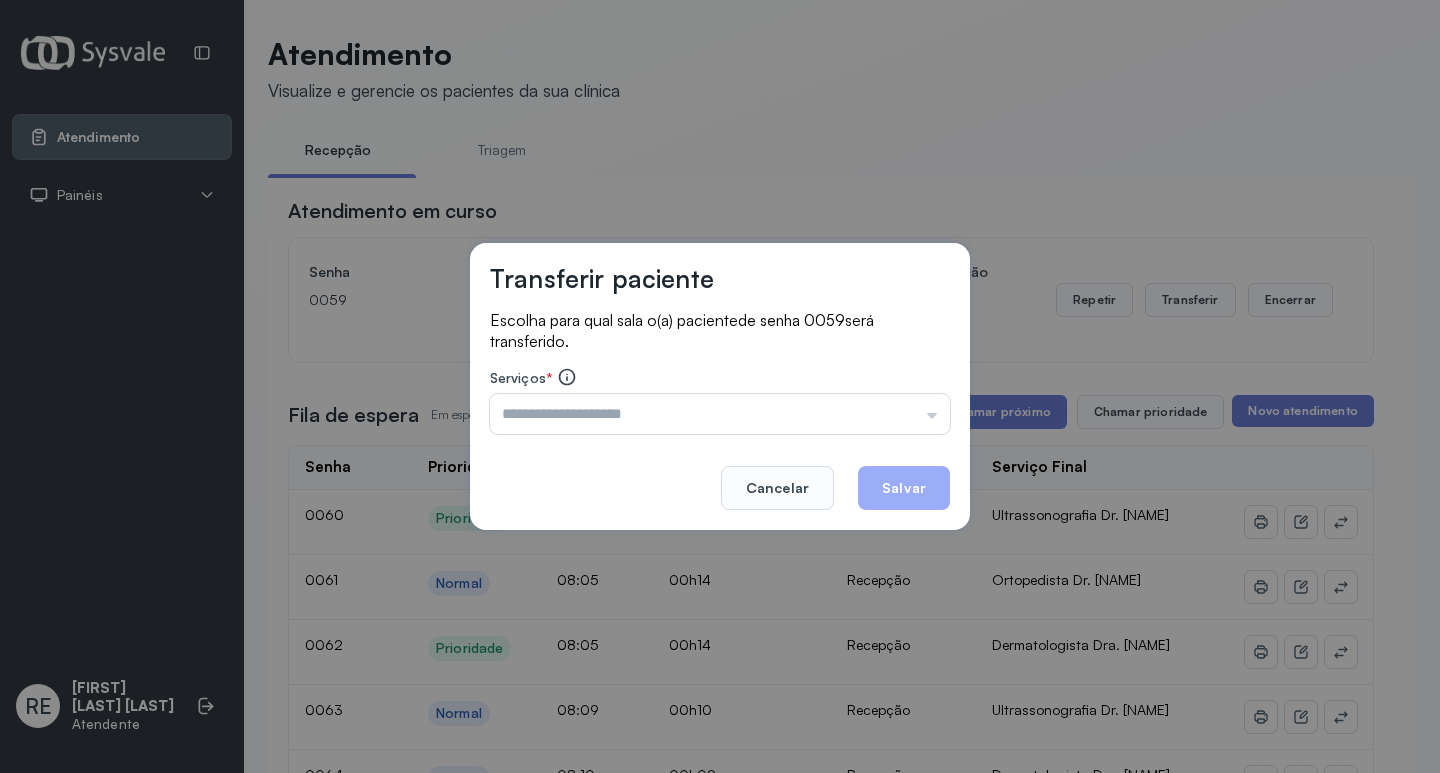 click at bounding box center (720, 414) 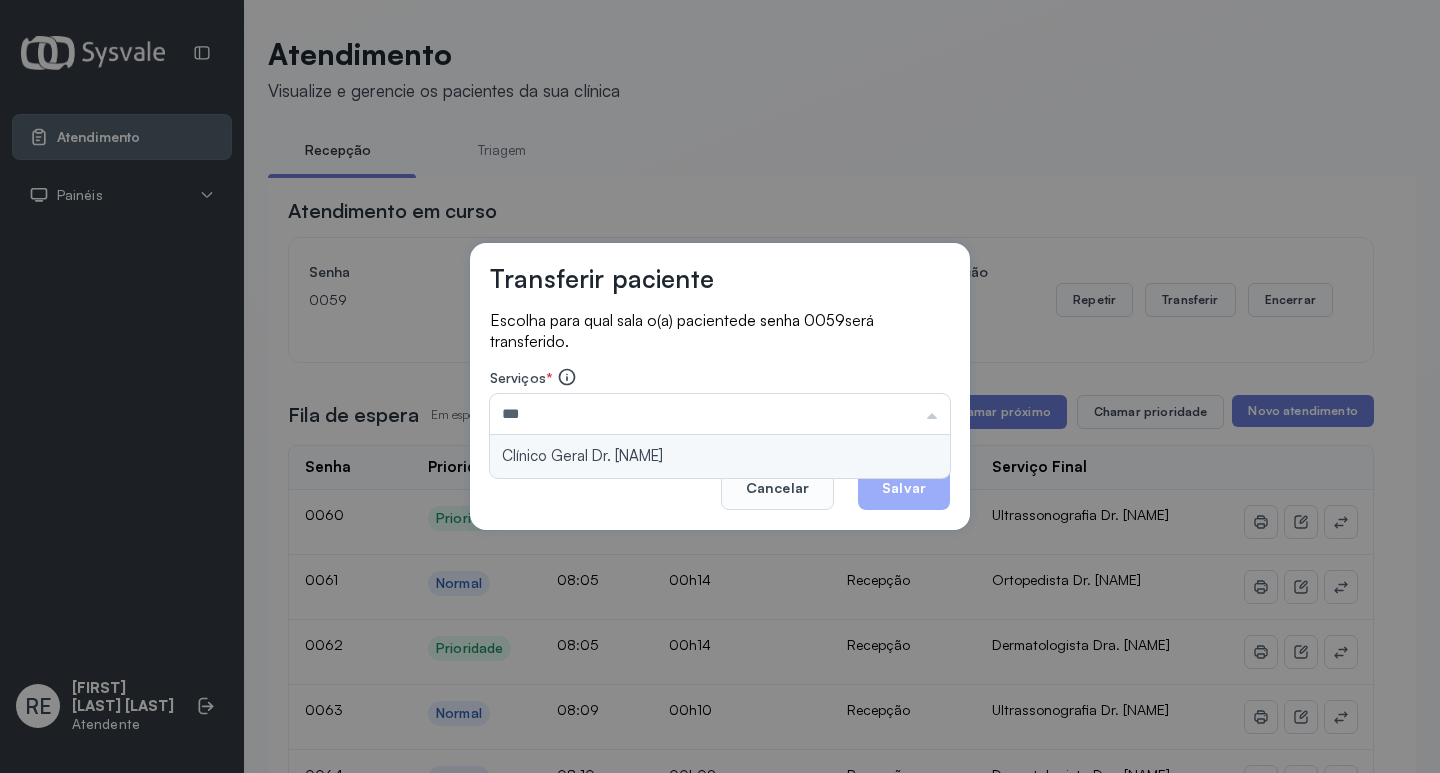 type on "**********" 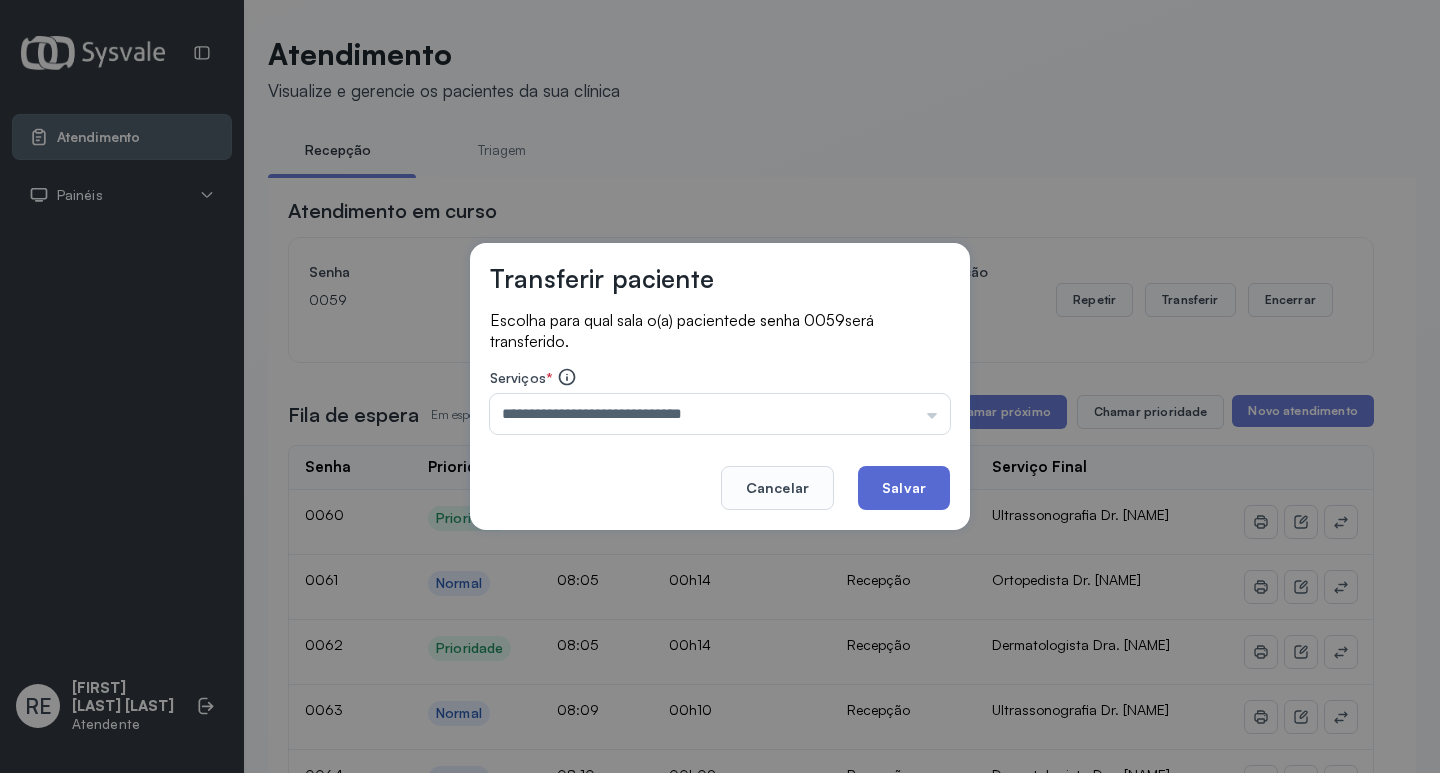 click on "Salvar" 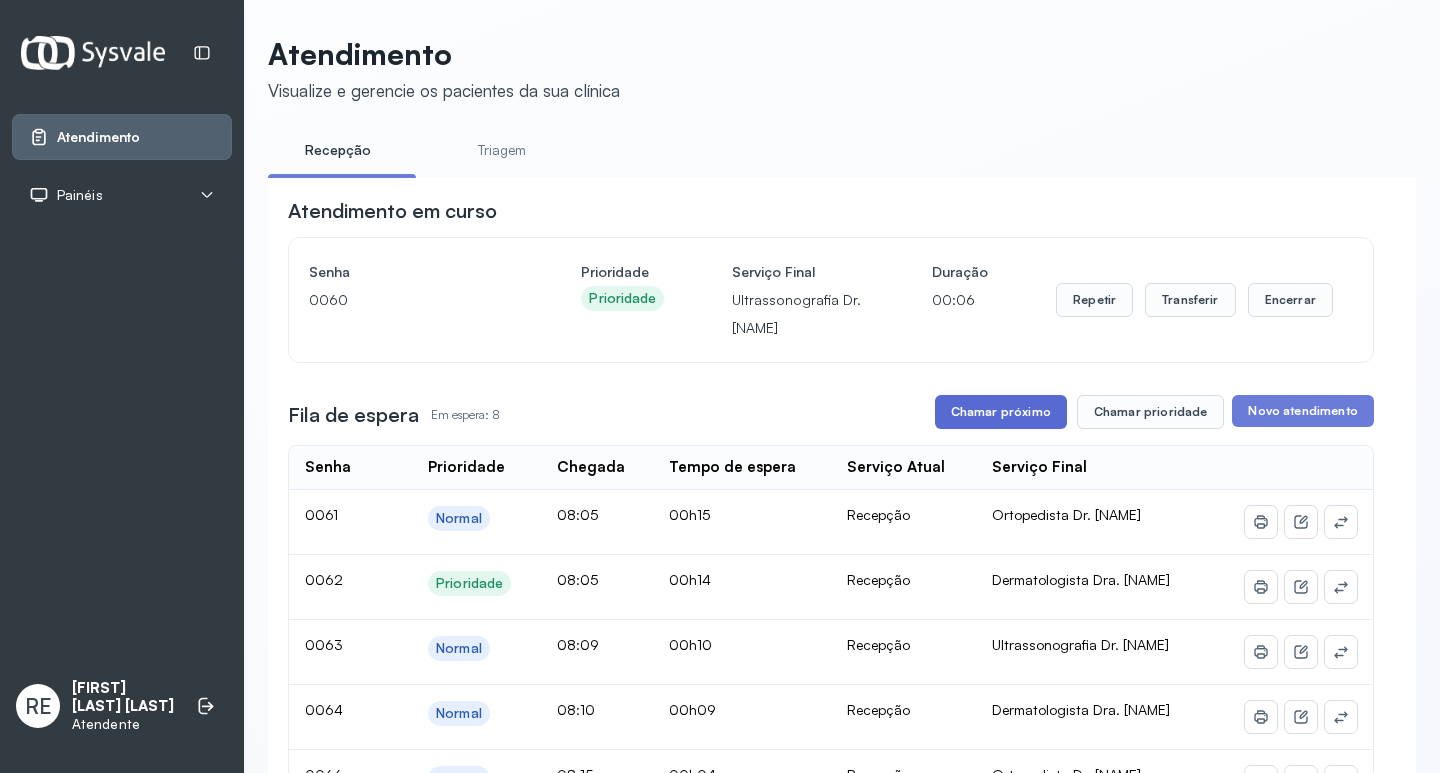 click on "Chamar próximo" at bounding box center [1001, 412] 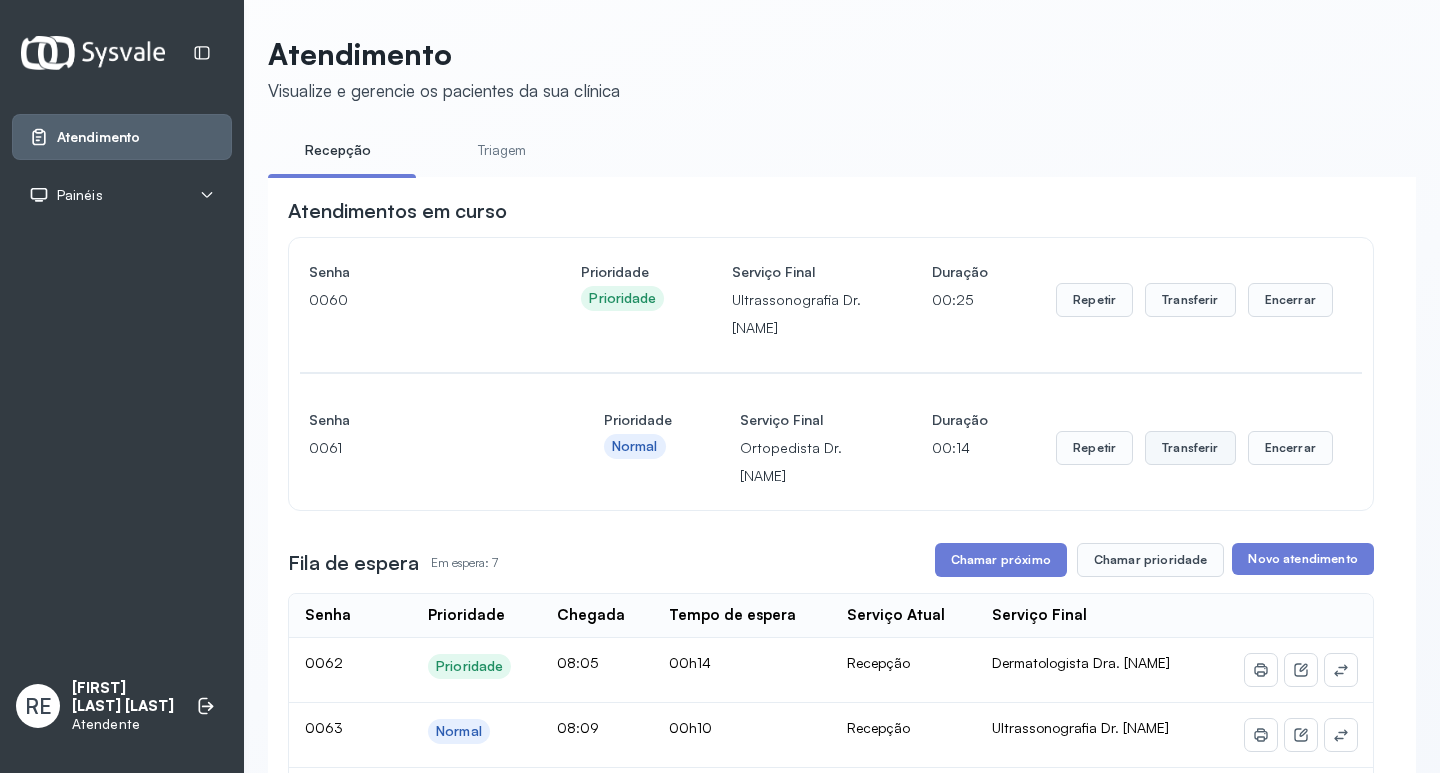 click on "Transferir" at bounding box center [1190, 300] 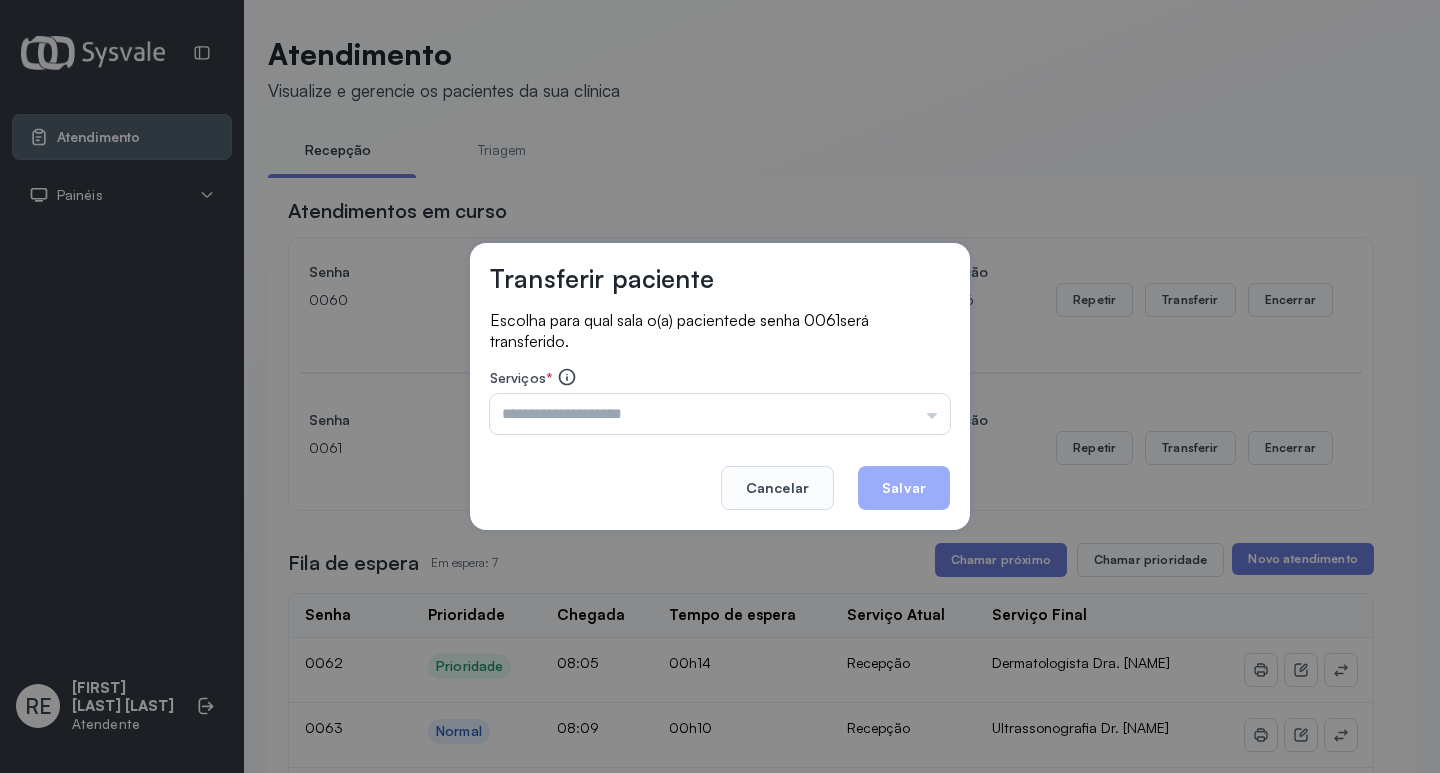 click on "*" at bounding box center [549, 377] 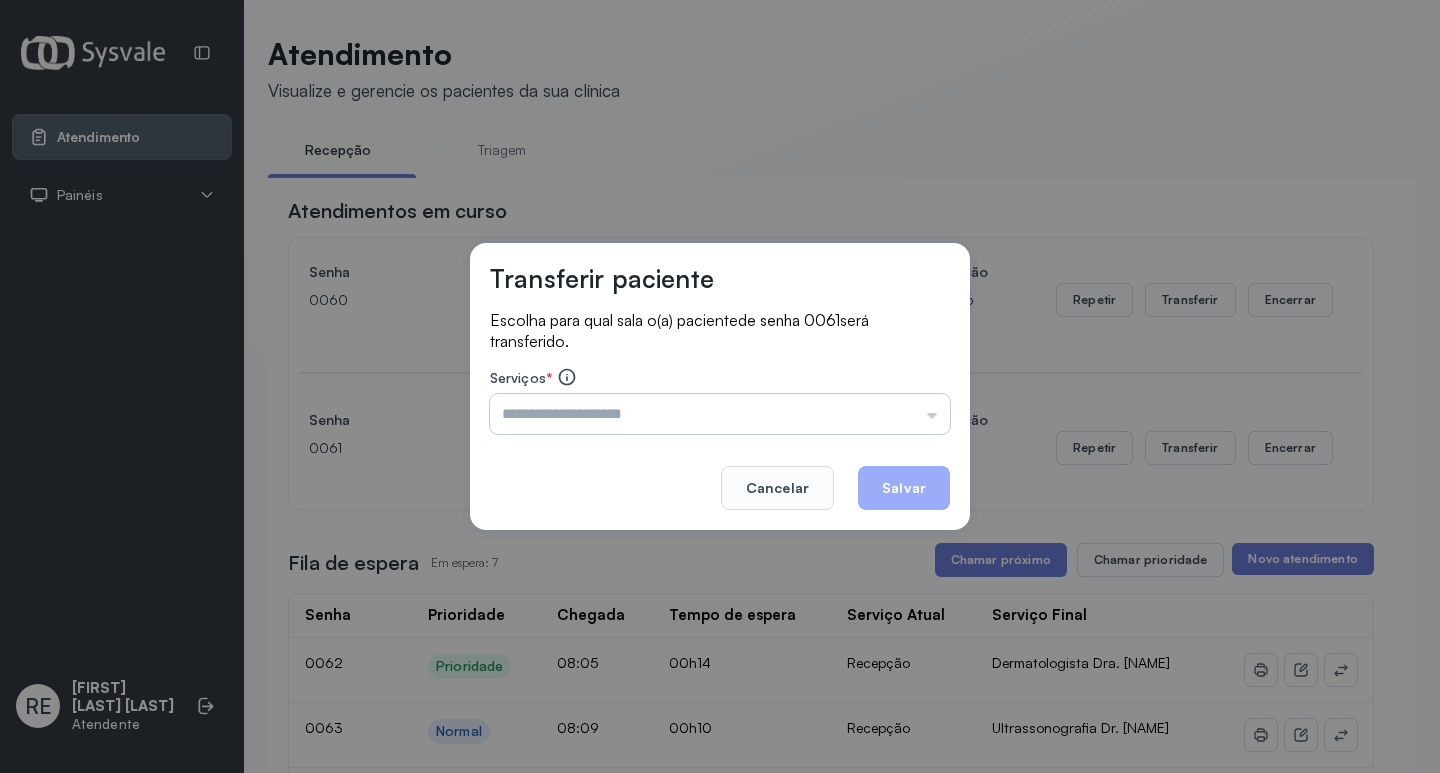 click at bounding box center [720, 414] 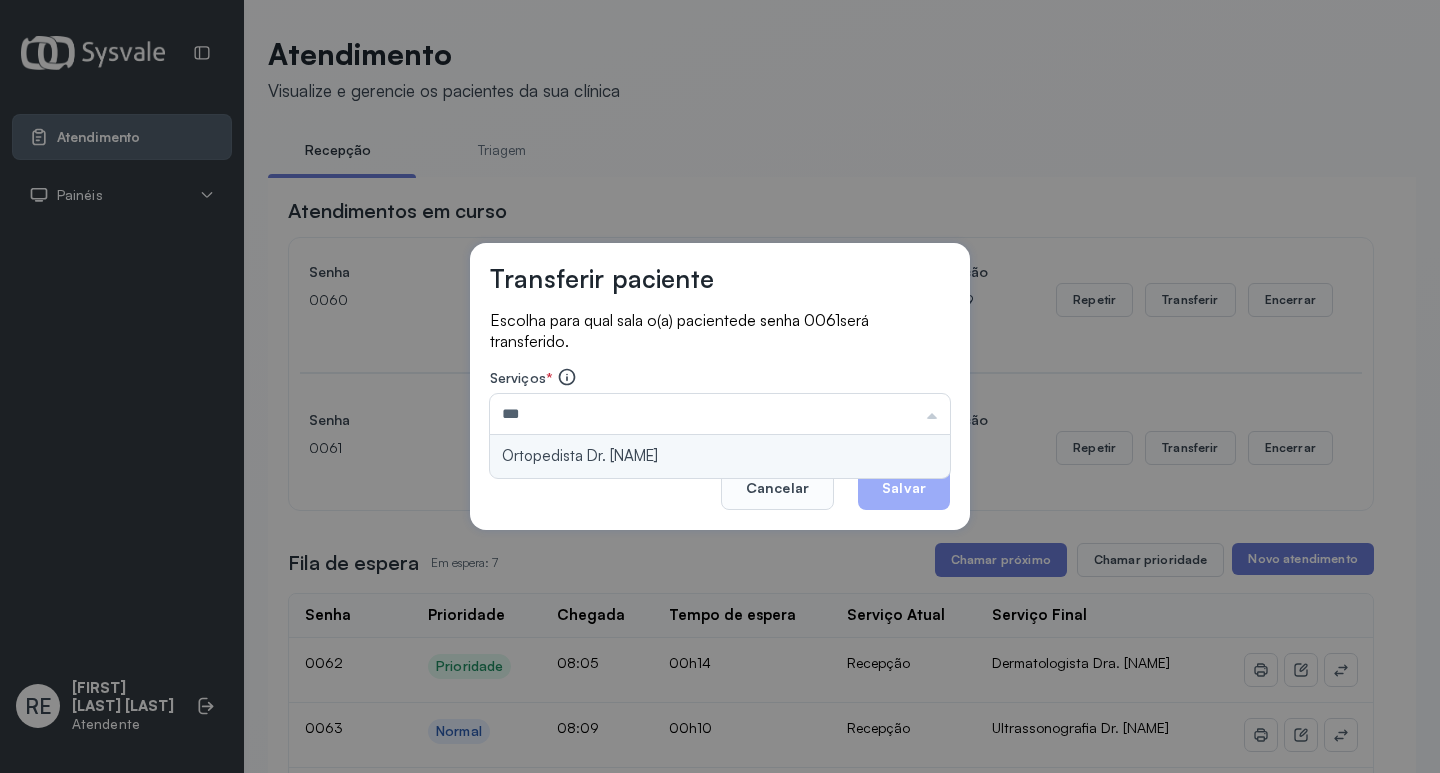 type on "**********" 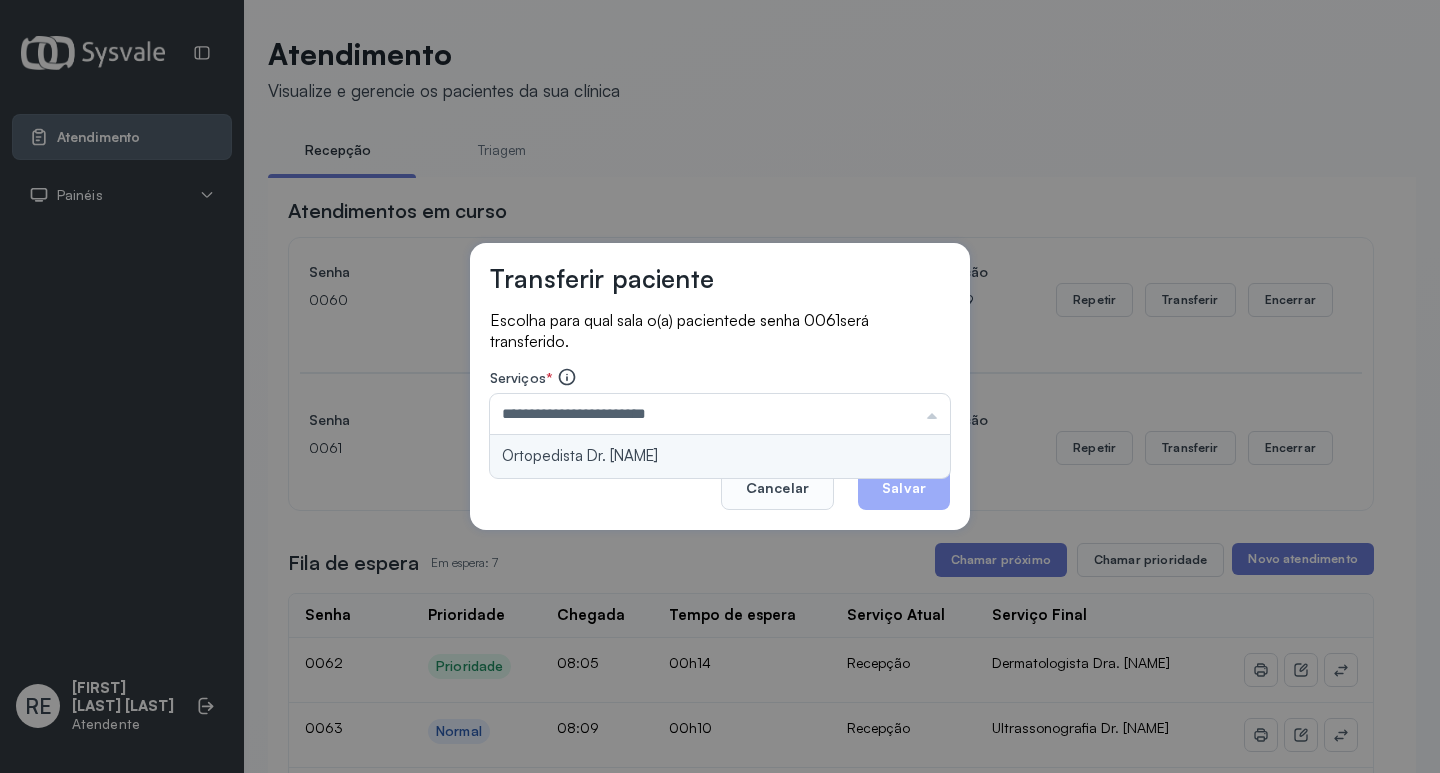 drag, startPoint x: 665, startPoint y: 460, endPoint x: 703, endPoint y: 452, distance: 38.832977 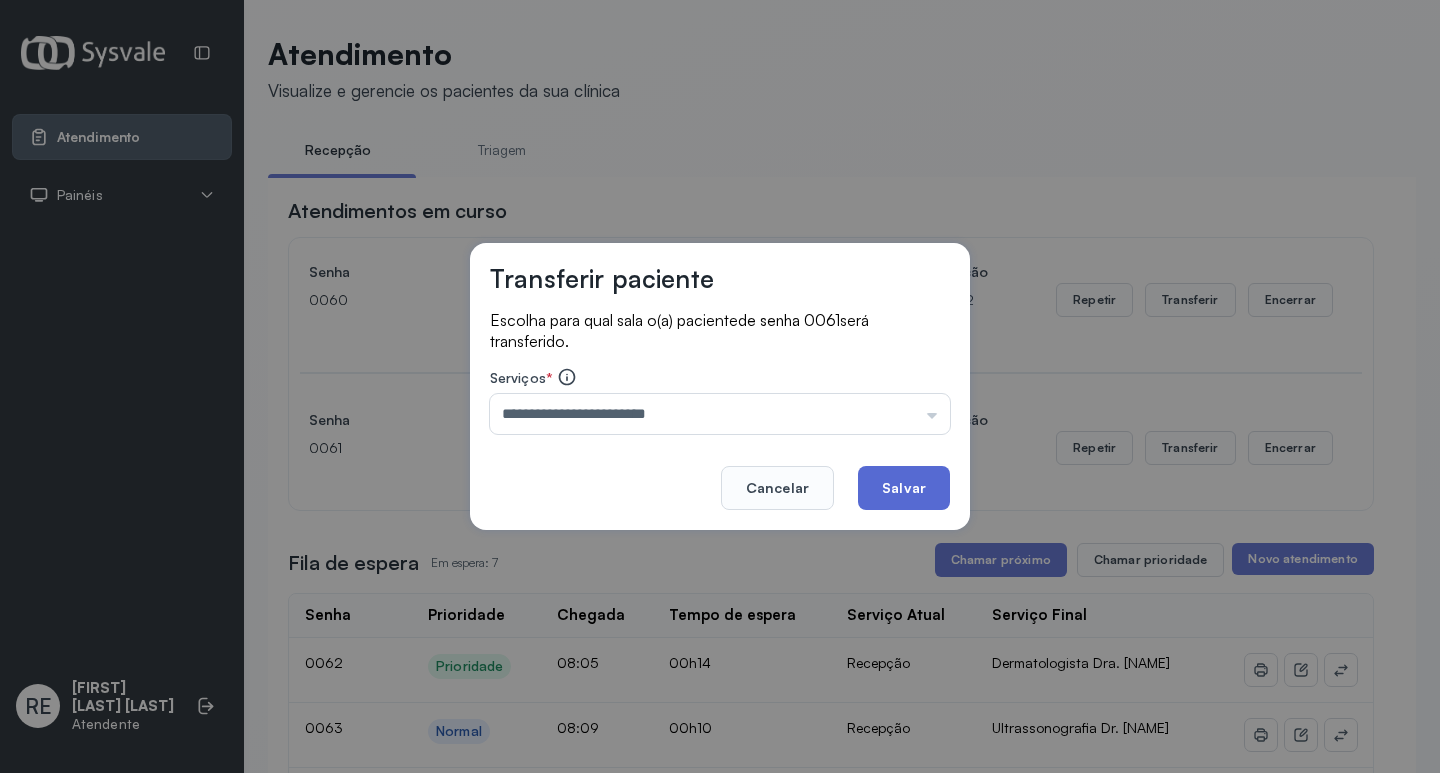 click on "Salvar" 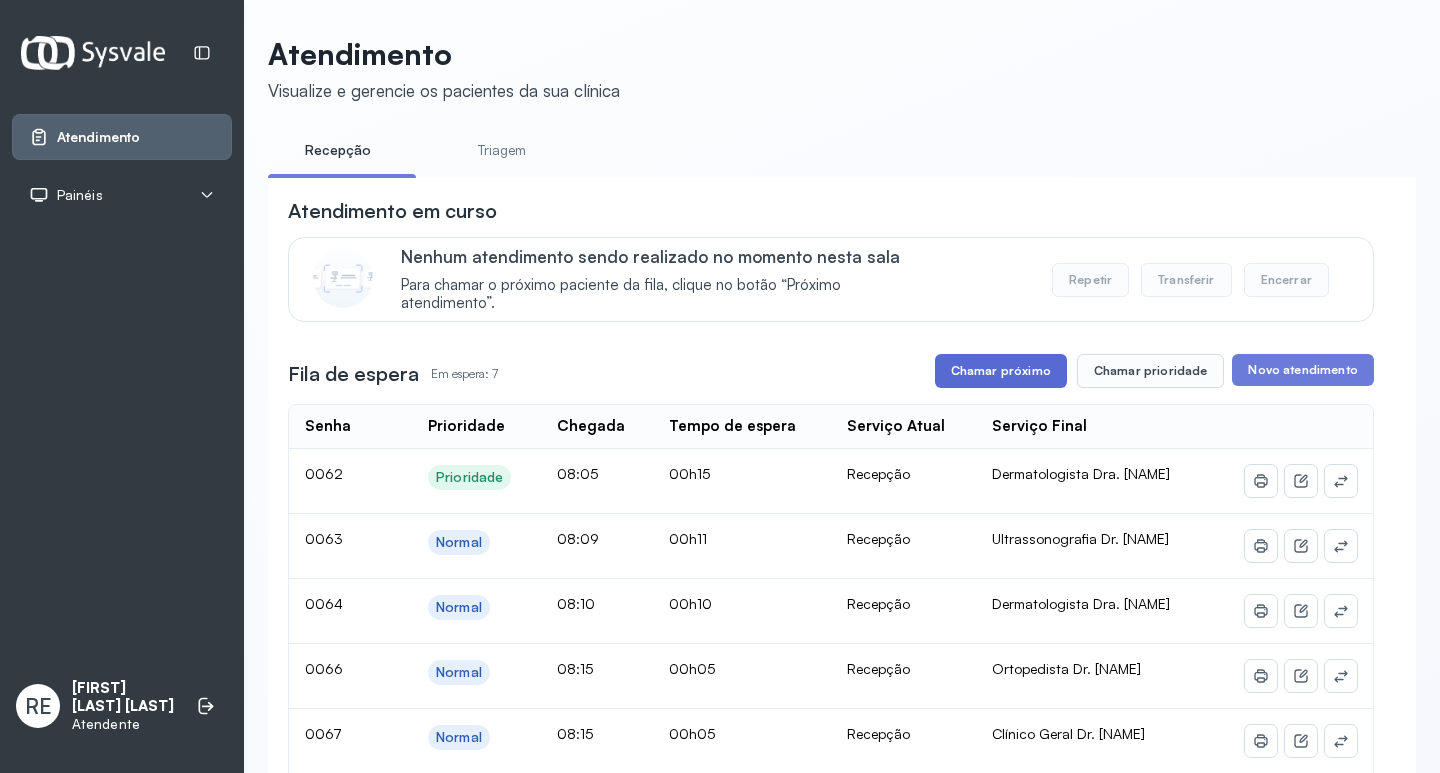 click on "Chamar próximo" at bounding box center [1001, 371] 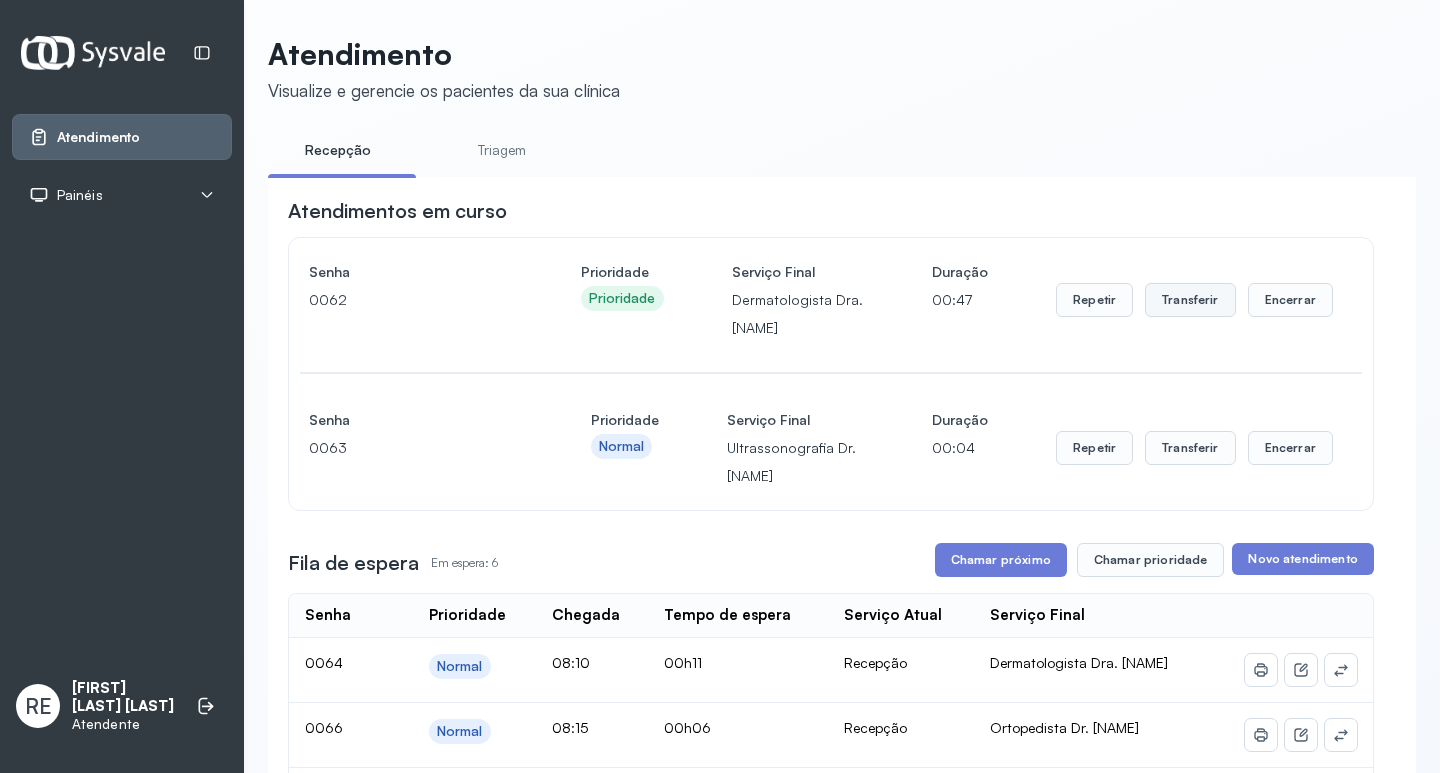 click on "Transferir" at bounding box center [1190, 300] 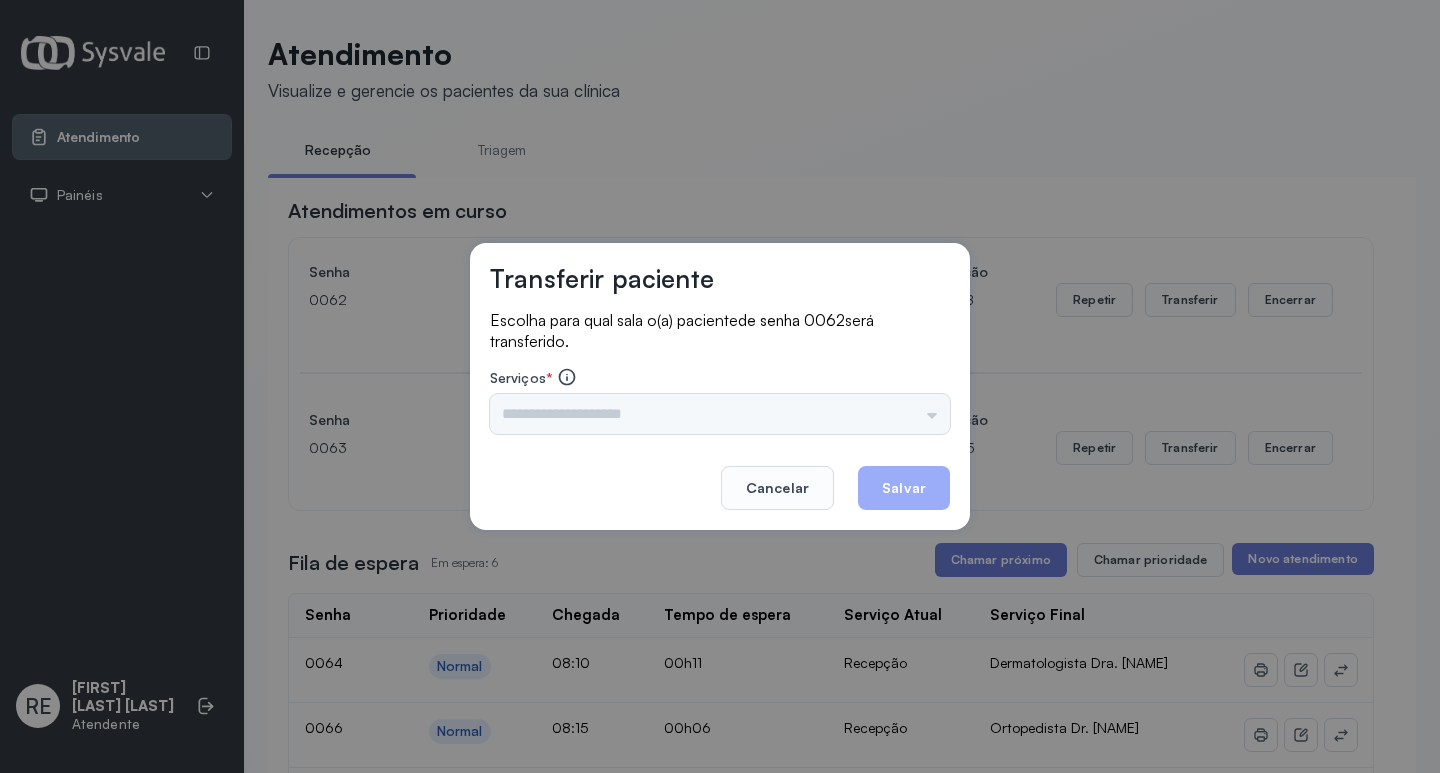 drag, startPoint x: 624, startPoint y: 428, endPoint x: 586, endPoint y: 423, distance: 38.327538 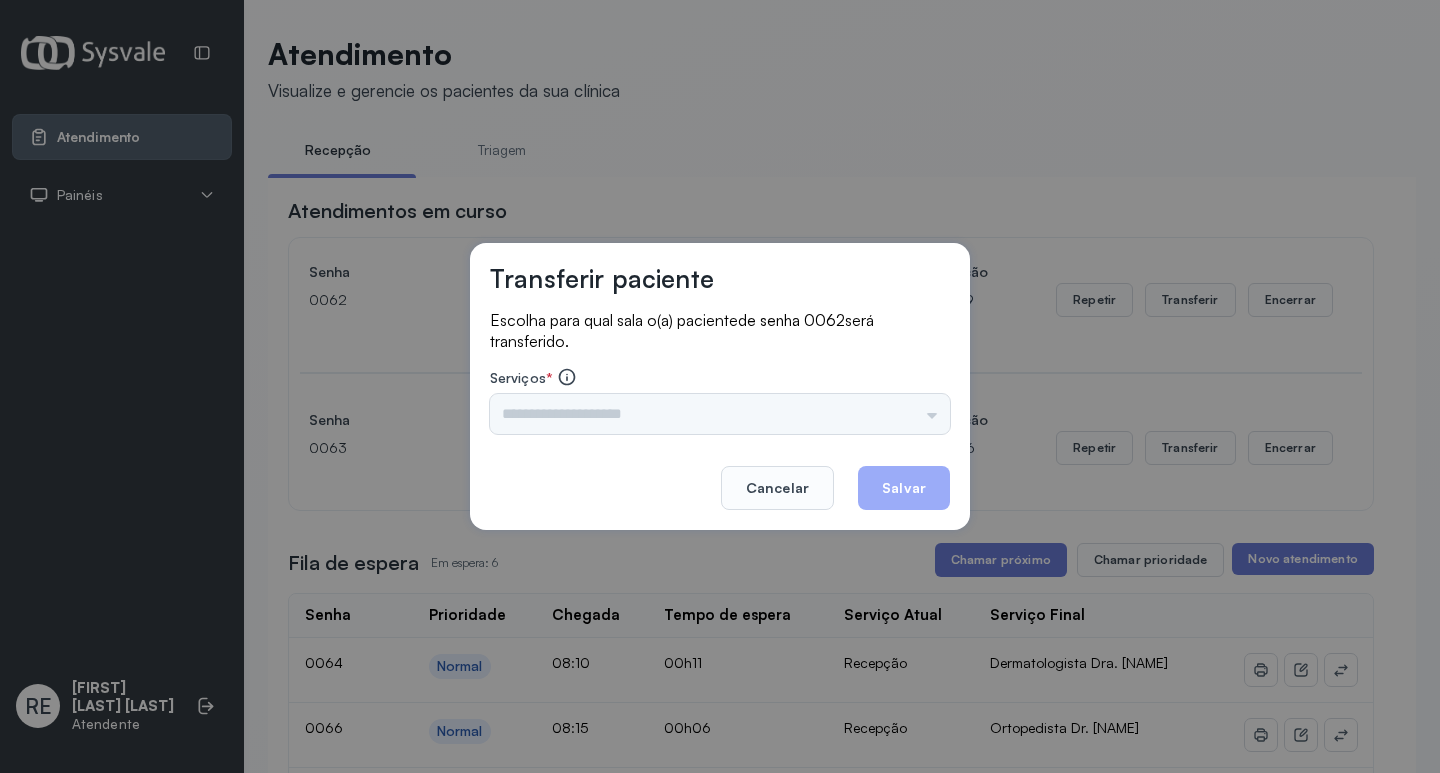 drag, startPoint x: 581, startPoint y: 423, endPoint x: 567, endPoint y: 419, distance: 14.56022 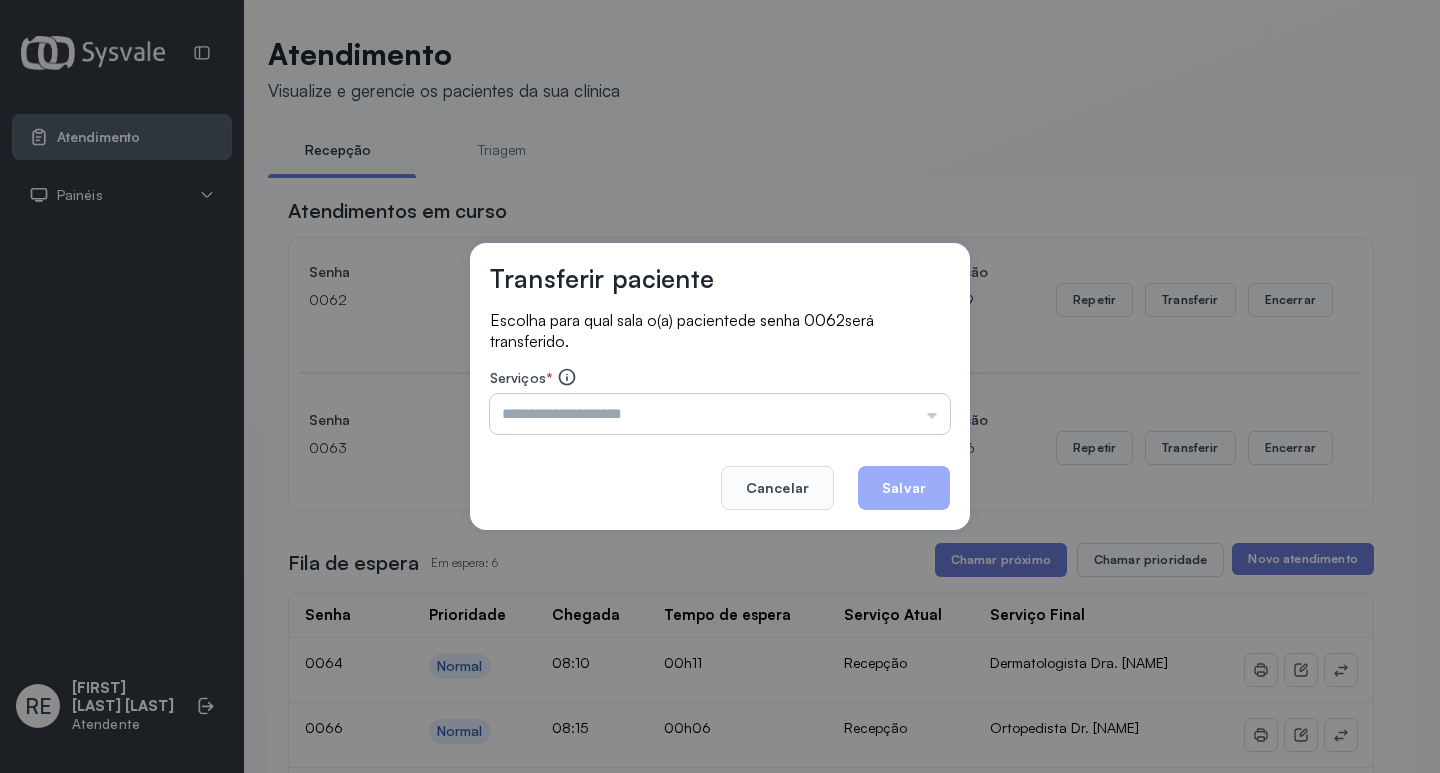 click at bounding box center [720, 414] 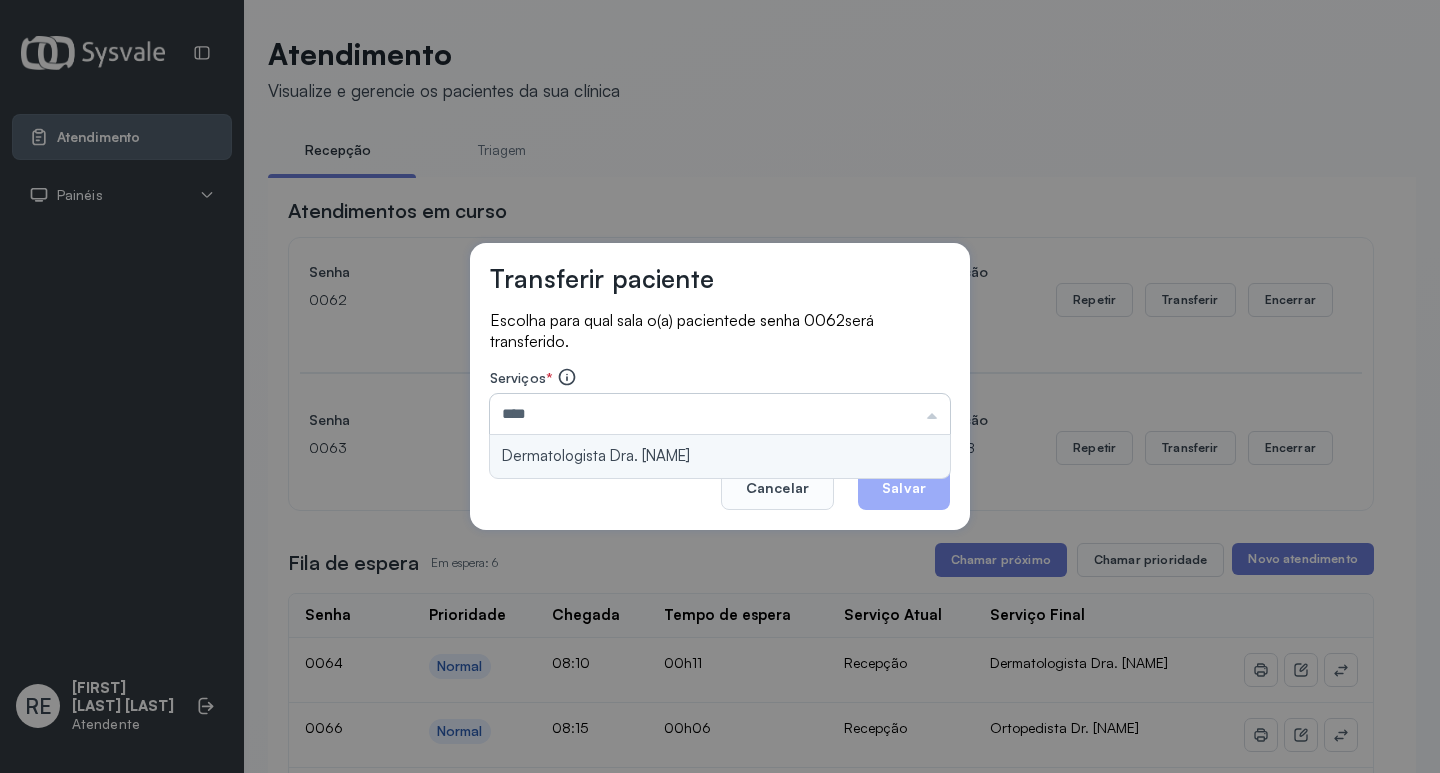 type on "**********" 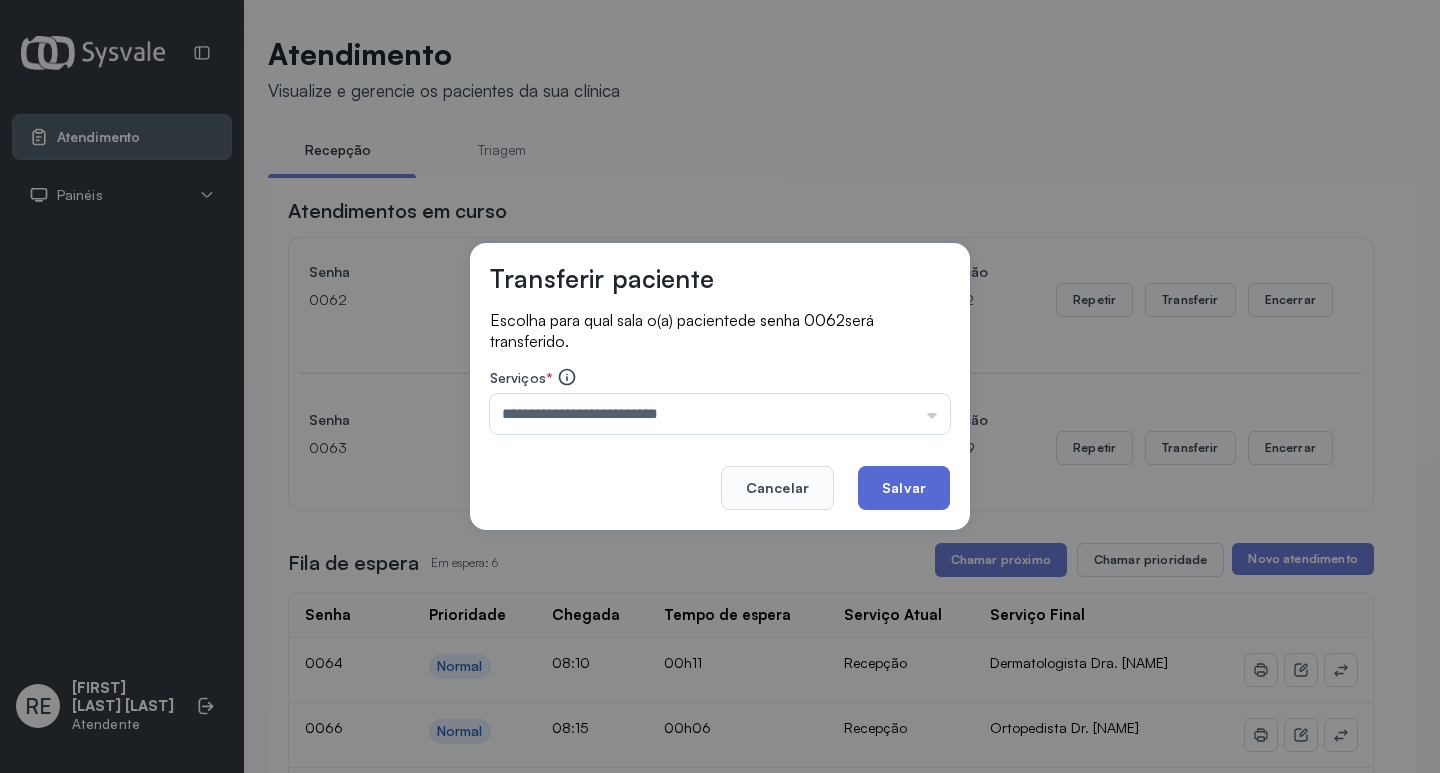click on "Salvar" 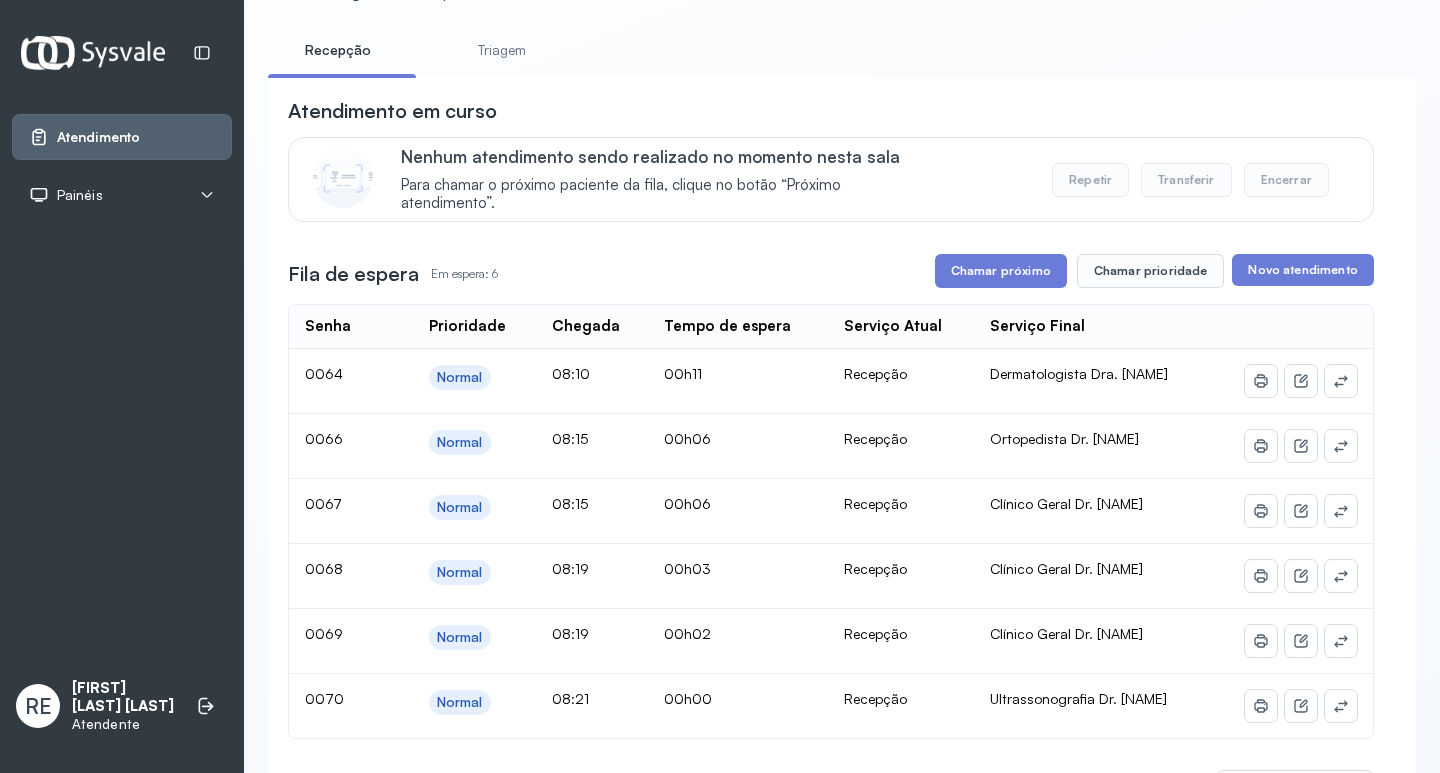 scroll, scrollTop: 0, scrollLeft: 0, axis: both 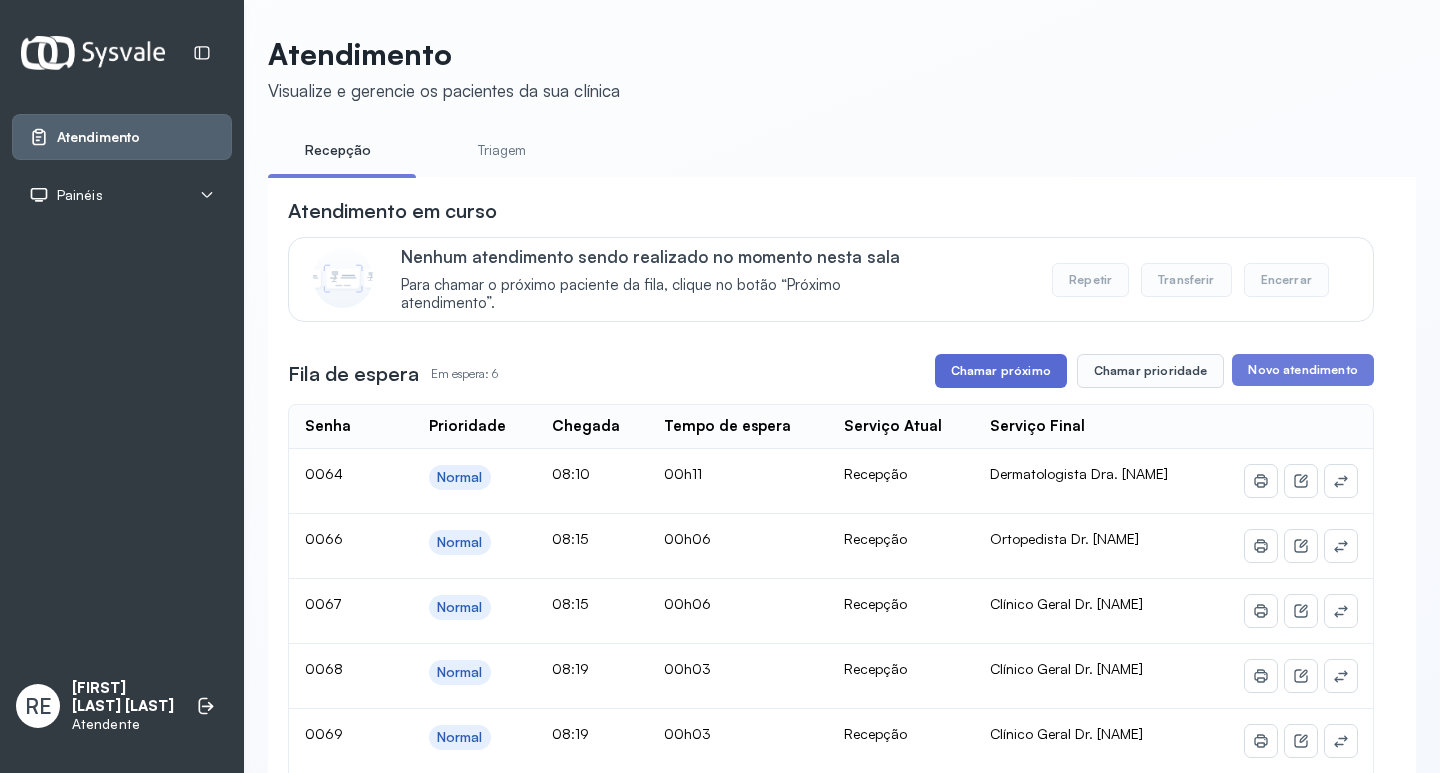 click on "Chamar próximo" at bounding box center [1001, 371] 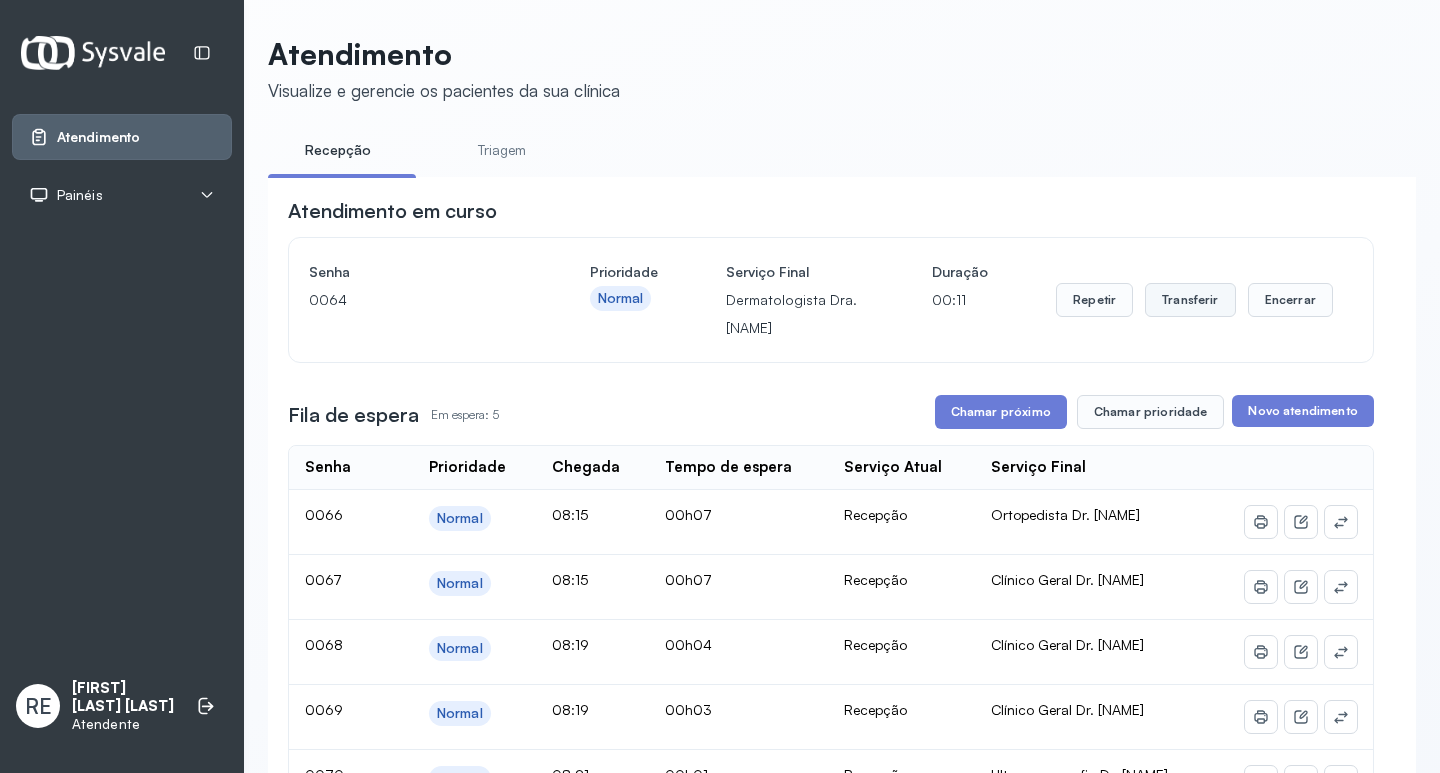 click on "Transferir" at bounding box center [1190, 300] 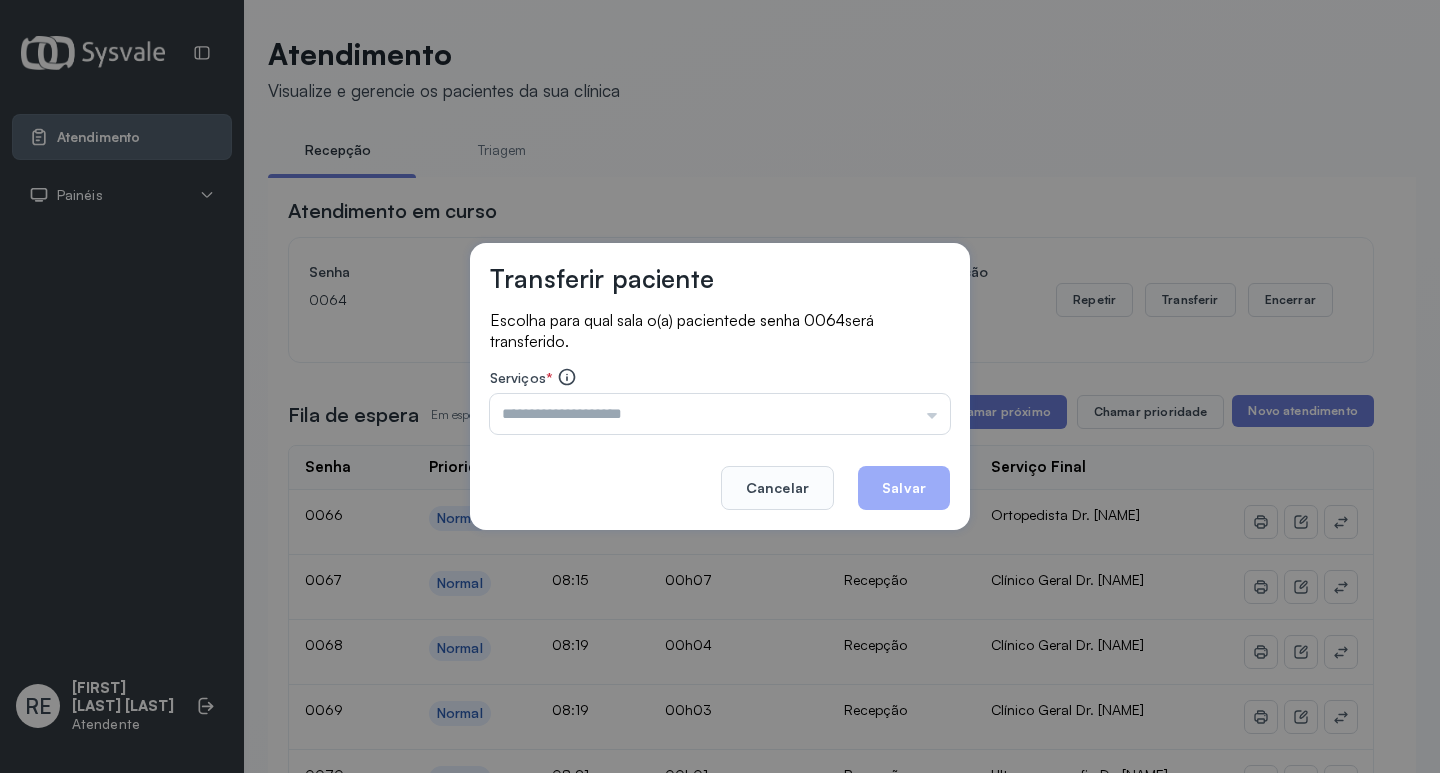 click on "Triagem Ortopedista Dr. [NAME] Ortopedista Dr. [NAME] Ginecologista Dr. [NAME] Ginecologista Dra. [NAME] Obstetra Dr. [NAME] Obstetra Dra. [NAME] Ultrassonografia Dr. [NAME] Ultrassonografia Dr. [NAME] Consulta com Neurologista Dr. [NAME] Reumatologista Dr. [NAME] Endocrinologista [NAME] Dermatologista Dra. [NAME] Nefrologista Dr. [NAME] Geriatra Dra. [NAME] Infectologista Dra. [NAME] Oftalmologista Dra. Consulta Proctologista/Cirurgia Geral Dra. [NAME] Otorrinolaringologista Dr. [NAME] Pequena Cirurgia Dr. [NAME] Pequena Cirurgia Dr. [NAME] ECG Espirometria com Broncodilatador Espirometria sem Broncodilatador Ecocardiograma - Dra. [NAME] Exame de PPD Enf. [NAME] RETIRADA DE CERUME DR. [NAME] VACINAÇÃO Preventivo Enf. [NAME] Preventivo Enf. [NAME] Consulta de Enfermagem Enf. [NAME] Consulta de Enfermagem Enf. [NAME] Consulta Cardiologista Dr. [NAME] Consulta Enf. [NAME] Dispensação de Medicação Agendamento Consulta Enf. [NAME] Agendamento consulta Enf. [NAME]" at bounding box center (720, 414) 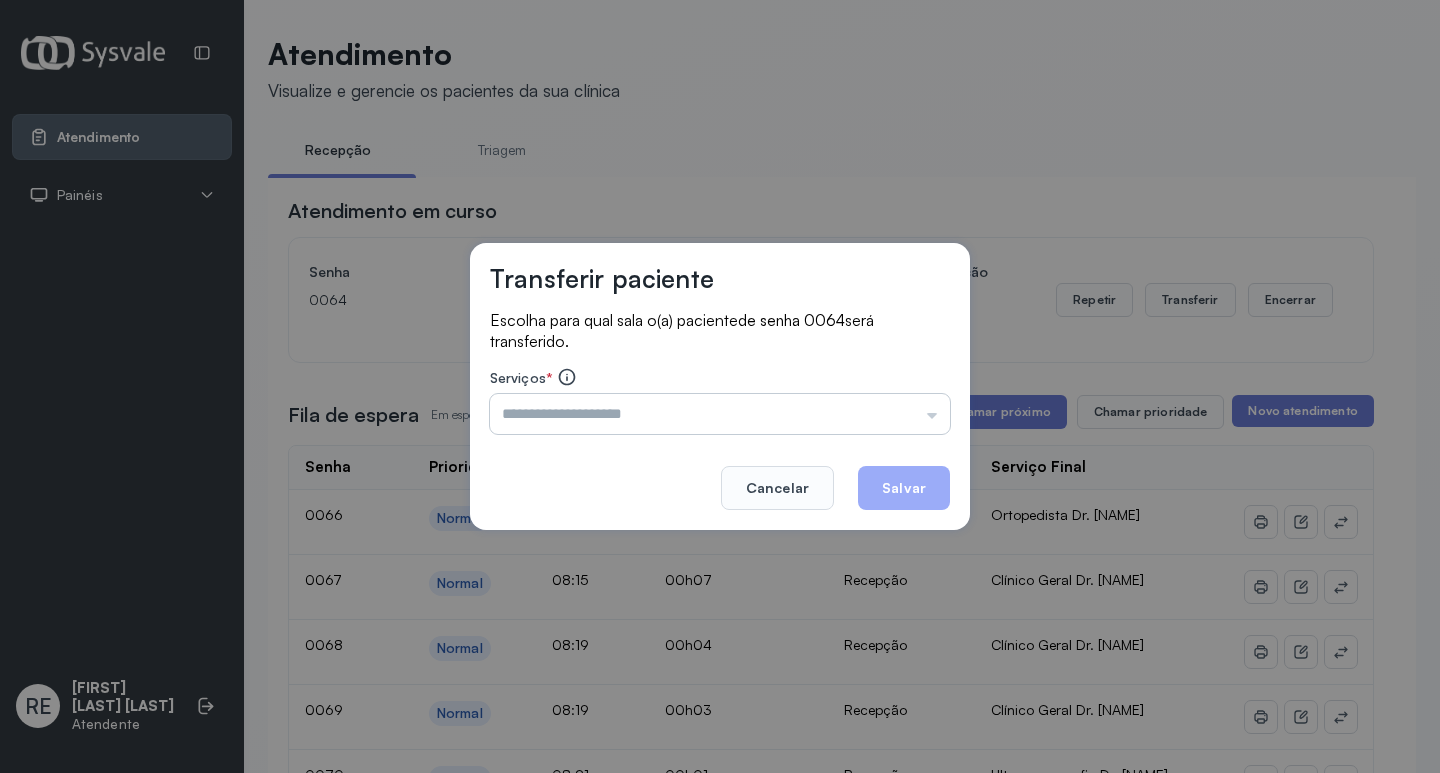 click at bounding box center (720, 414) 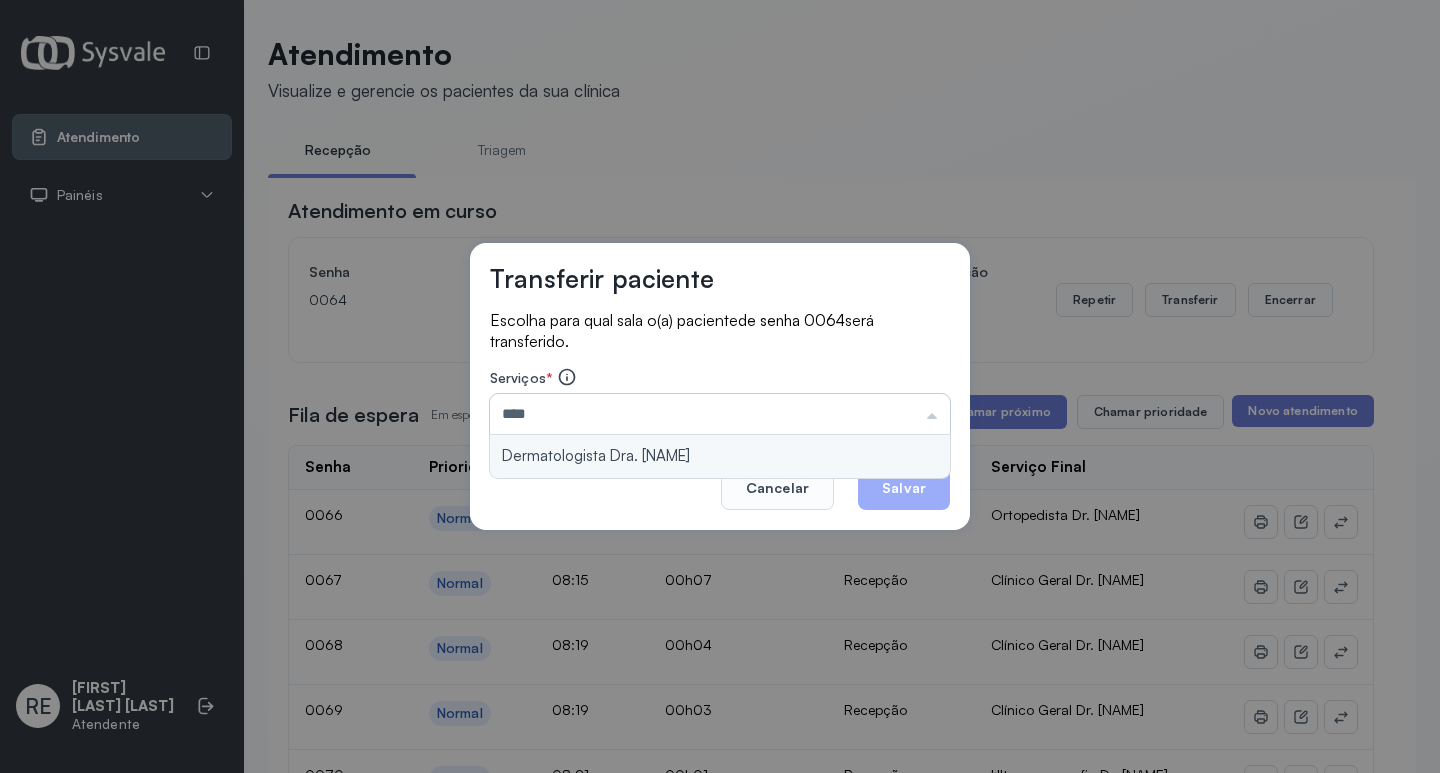 type on "**********" 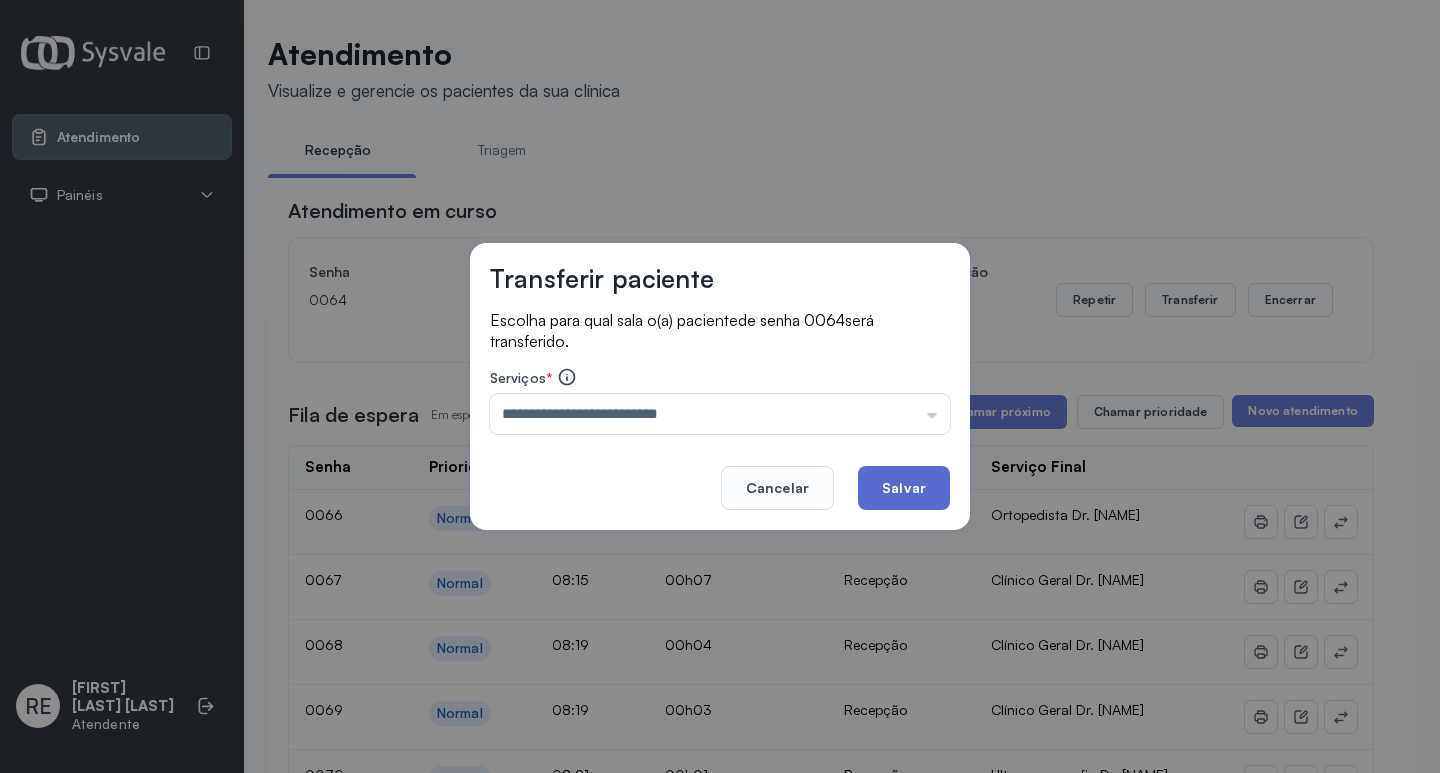click on "Salvar" 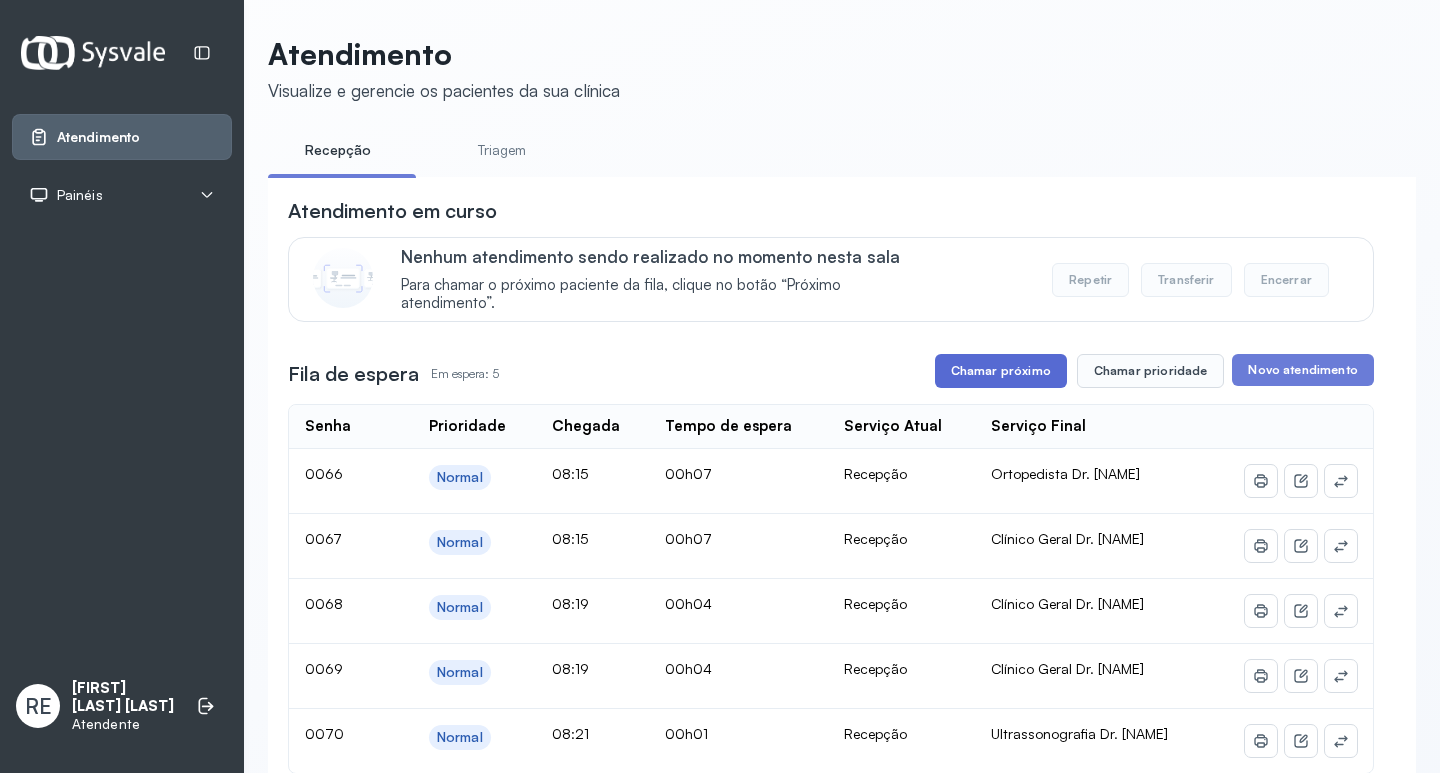 click on "Chamar próximo" at bounding box center [1001, 371] 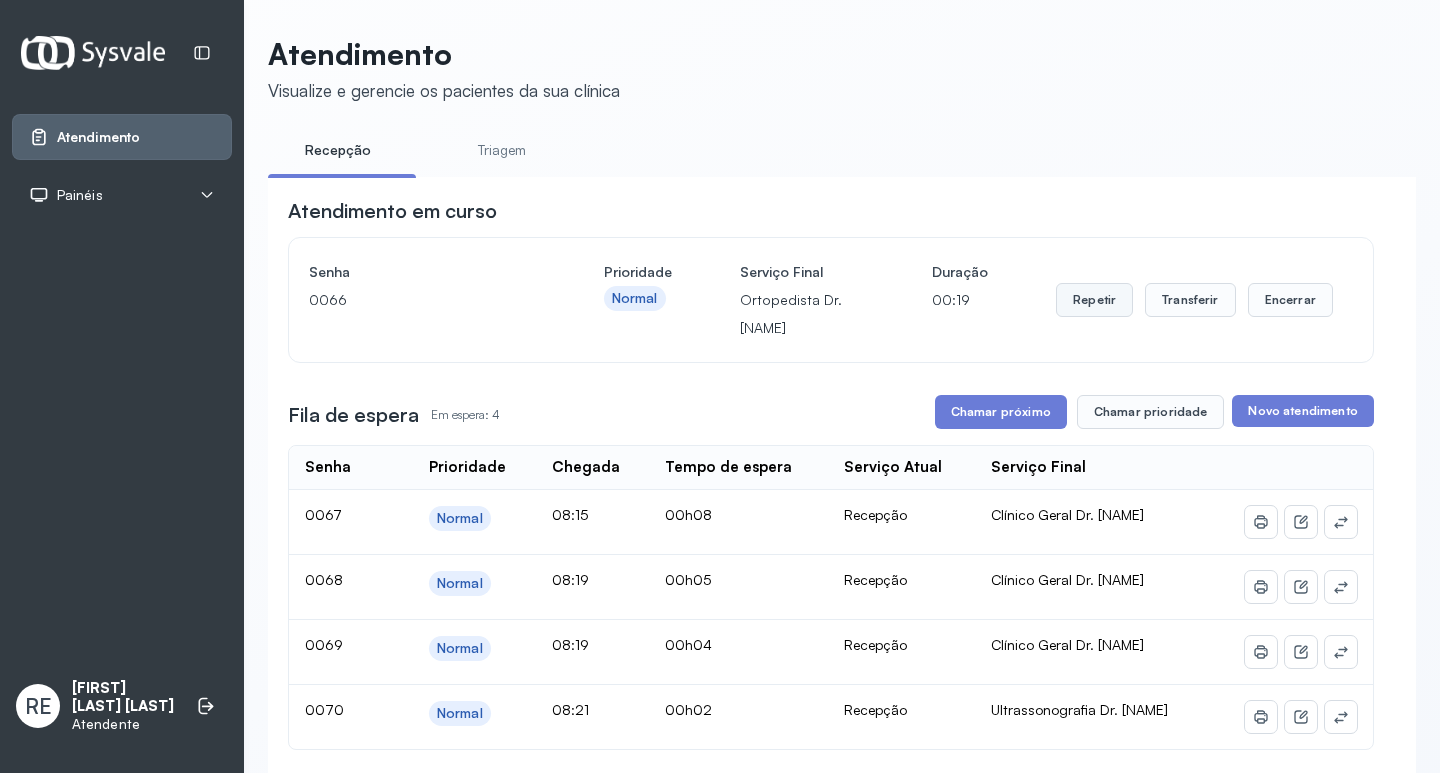 click on "Repetir" at bounding box center (1094, 300) 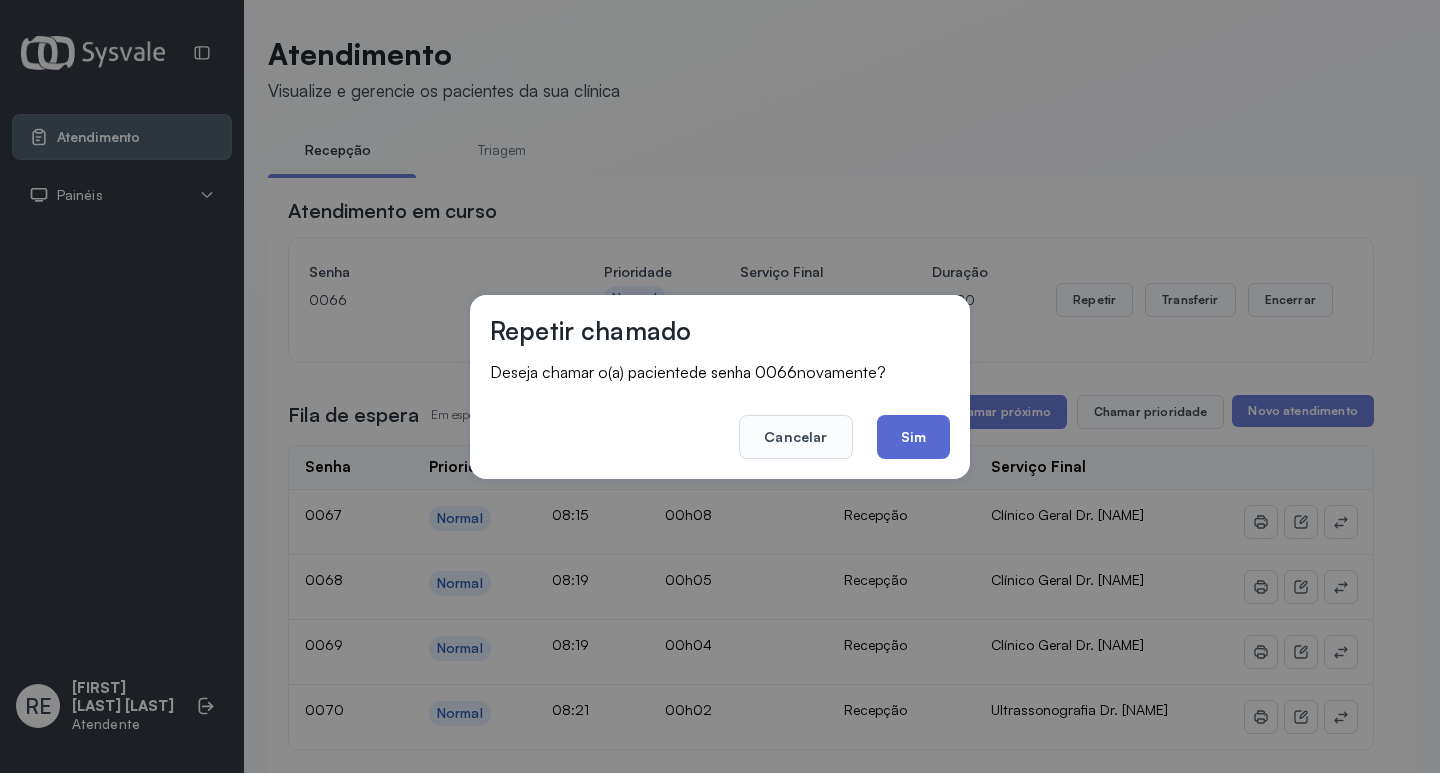 click on "Sim" 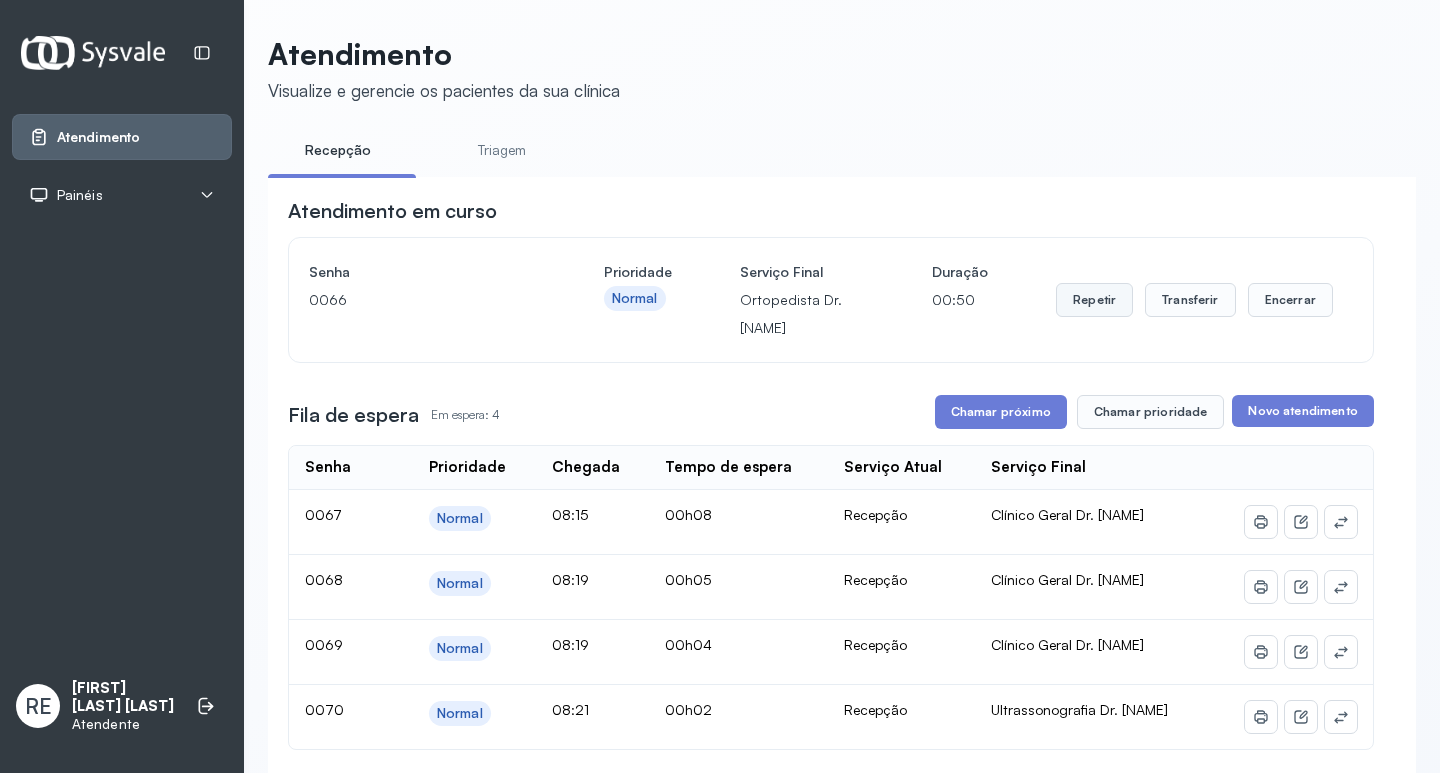click on "Repetir" at bounding box center (1094, 300) 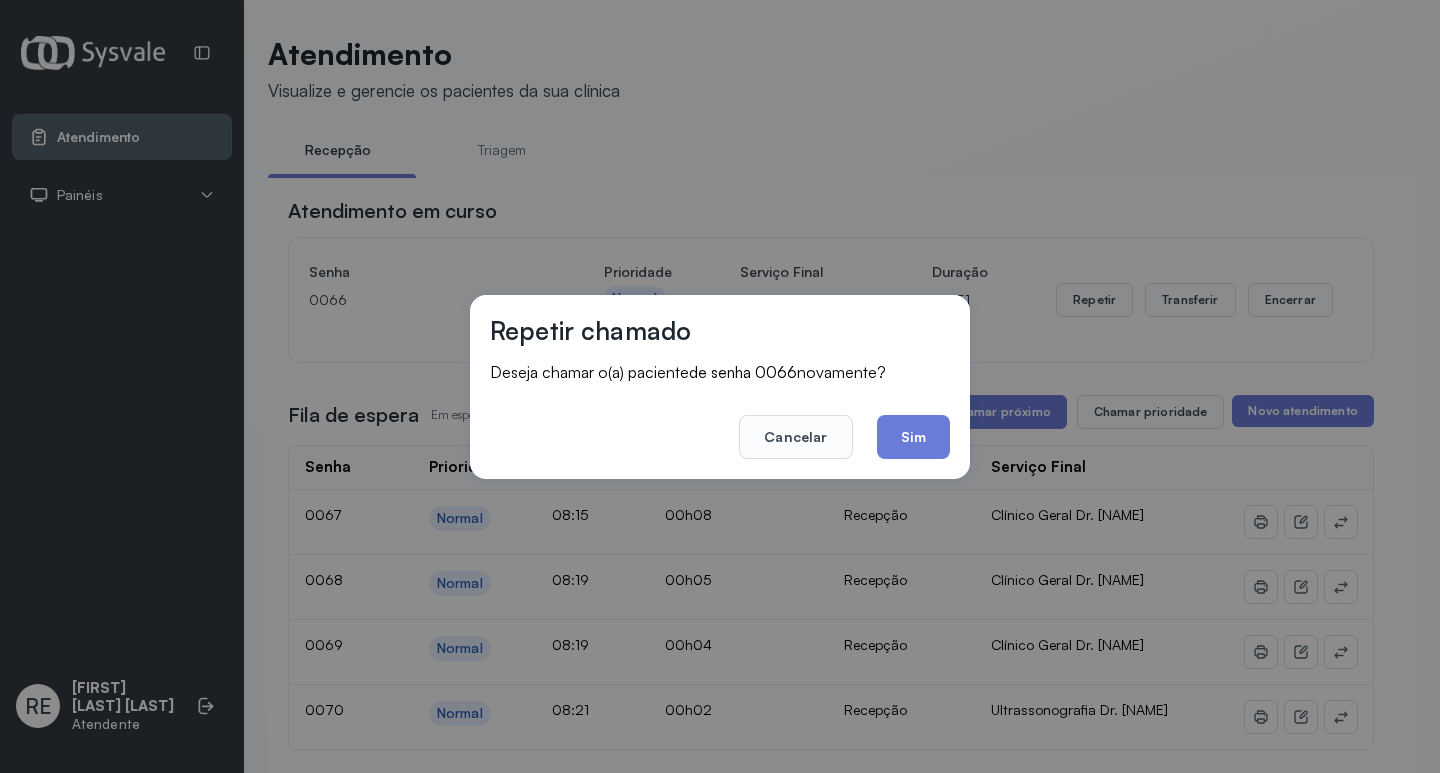 click on "Sim" 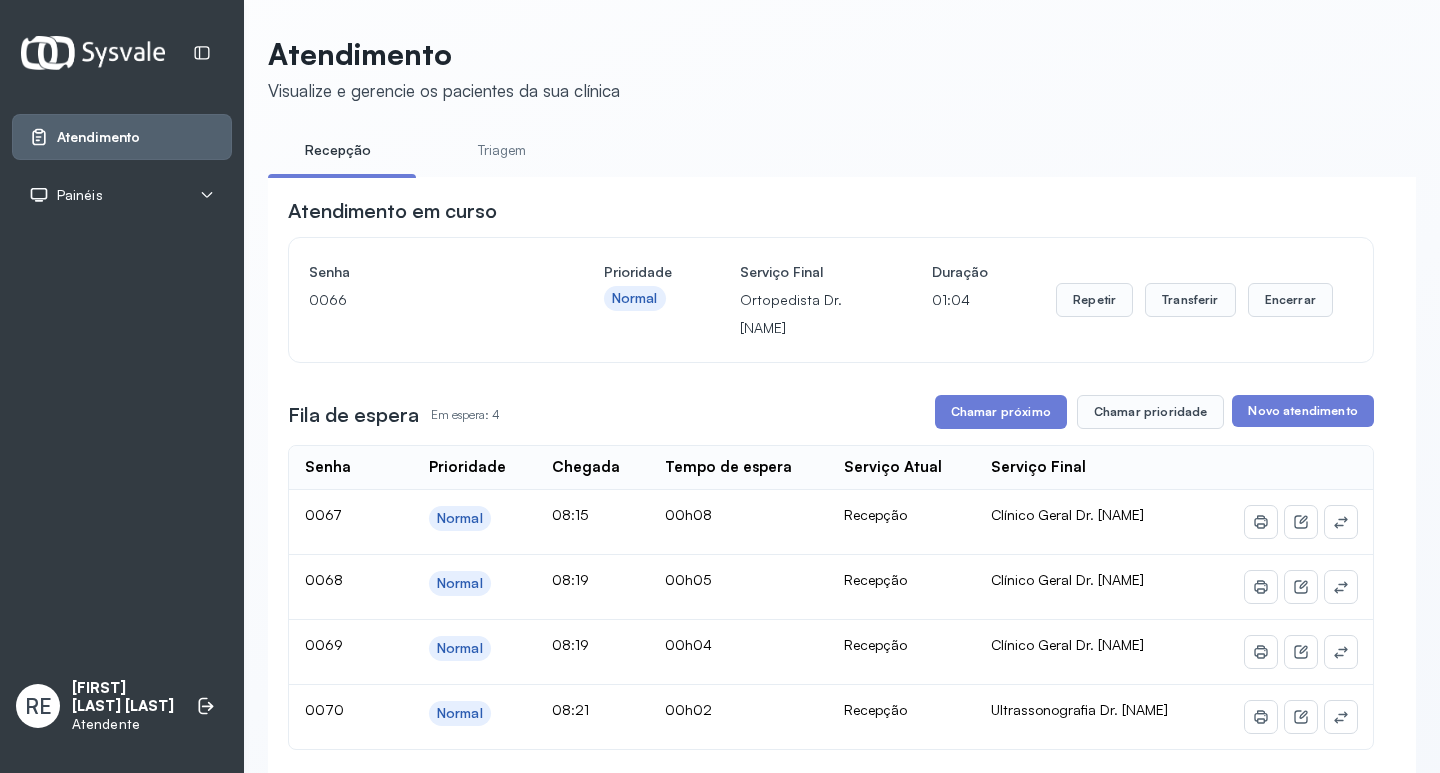 click on "Repetir" at bounding box center (1094, 300) 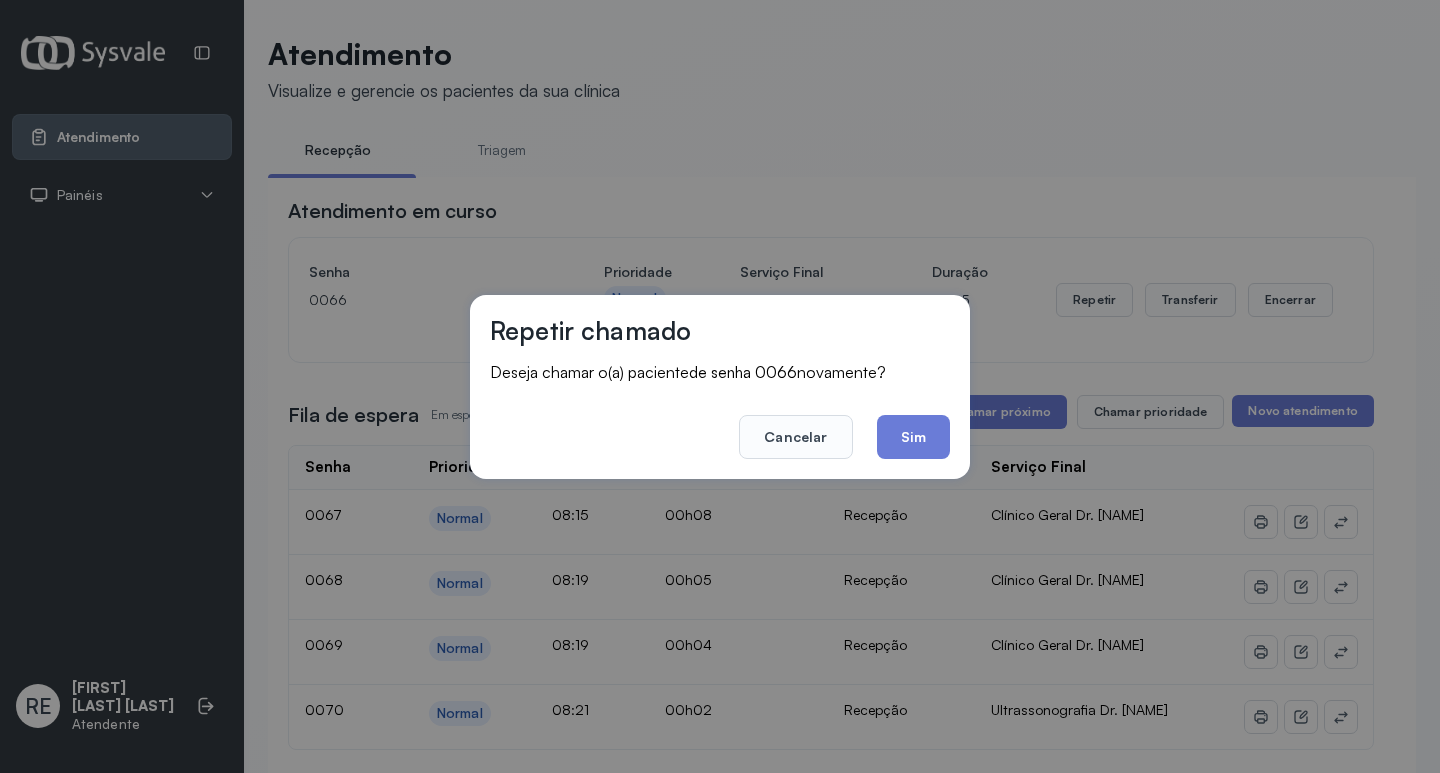 click on "Cancelar Sim" at bounding box center [720, 423] 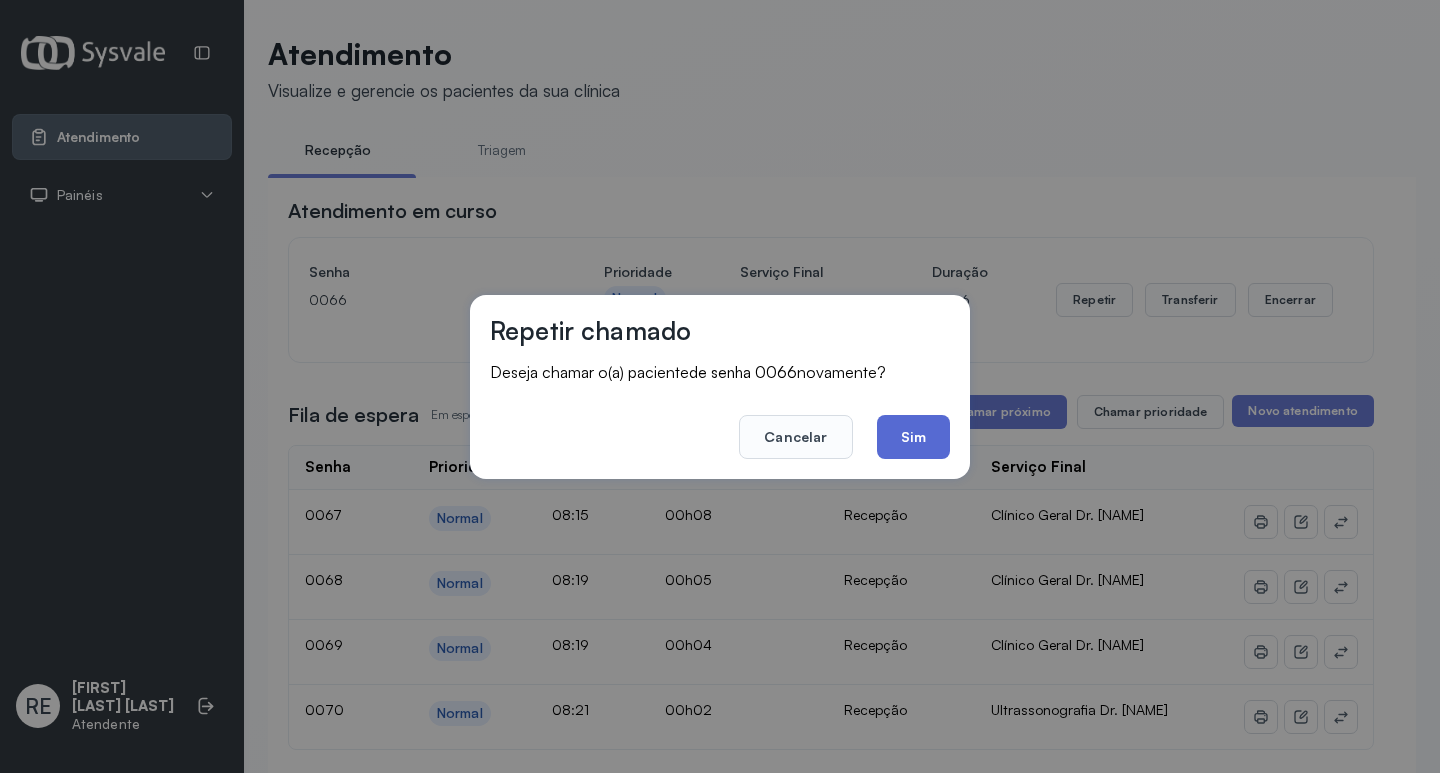 click on "Sim" 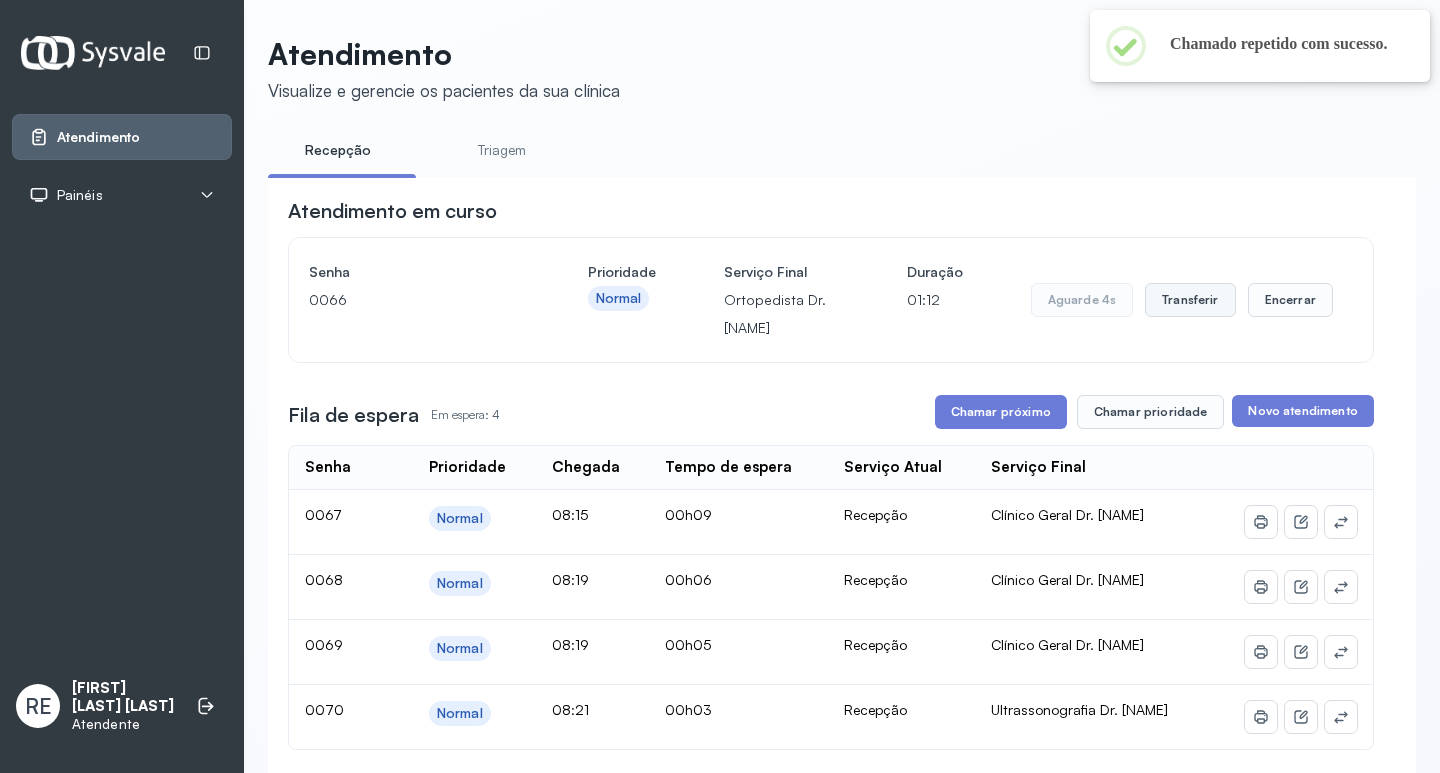click on "Transferir" at bounding box center (1190, 300) 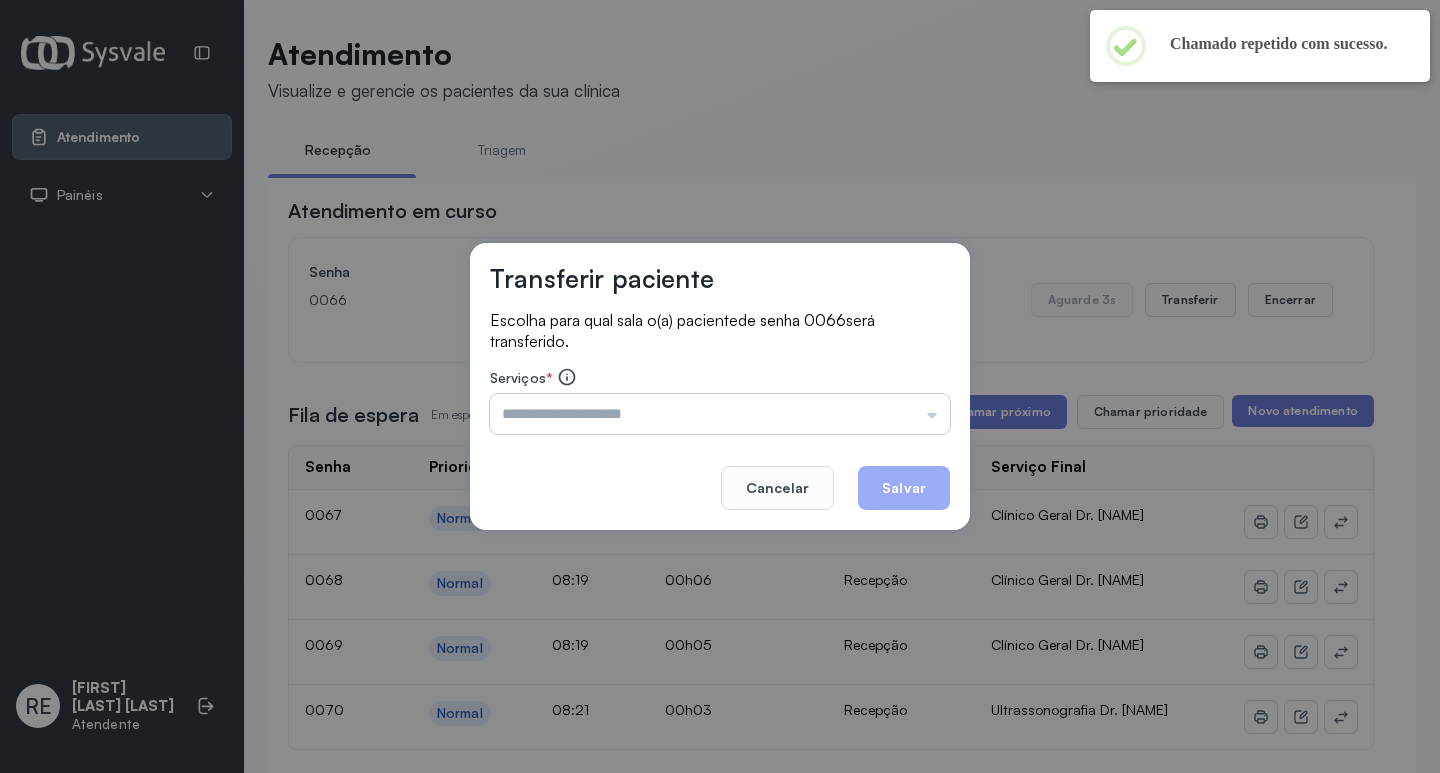 drag, startPoint x: 626, startPoint y: 408, endPoint x: 612, endPoint y: 414, distance: 15.231546 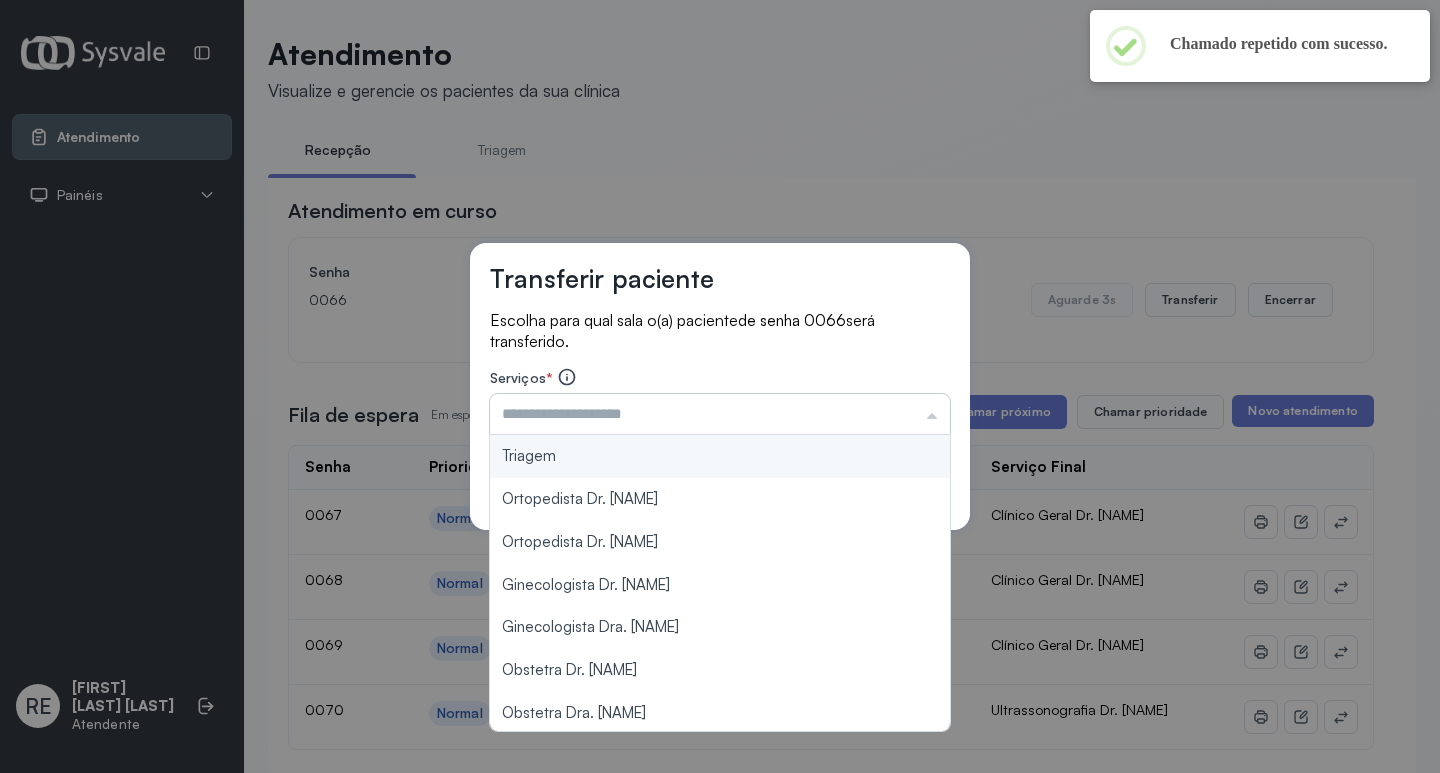 click at bounding box center [720, 414] 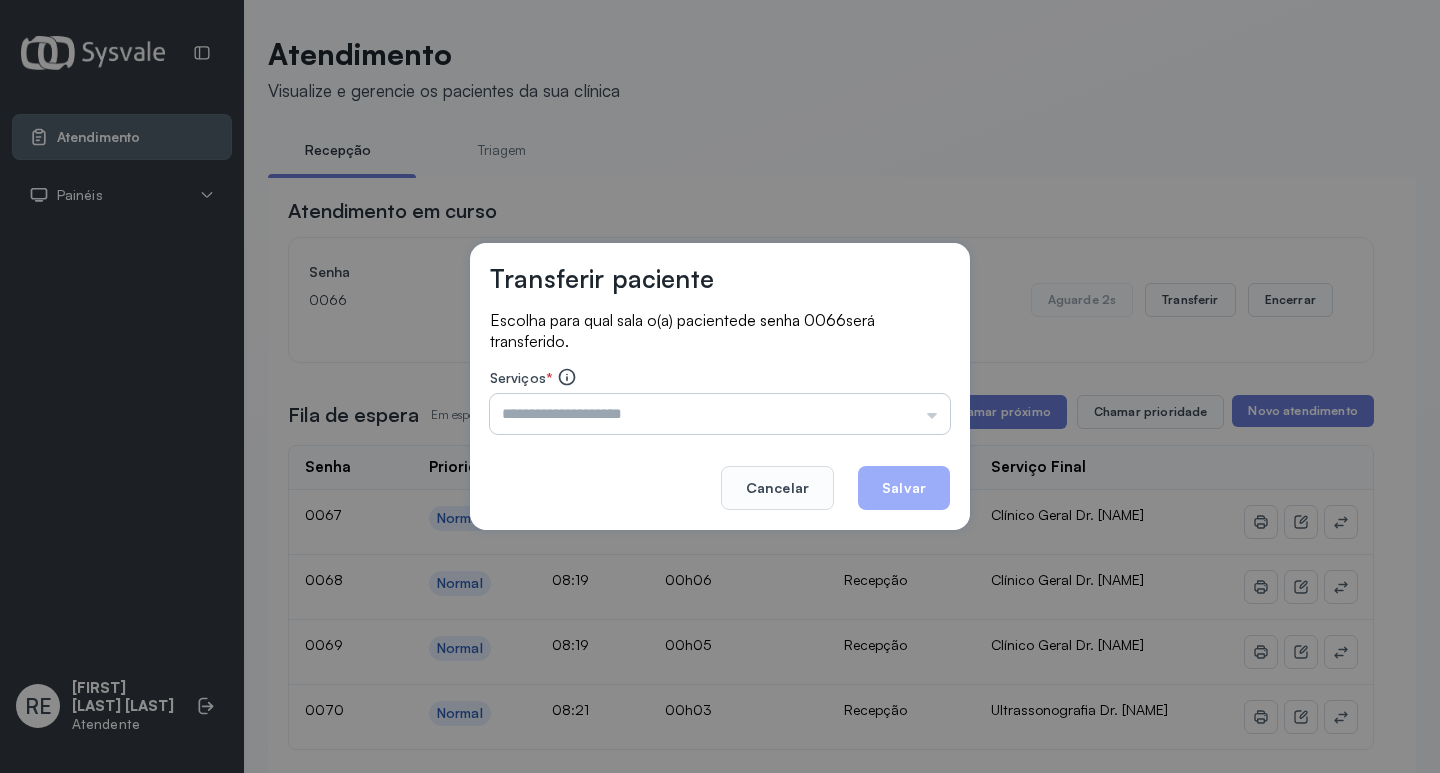 click at bounding box center (720, 414) 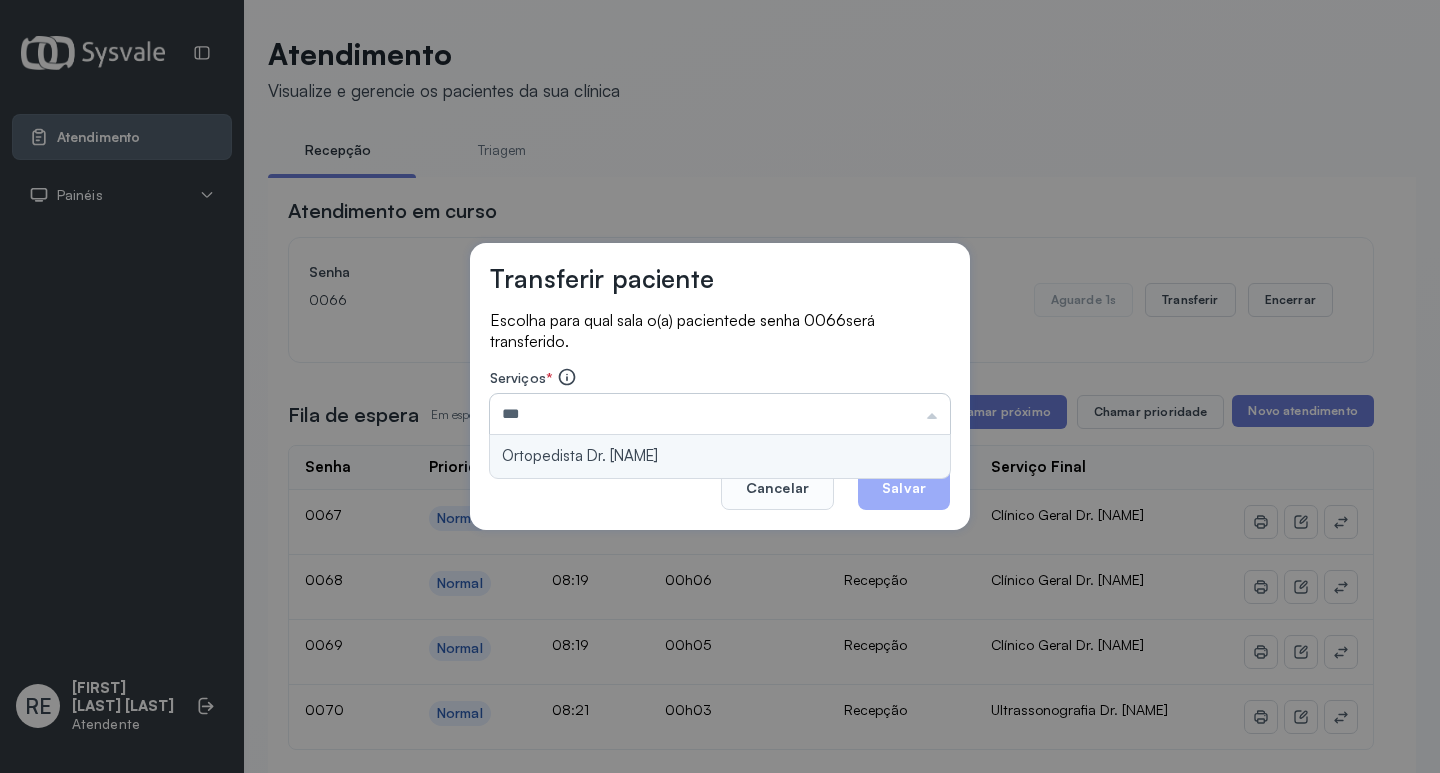 type on "**********" 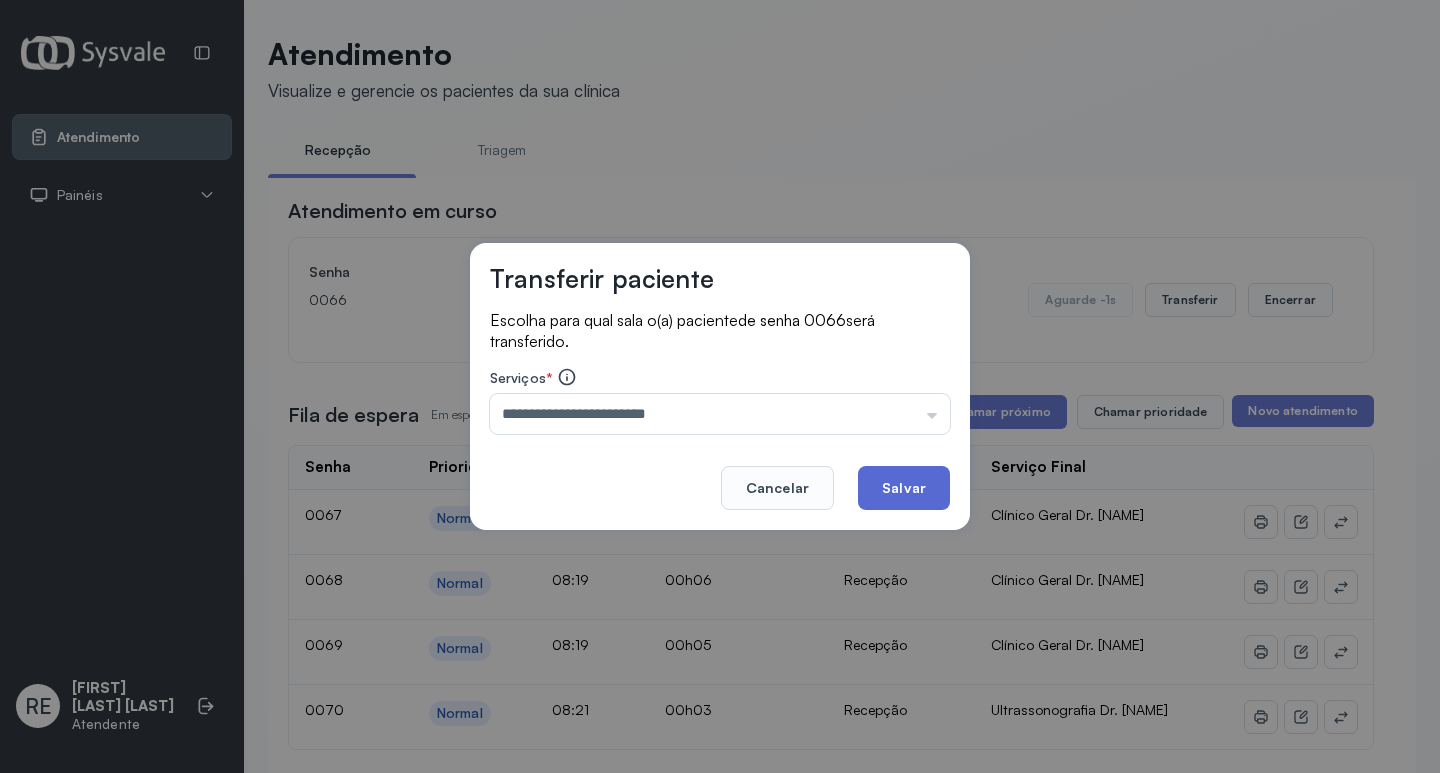 click on "Salvar" 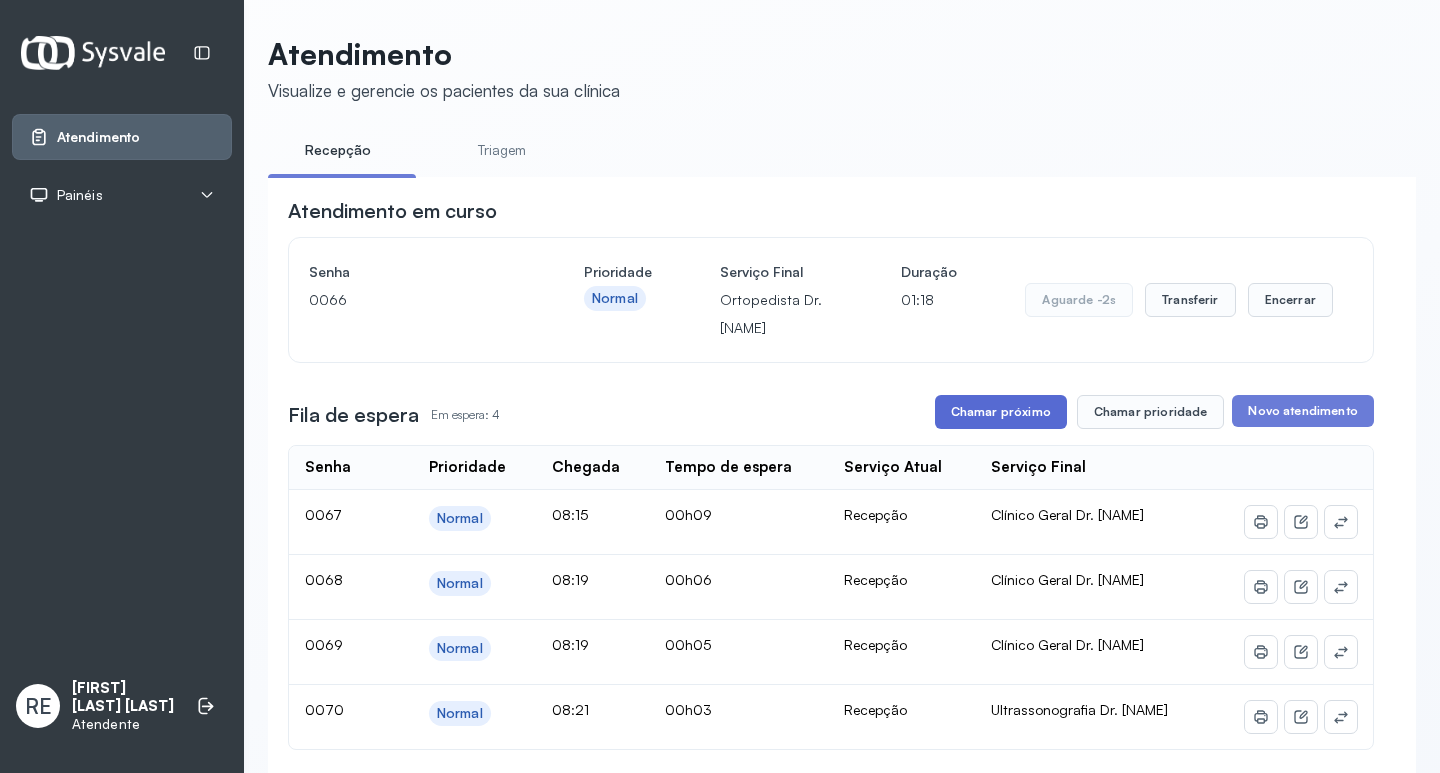 click on "Chamar próximo" at bounding box center [1001, 412] 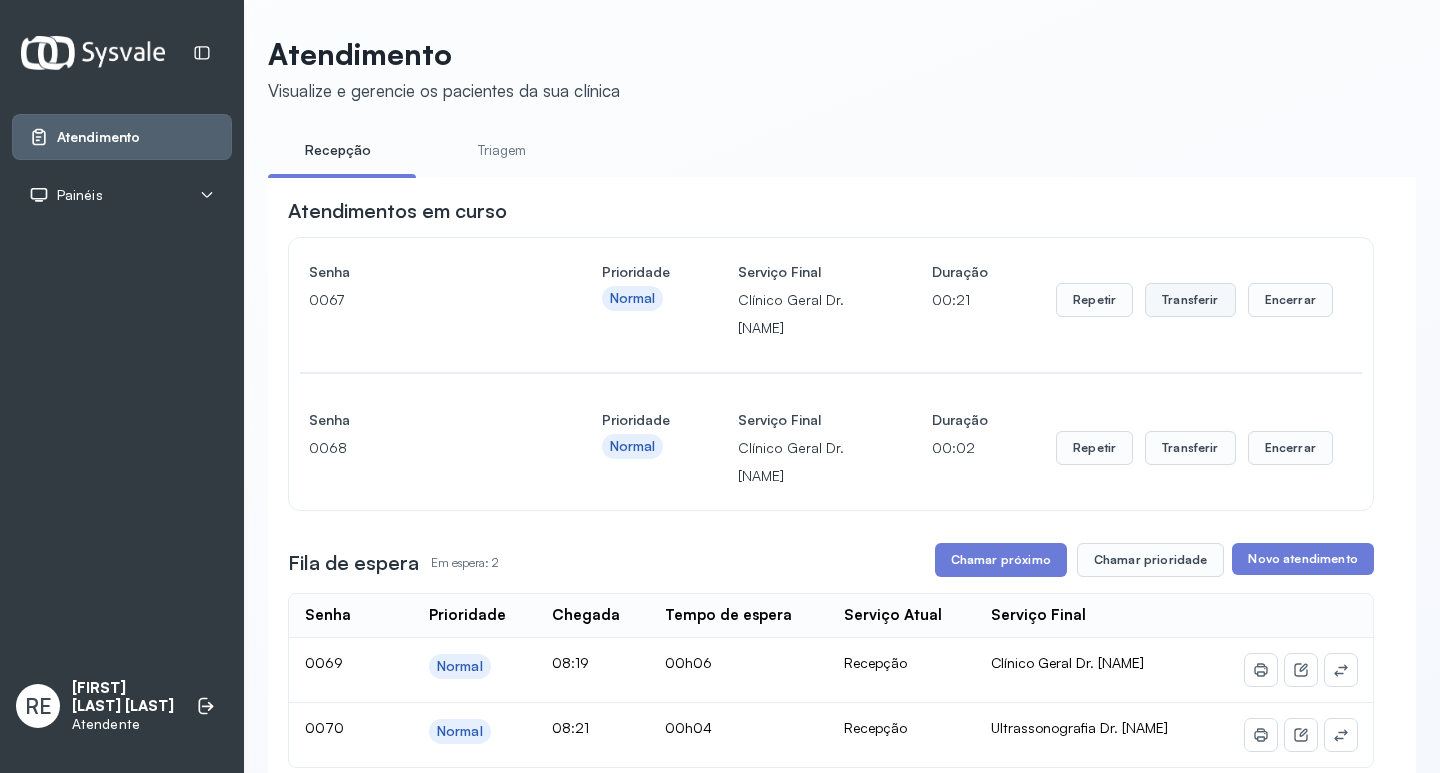 click on "Transferir" at bounding box center (1190, 300) 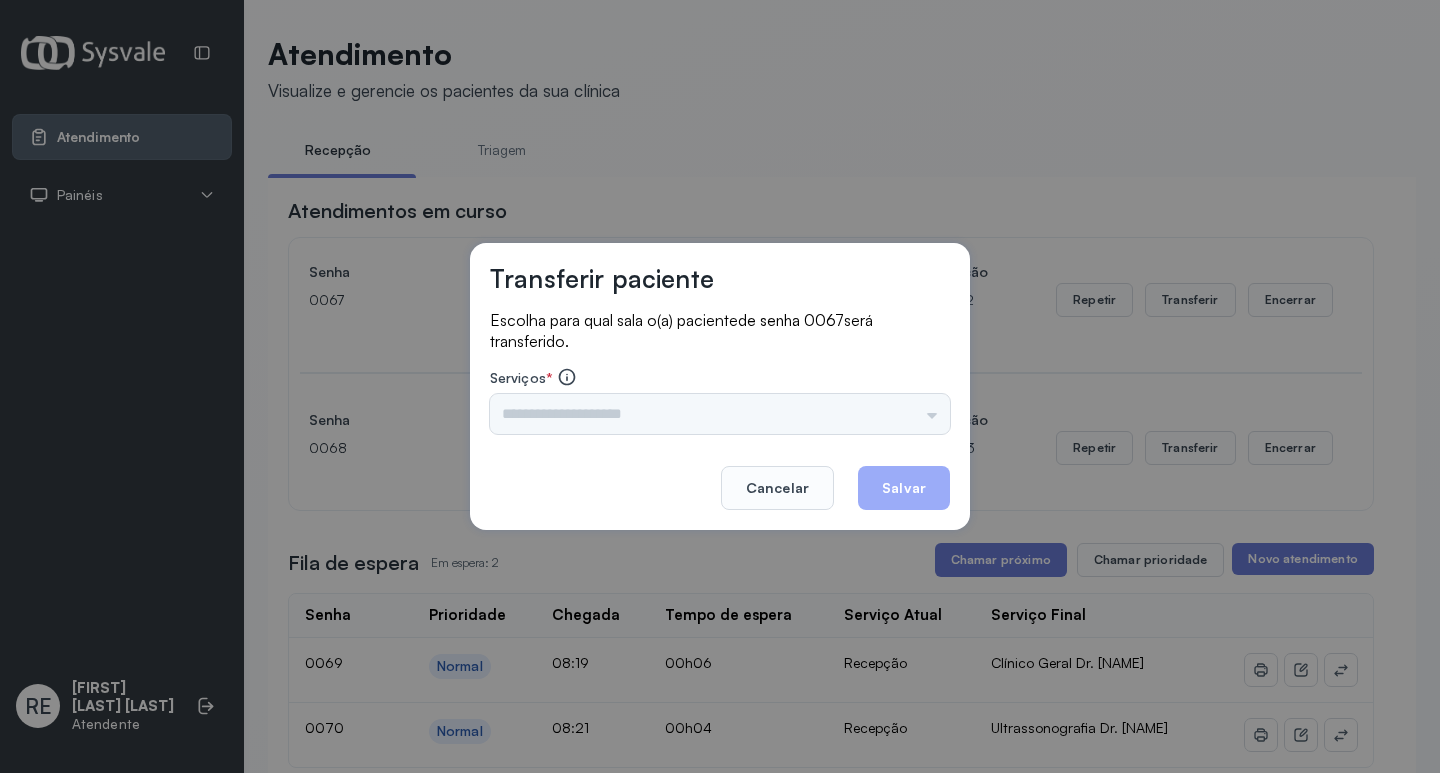 click on "Triagem Ortopedista Dr. [NAME] Ortopedista Dr. [NAME] Ginecologista Dr. [NAME] Ginecologista Dra. [NAME] Obstetra Dr. [NAME] Obstetra Dra. [NAME] Ultrassonografia Dr. [NAME] Ultrassonografia Dr. [NAME] Consulta com Neurologista Dr. [NAME] Reumatologista Dr. [NAME] Endocrinologista [NAME] Dermatologista Dra. [NAME] Nefrologista Dr. [NAME] Geriatra Dra. [NAME] Infectologista Dra. [NAME] Oftalmologista Dra. Consulta Proctologista/Cirurgia Geral Dra. [NAME] Otorrinolaringologista Dr. [NAME] Pequena Cirurgia Dr. [NAME] Pequena Cirurgia Dr. [NAME] ECG Espirometria com Broncodilatador Espirometria sem Broncodilatador Ecocardiograma - Dra. [NAME] Exame de PPD Enf. [NAME] RETIRADA DE CERUME DR. [NAME] VACINAÇÃO Preventivo Enf. [NAME] Preventivo Enf. [NAME] Consulta de Enfermagem Enf. [NAME] Consulta de Enfermagem Enf. [NAME] Consulta Cardiologista Dr. [NAME] Consulta Enf. [NAME] Dispensação de Medicação Agendamento Consulta Enf. [NAME] Agendamento consulta Enf. [NAME]" at bounding box center [720, 414] 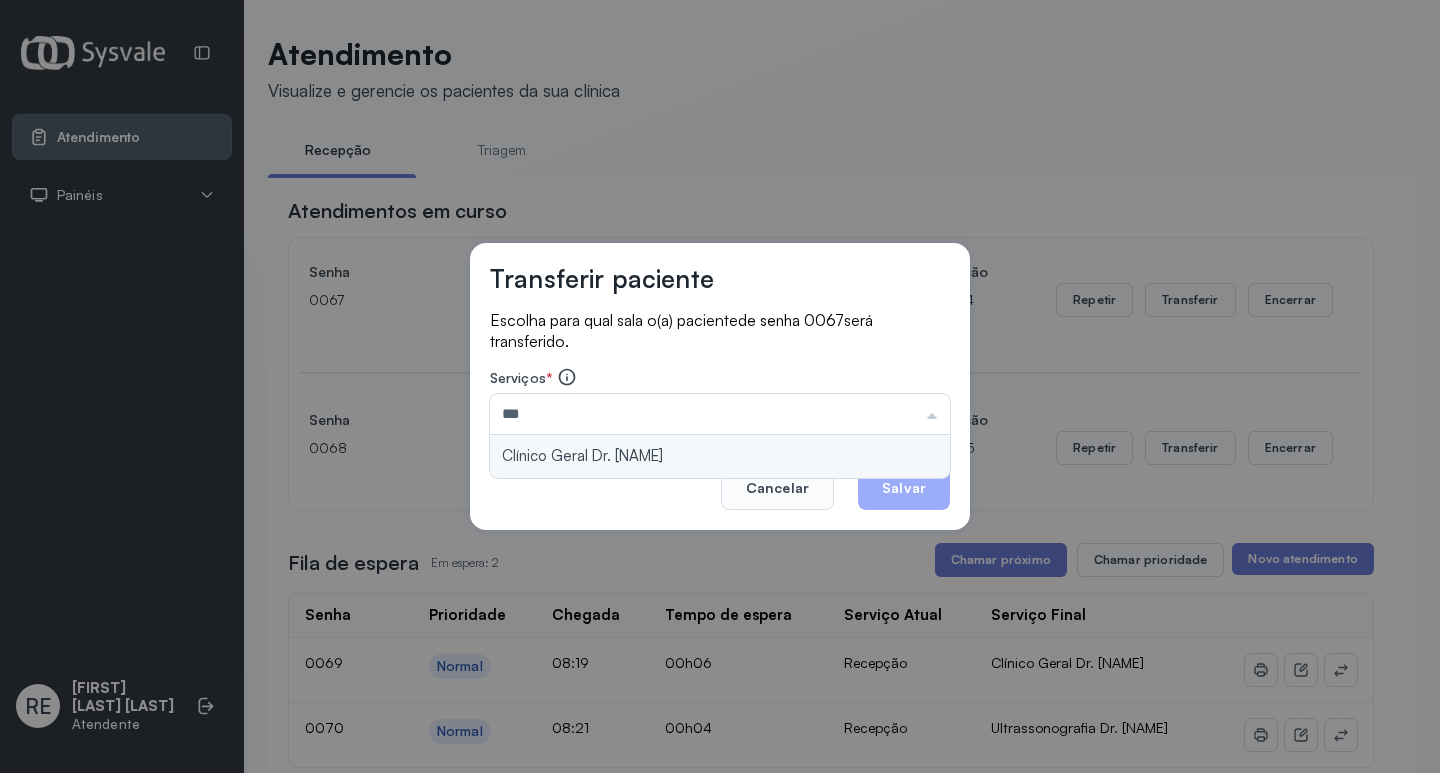 type on "**********" 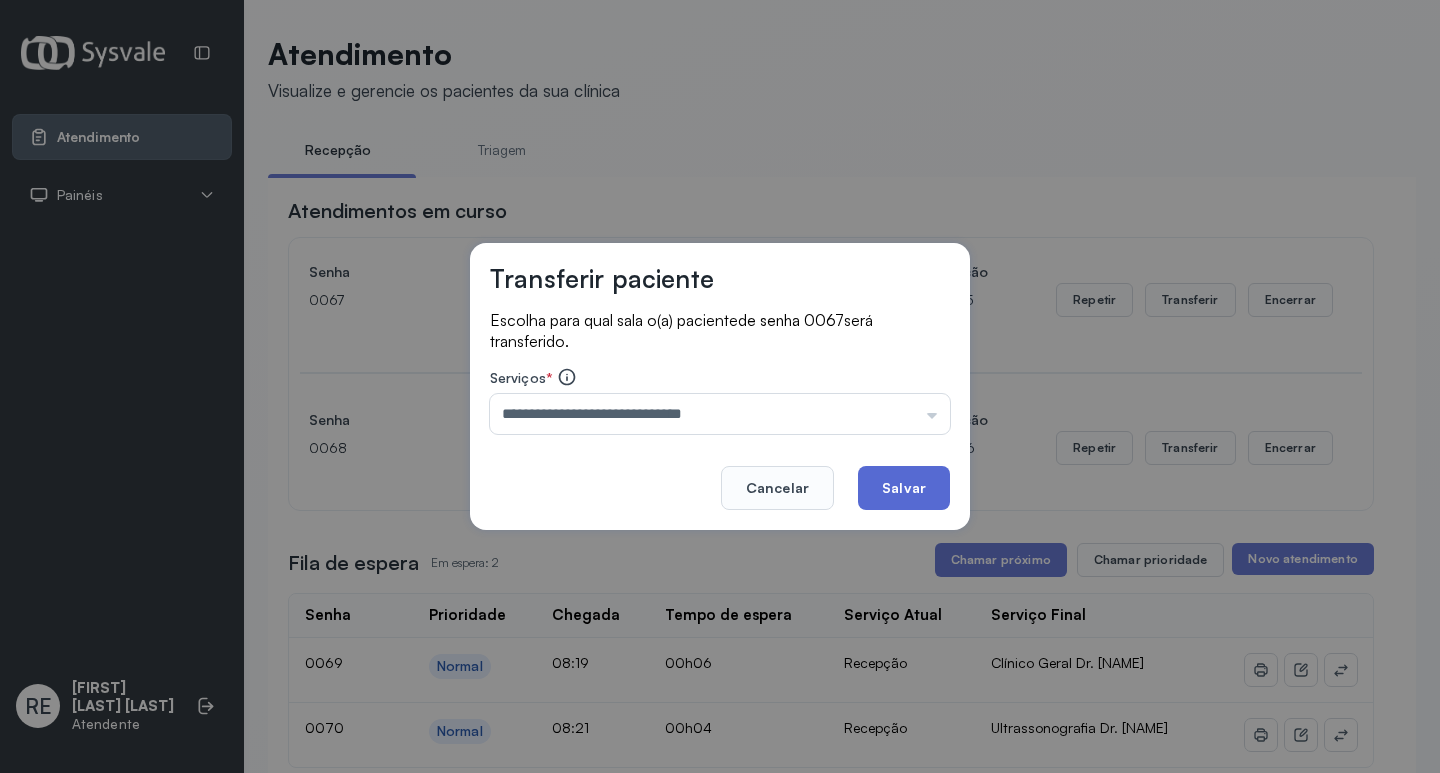click on "Salvar" 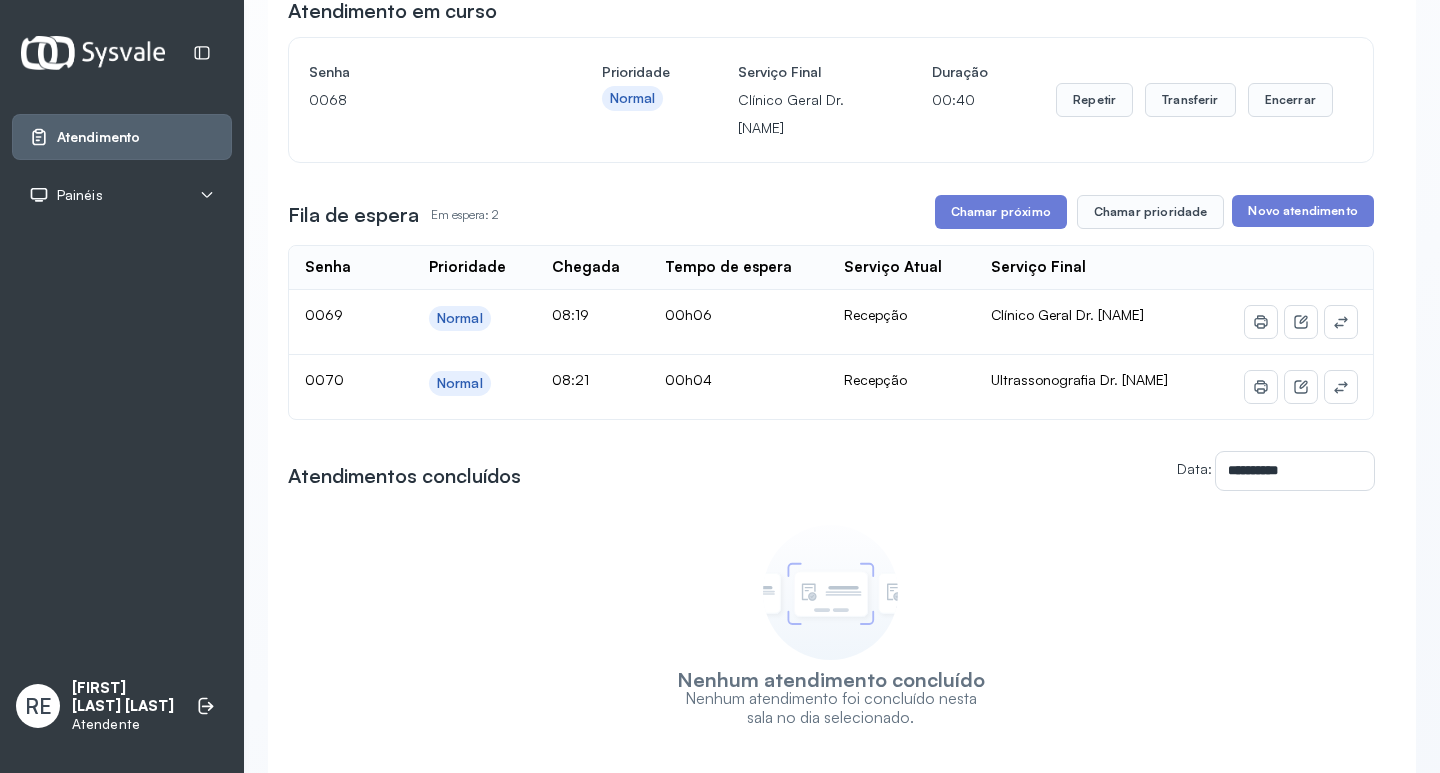 scroll, scrollTop: 0, scrollLeft: 0, axis: both 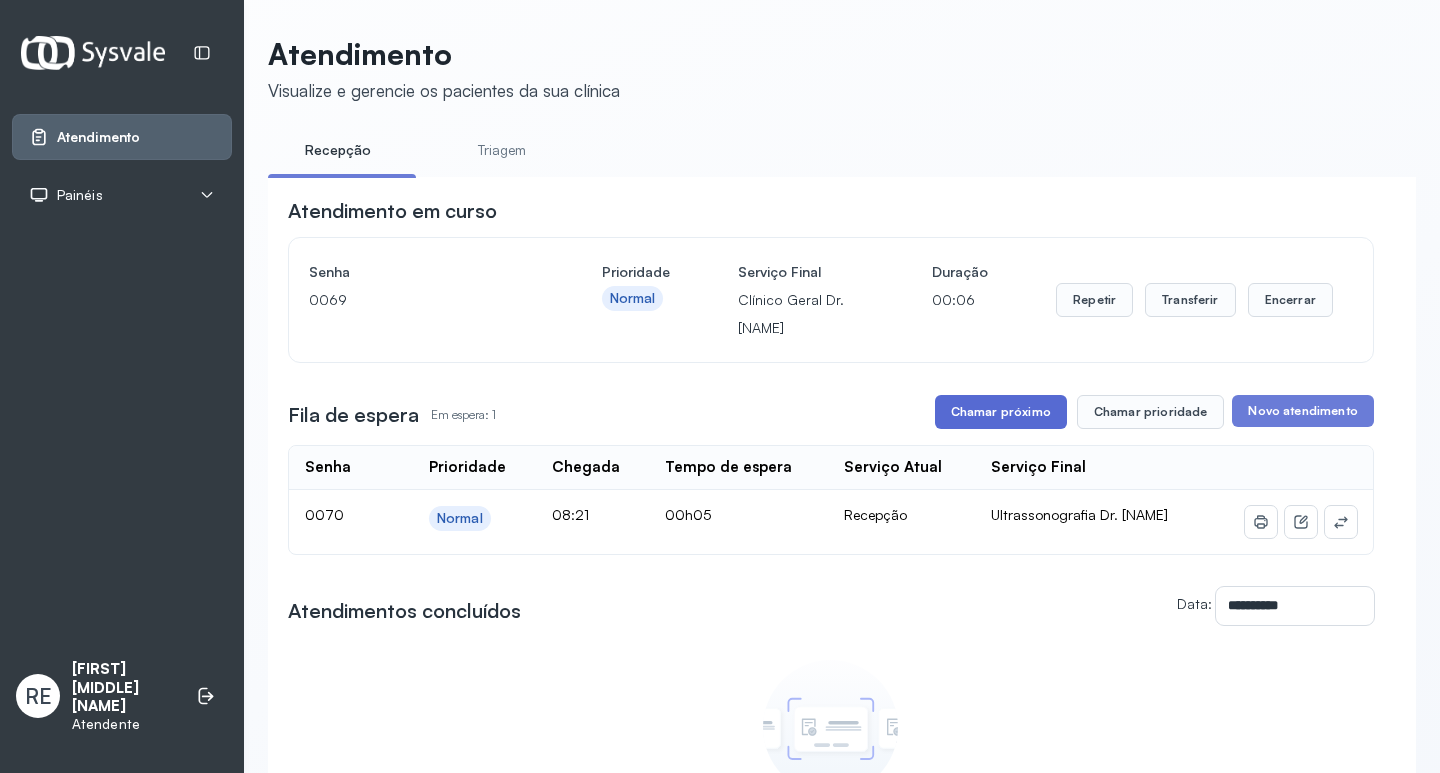 click on "Chamar próximo" at bounding box center [1001, 412] 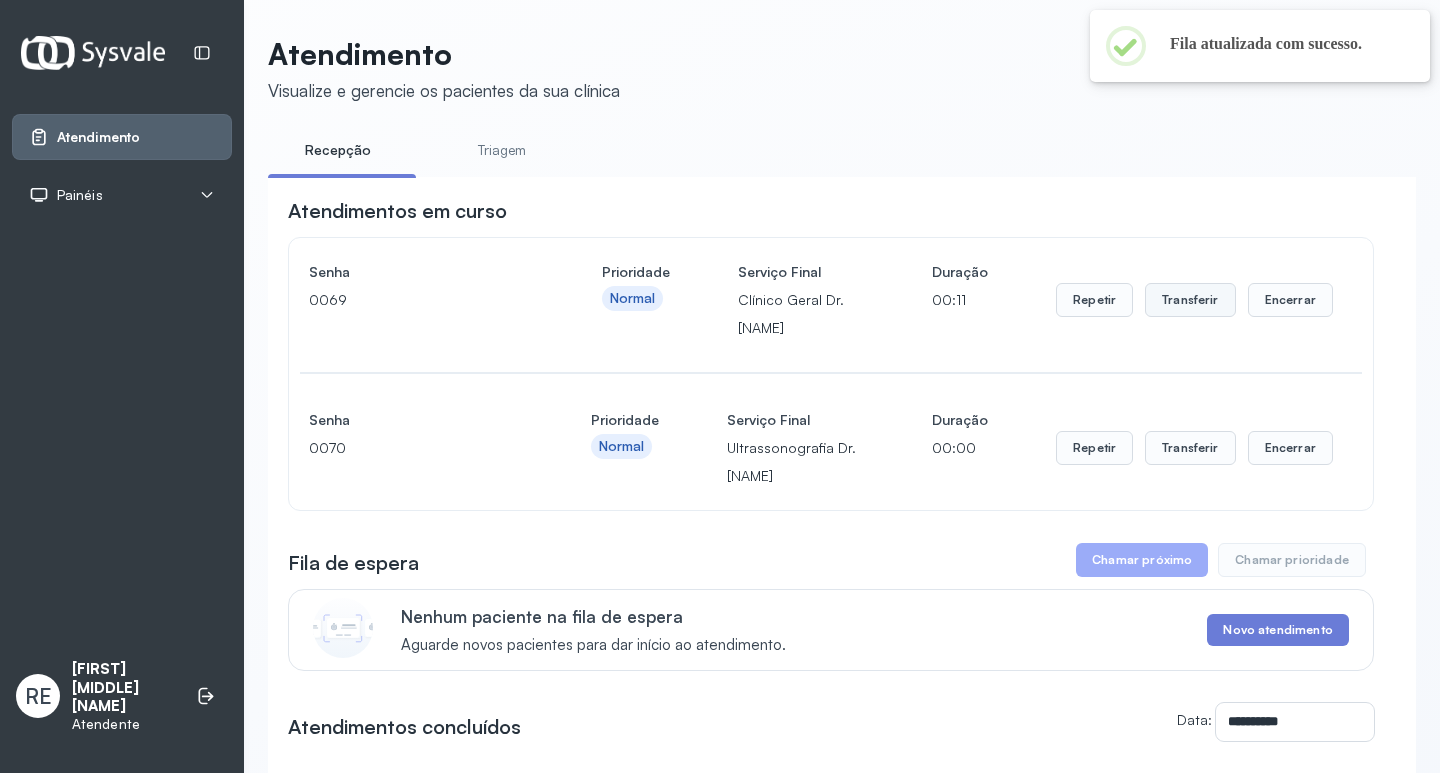 click on "Transferir" at bounding box center (1190, 300) 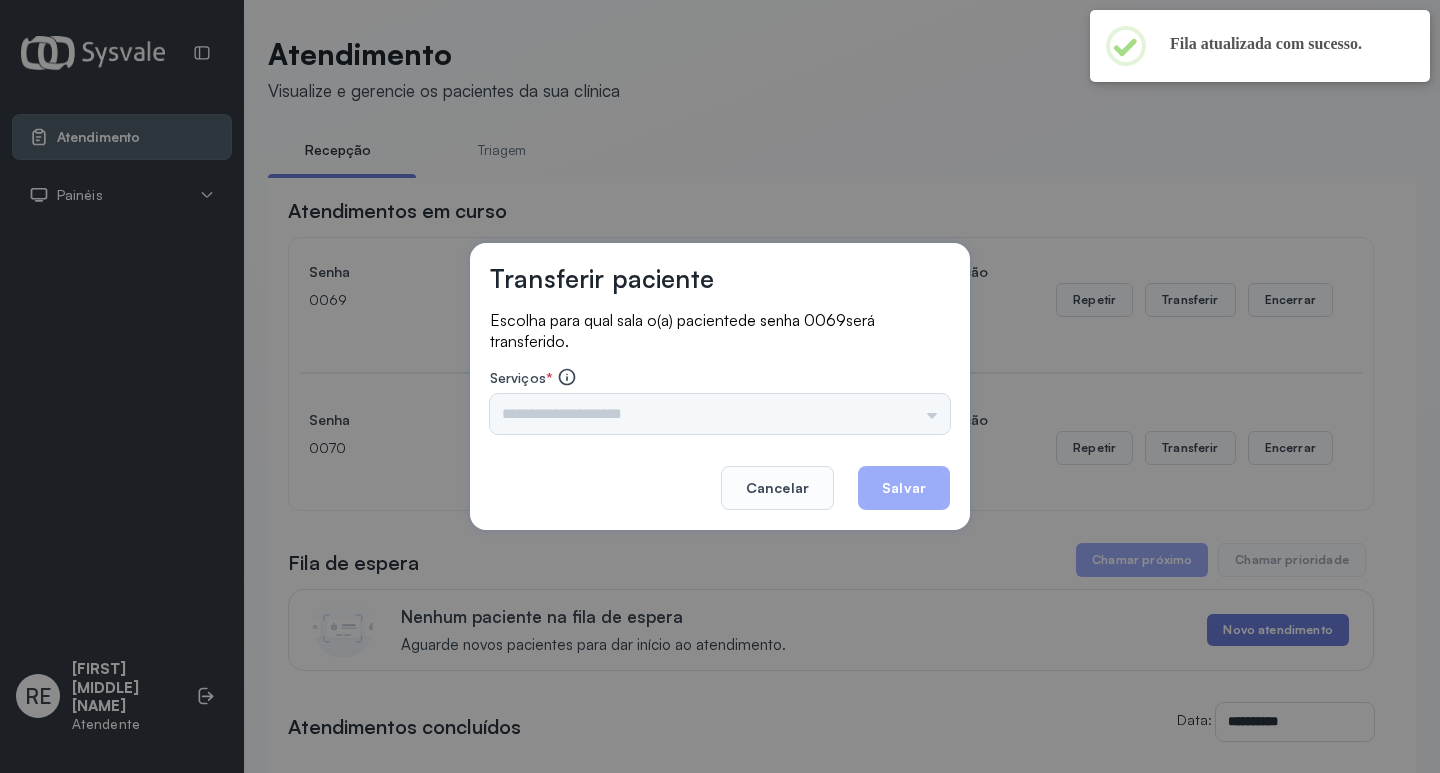 click on "Nenhuma opção encontrada" at bounding box center [720, 414] 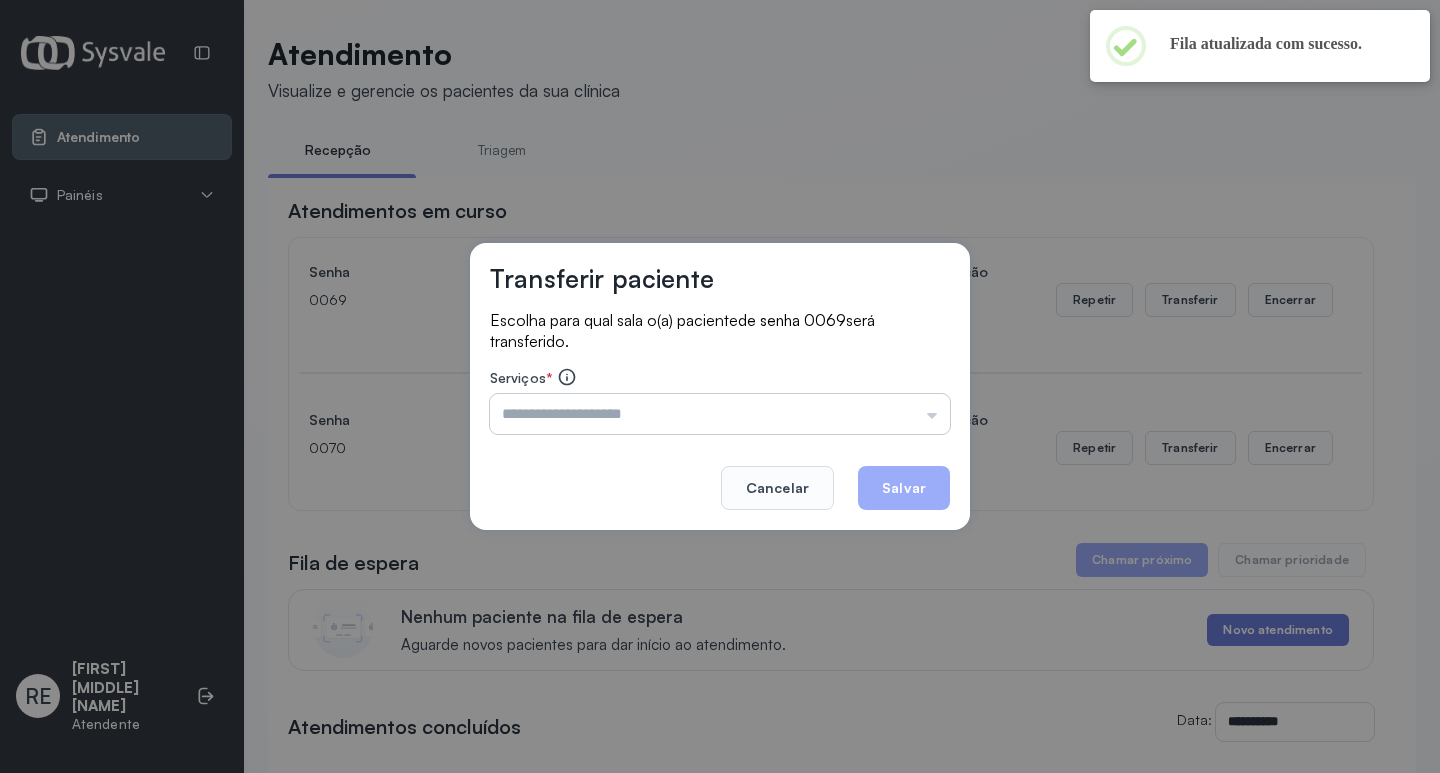 click at bounding box center [720, 414] 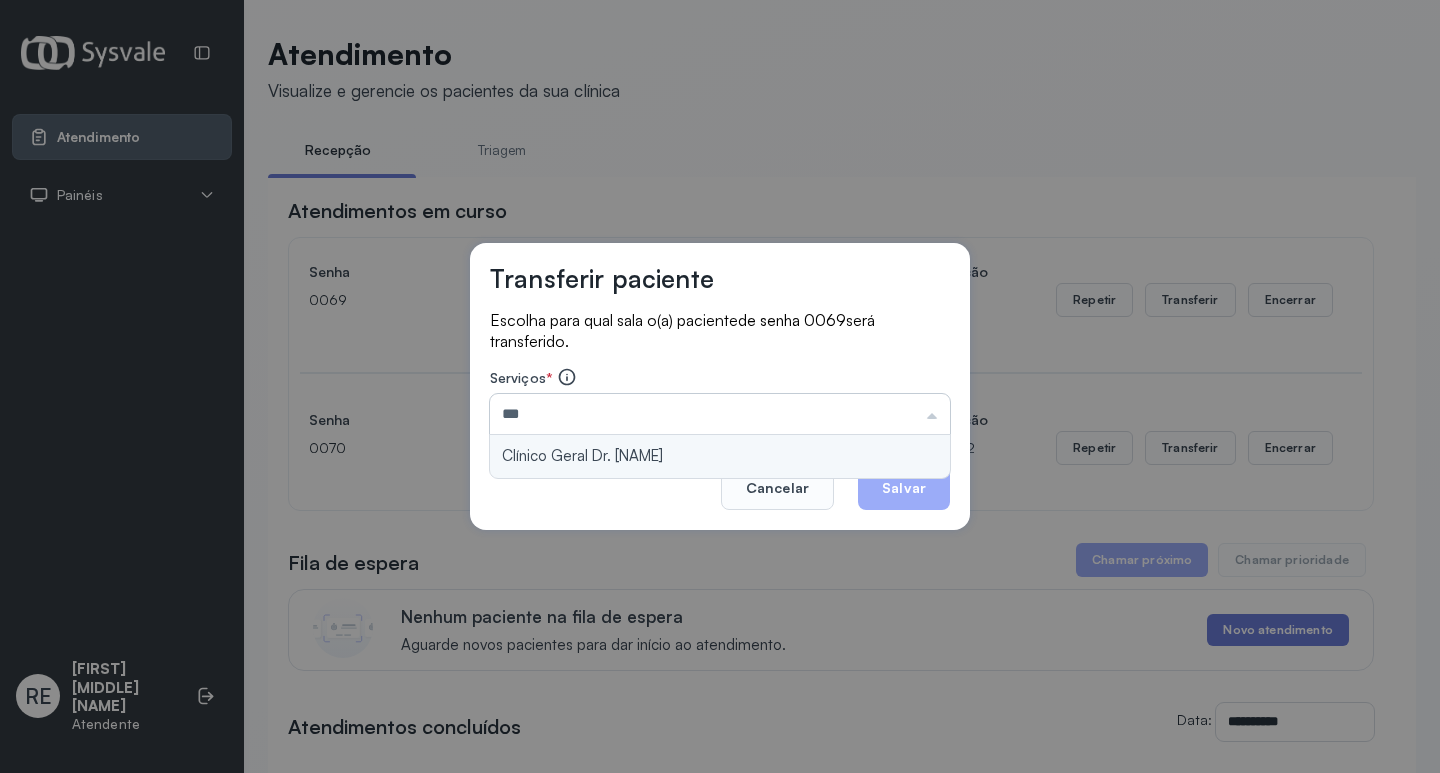 type on "**********" 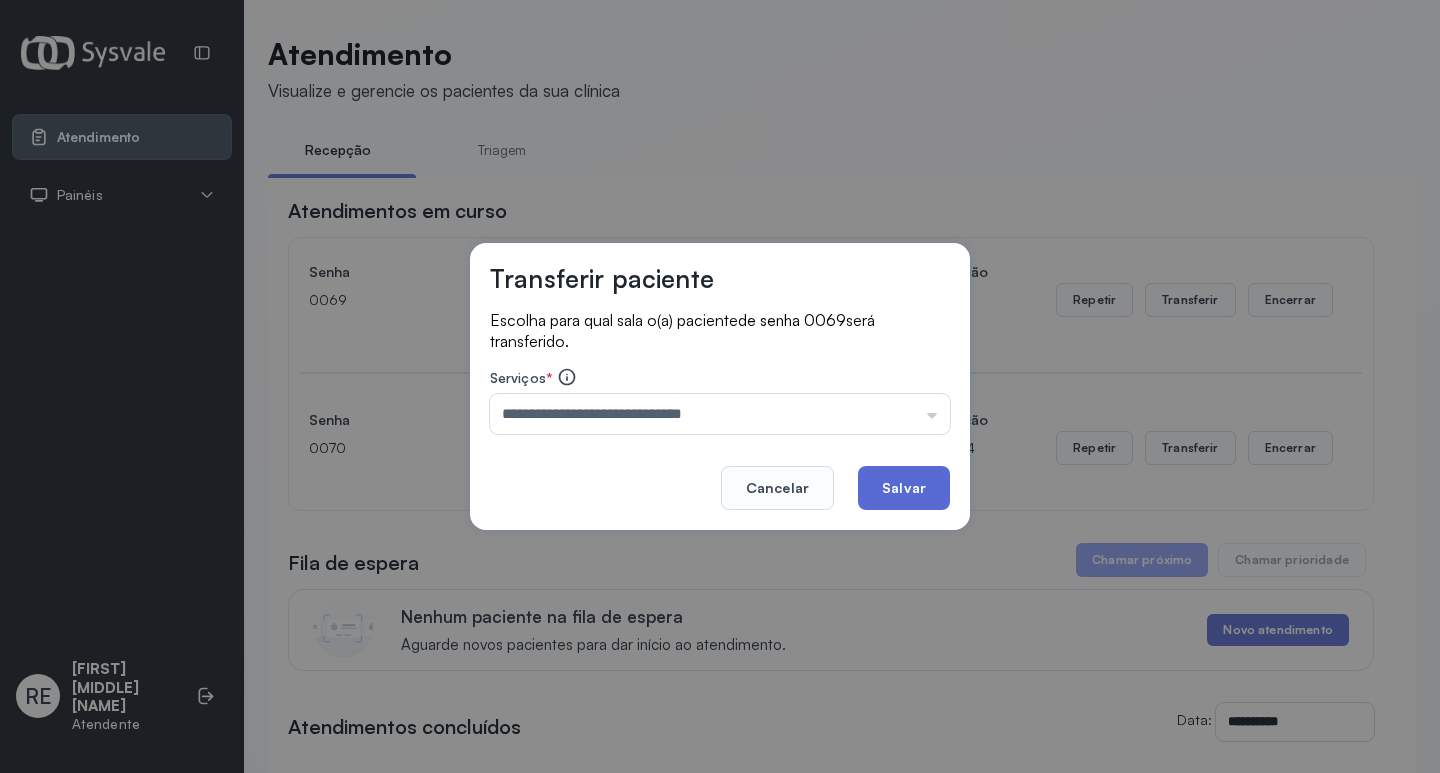 click on "Salvar" 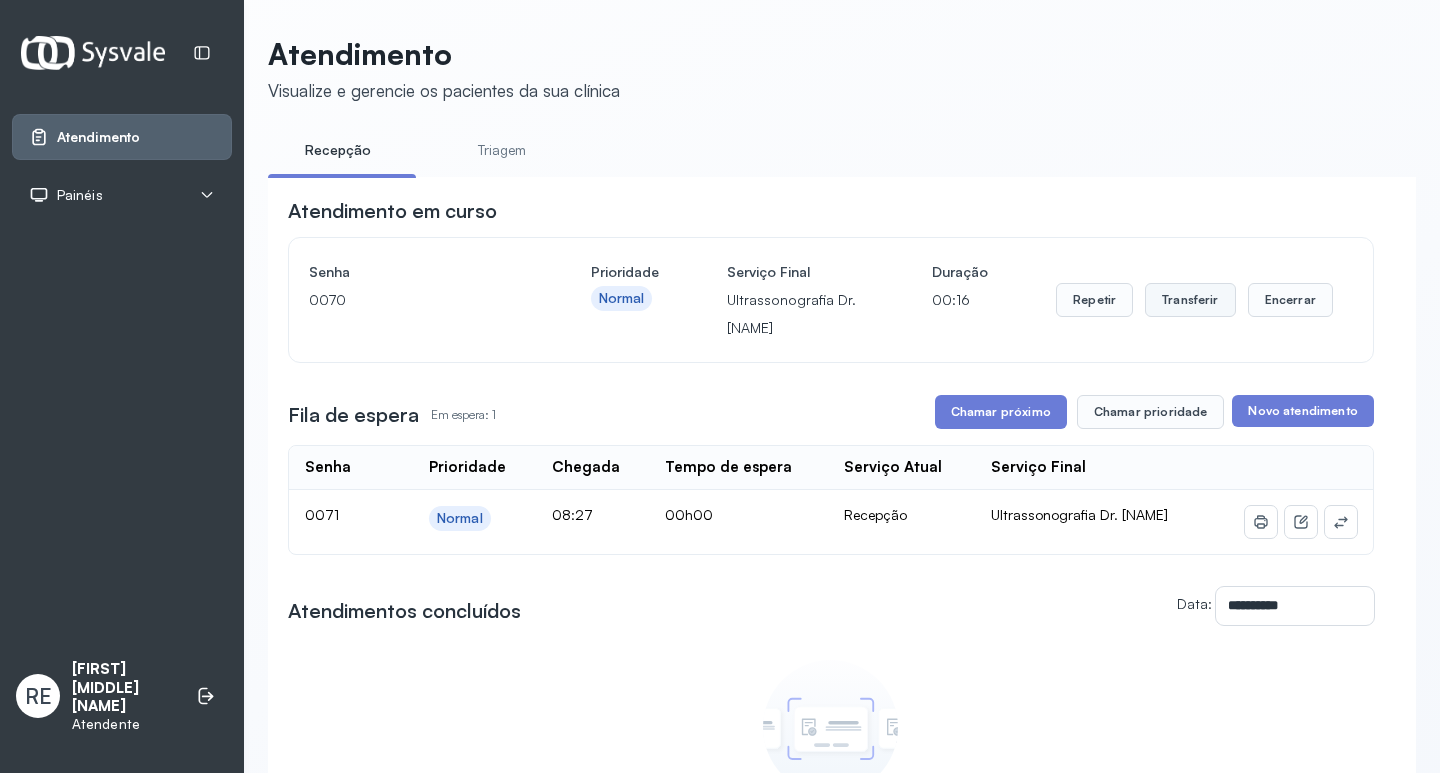 click on "Transferir" at bounding box center [1190, 300] 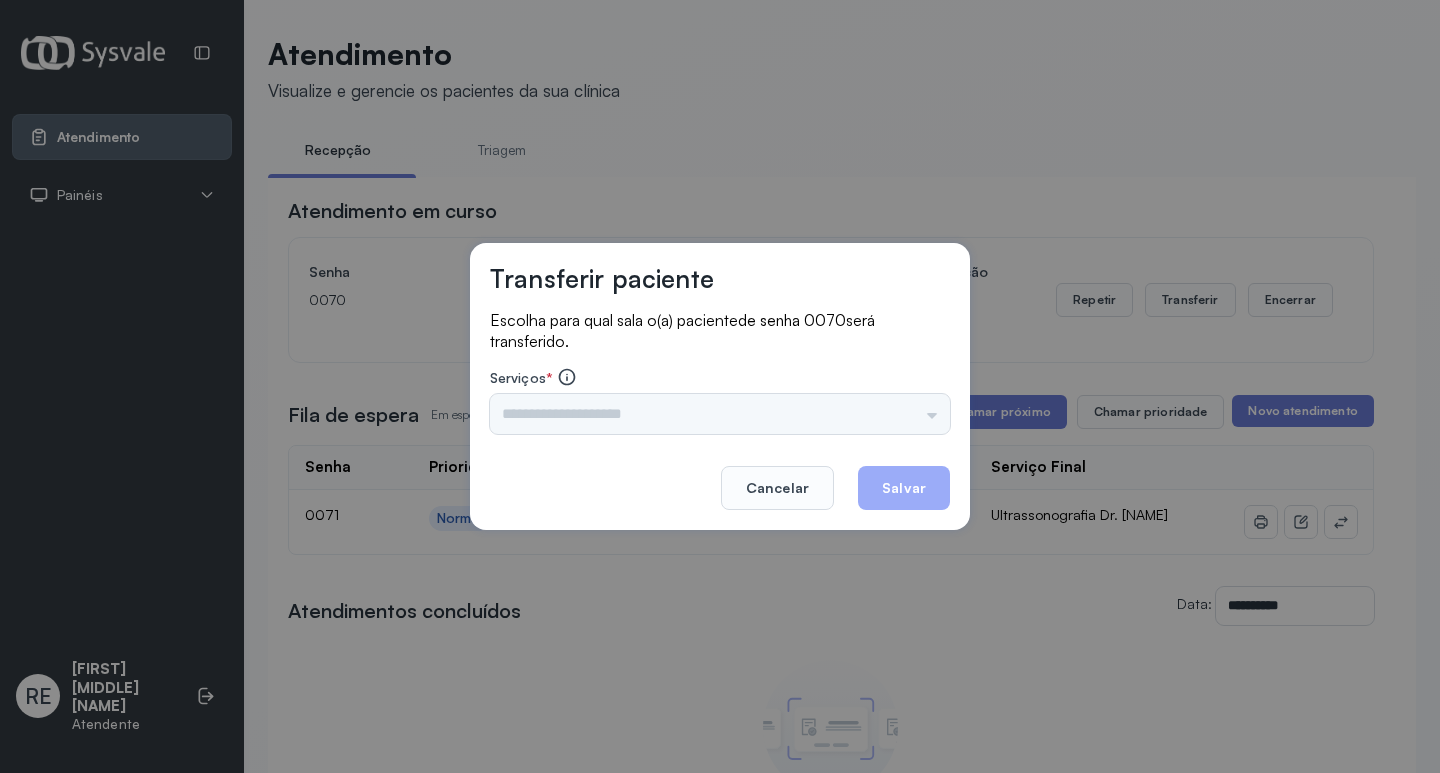 click on "Triagem Ortopedista Dr. [NAME] Ortopedista Dr. [NAME] Ginecologista Dr. [NAME] Ginecologista Dra. [NAME] Obstetra Dr. [NAME] Obstetra Dra. [NAME] Ultrassonografia Dr. [NAME] Ultrassonografia Dr. [NAME] Consulta com Neurologista Dr. [NAME] Reumatologista Dr. [NAME] Endocrinologista [NAME] Dermatologista Dra. [NAME] Nefrologista Dr. [NAME] Geriatra Dra. [NAME] Infectologista Dra. [NAME] Oftalmologista Dra. Consulta Proctologista/Cirurgia Geral Dra. [NAME] Otorrinolaringologista Dr. [NAME] Pequena Cirurgia Dr. [NAME] Pequena Cirurgia Dr. [NAME] ECG Espirometria com Broncodilatador Espirometria sem Broncodilatador Ecocardiograma - Dra. [NAME] Exame de PPD Enf. [NAME] RETIRADA DE CERUME DR. [NAME] VACINAÇÃO Preventivo Enf. [NAME] Preventivo Enf. [NAME] Consulta de Enfermagem Enf. [NAME] Consulta de Enfermagem Enf. [NAME] Consulta Cardiologista Dr. [NAME] Consulta Enf. [NAME] Dispensação de Medicação Agendamento Consulta Enf. [NAME] Agendamento consulta Enf. [NAME]" at bounding box center [720, 414] 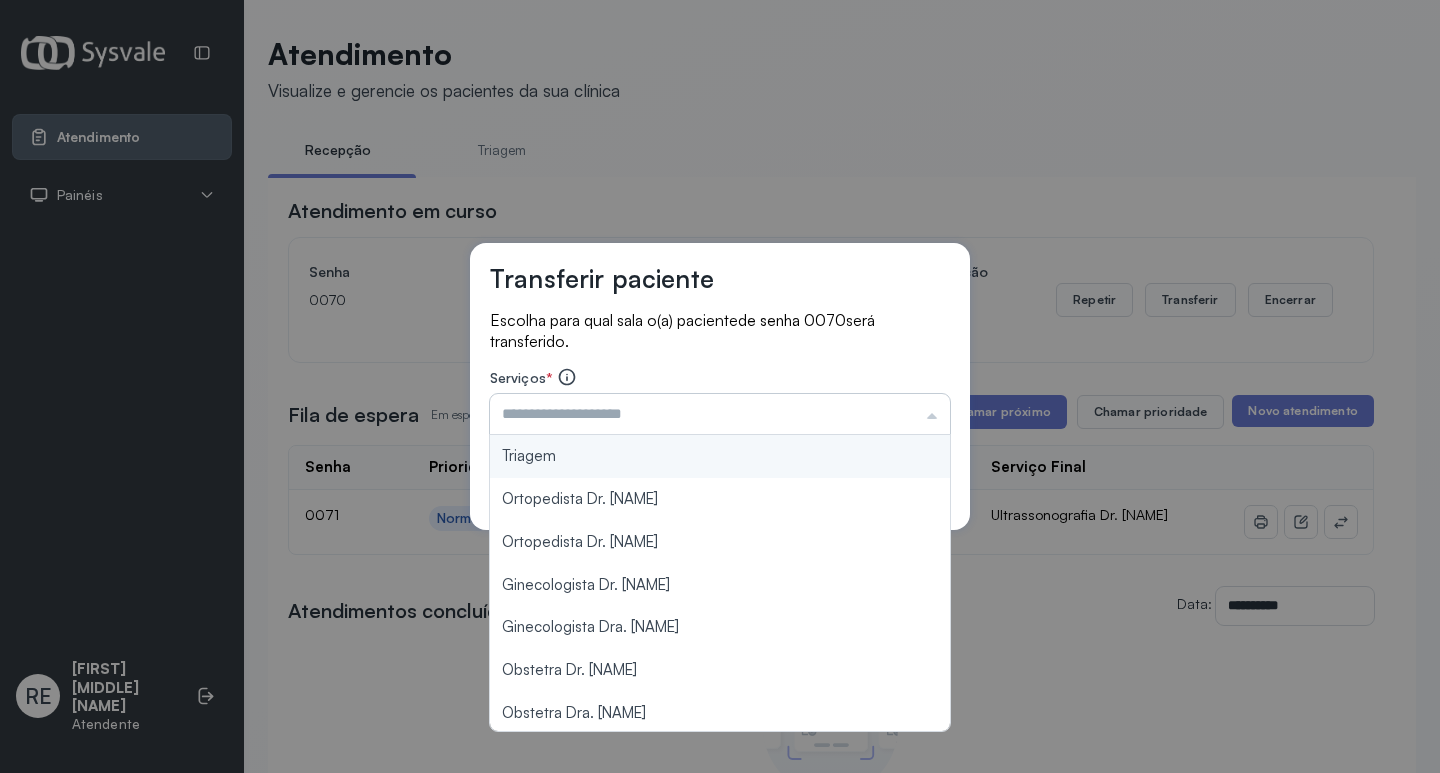 click at bounding box center (720, 414) 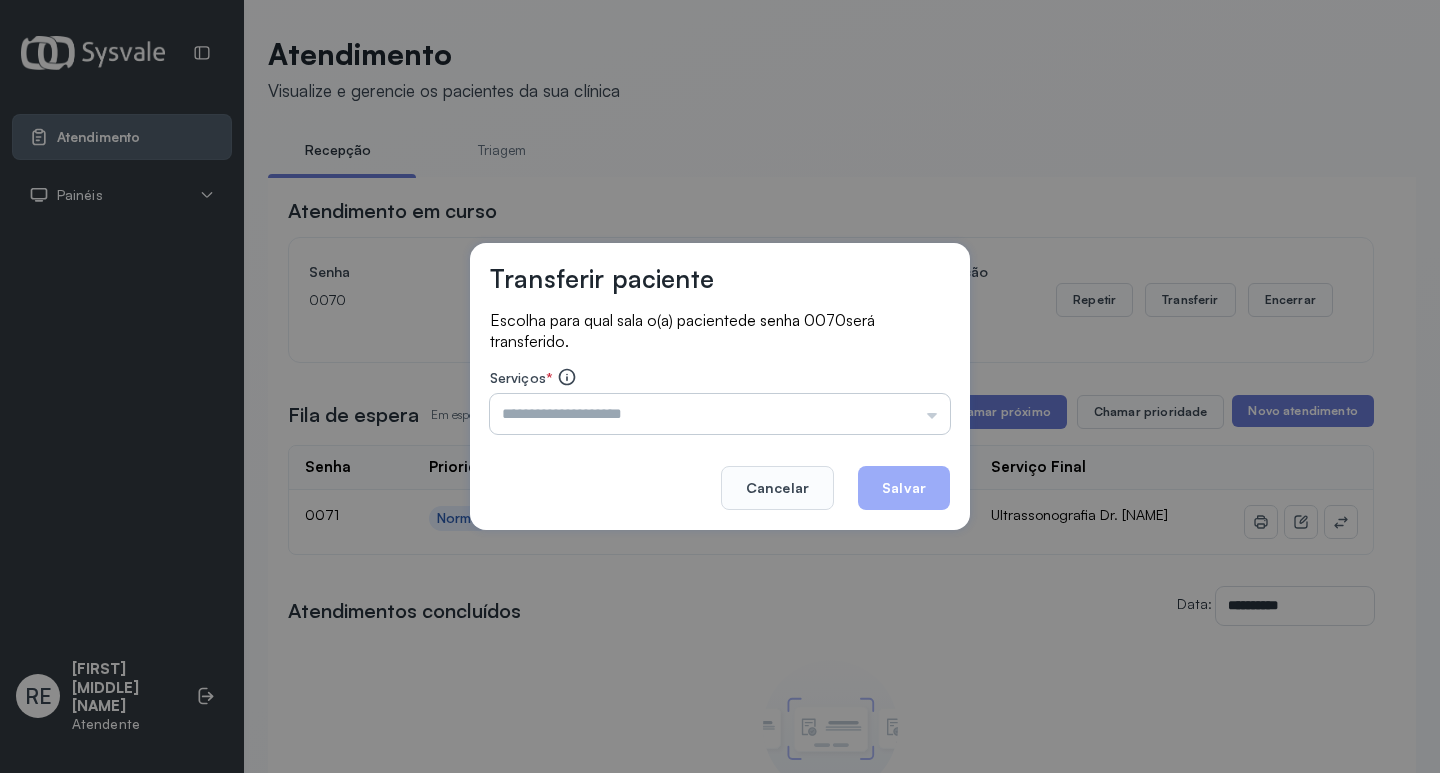 click at bounding box center [720, 414] 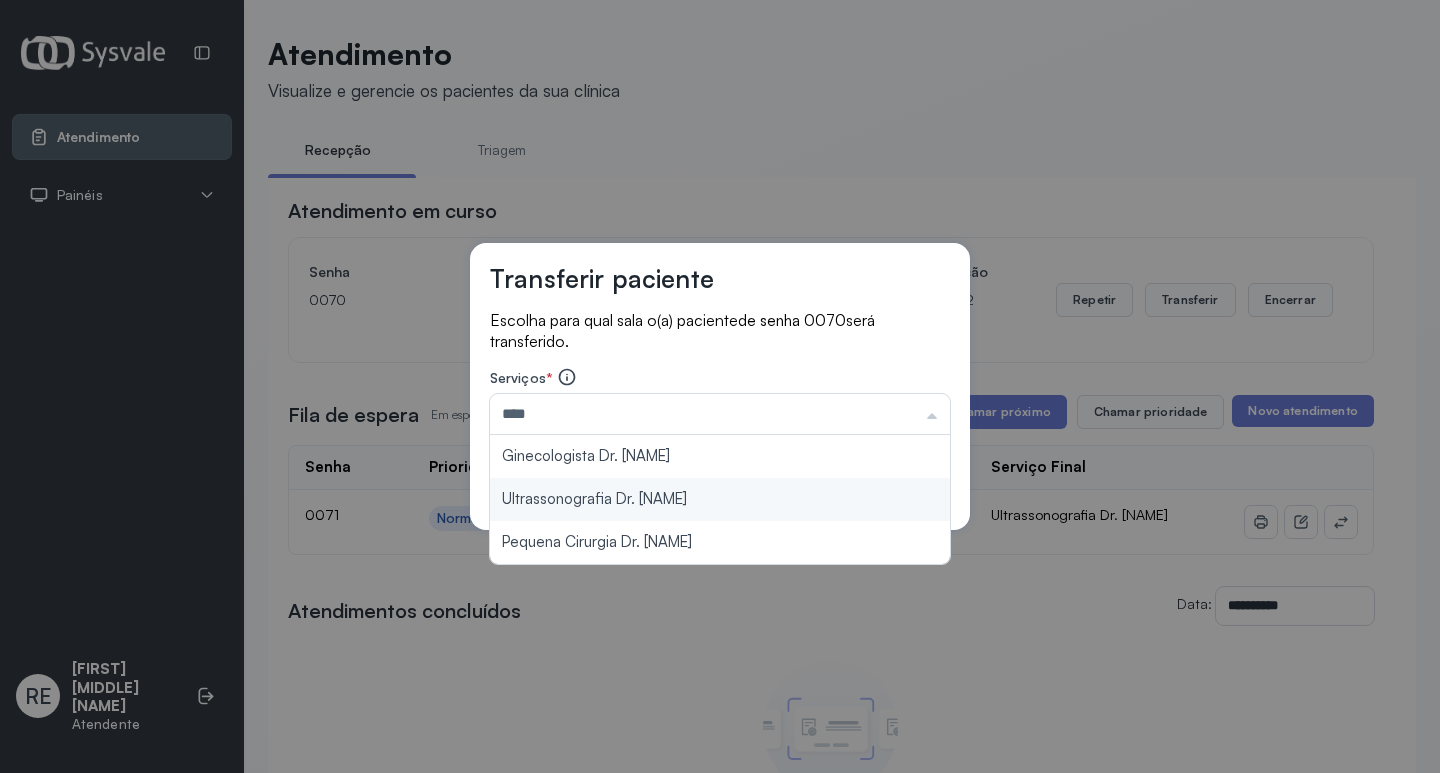 type on "**********" 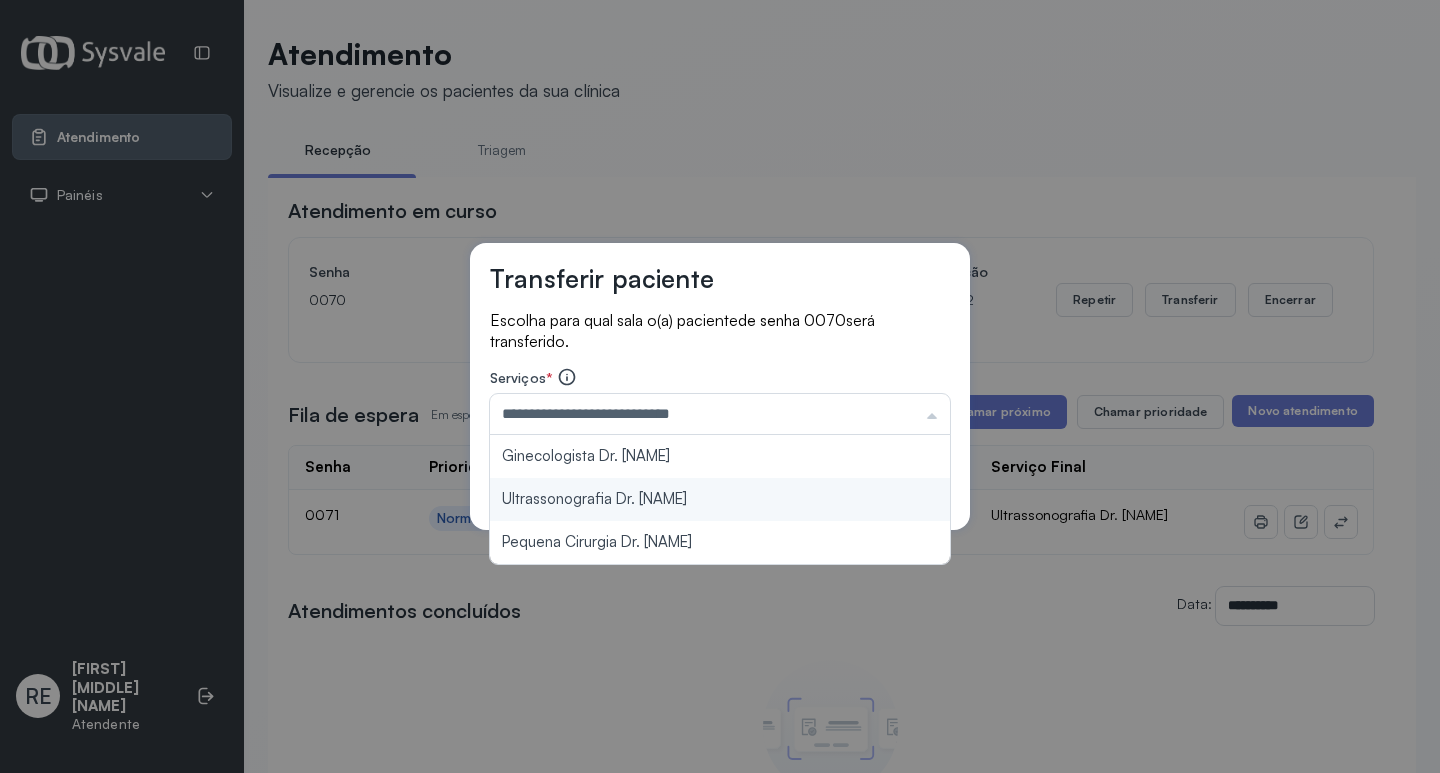 drag, startPoint x: 582, startPoint y: 491, endPoint x: 650, endPoint y: 483, distance: 68.46897 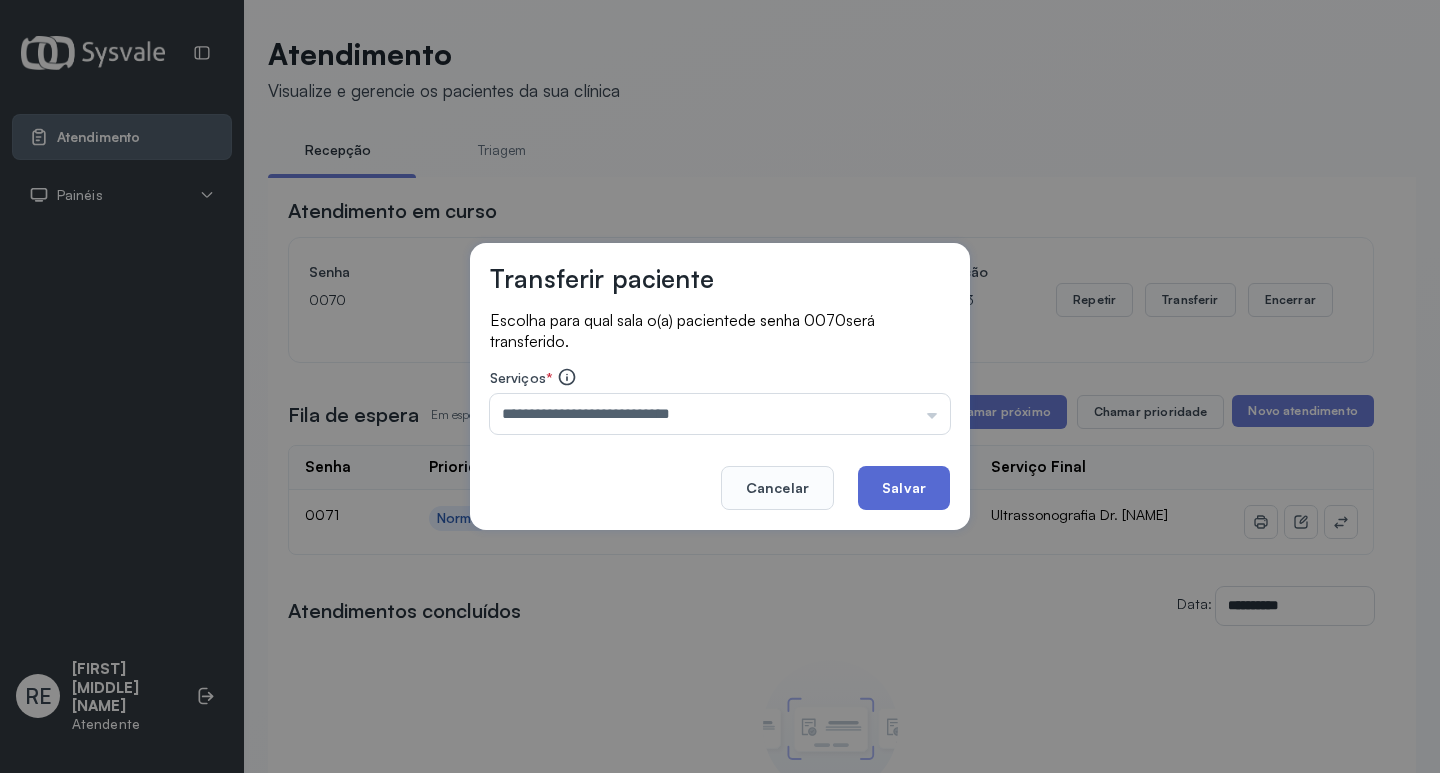 click on "Salvar" 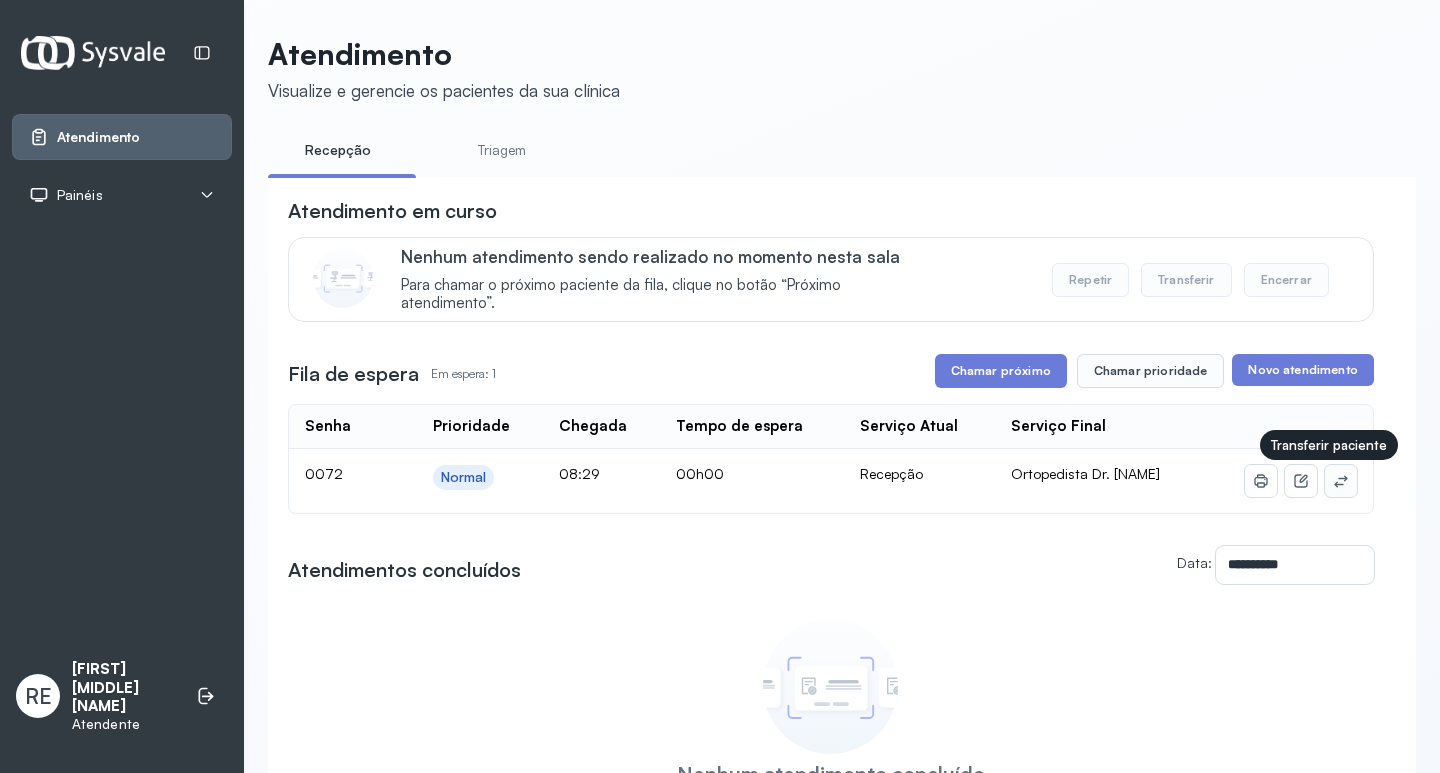 click 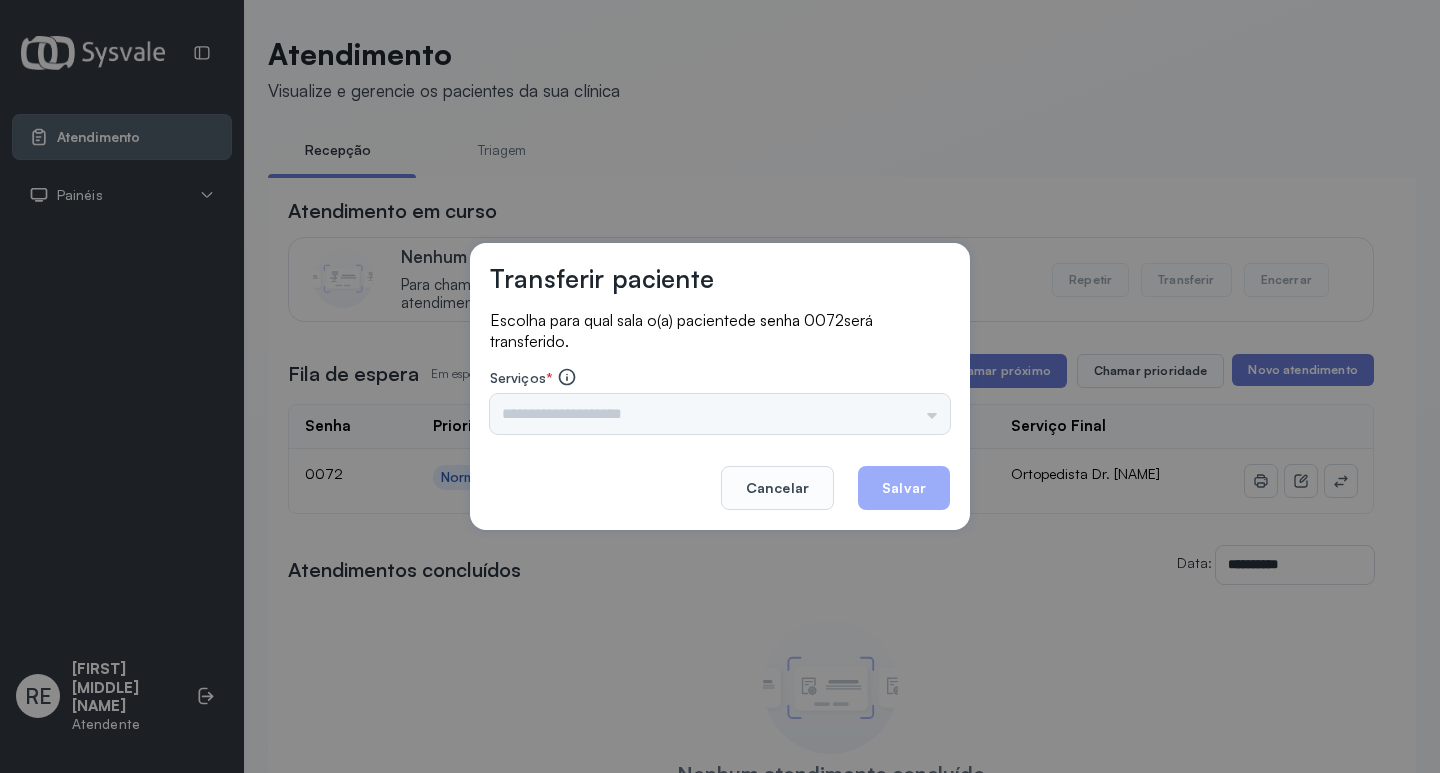 click on "Triagem Ortopedista Dr. [NAME] Ortopedista Dr. [NAME] Ginecologista Dr. [NAME] Ginecologista Dra. [NAME] Obstetra Dr. [NAME] Obstetra Dra. [NAME] Ultrassonografia Dr. [NAME] Ultrassonografia Dr. [NAME] Consulta com Neurologista Dr. [NAME] Reumatologista Dr. [NAME] Endocrinologista [NAME] Dermatologista Dra. [NAME] Nefrologista Dr. [NAME] Geriatra Dra. [NAME] Infectologista Dra. [NAME] Oftalmologista Dra. Consulta Proctologista/Cirurgia Geral Dra. [NAME] Otorrinolaringologista Dr. [NAME] Pequena Cirurgia Dr. [NAME] Pequena Cirurgia Dr. [NAME] ECG Espirometria com Broncodilatador Espirometria sem Broncodilatador Ecocardiograma - Dra. [NAME] Exame de PPD Enf. [NAME] RETIRADA DE CERUME DR. [NAME] VACINAÇÃO Preventivo Enf. [NAME] Preventivo Enf. [NAME] Consulta de Enfermagem Enf. [NAME] Consulta de Enfermagem Enf. [NAME] Consulta Cardiologista Dr. [NAME] Consulta Enf. [NAME] Dispensação de Medicação Agendamento Consulta Enf. [NAME] Agendamento consulta Enf. [NAME]" at bounding box center [720, 414] 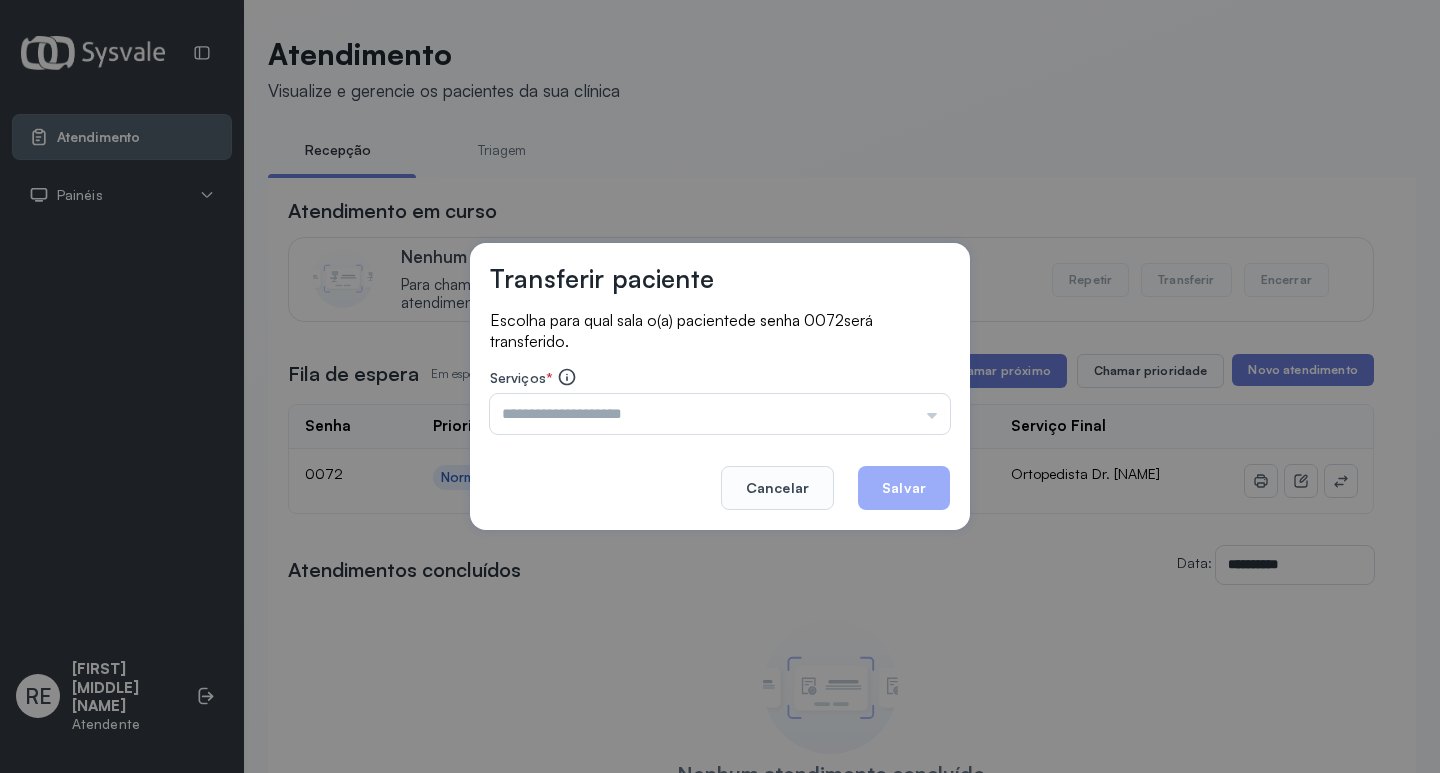 click at bounding box center (720, 414) 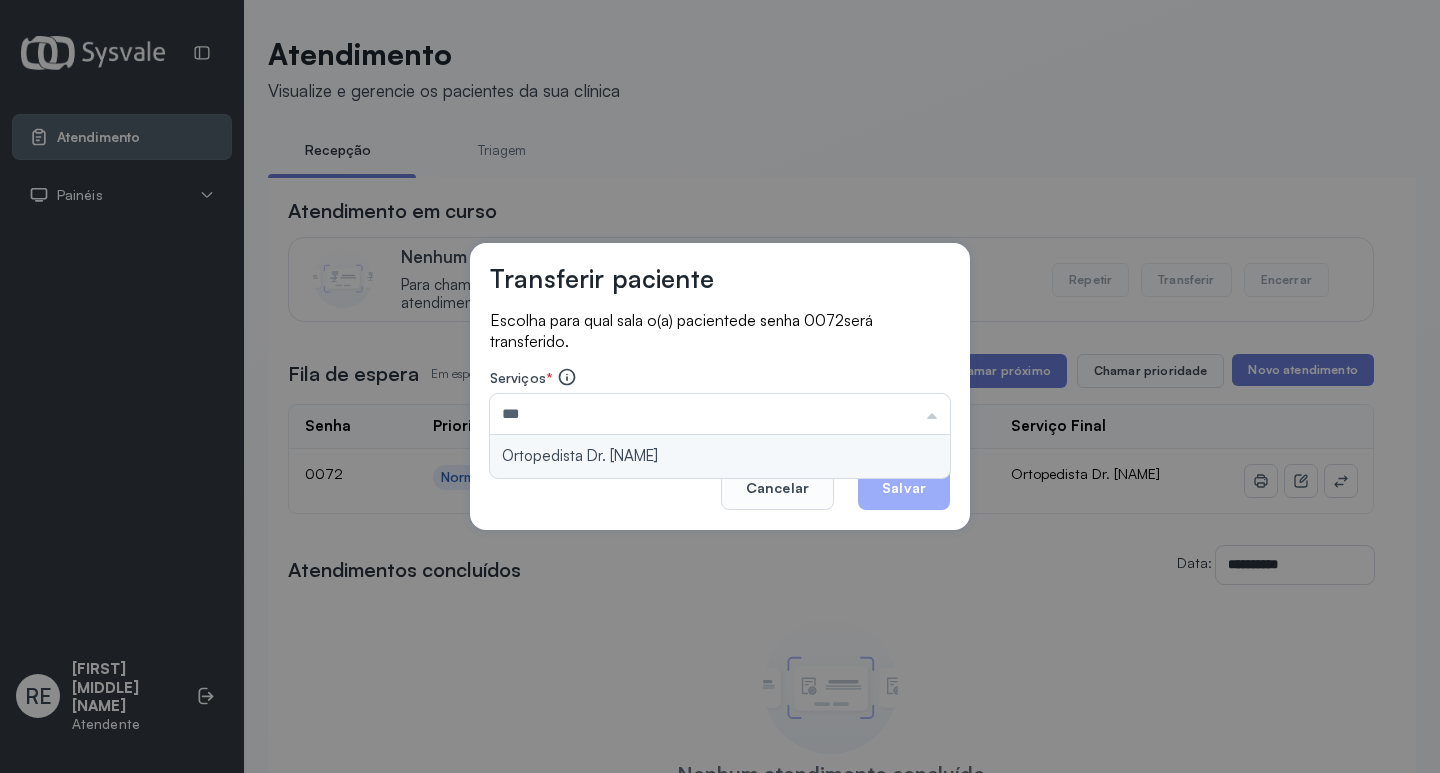 type on "**********" 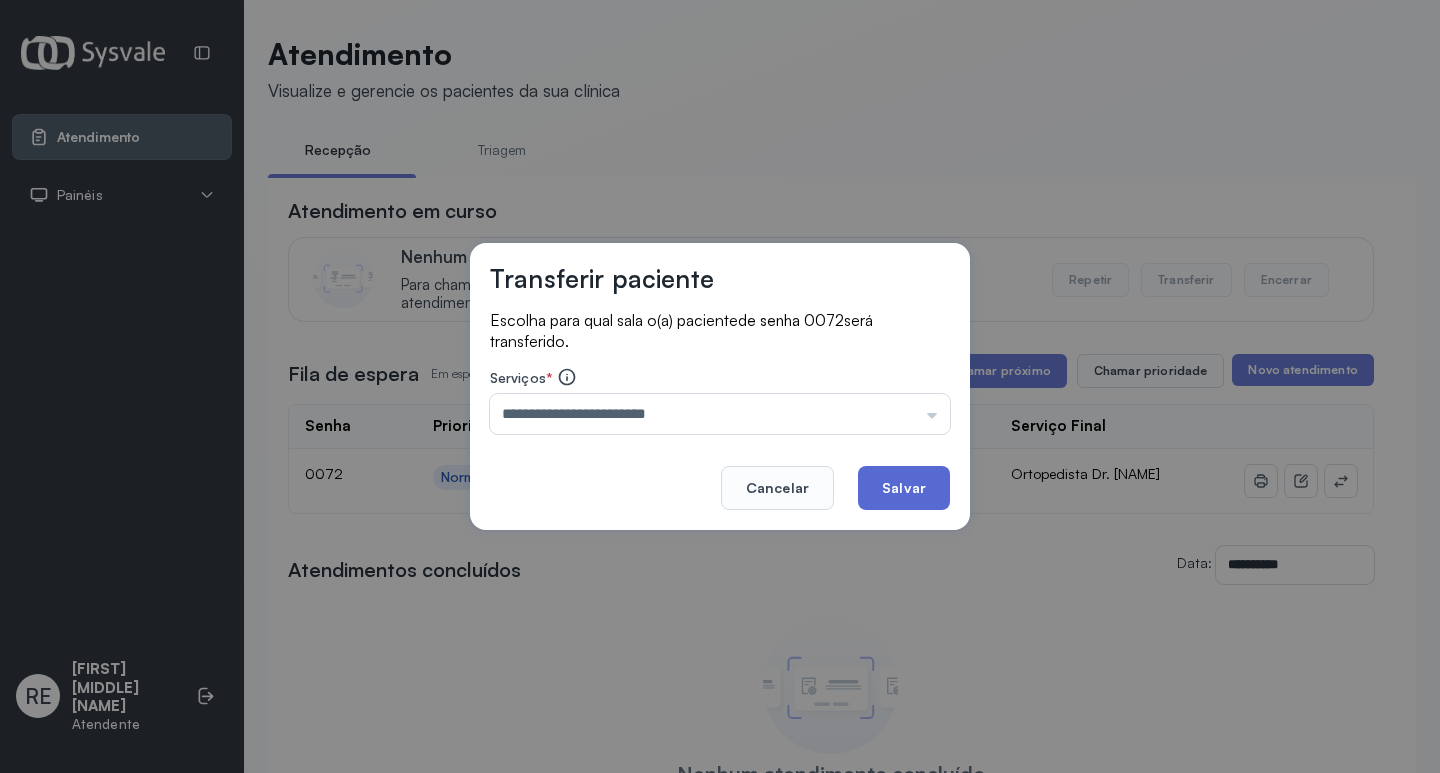 click on "Salvar" 